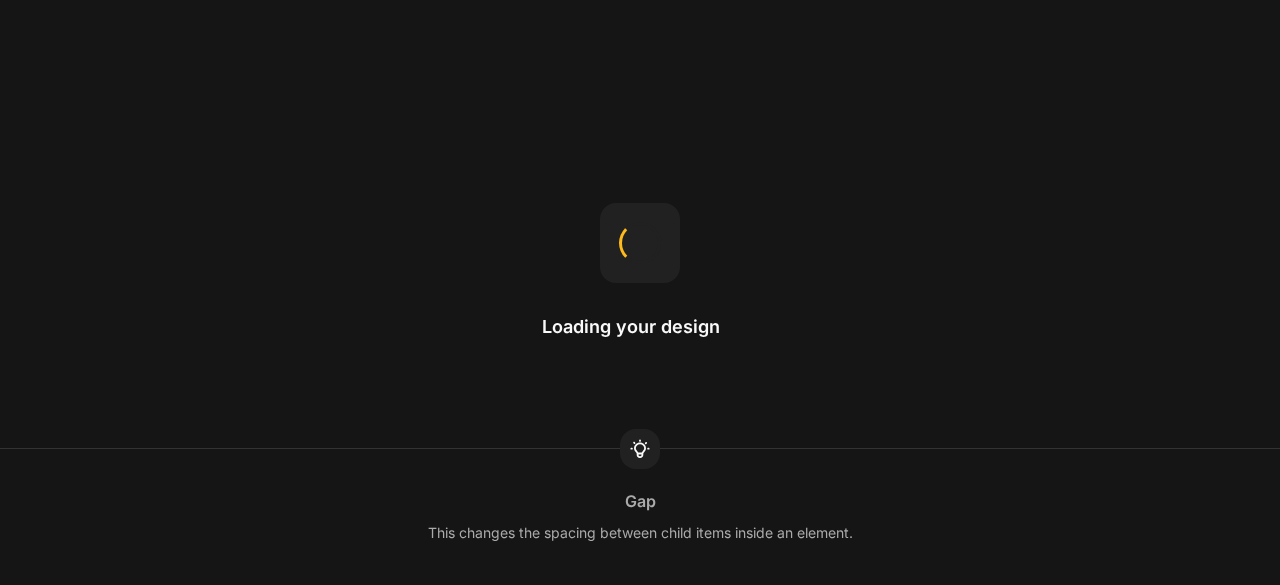 scroll, scrollTop: 0, scrollLeft: 0, axis: both 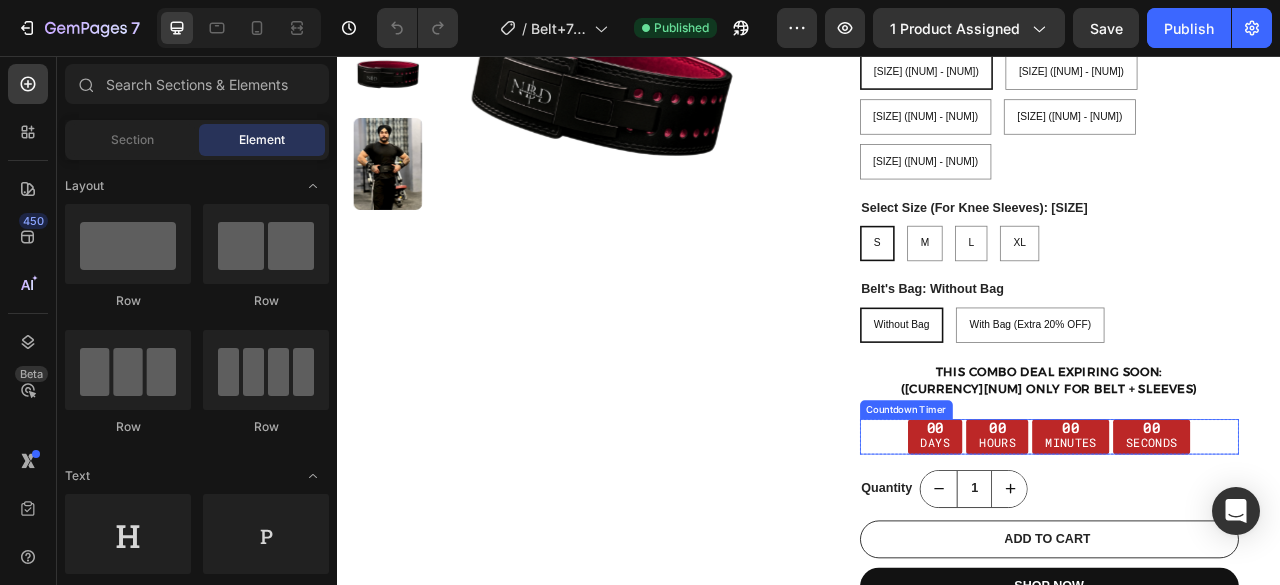 click on "00 Days 00 Hours 00 Minutes 00 Seconds" at bounding box center [1242, 540] 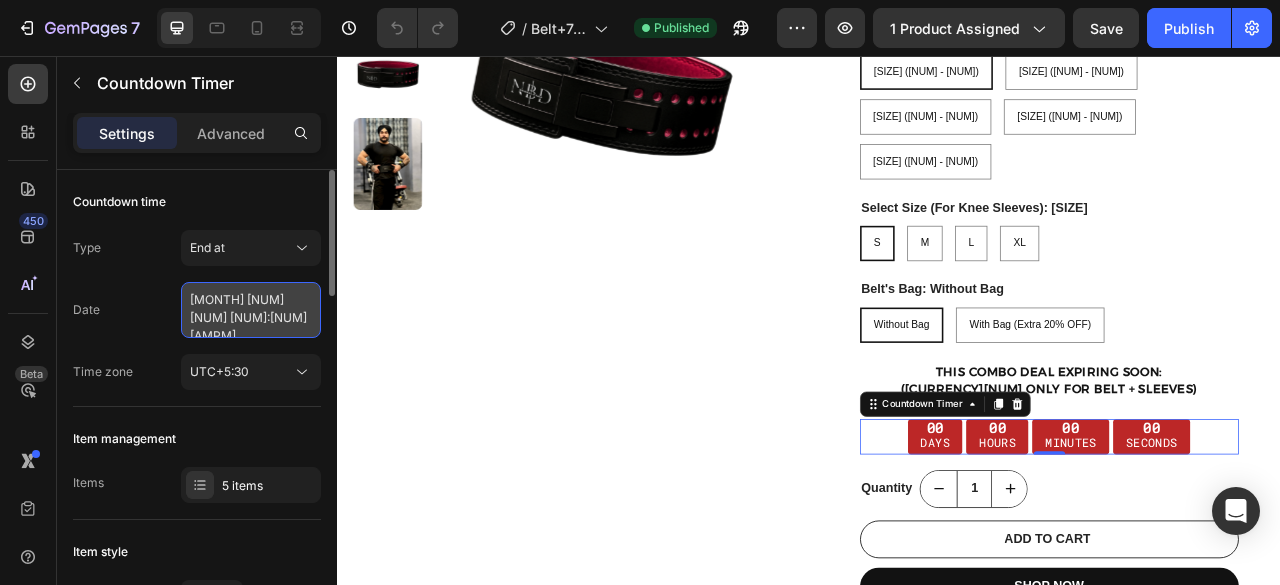 click on "July 13 2025 2:02 PM" at bounding box center (251, 310) 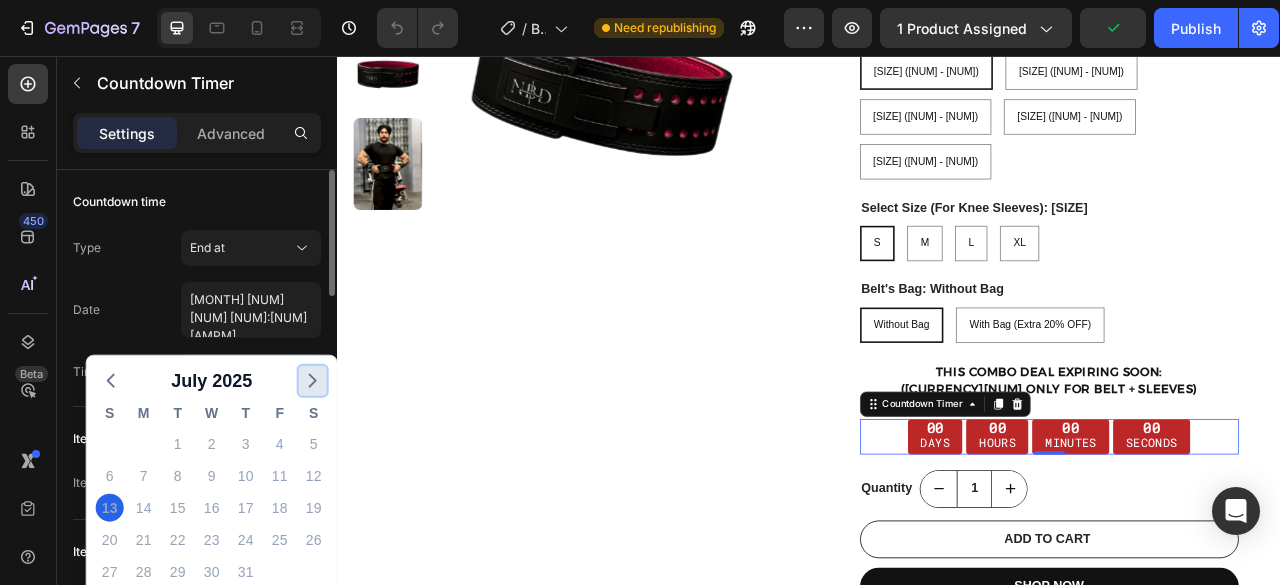 click 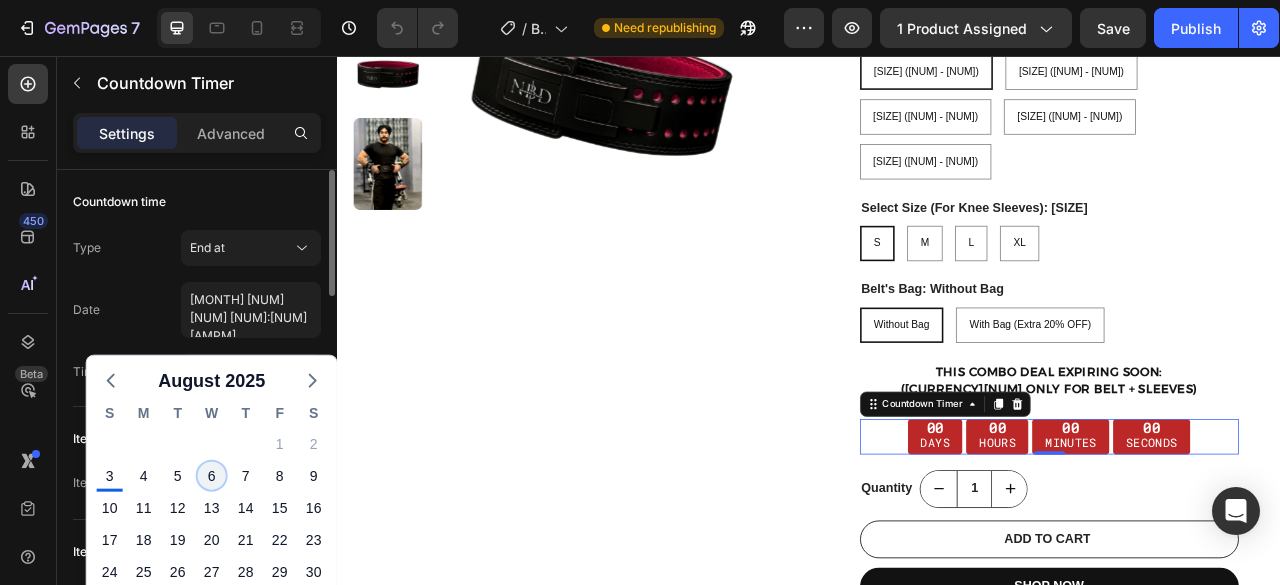 click on "6" 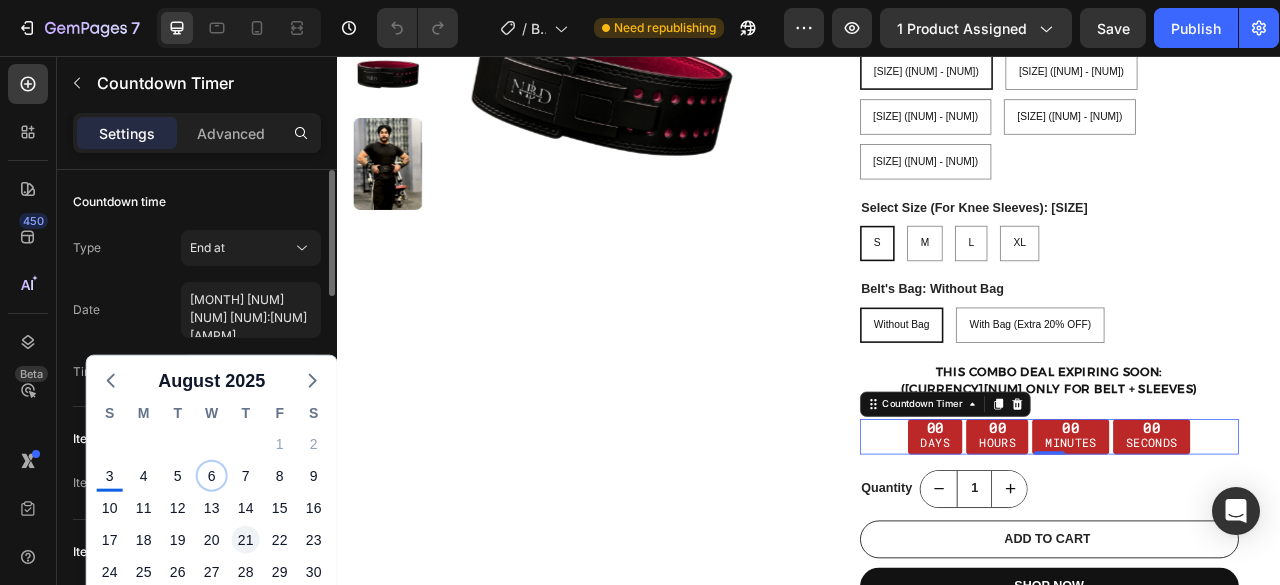 type on "[DATE] [TIME]" 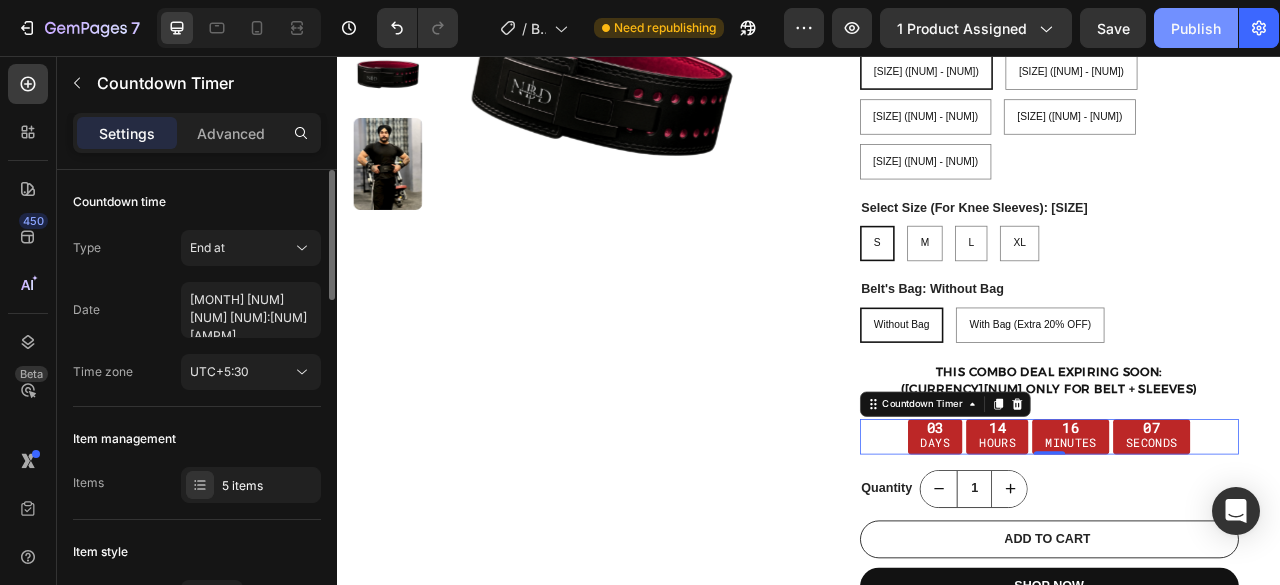 click on "Publish" at bounding box center (1196, 28) 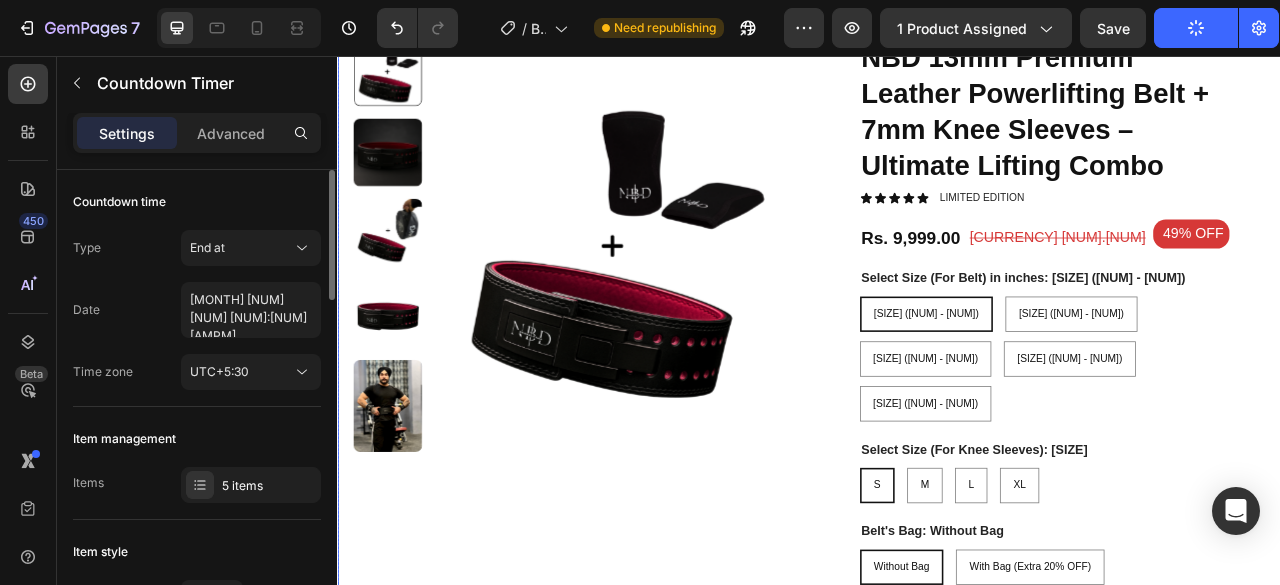 scroll, scrollTop: 300, scrollLeft: 0, axis: vertical 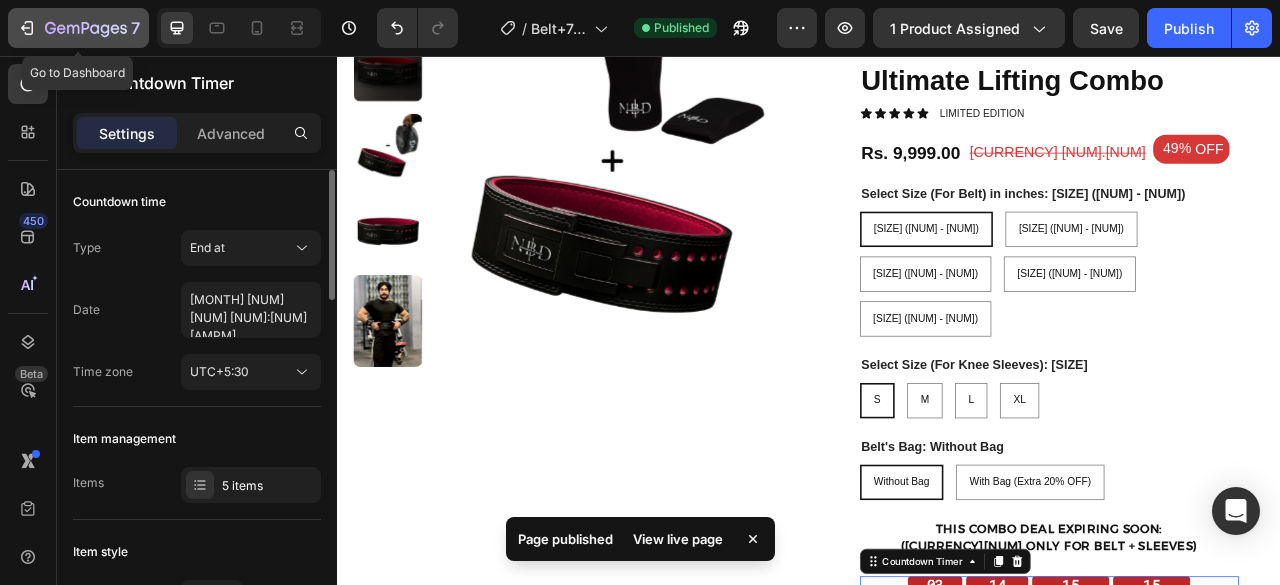 click 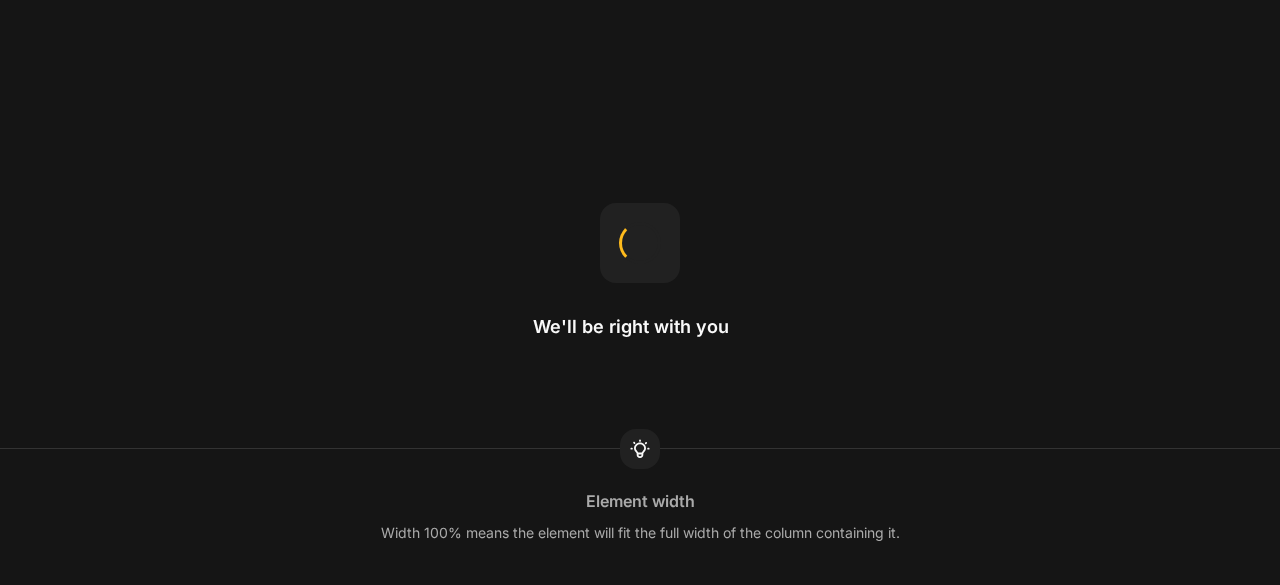 scroll, scrollTop: 0, scrollLeft: 0, axis: both 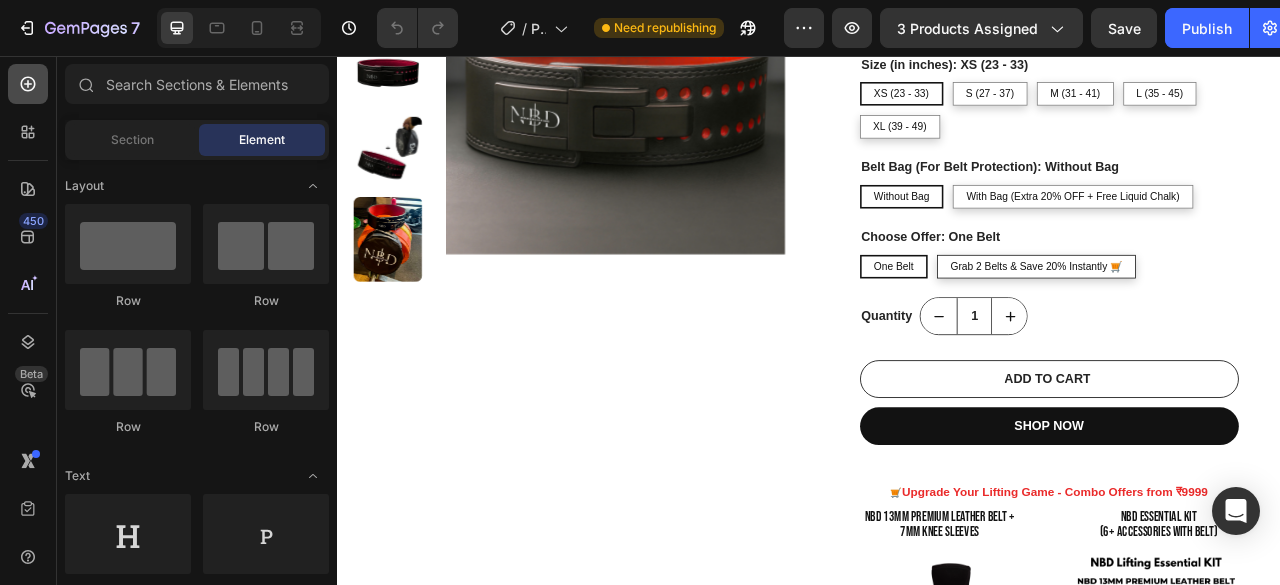 click 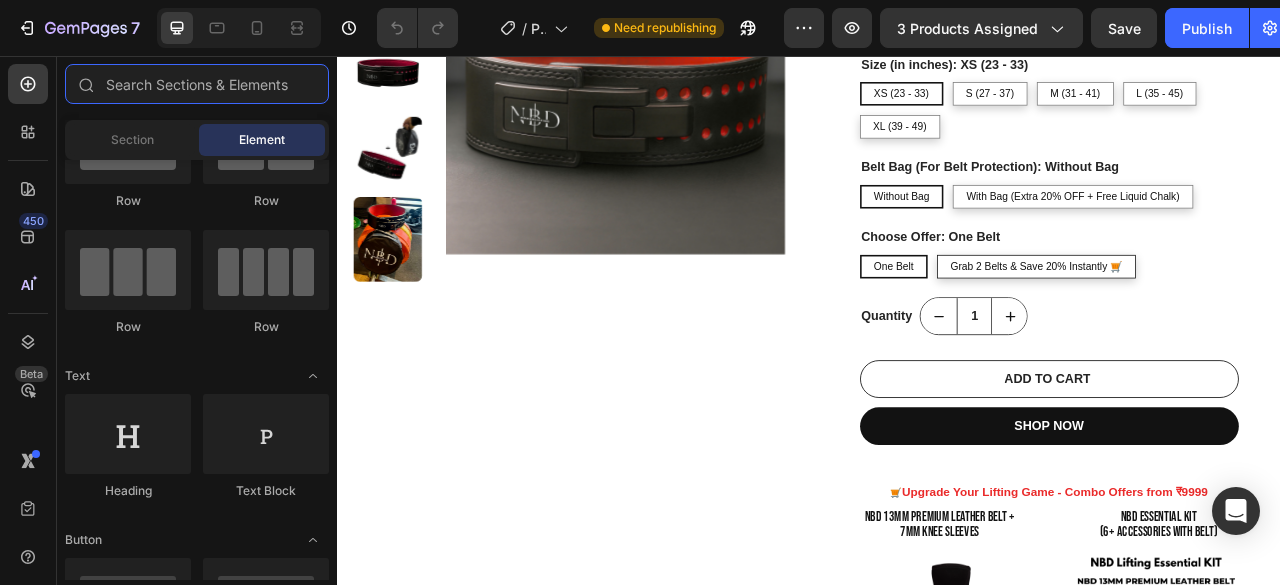 scroll, scrollTop: 0, scrollLeft: 0, axis: both 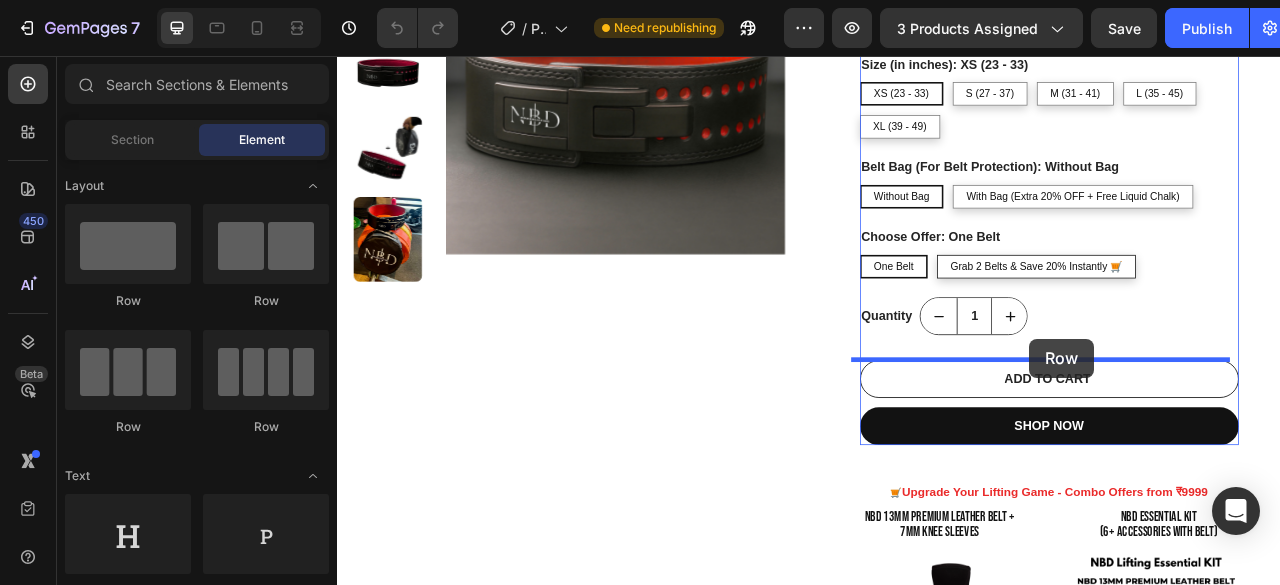 drag, startPoint x: 769, startPoint y: 378, endPoint x: 785, endPoint y: 439, distance: 63.06346 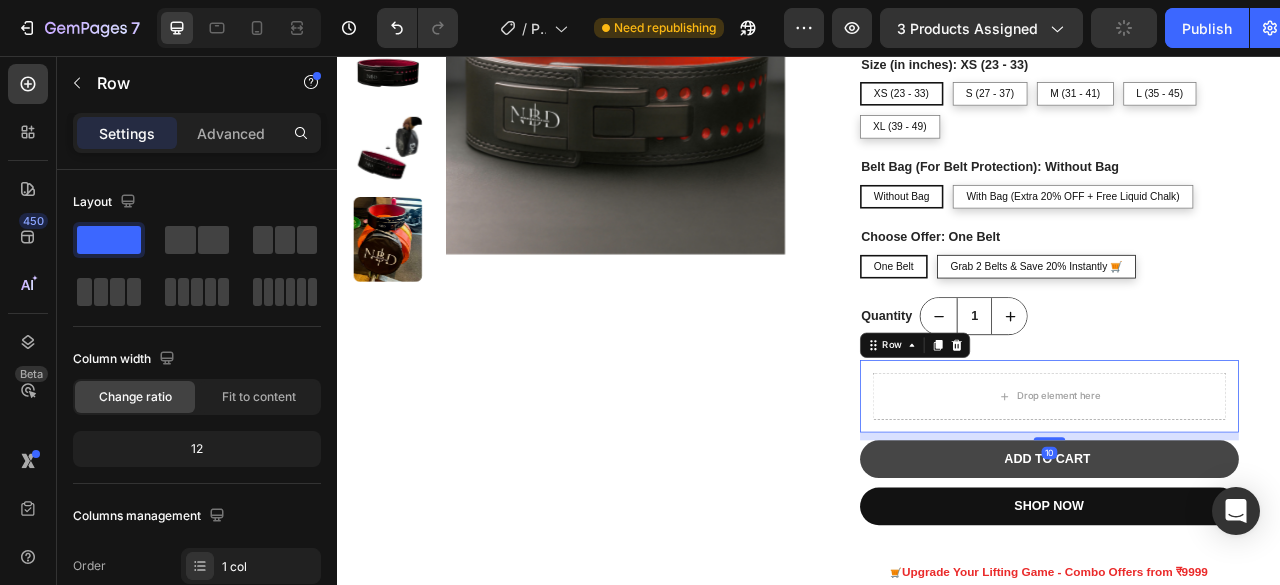 drag, startPoint x: 1229, startPoint y: 565, endPoint x: 337, endPoint y: 212, distance: 959.3086 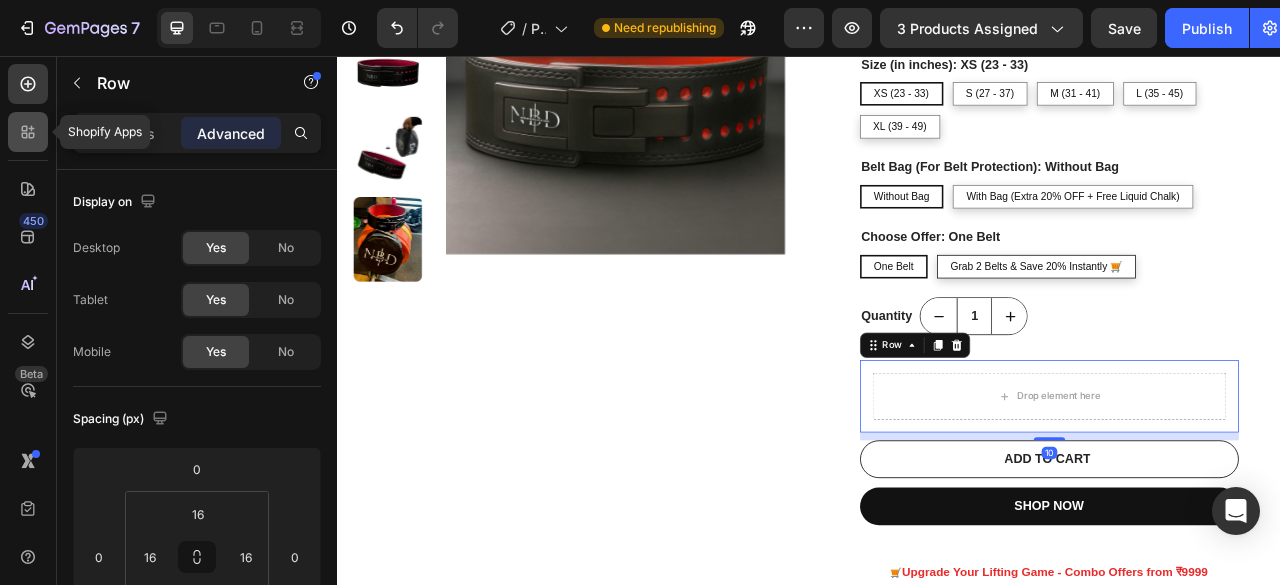 click 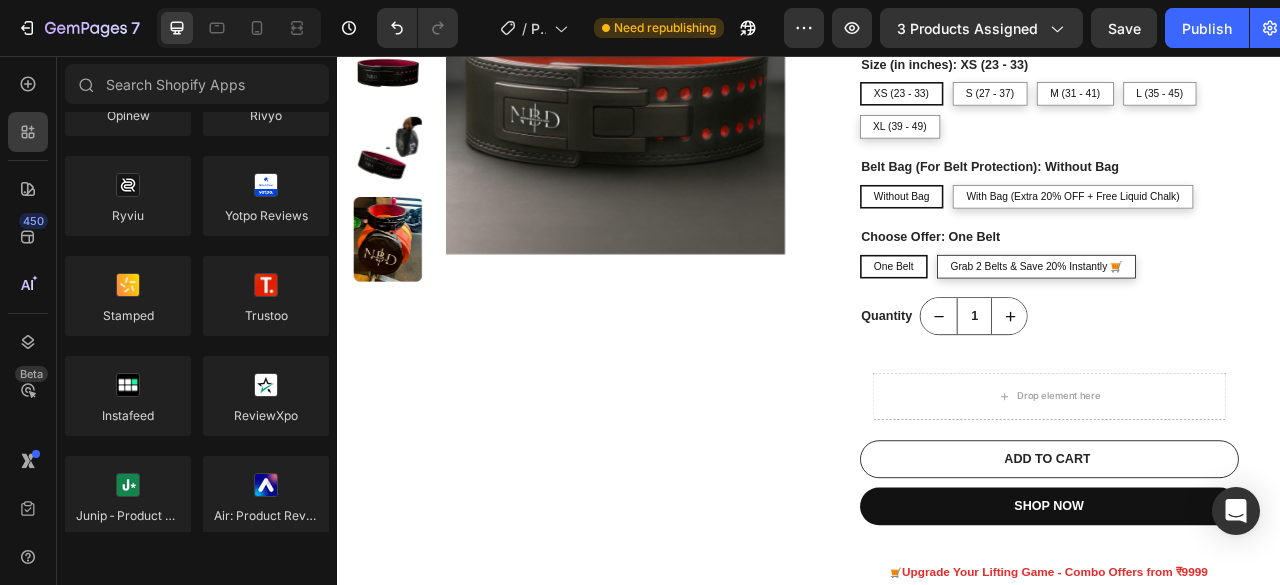 scroll, scrollTop: 0, scrollLeft: 0, axis: both 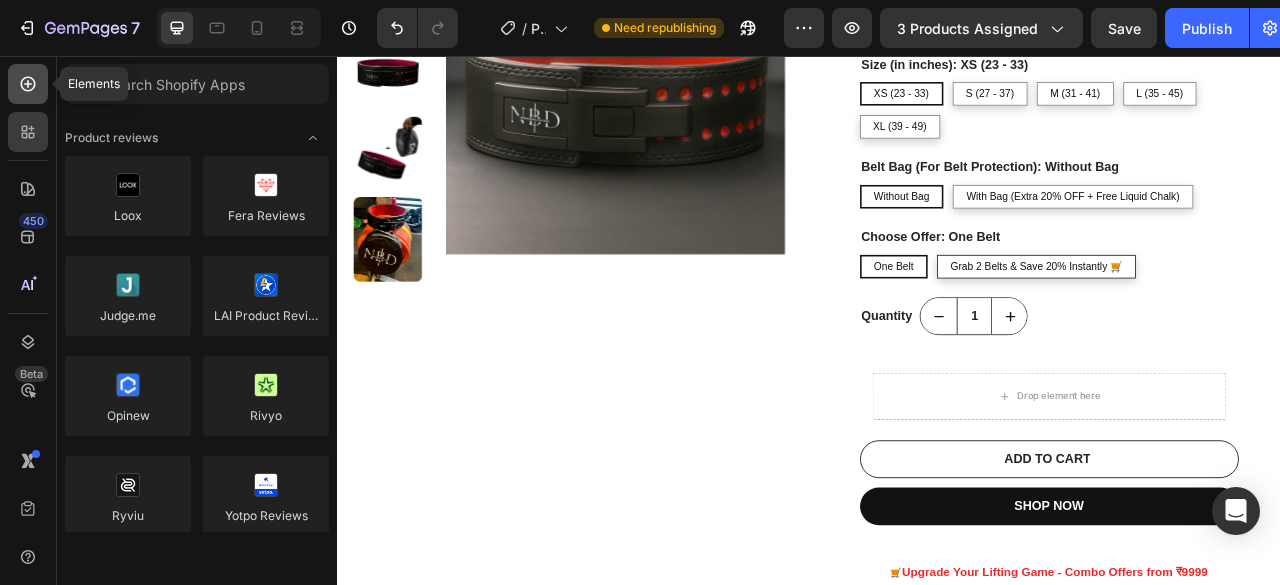 click 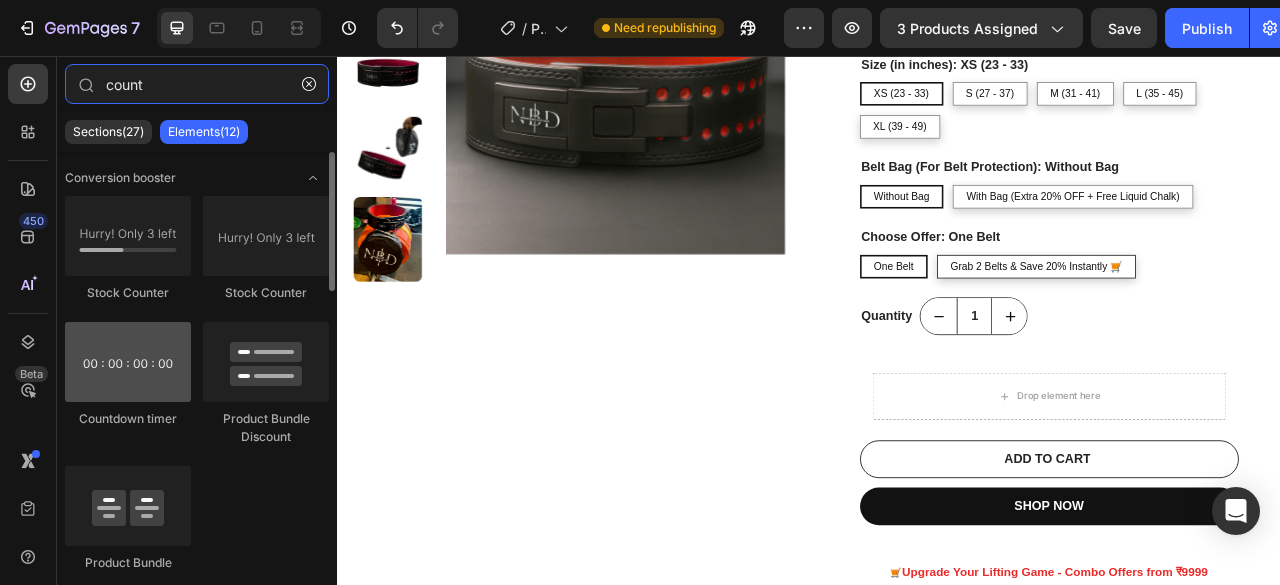type on "count" 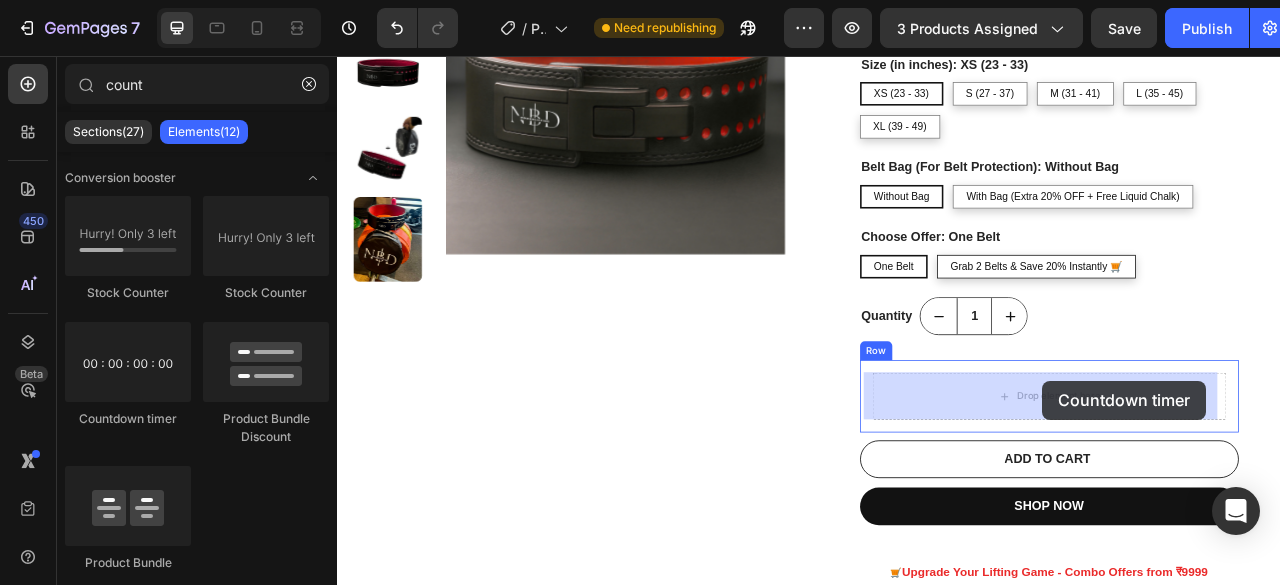 drag, startPoint x: 441, startPoint y: 417, endPoint x: 797, endPoint y: 516, distance: 369.50912 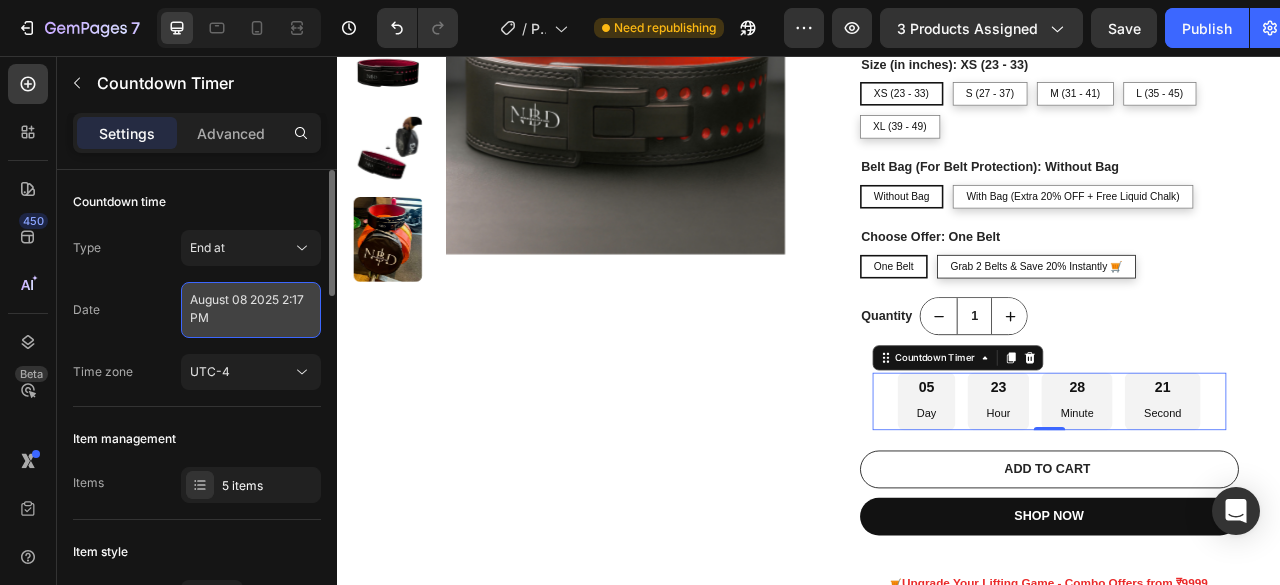 click on "August 08 2025 2:17 PM" at bounding box center [251, 310] 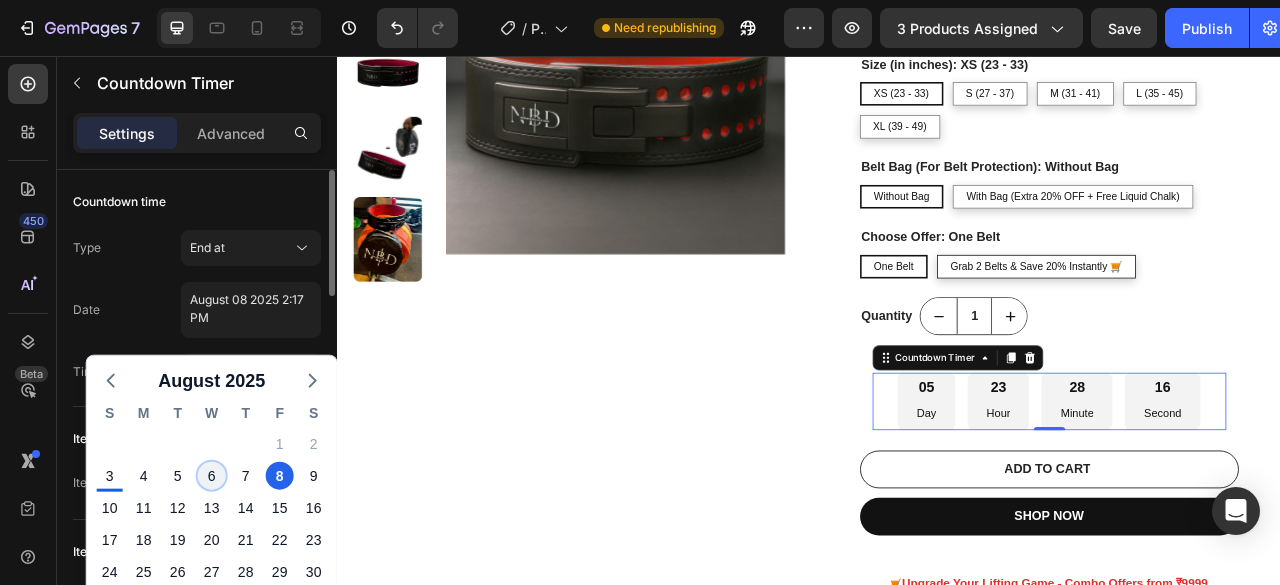 click on "6" 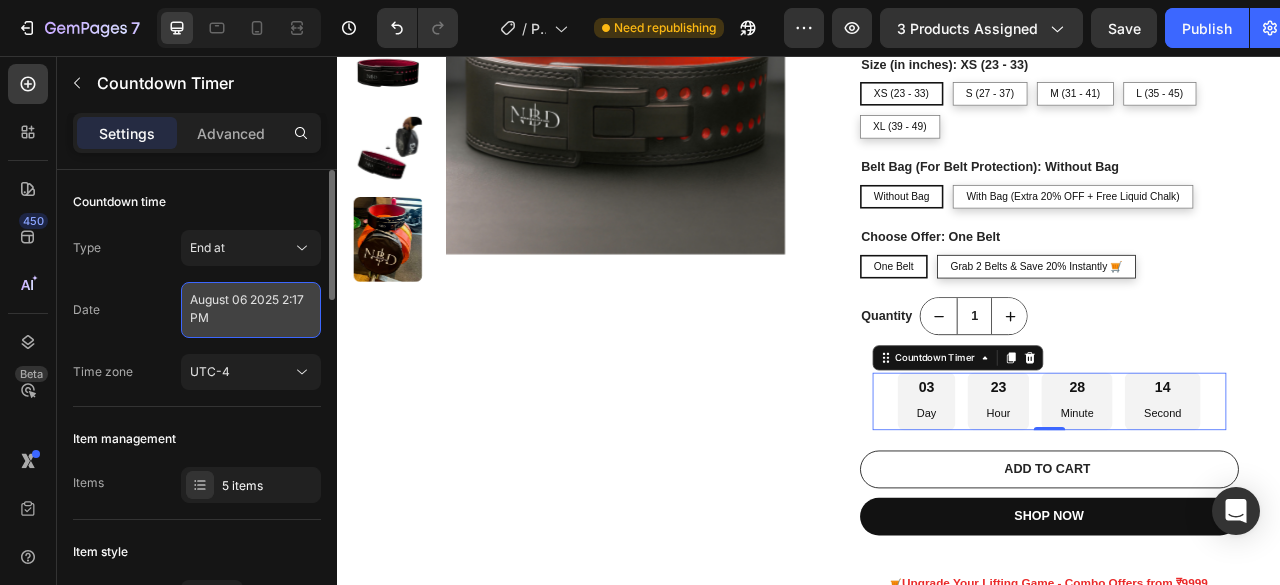click on "August 06 2025 2:17 PM" at bounding box center [251, 310] 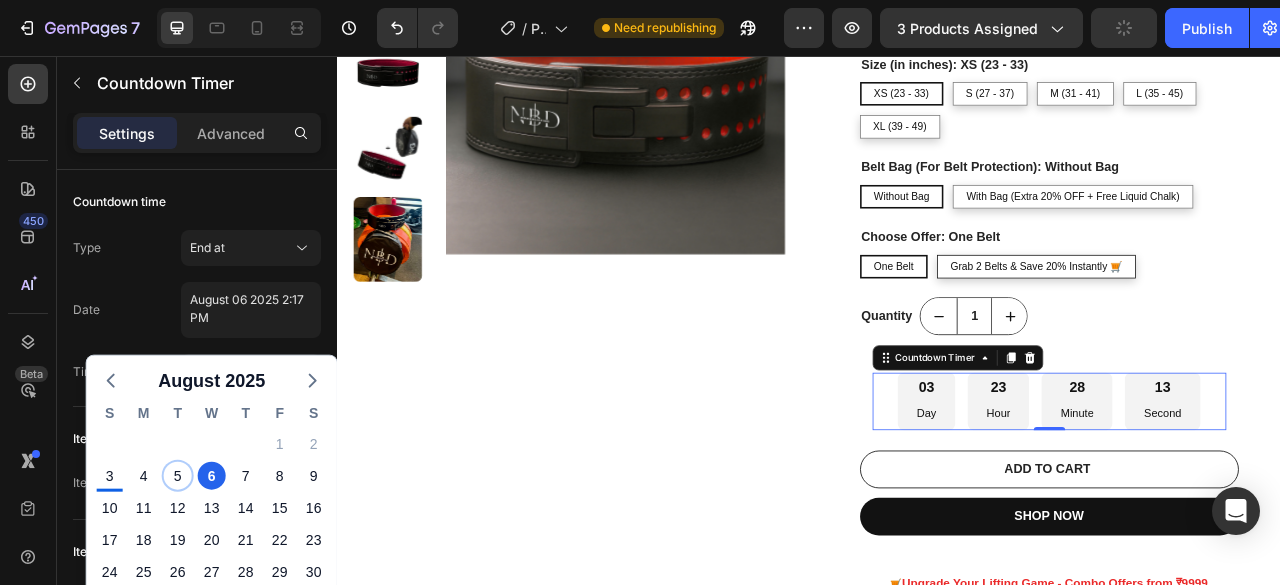 drag, startPoint x: 170, startPoint y: 478, endPoint x: 133, endPoint y: 367, distance: 117.00427 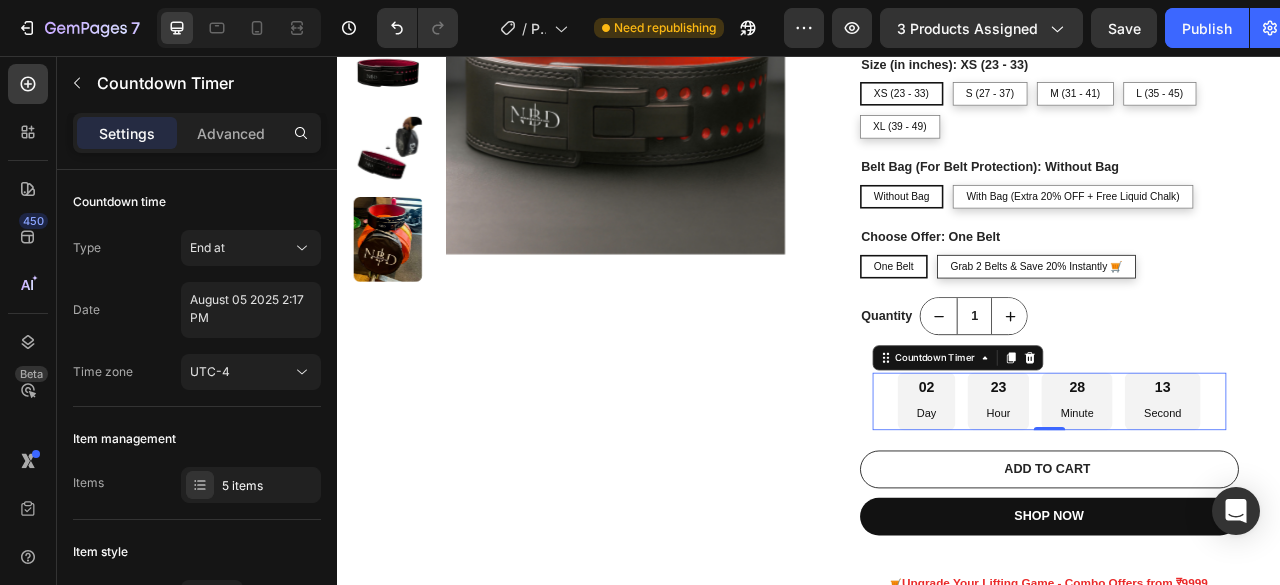 click on "Time zone UTC-4" at bounding box center (197, 372) 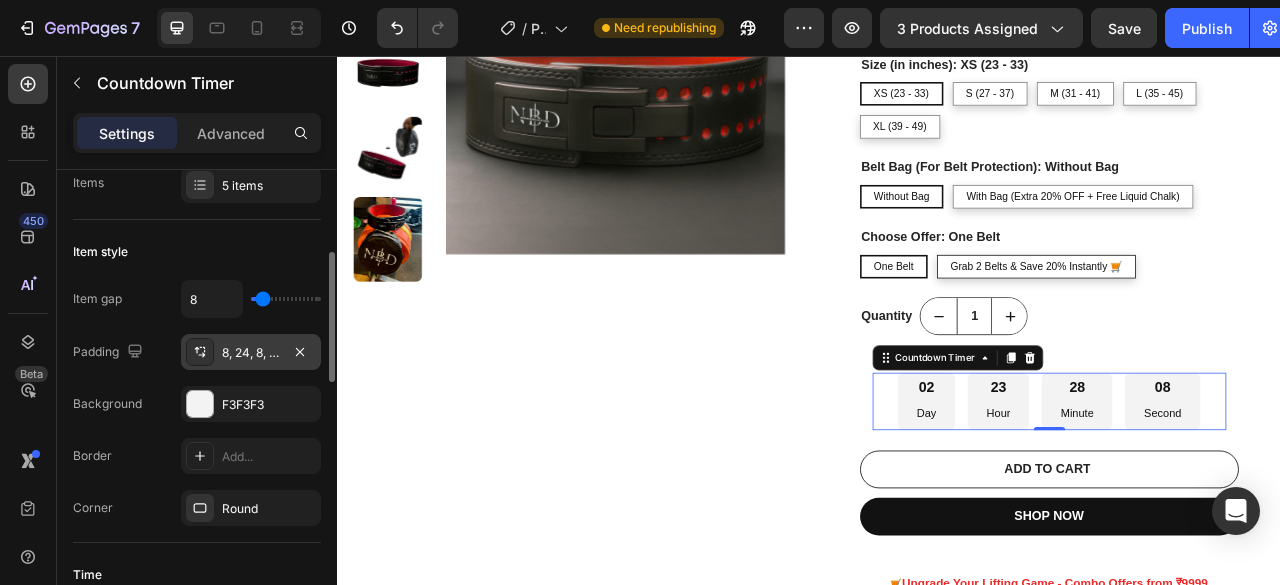 scroll, scrollTop: 0, scrollLeft: 0, axis: both 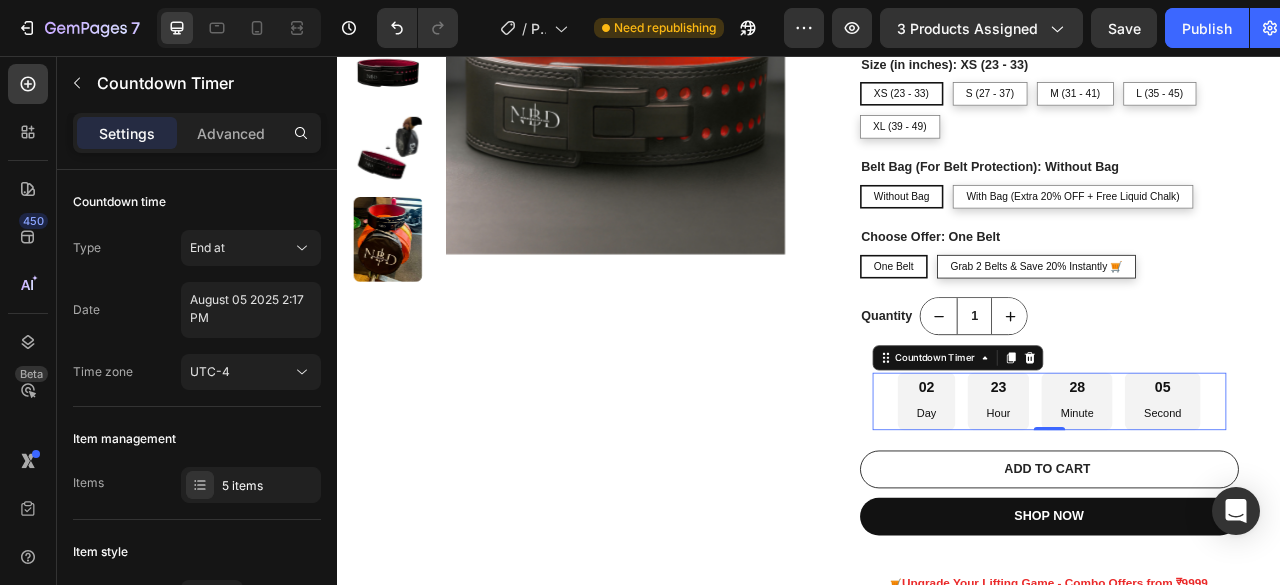 drag, startPoint x: 77, startPoint y: 25, endPoint x: 61, endPoint y: 138, distance: 114.12712 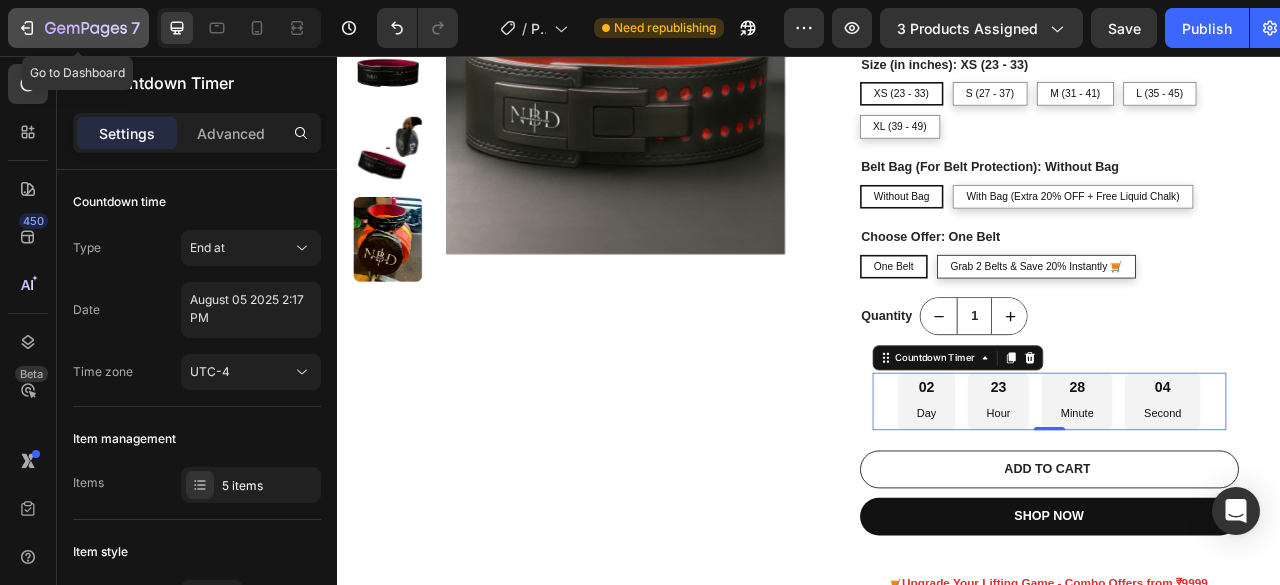 click 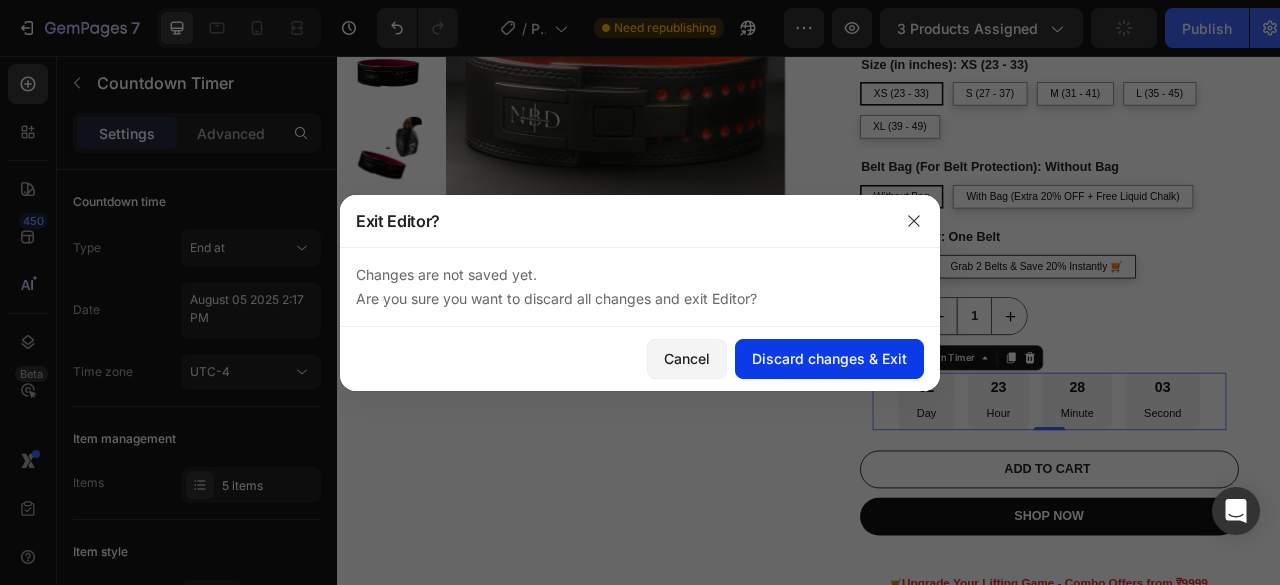 click on "Discard changes & Exit" at bounding box center [829, 358] 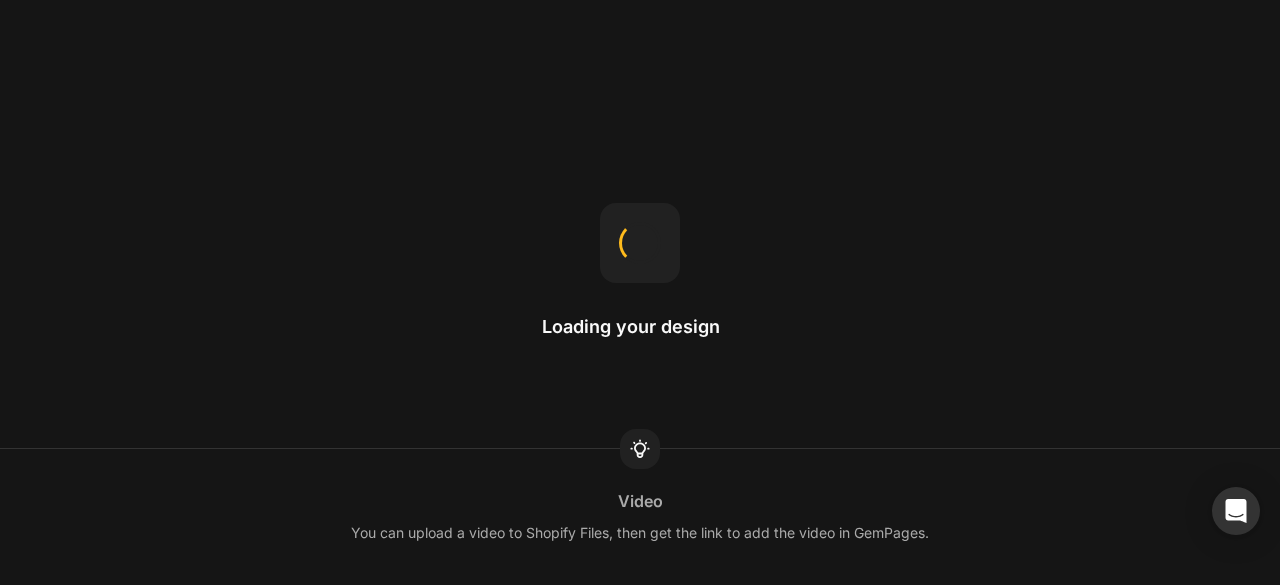 scroll, scrollTop: 0, scrollLeft: 0, axis: both 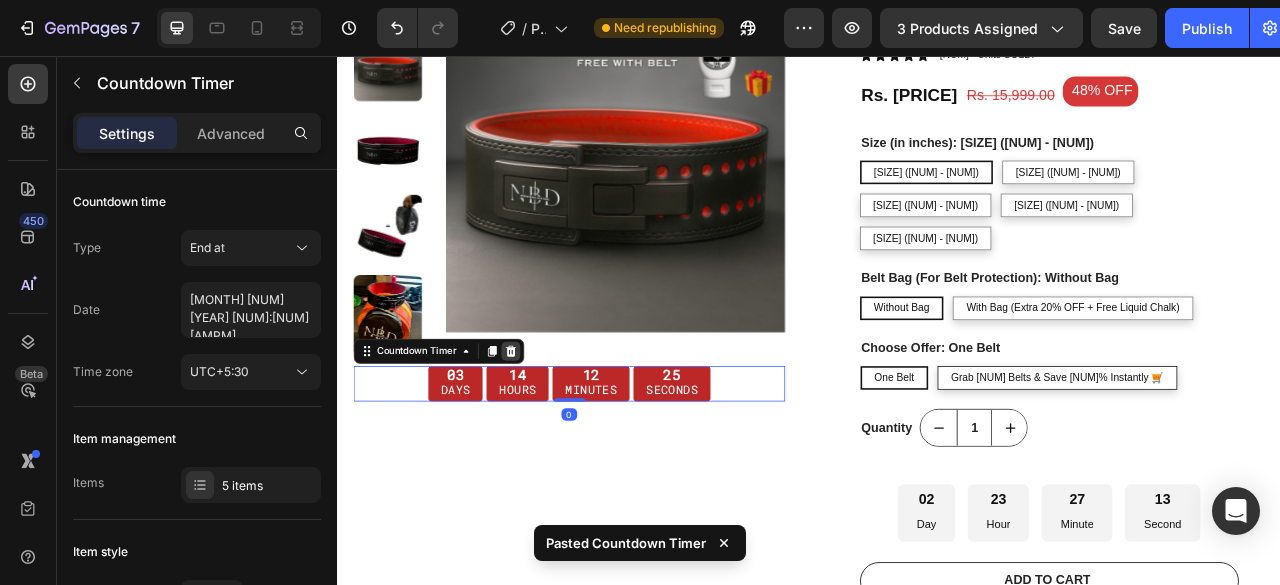 click 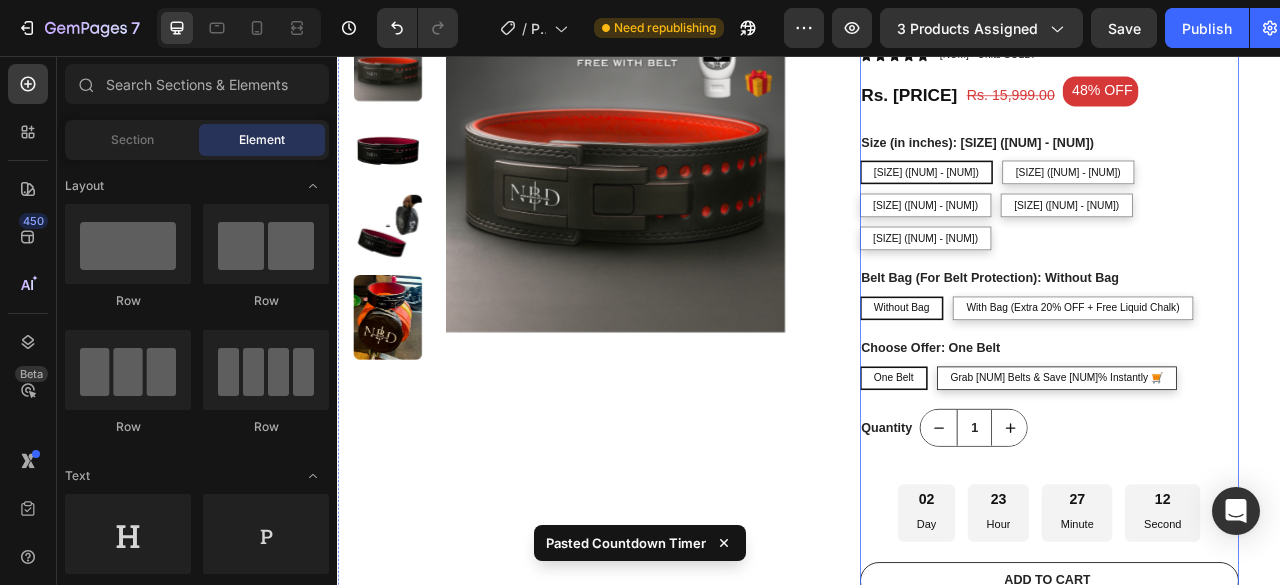 click on "🎁GET ONE FREE BOTTLE OF LIQUID CHALK - Limited Time Offer Text Block Row NBD 13mm Premium Lever Belt | Pure Excellence - Premium Quality Product Title Icon Icon Icon Icon Icon Icon List 4500+ Units SOLD! Text Block Row Rs. 8,399.00 Product Price Product Price Rs. 15,999.00 Product Price Product Price 48% OFF Discount Tag Row Size (in inches): XS (23 - 33) XS (23 - 33) XS (23 - 33) XS (23 - 33) S (27 - 37) S (27 - 37) S (27 - 37) M (31 - 41) M (31 - 41) M (31 - 41) L (35 - 45) L (35 - 45) L (35 - 45) XL (39 - 49) XL (39 - 49) XL (39 - 49) Belt Bag (For Belt Protection): Without Bag Without Bag Without Bag Without Bag With Bag (Extra 20% OFF + Free Liquid Chalk) With Bag (Extra 20% OFF + Free Liquid Chalk) With Bag (Extra 20% OFF + Free Liquid Chalk) Choose Offer: One Belt One Belt One Belt One Belt Grab 2 Belts & Save 20% Instantly 🛒 Grab 2 Belts & Save 20% Instantly 🛒 Grab 2 Belts & Save 20% Instantly 🛒 Product Variants & Swatches Quantity Text Block
1
Row 02 Day 23" at bounding box center [1243, 366] 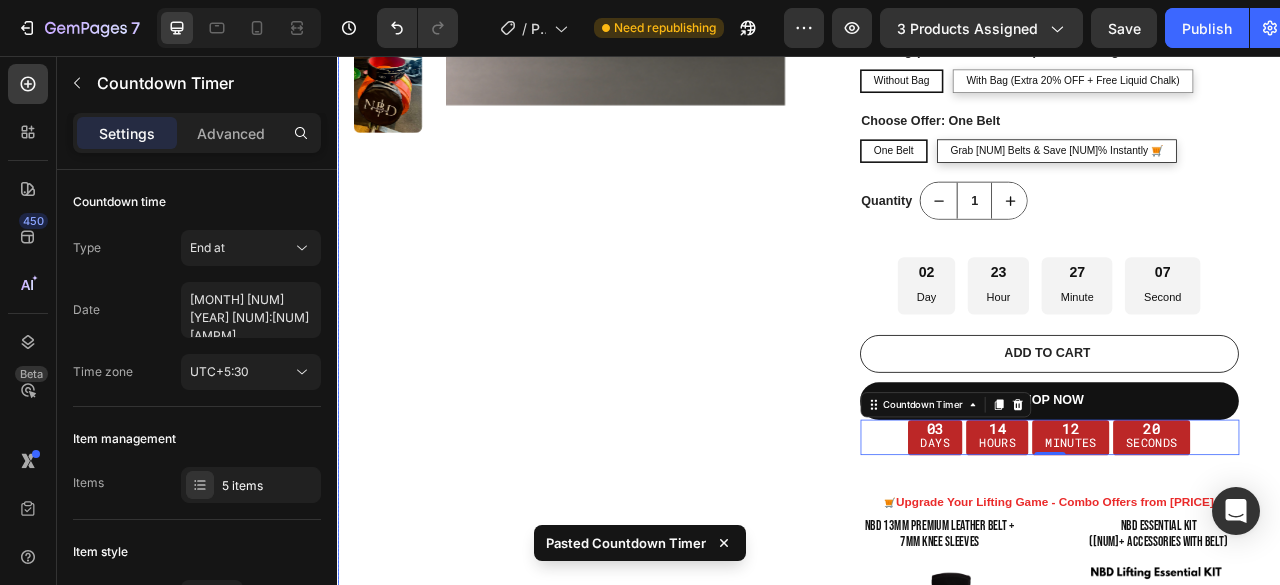 scroll, scrollTop: 538, scrollLeft: 0, axis: vertical 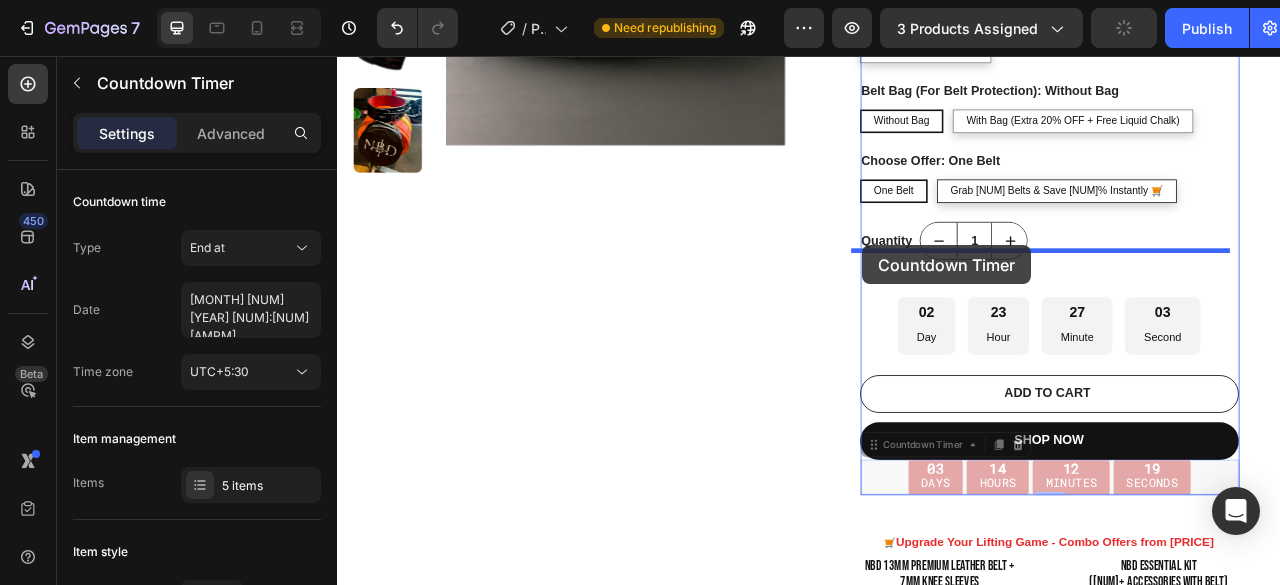 drag, startPoint x: 1006, startPoint y: 506, endPoint x: 1005, endPoint y: 297, distance: 209.0024 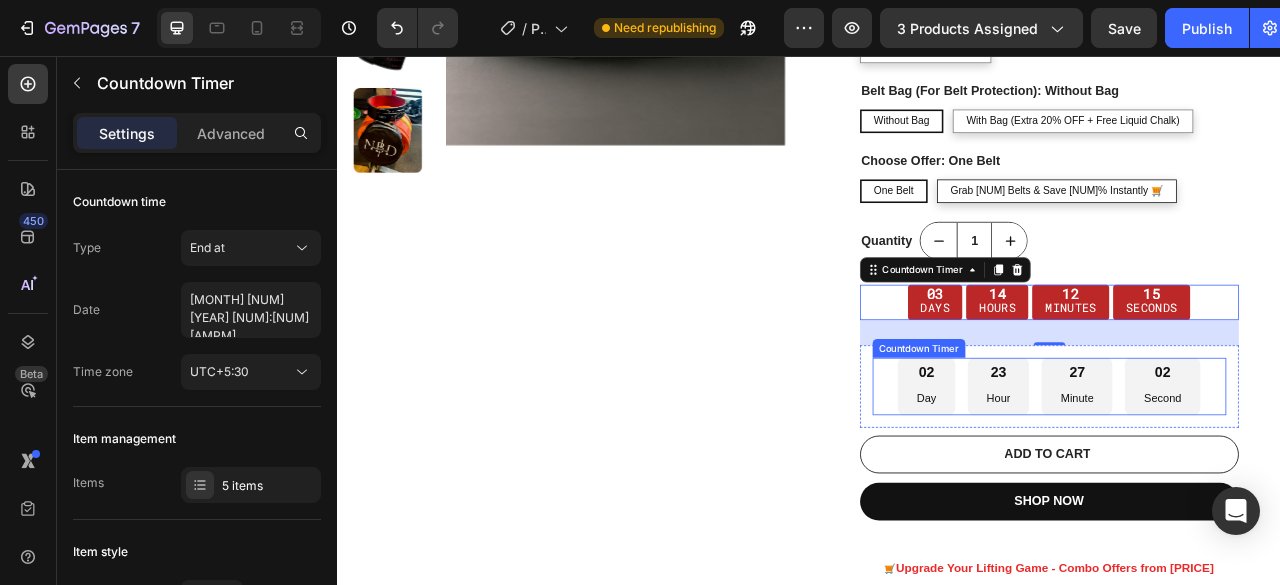 click on "02 Day 23 Hour 27 Minute 02 Second" at bounding box center (1242, 476) 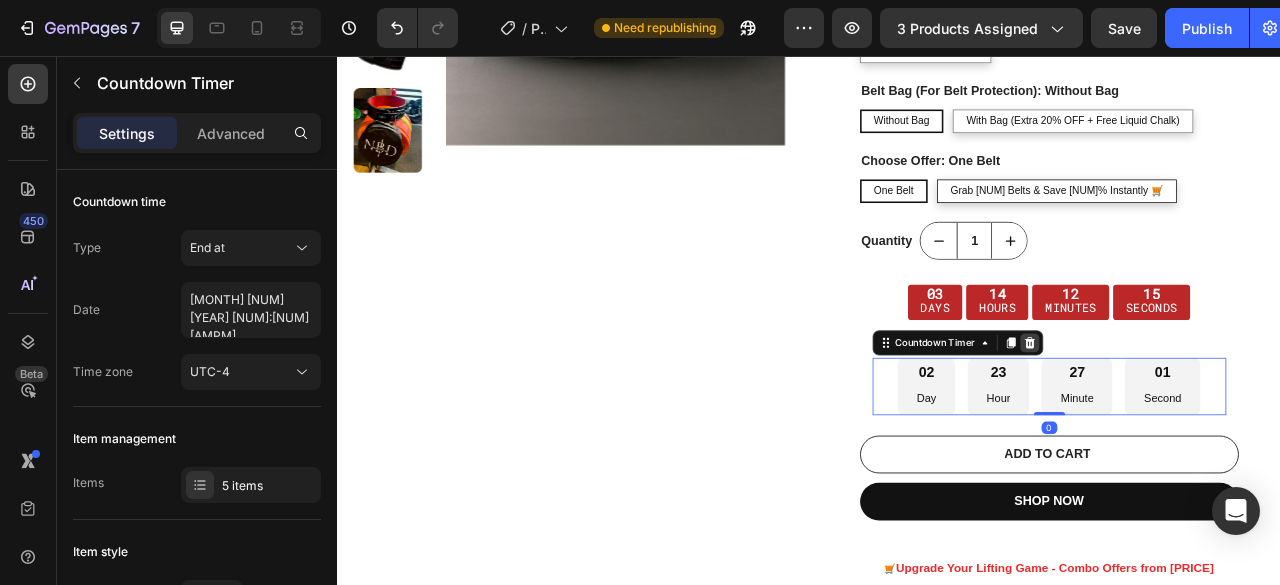 click at bounding box center [1218, 421] 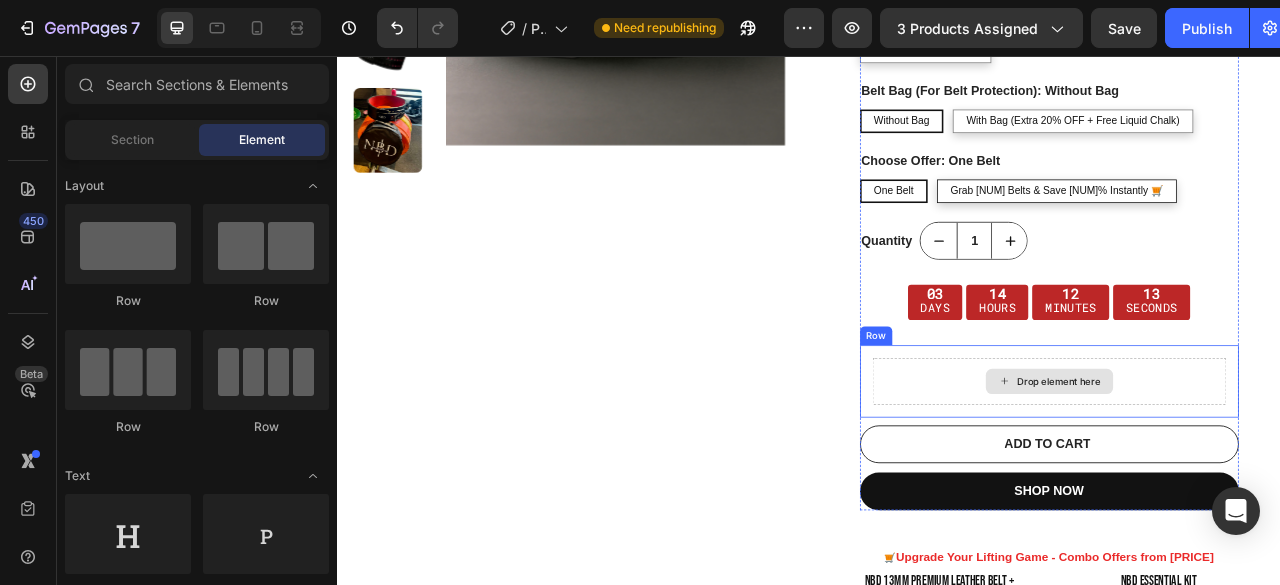 click on "Drop element here" at bounding box center (1243, 470) 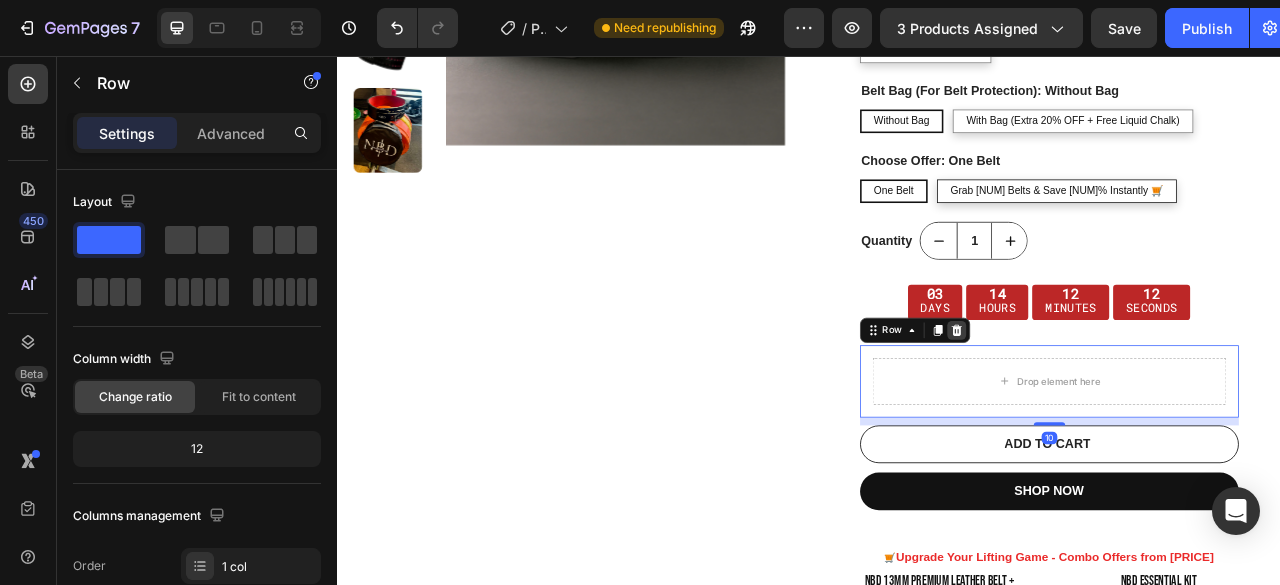 click 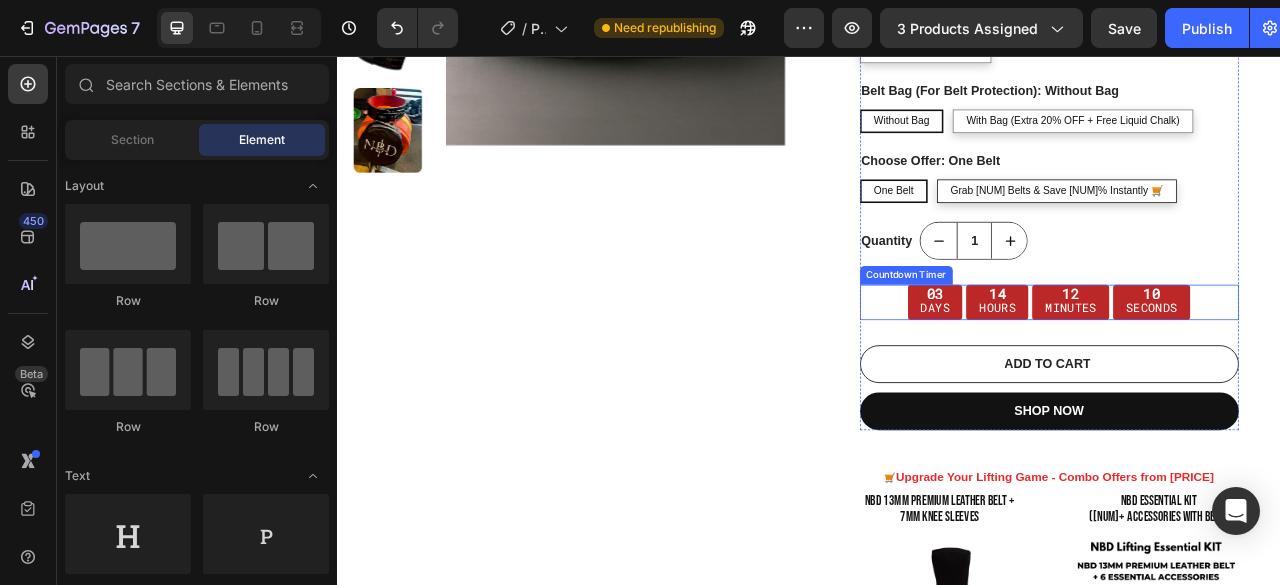 click on "12" at bounding box center [1270, 358] 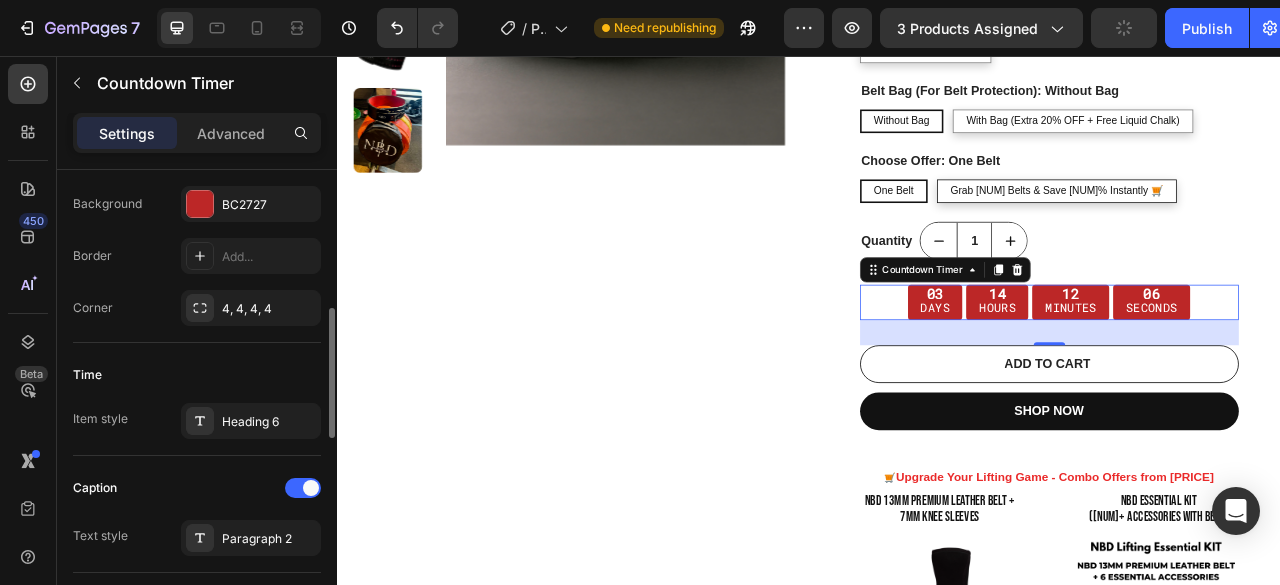 scroll, scrollTop: 400, scrollLeft: 0, axis: vertical 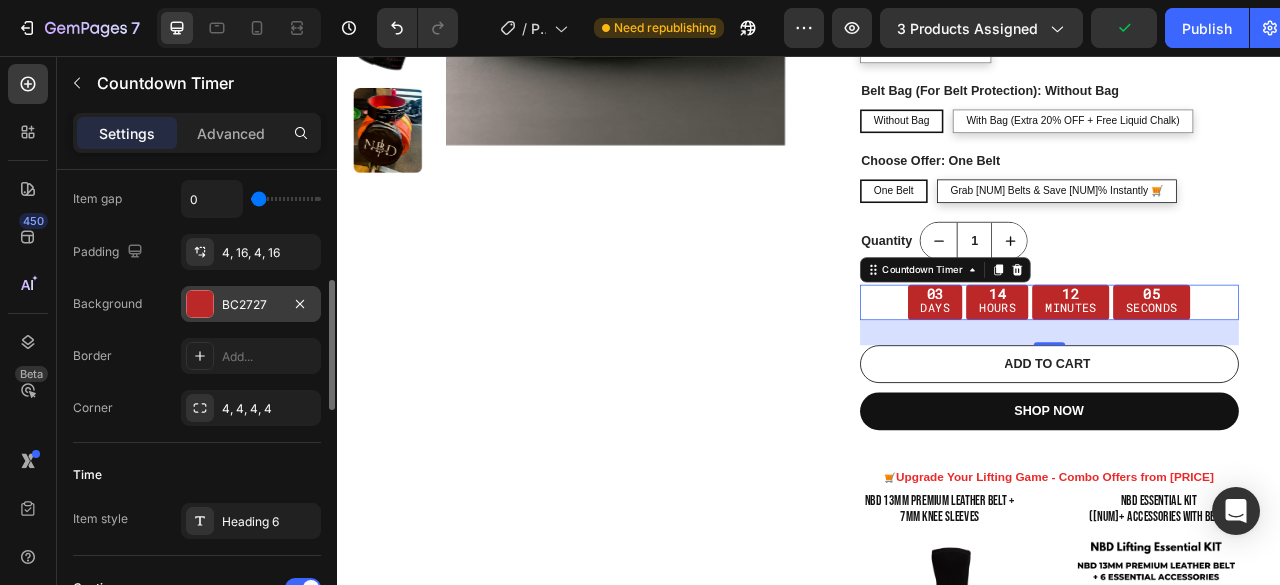 click on "BC2727" at bounding box center (251, 305) 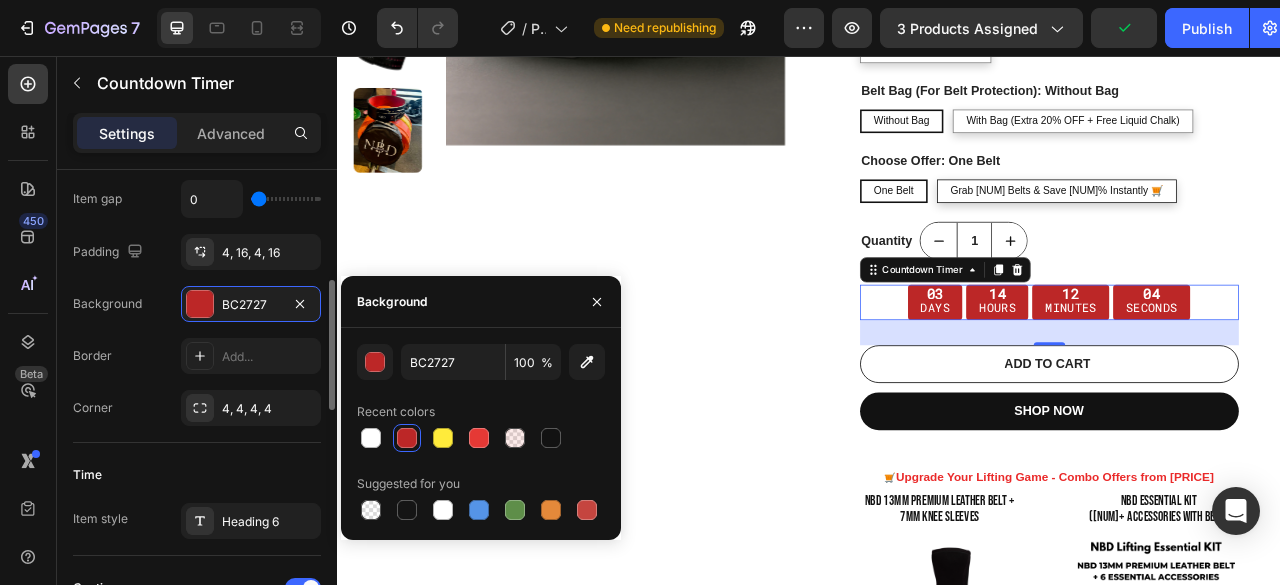click on "Item gap 0 Padding 4, 16, 4, 16 Background BC2727 Border Add... Corner 4, 4, 4, 4" at bounding box center (197, 303) 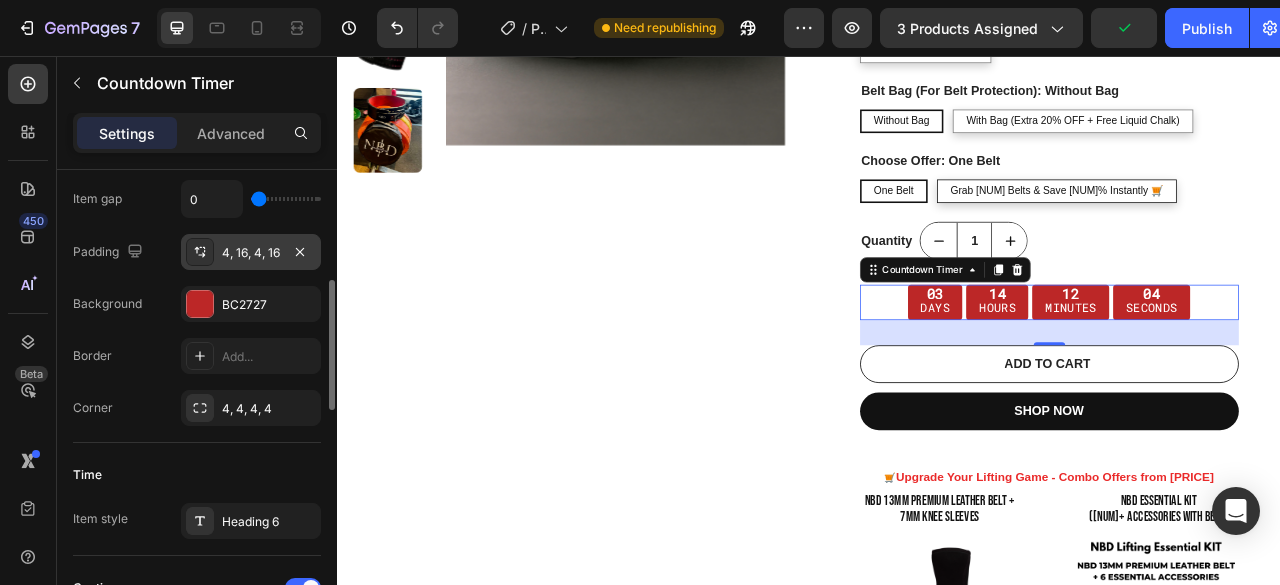 click on "4, 16, 4, 16" at bounding box center [251, 253] 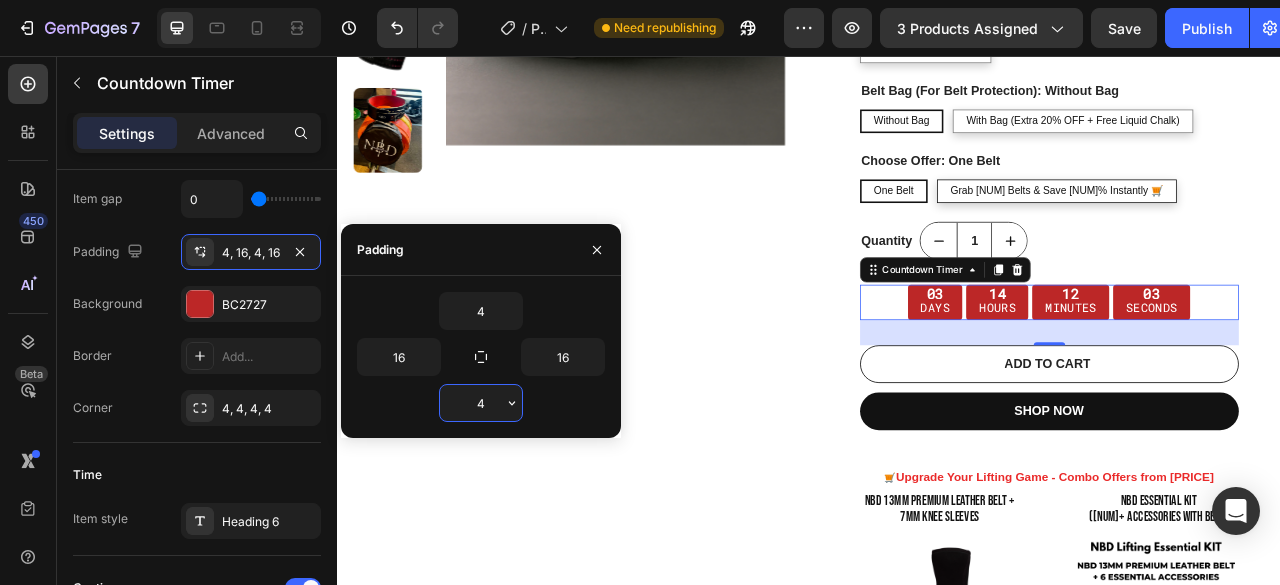 click on "4" at bounding box center (481, 403) 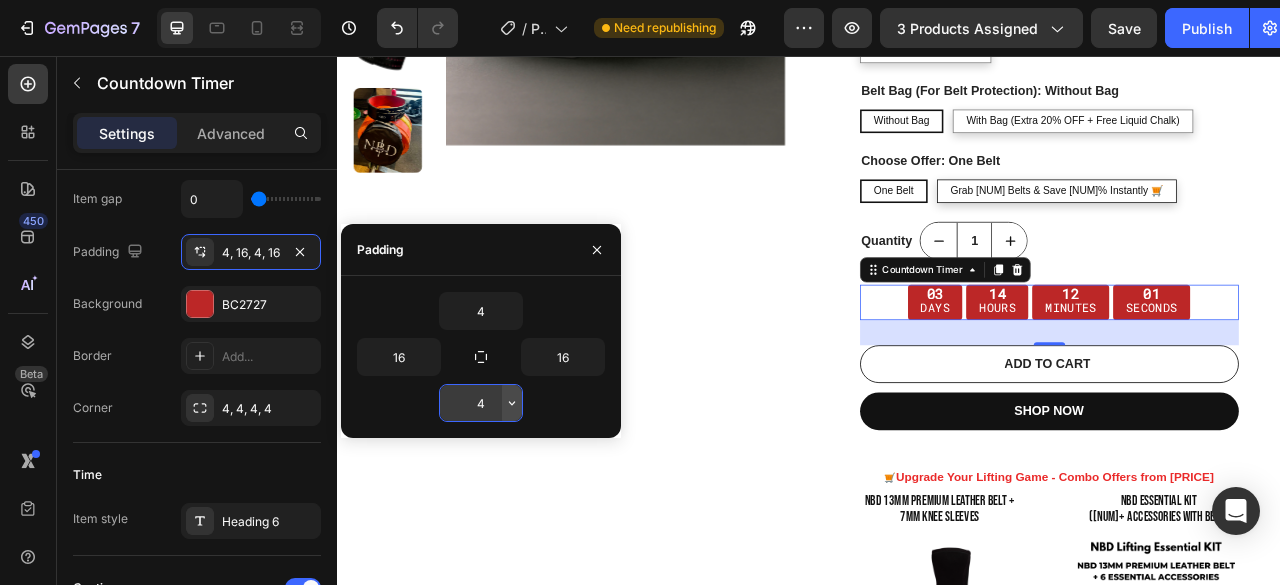 click 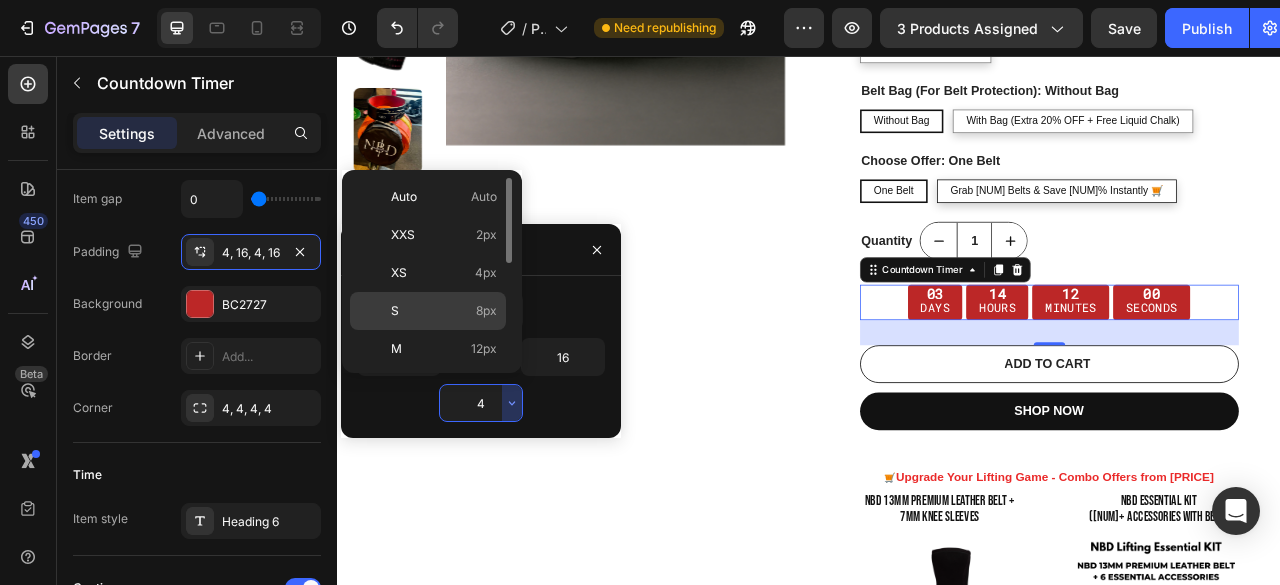 click on "S 8px" at bounding box center [444, 311] 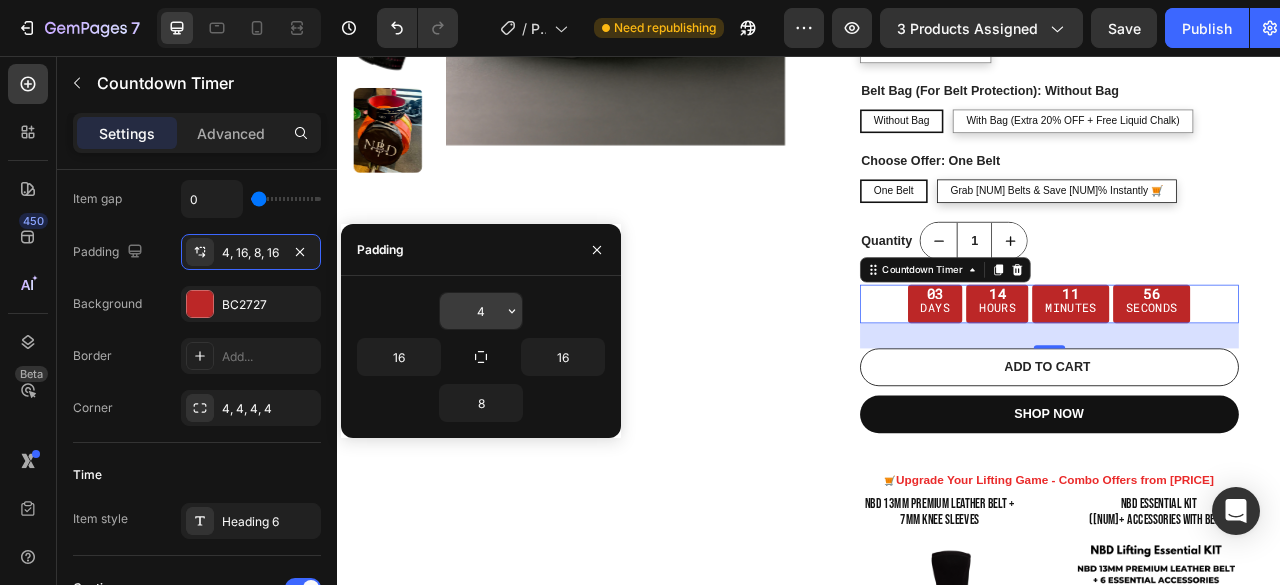 click on "4" at bounding box center (481, 311) 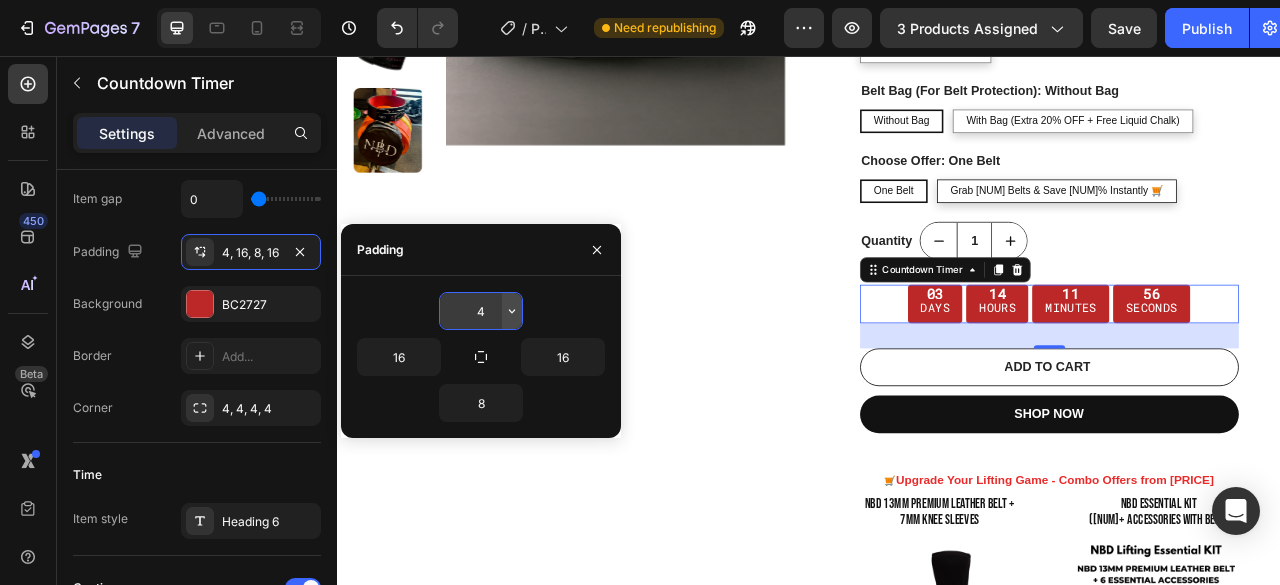 click 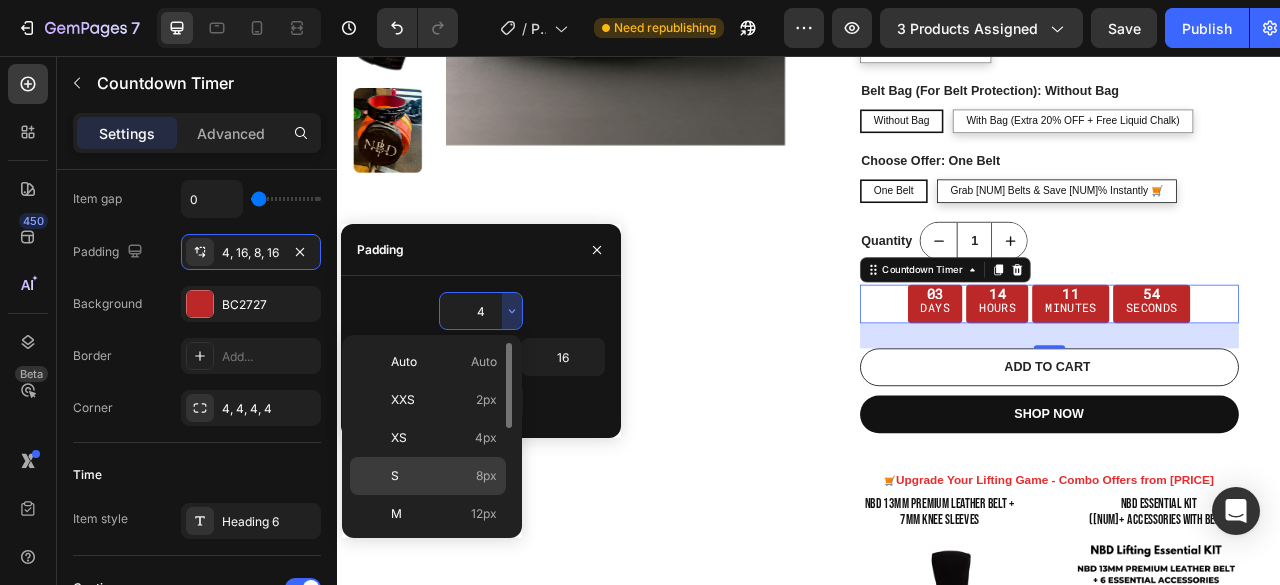 click on "S 8px" at bounding box center (444, 476) 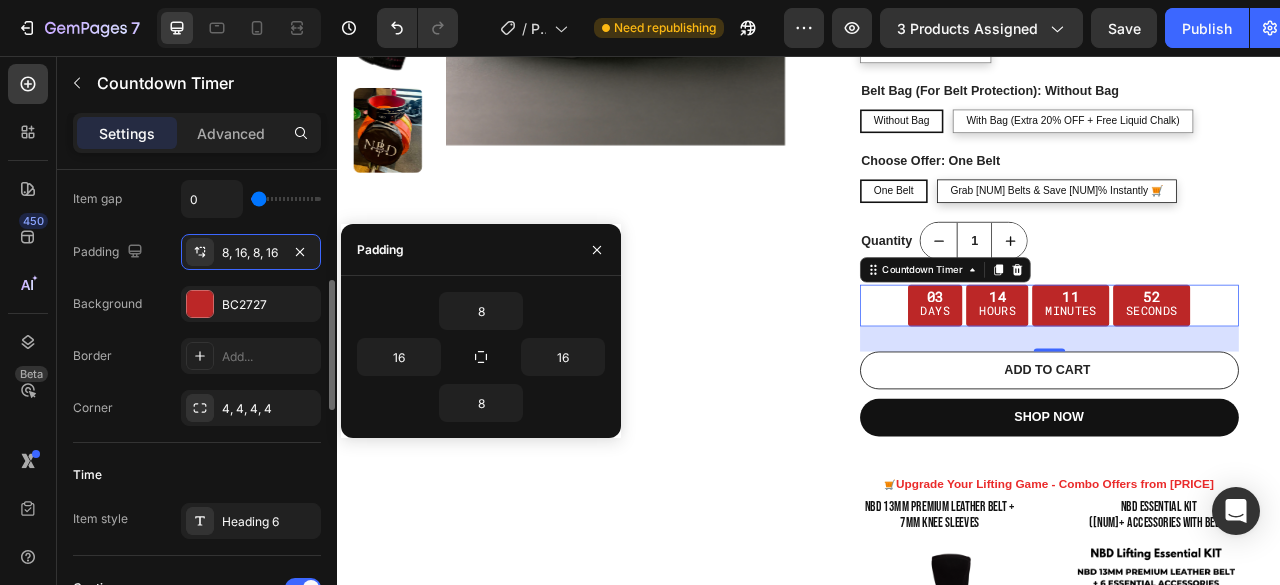 click on "Item gap 0 Padding 8, 16, 8, 16 Background BC2727 Border Add... Corner 4, 4, 4, 4" at bounding box center [197, 303] 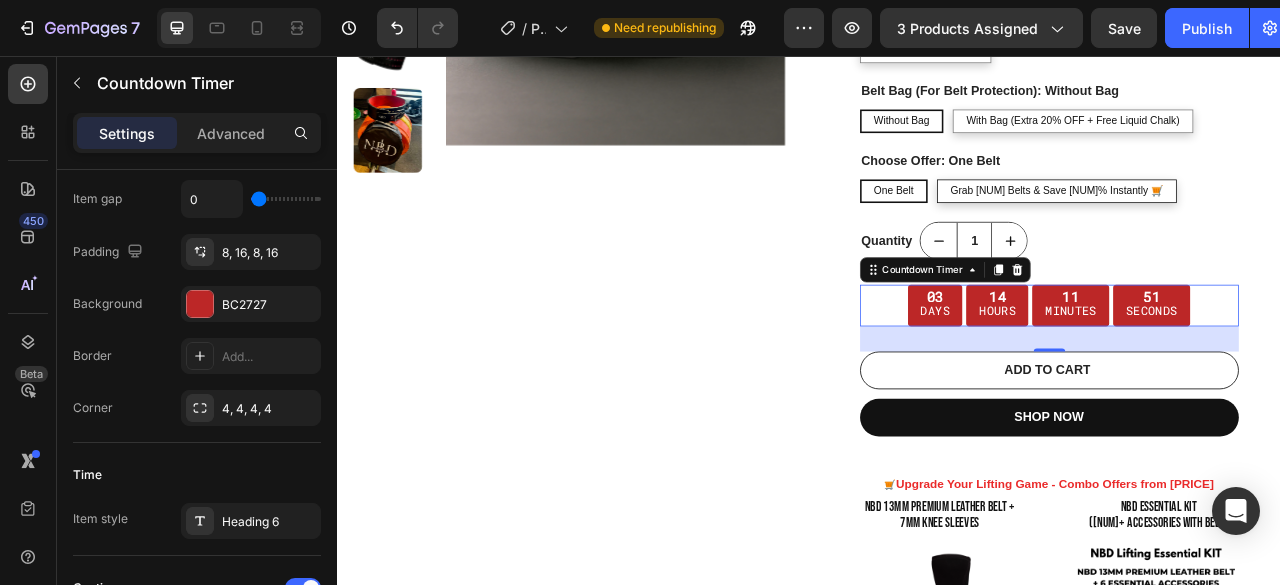 click at bounding box center [239, 28] 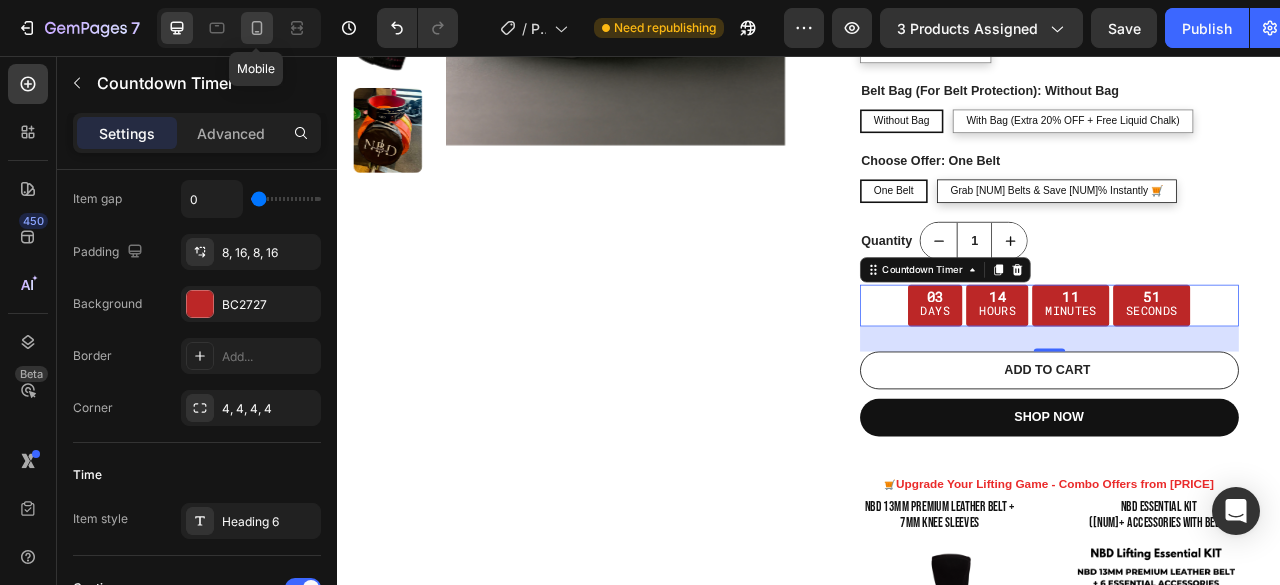 click 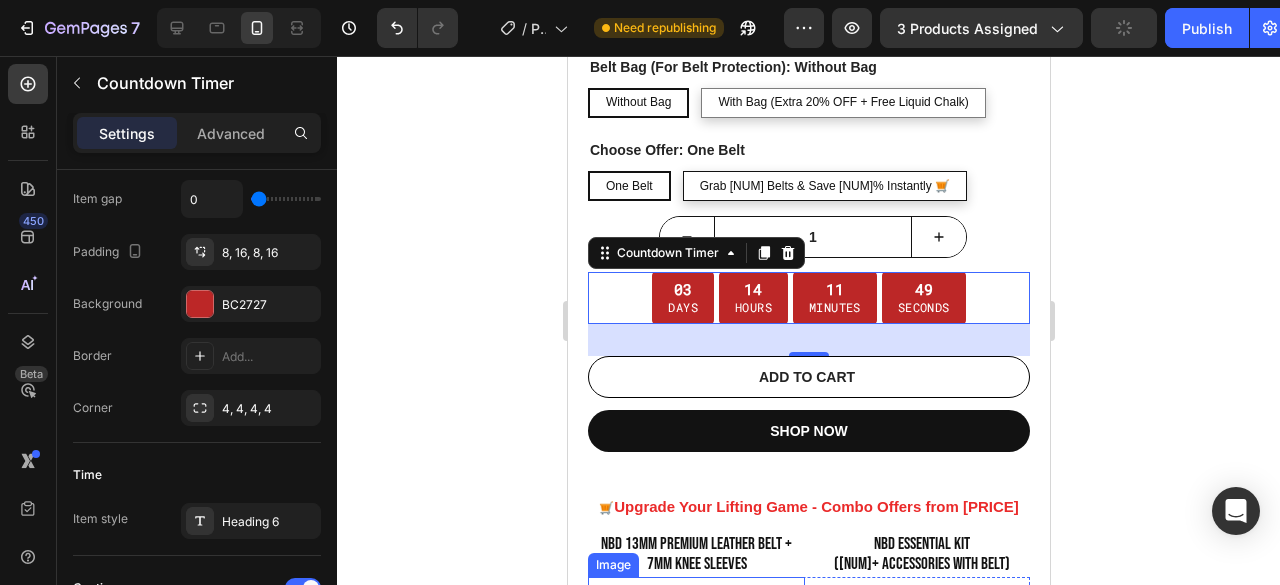 scroll, scrollTop: 818, scrollLeft: 0, axis: vertical 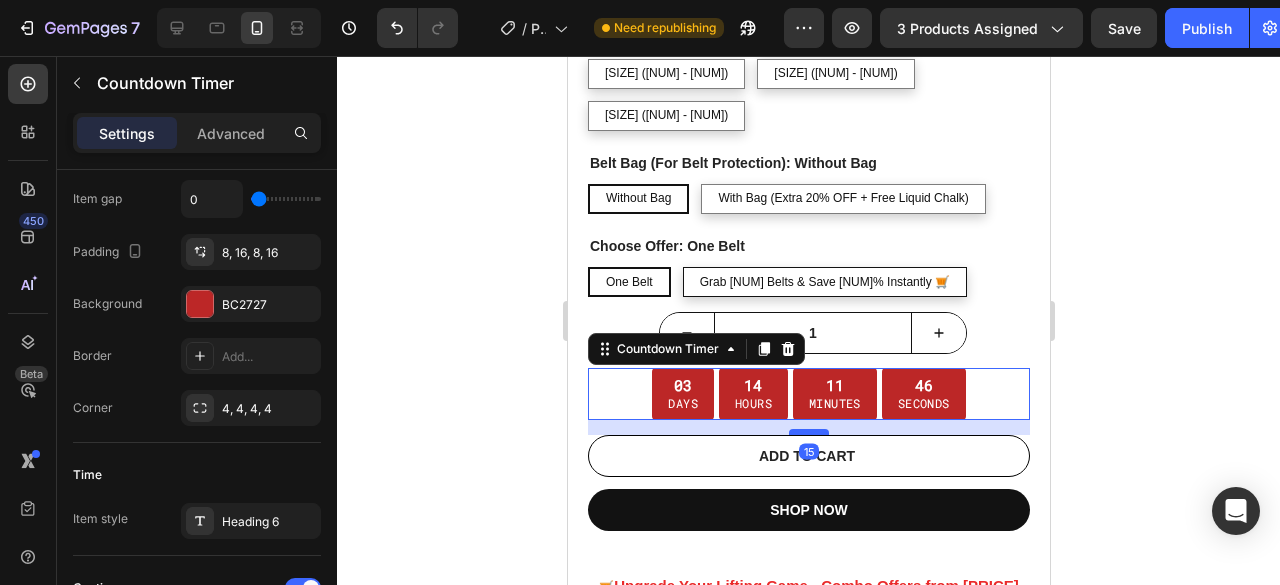 drag, startPoint x: 805, startPoint y: 408, endPoint x: 805, endPoint y: 391, distance: 17 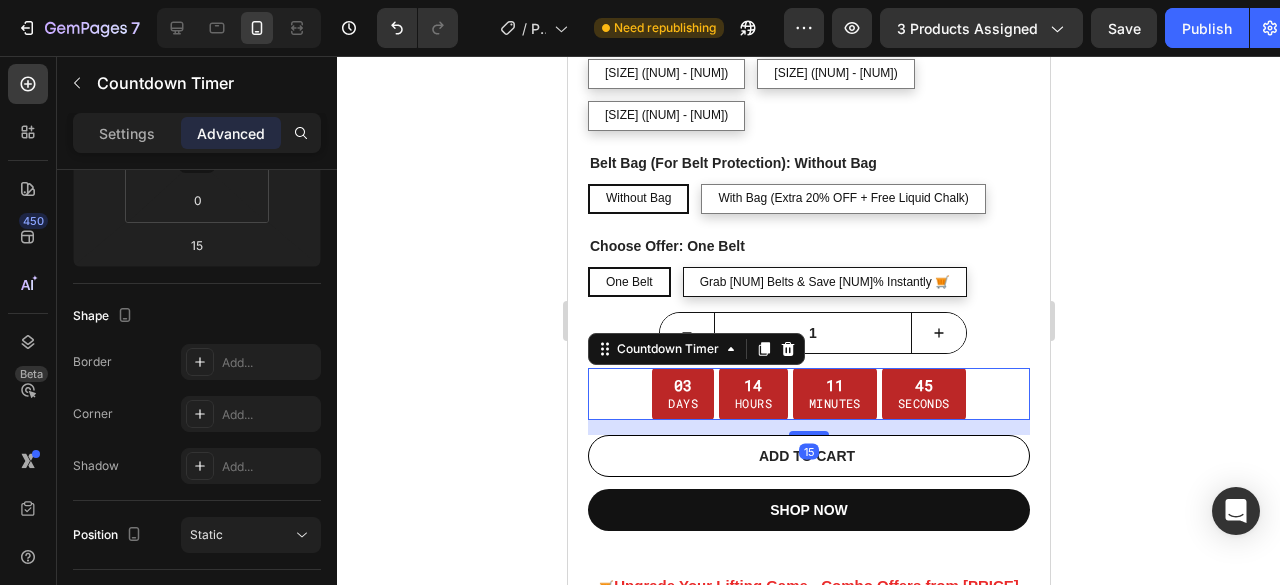 scroll, scrollTop: 0, scrollLeft: 0, axis: both 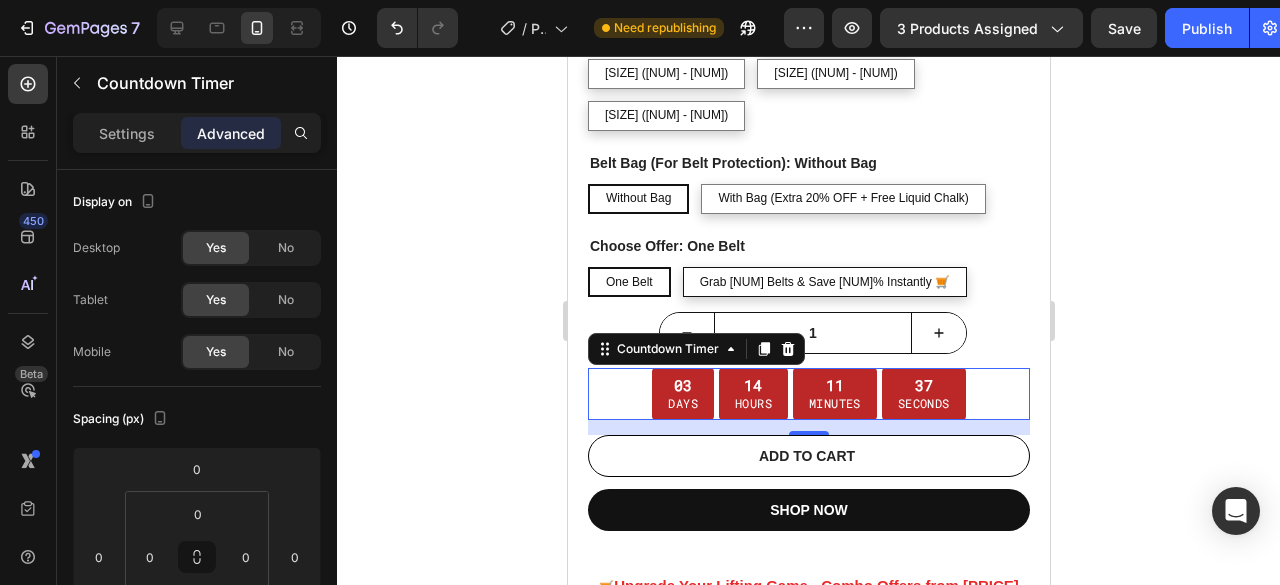 click 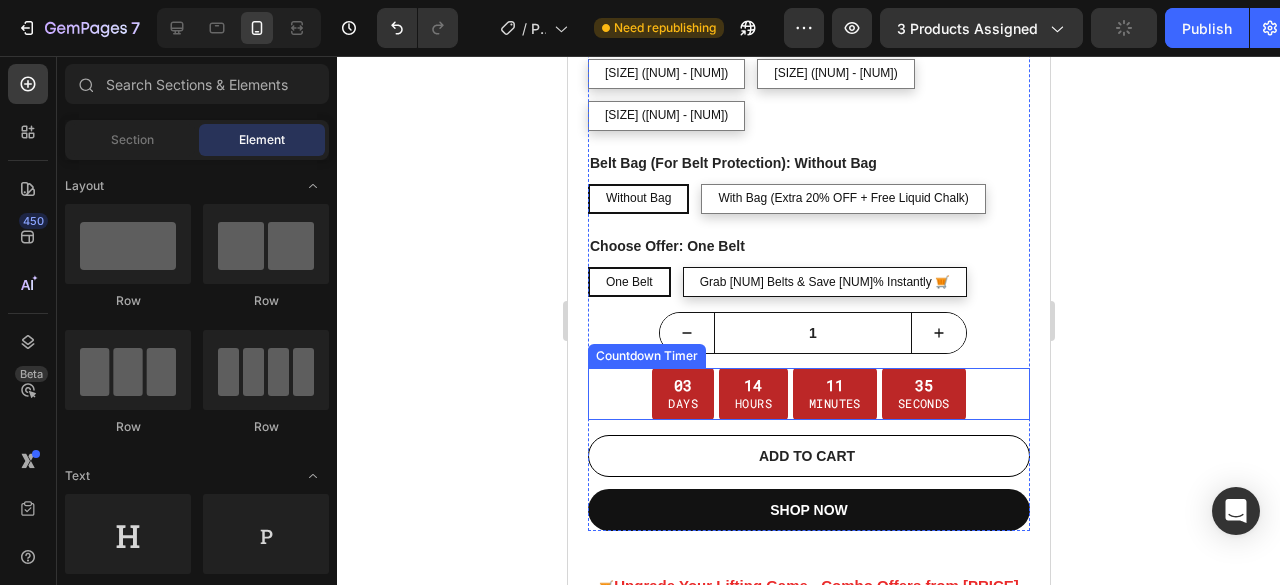 click on "03 Days 14 Hours 11 Minutes 35 Seconds" at bounding box center (808, 394) 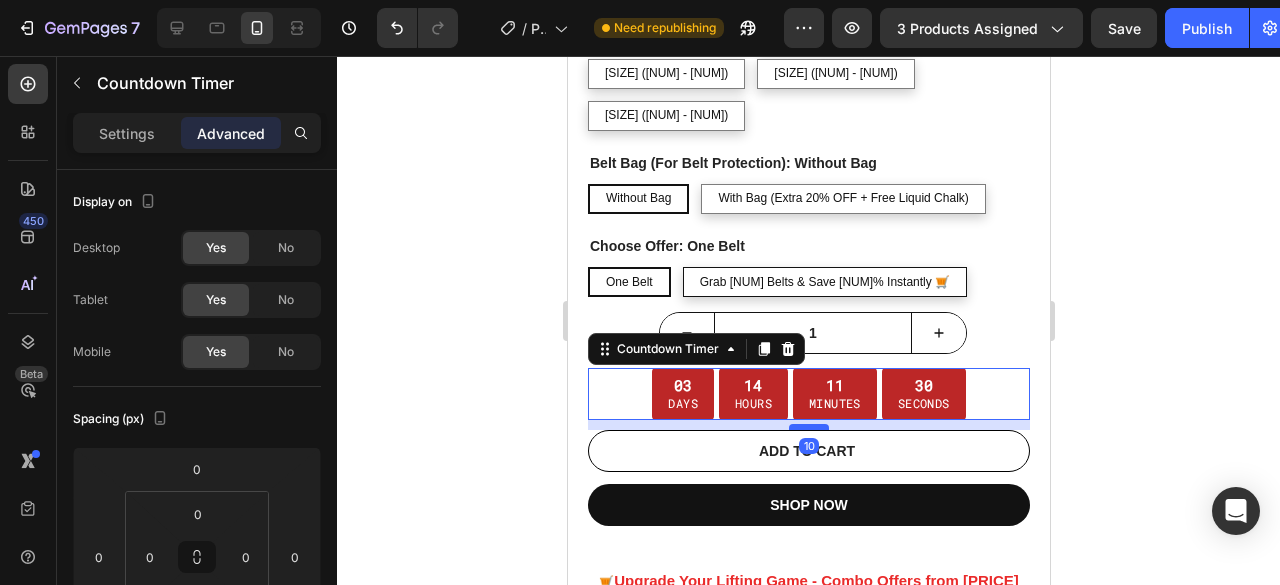 click at bounding box center [808, 427] 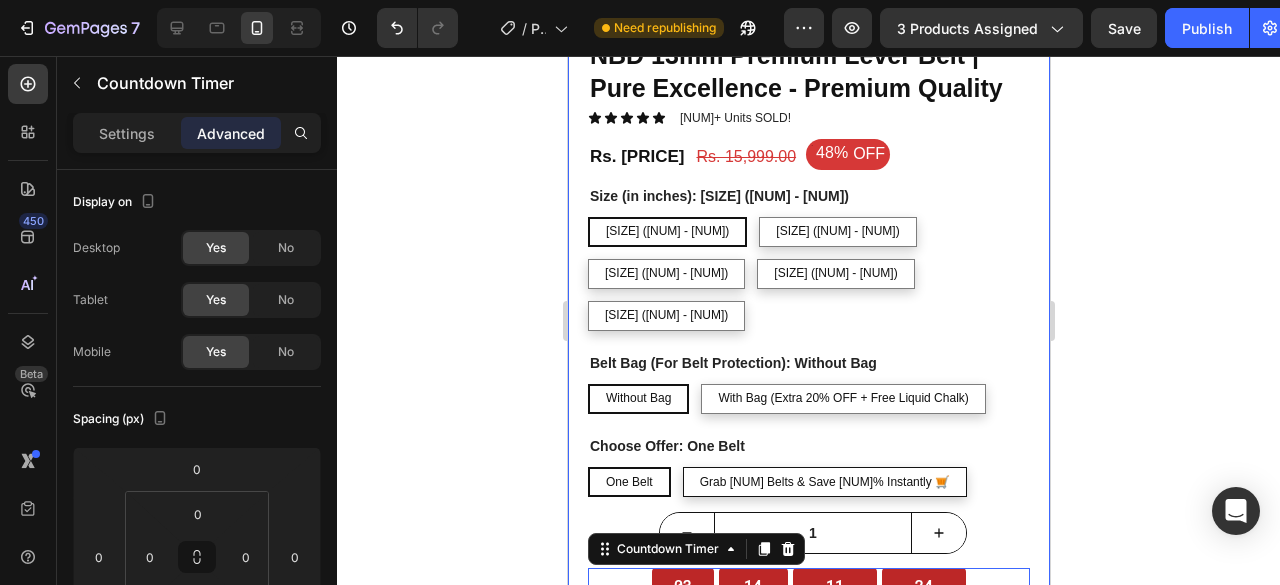 scroll, scrollTop: 718, scrollLeft: 0, axis: vertical 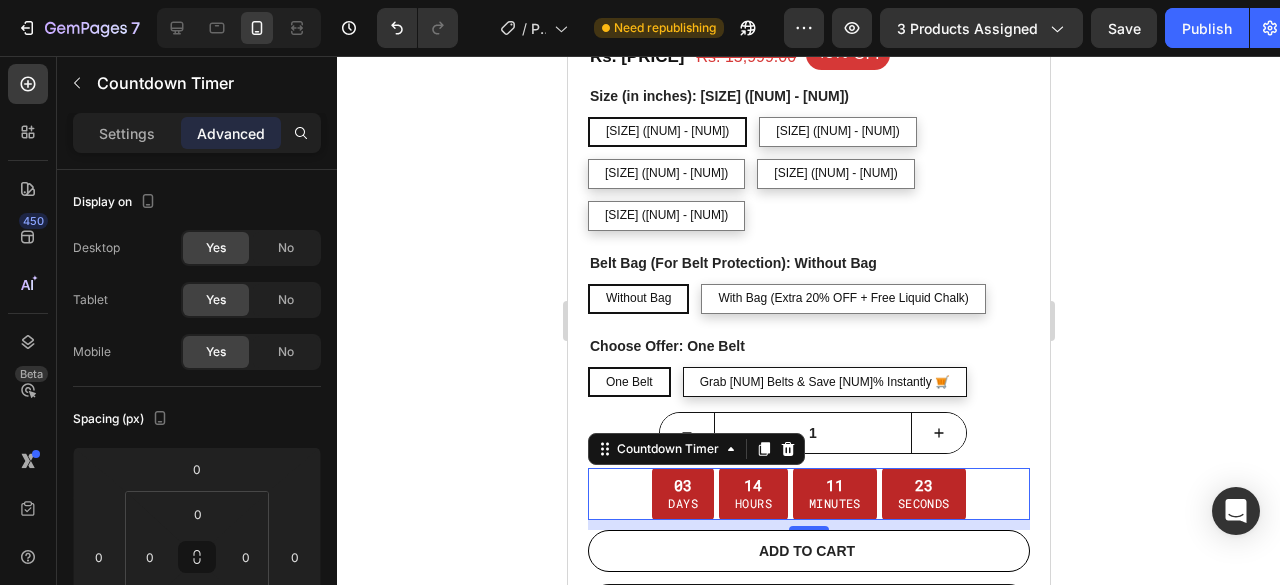click 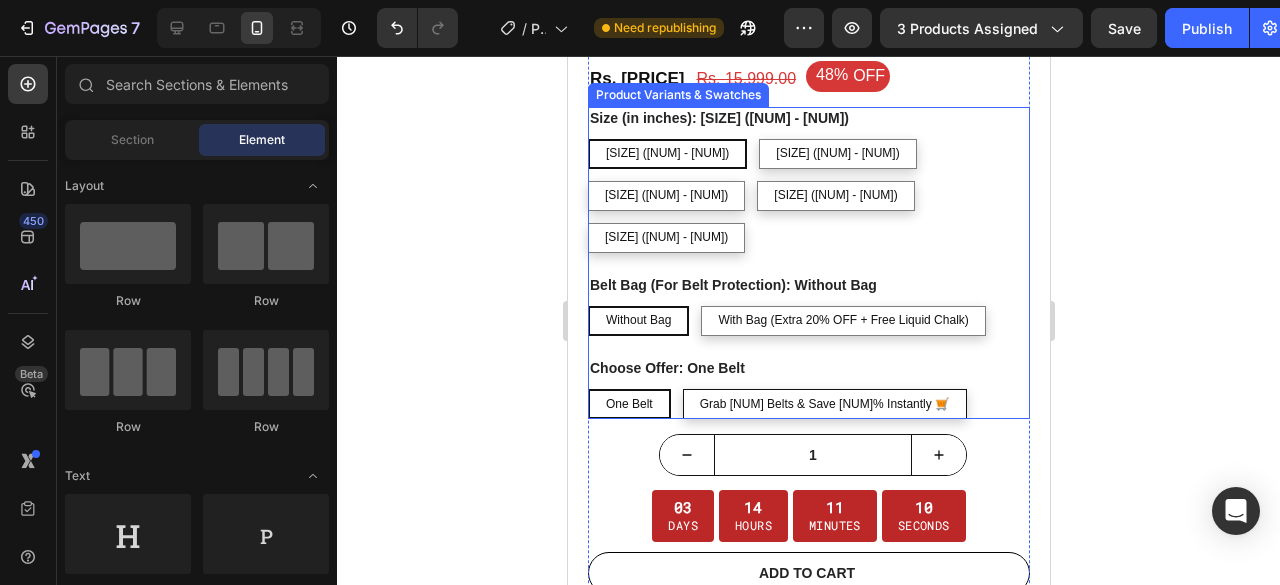scroll, scrollTop: 818, scrollLeft: 0, axis: vertical 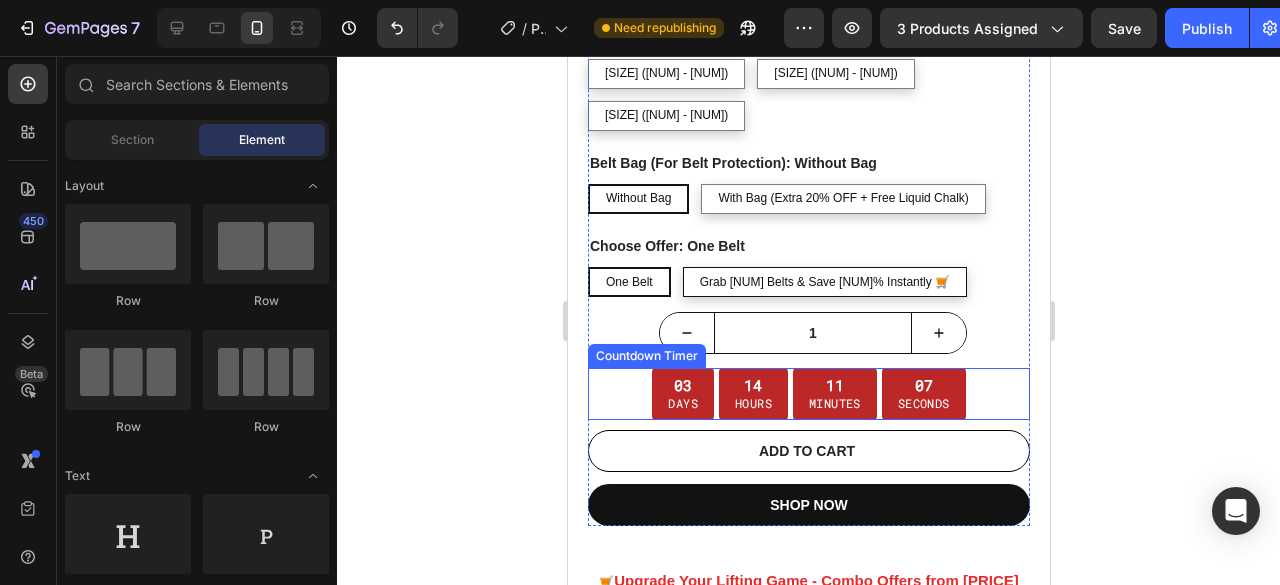 click on "03 Days 14 Hours 11 Minutes 07 Seconds" at bounding box center [808, 394] 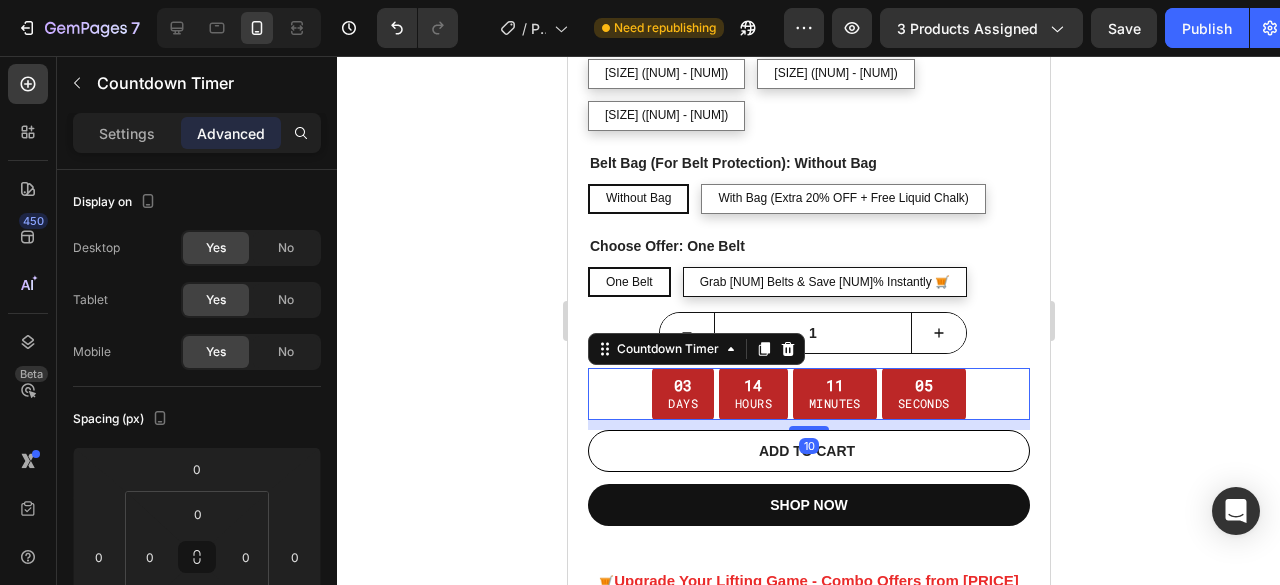 click 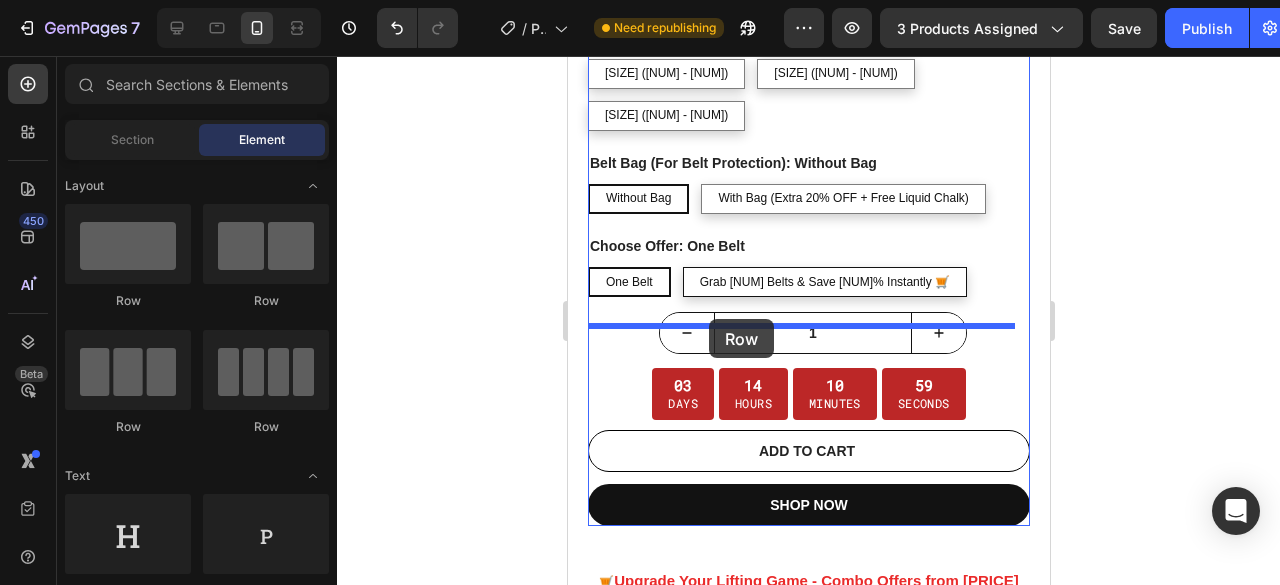 drag, startPoint x: 673, startPoint y: 316, endPoint x: 947, endPoint y: 399, distance: 286.2953 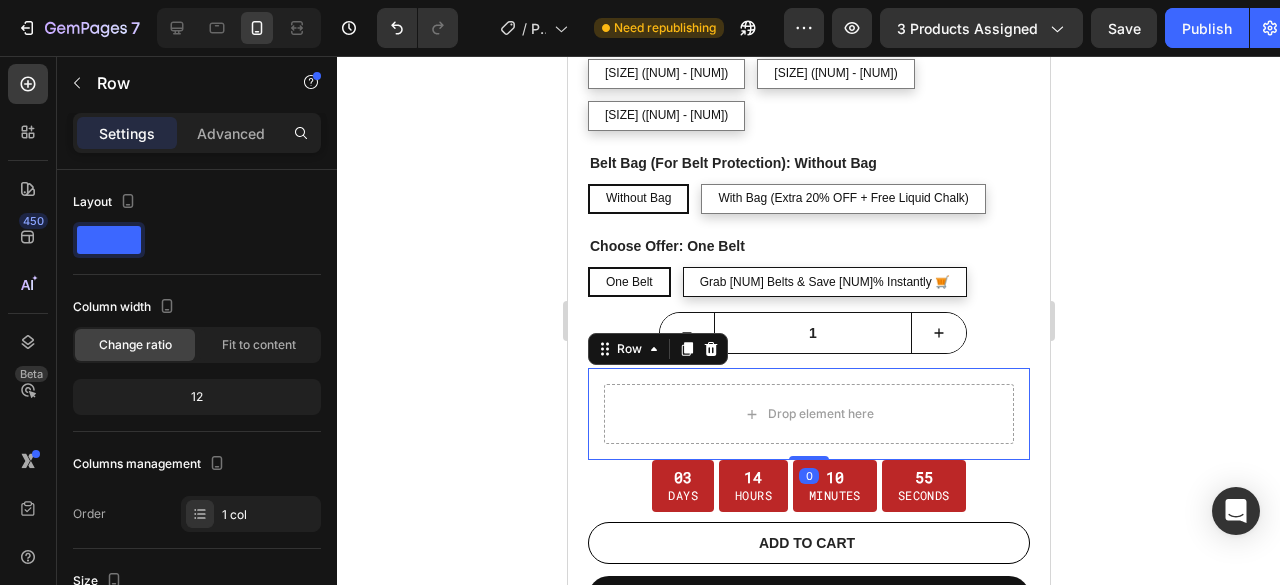 drag, startPoint x: 791, startPoint y: 445, endPoint x: 791, endPoint y: 411, distance: 34 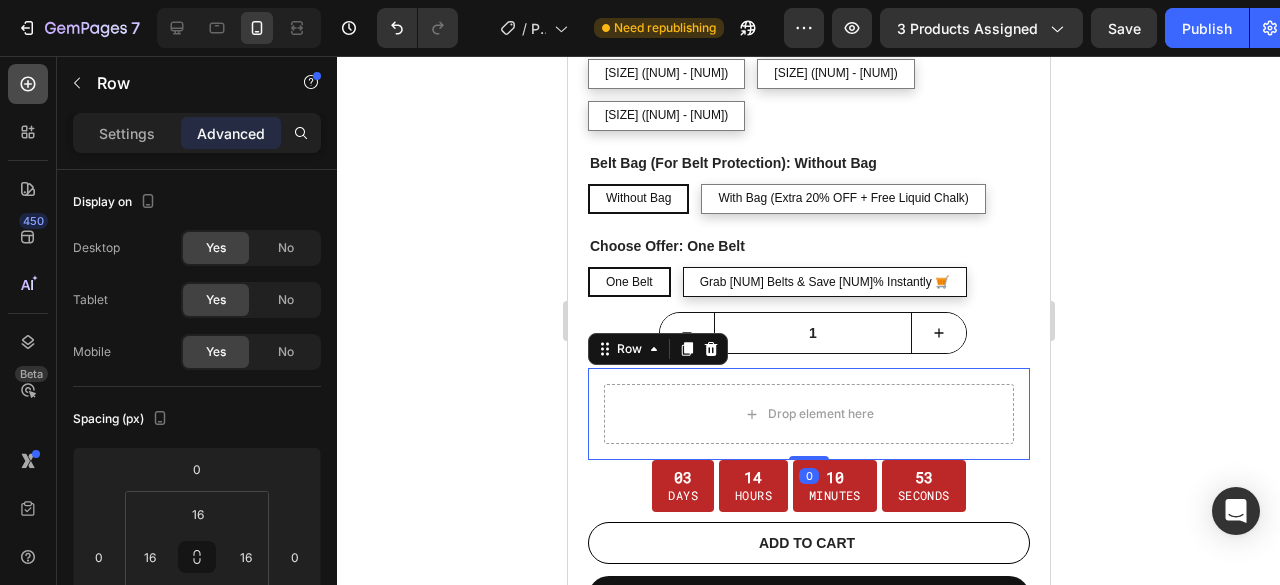 click 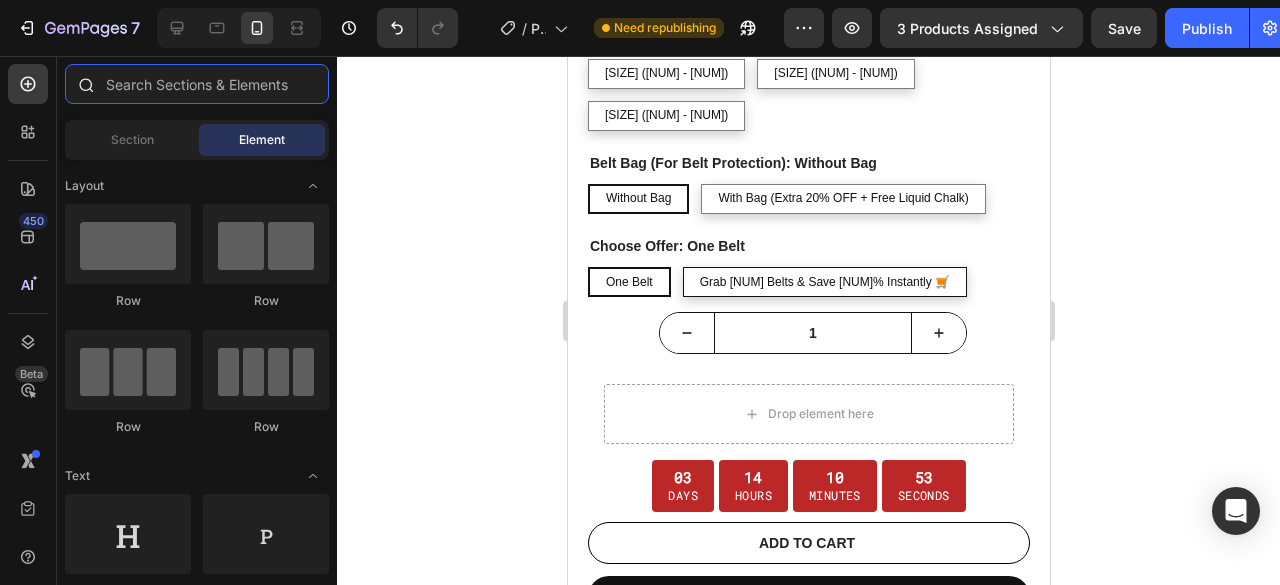 click at bounding box center [197, 84] 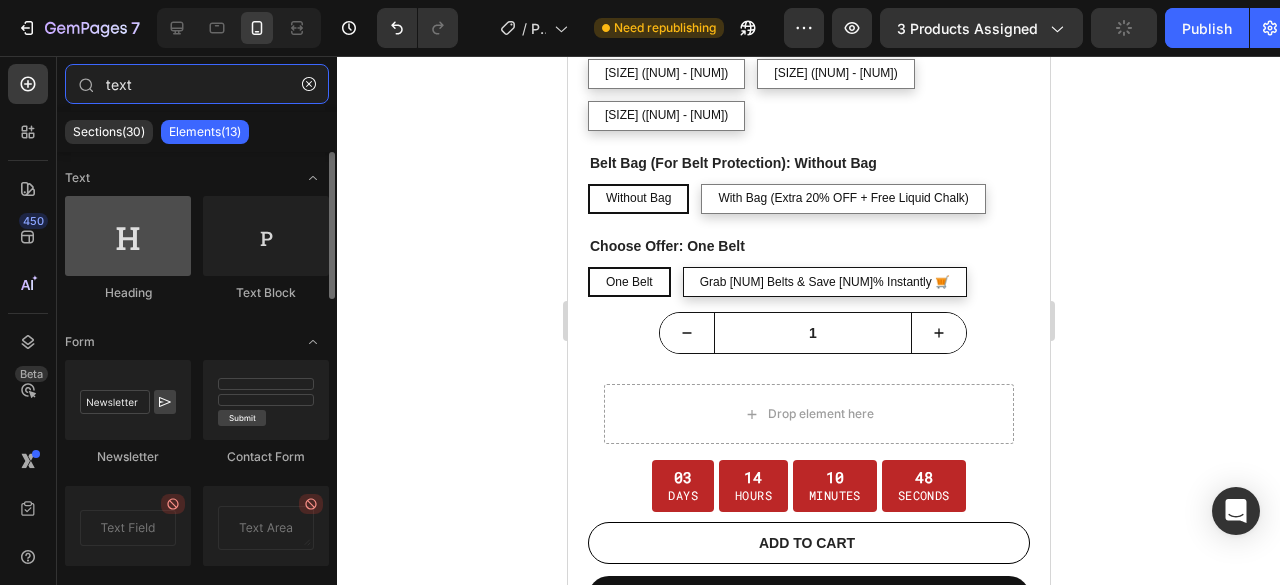 type on "text" 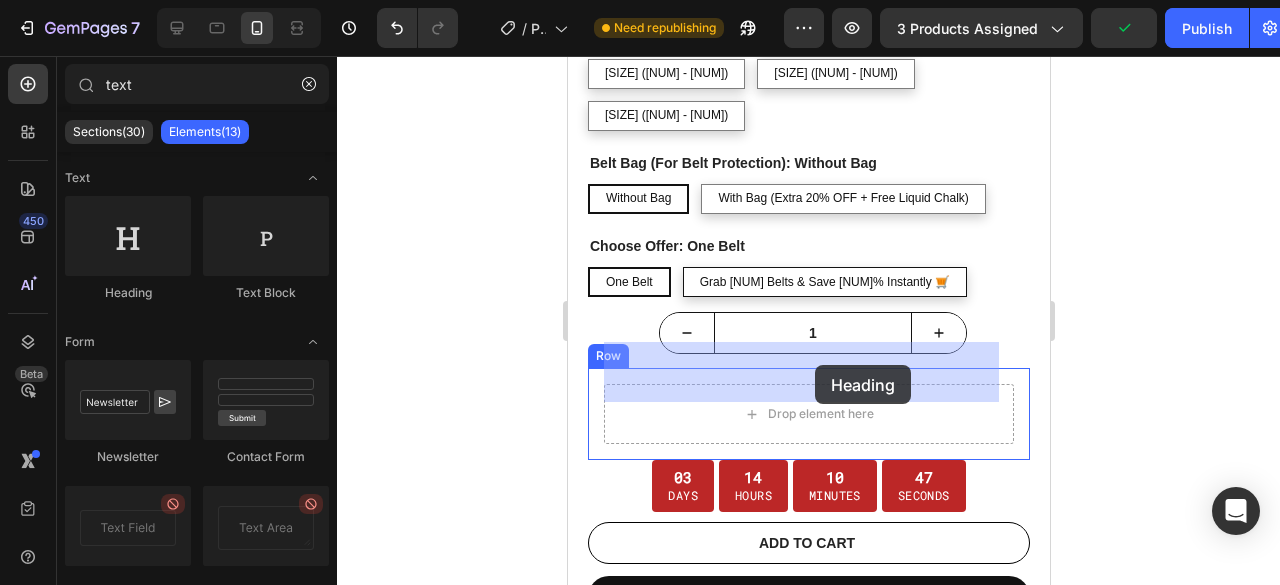 drag, startPoint x: 802, startPoint y: 362, endPoint x: 814, endPoint y: 365, distance: 12.369317 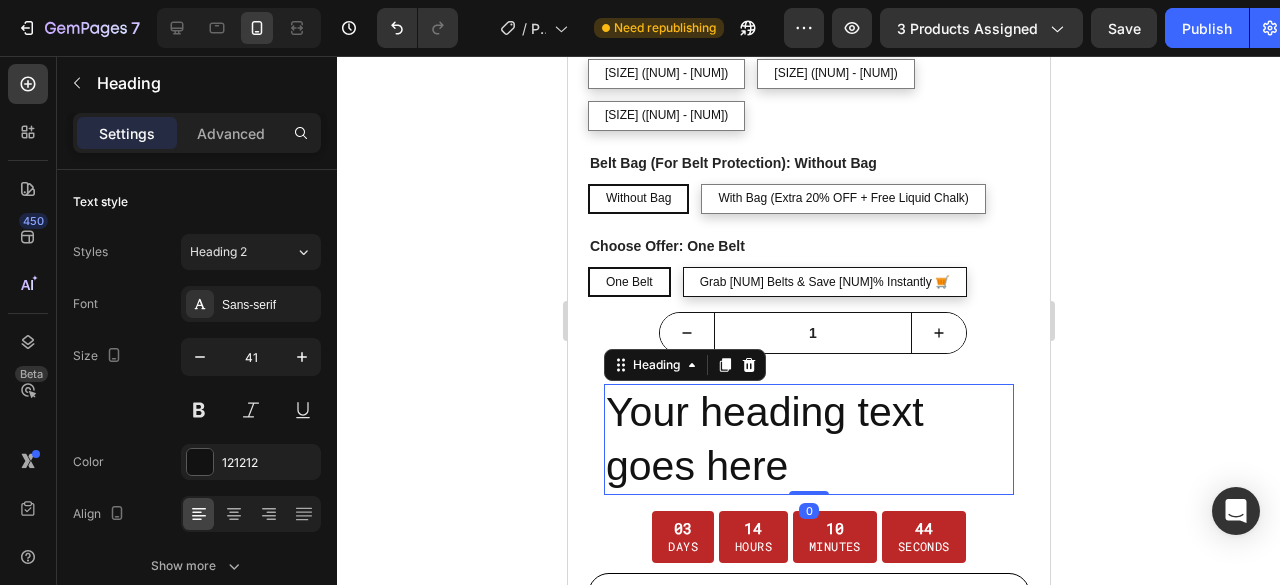 drag, startPoint x: 801, startPoint y: 451, endPoint x: 795, endPoint y: 385, distance: 66.27216 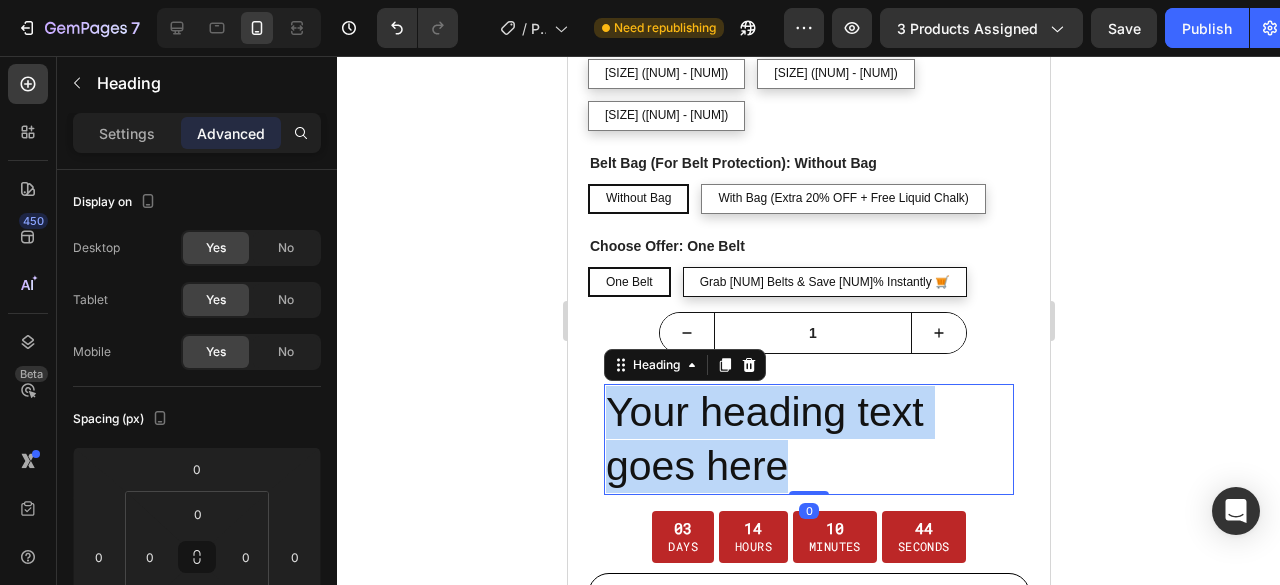 click on "Your heading text goes here" at bounding box center (808, 439) 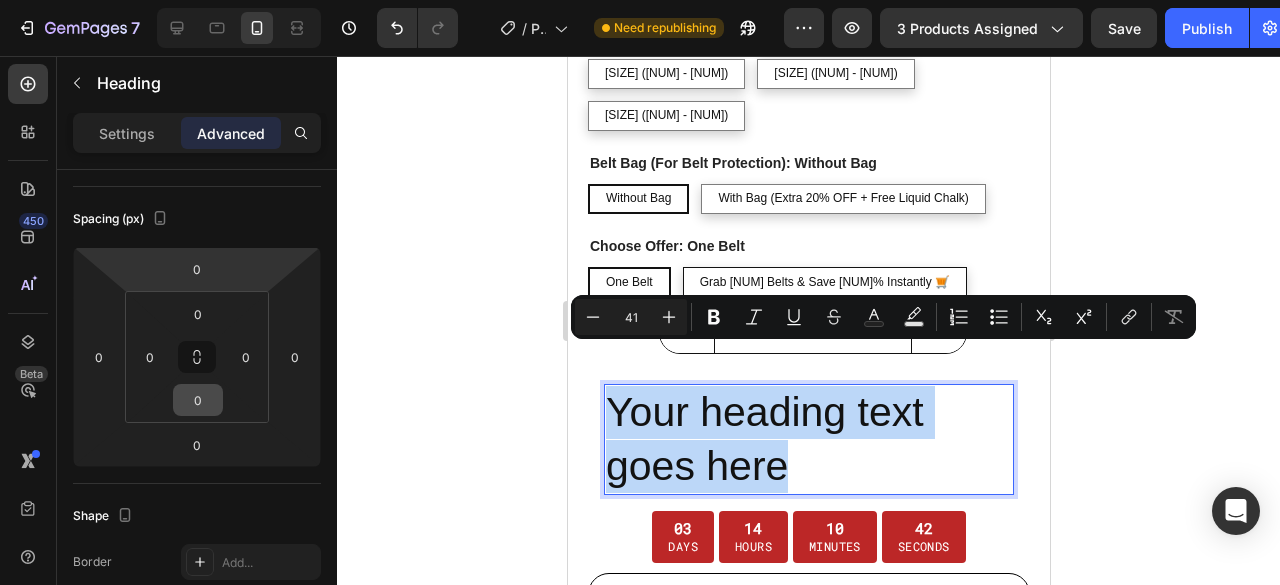scroll, scrollTop: 0, scrollLeft: 0, axis: both 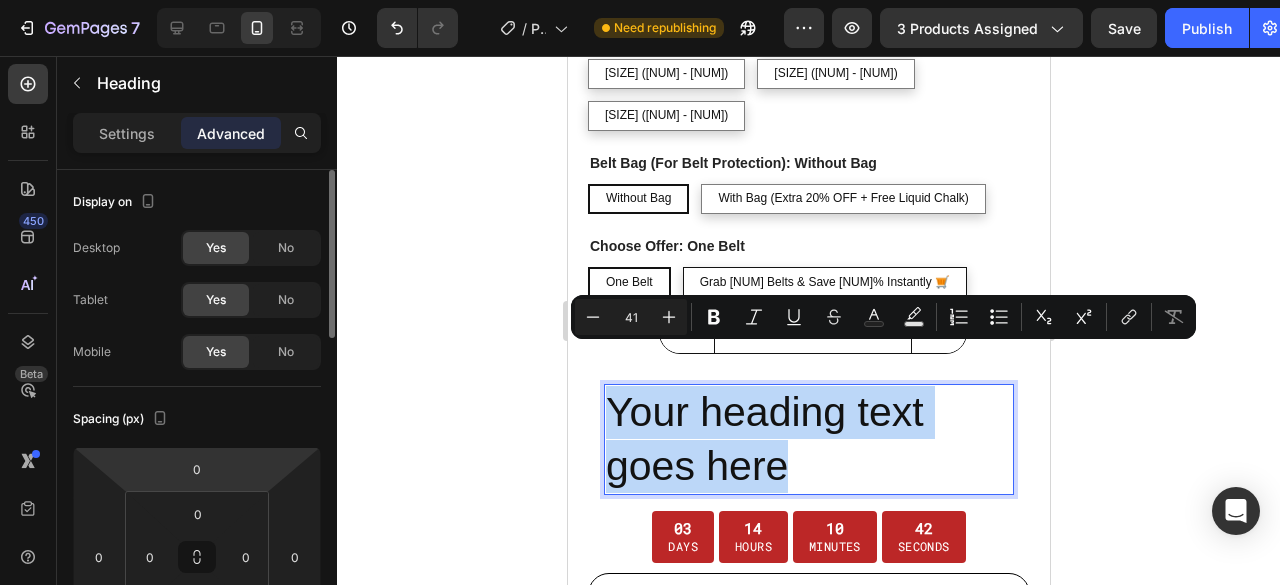 click on "Your heading text goes here" at bounding box center (808, 439) 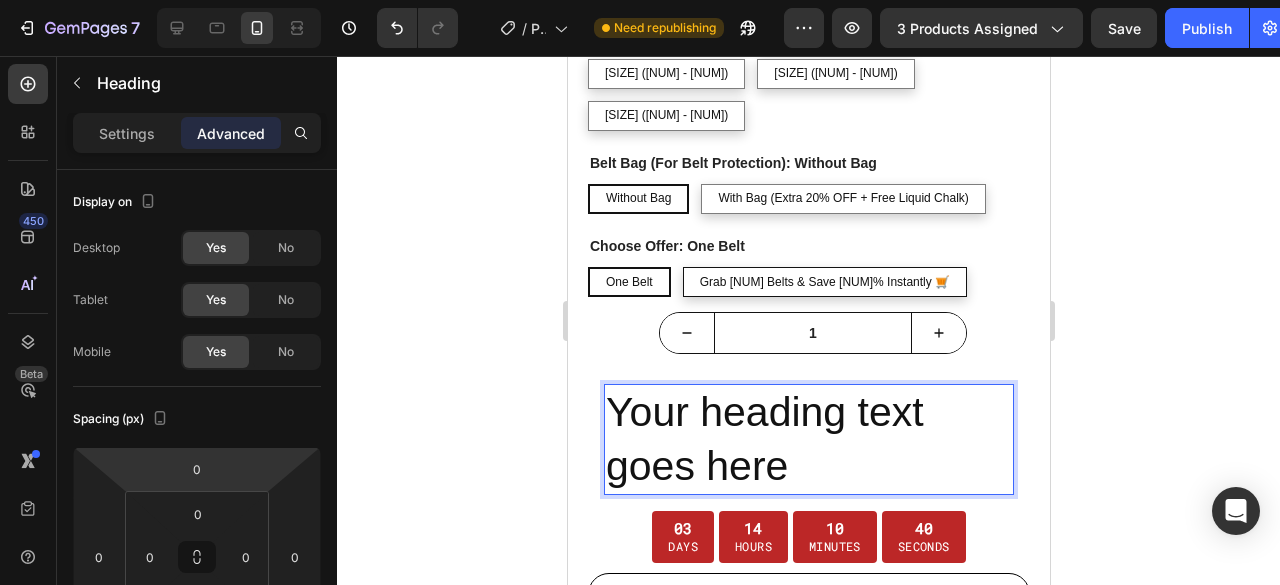 click on "Your heading text goes here" at bounding box center (808, 439) 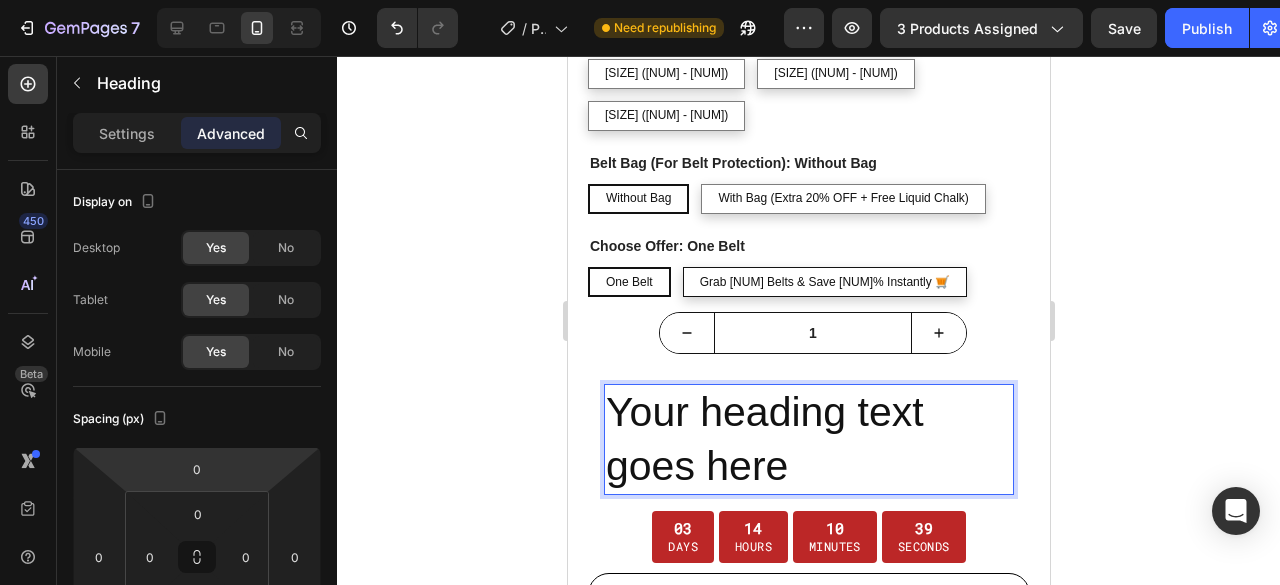 click on "Your heading text goes here" at bounding box center [808, 439] 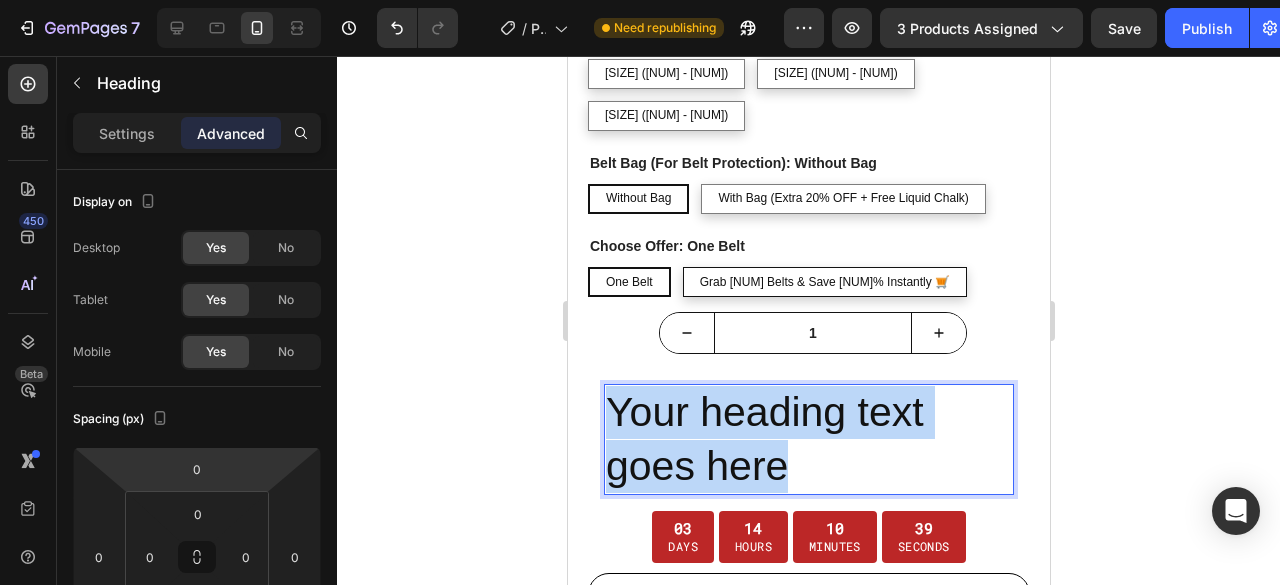click on "Your heading text goes here" at bounding box center (808, 439) 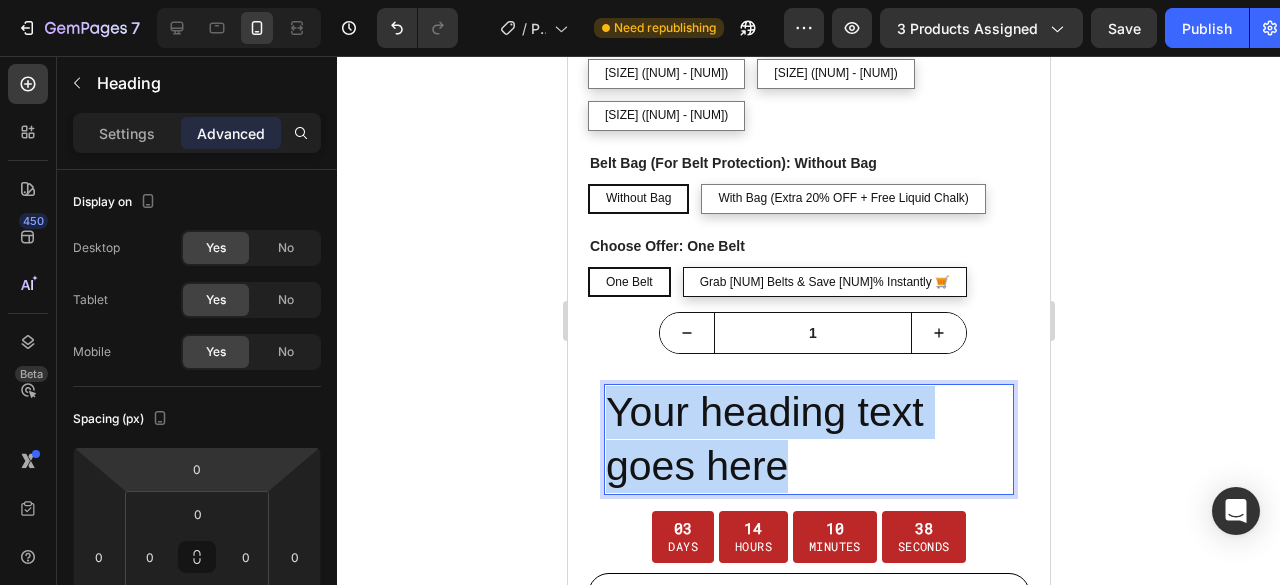 click on "Your heading text goes here" at bounding box center (808, 439) 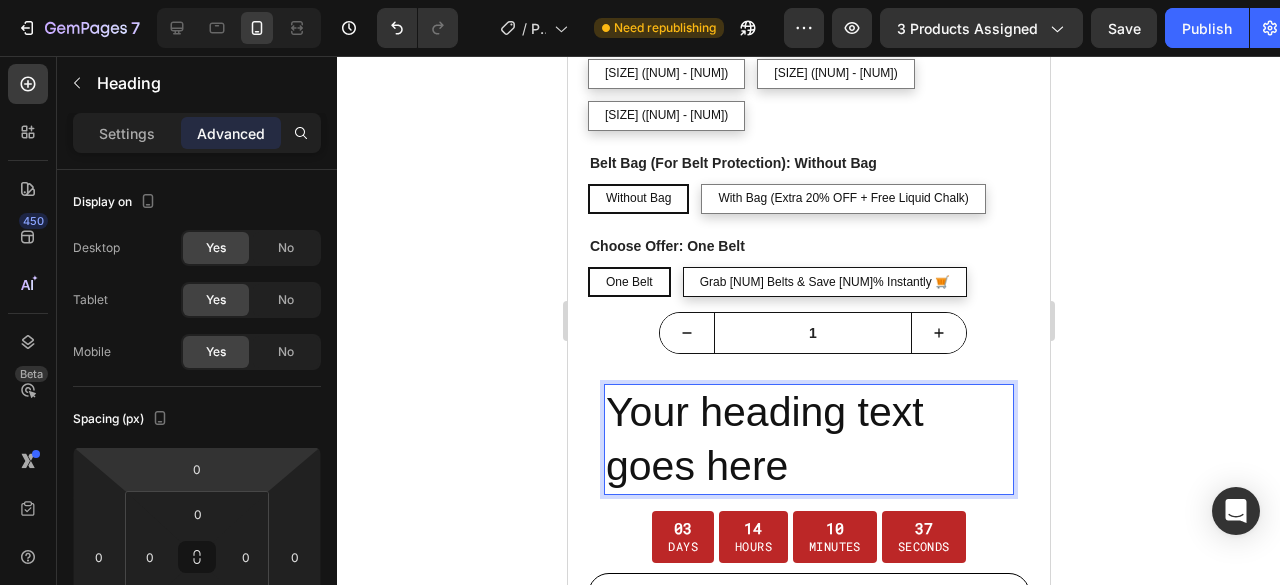 click on "Your heading text goes here" at bounding box center (808, 439) 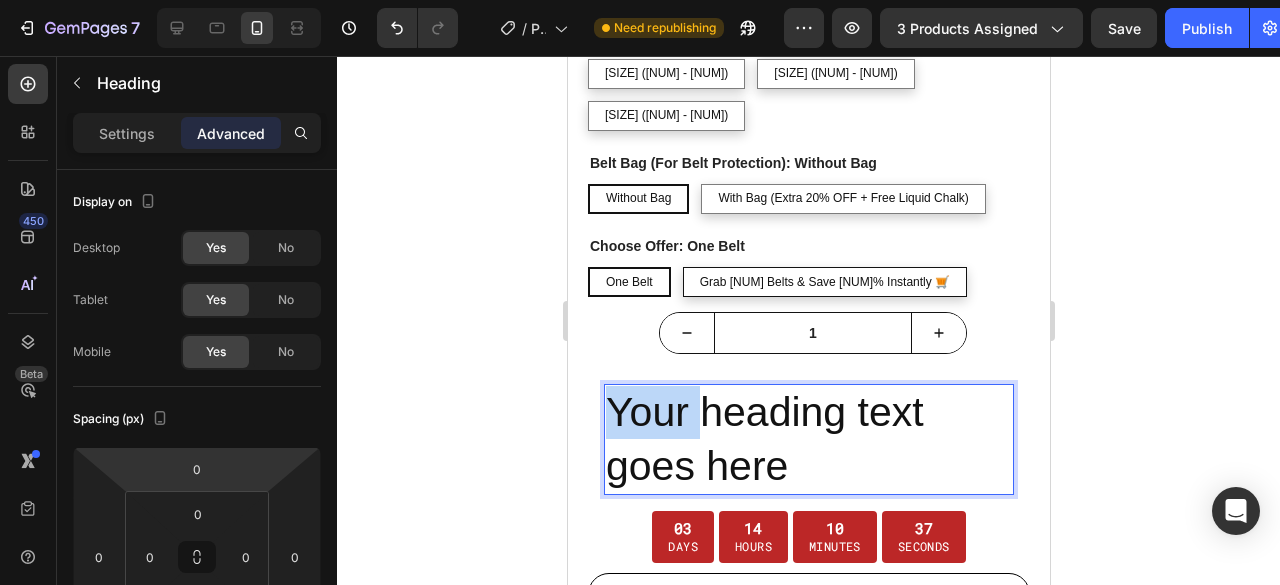 click on "Your heading text goes here" at bounding box center (808, 439) 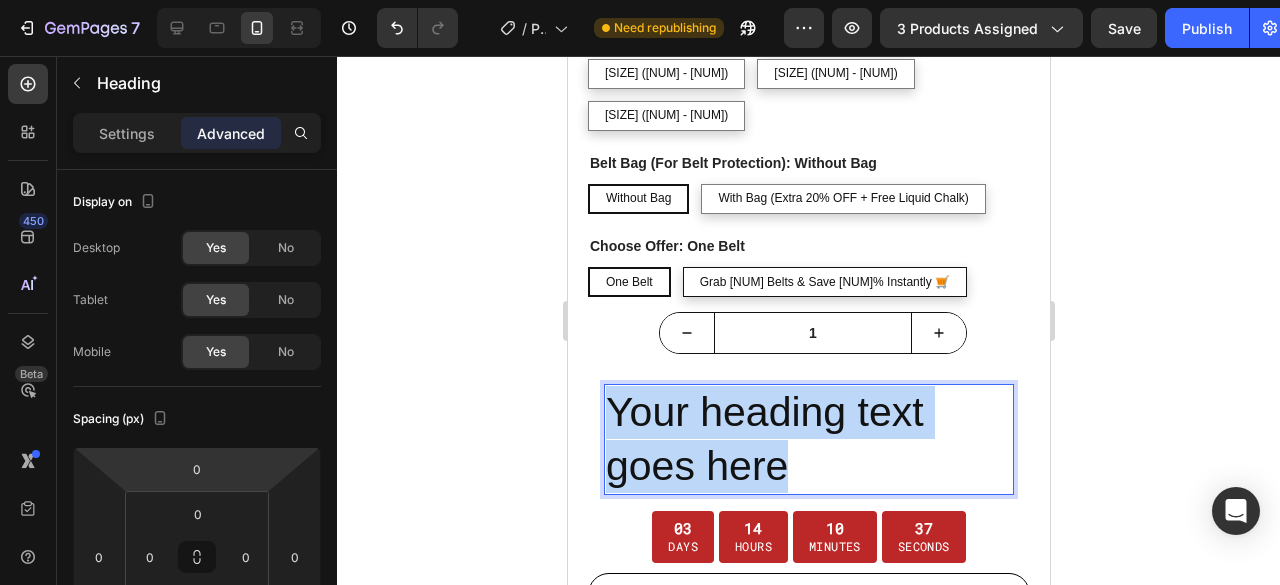 click on "Your heading text goes here" at bounding box center [808, 439] 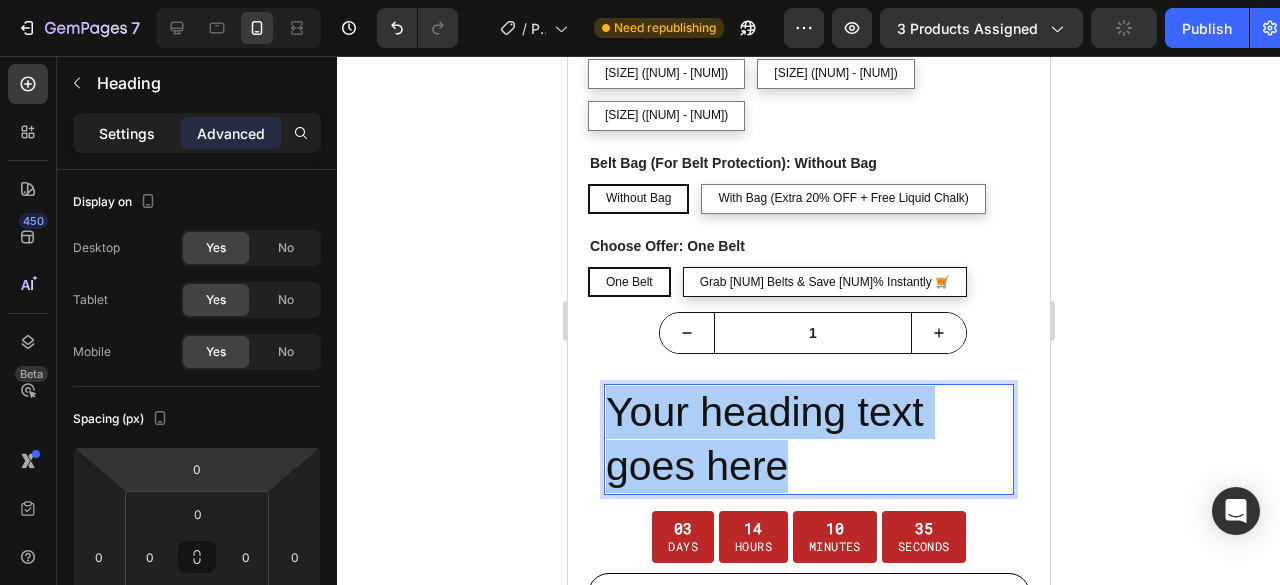 click on "Settings" at bounding box center [127, 133] 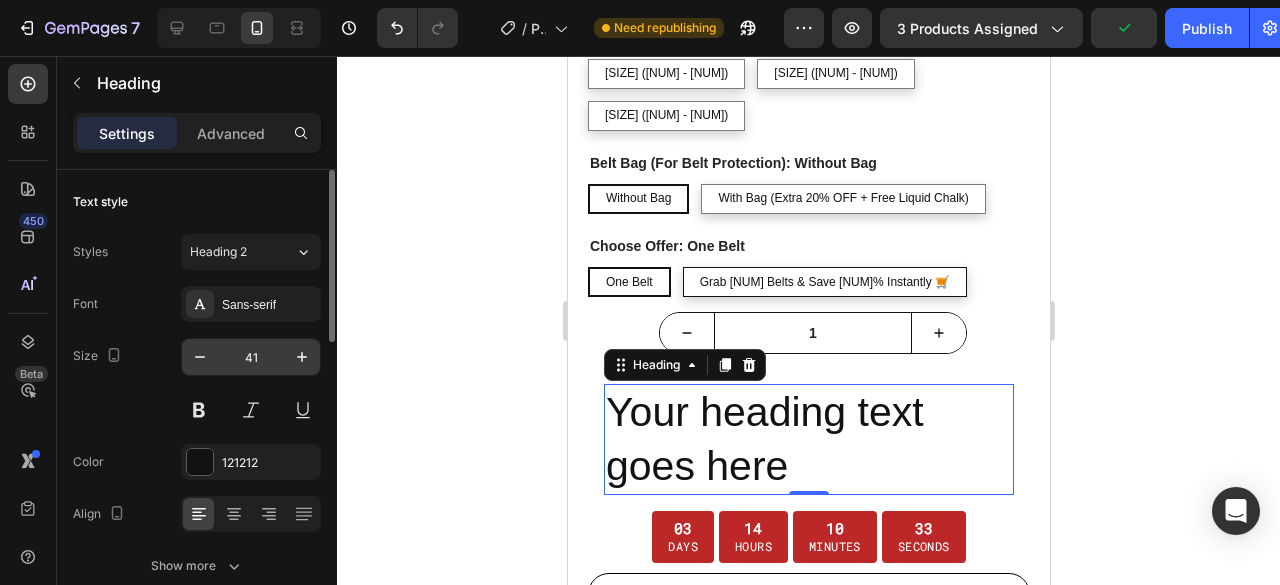 click on "41" at bounding box center [251, 357] 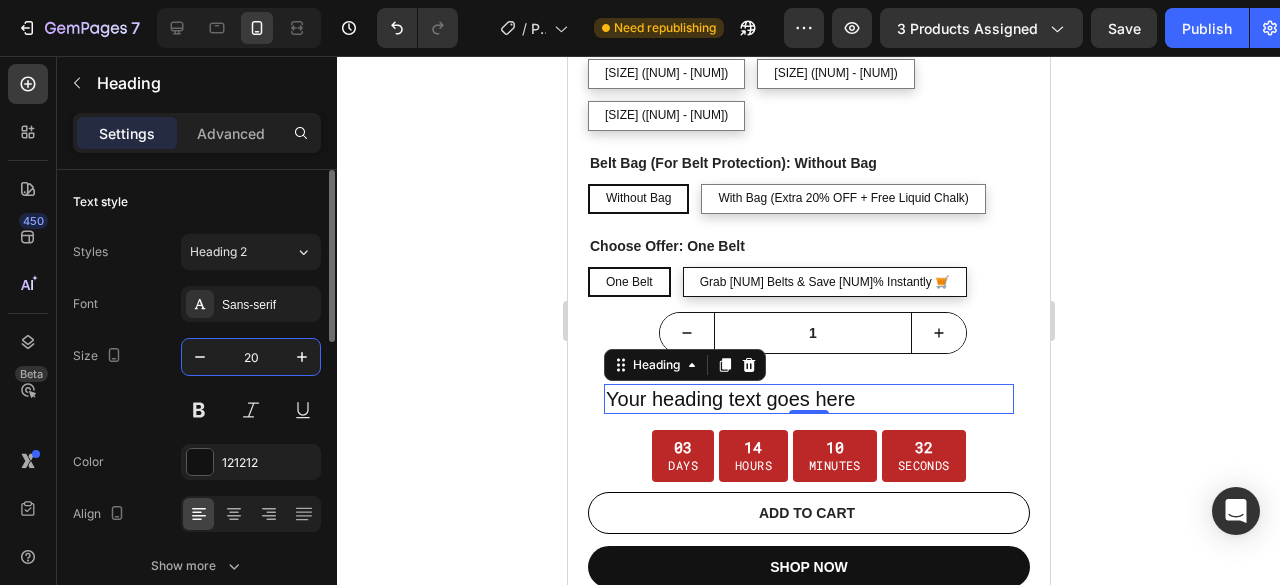 type on "20" 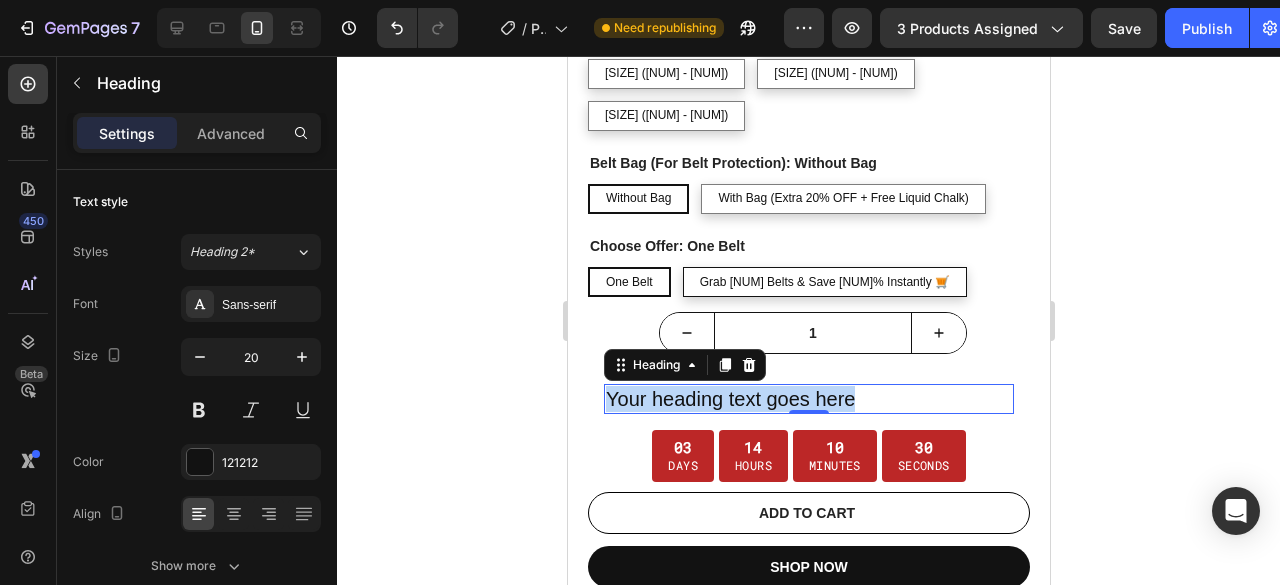 click on "Your heading text goes here" at bounding box center (808, 399) 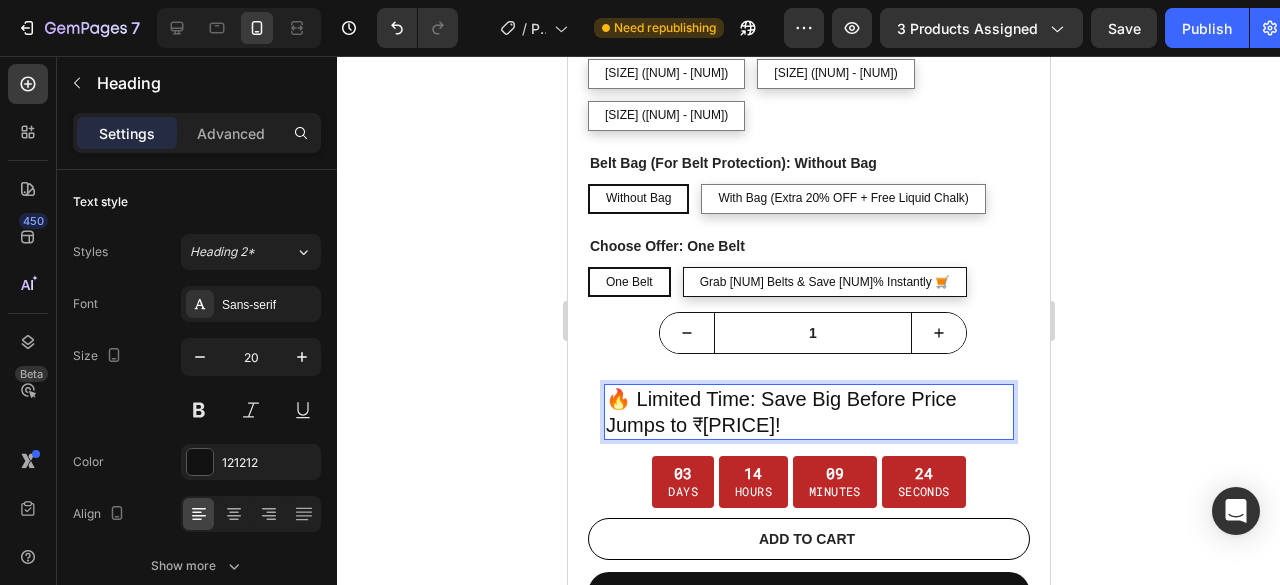 click on "🔥 Limited Time: Save Big Before Price Jumps to ₹12,000!" at bounding box center [808, 412] 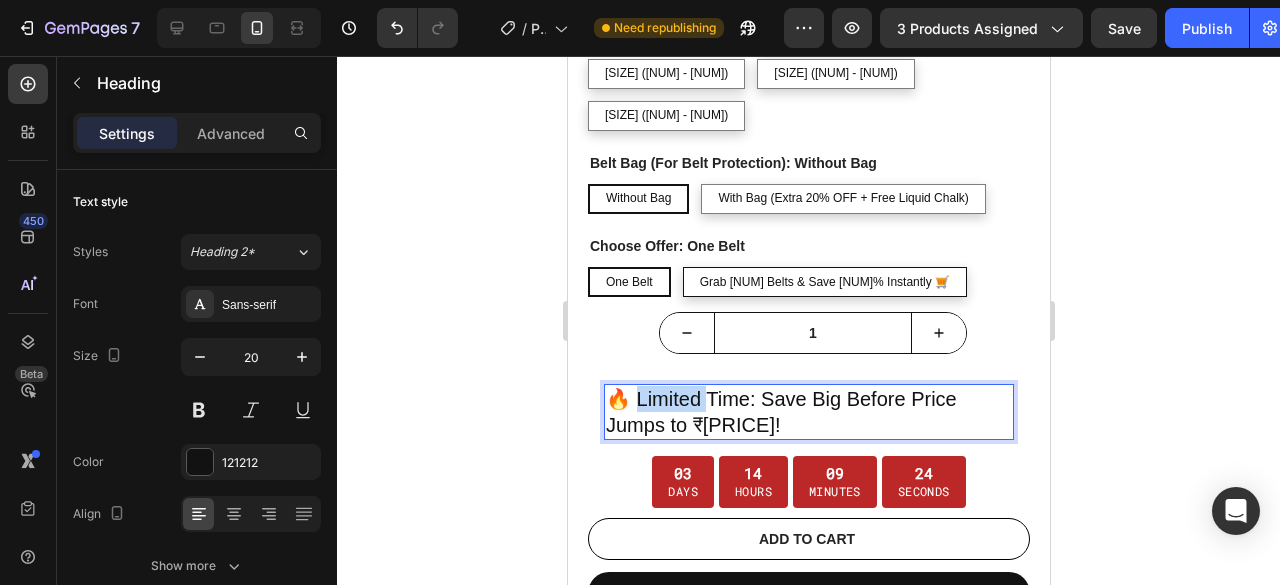 click on "🔥 Limited Time: Save Big Before Price Jumps to ₹12,000!" at bounding box center (808, 412) 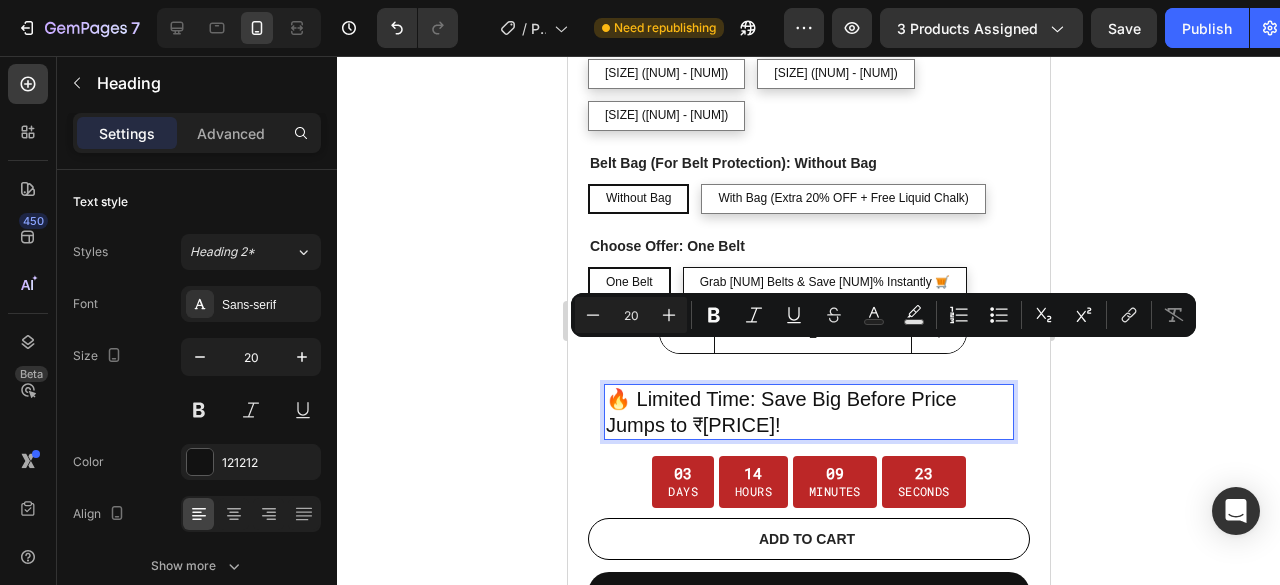 click on "🔥 Limited Time: Save Big Before Price Jumps to ₹12,000!" at bounding box center [808, 412] 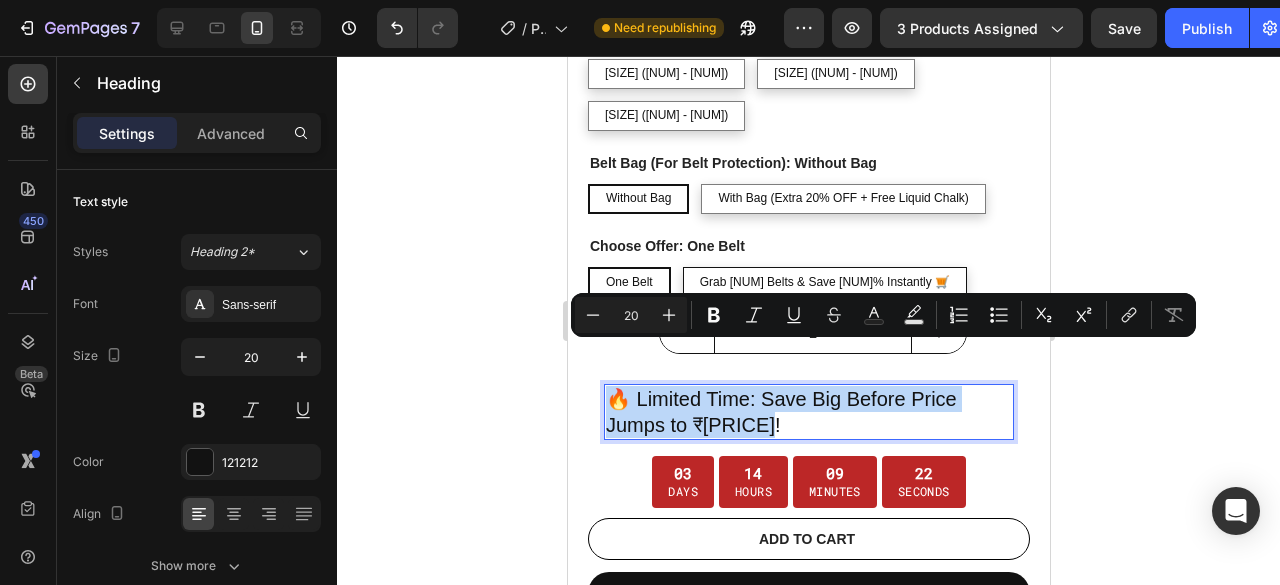 drag, startPoint x: 787, startPoint y: 381, endPoint x: 602, endPoint y: 345, distance: 188.47015 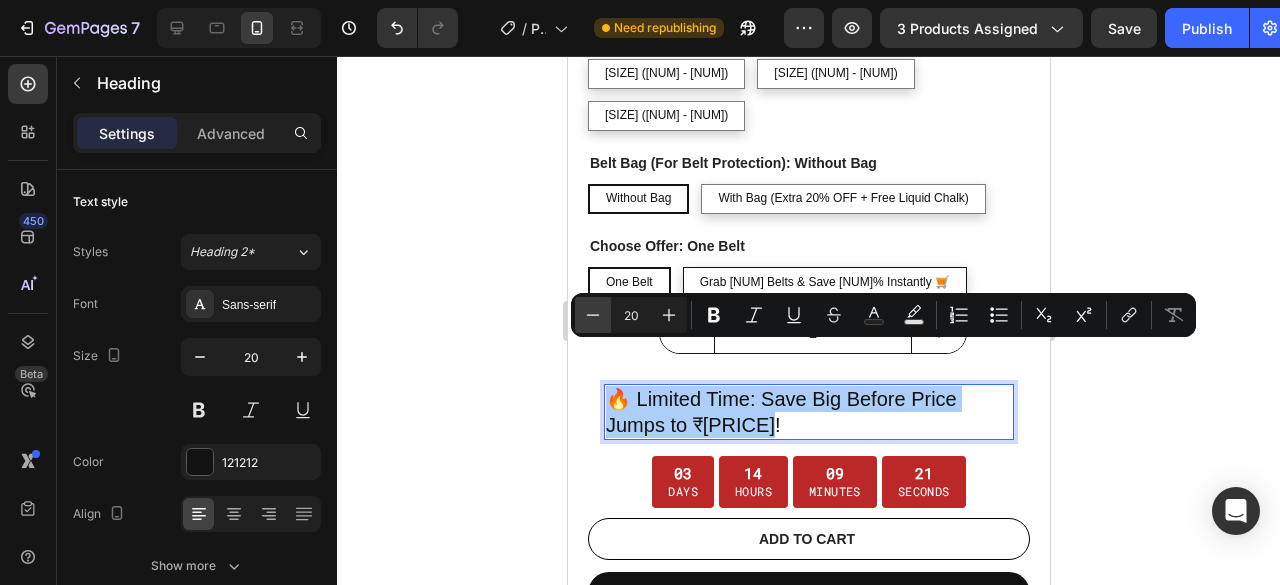 click 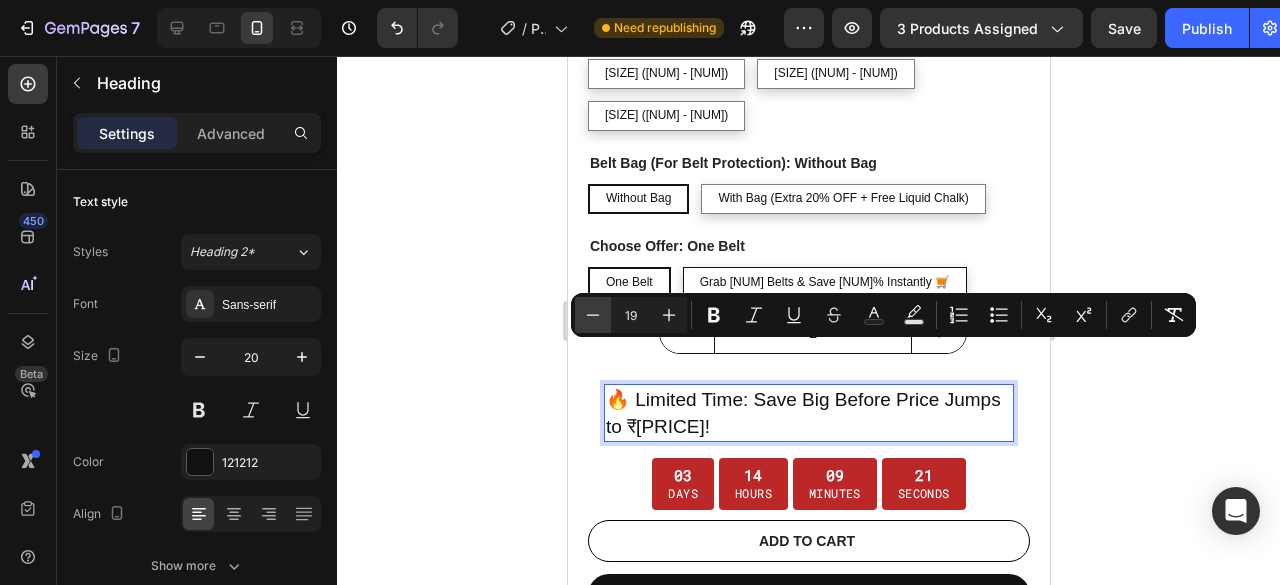 click 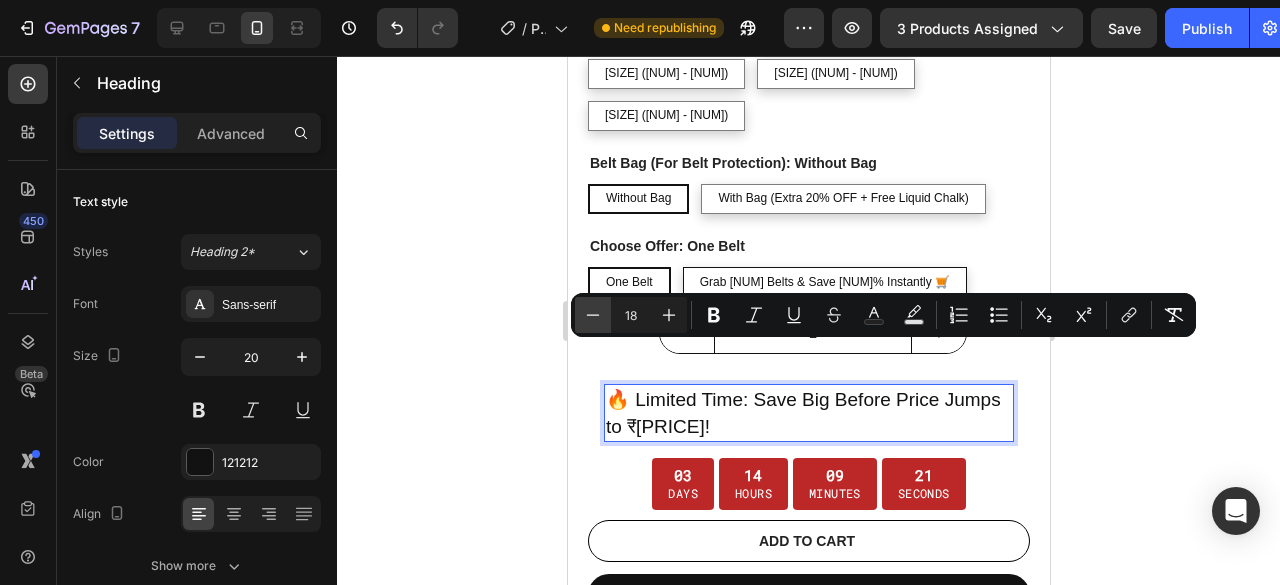 click 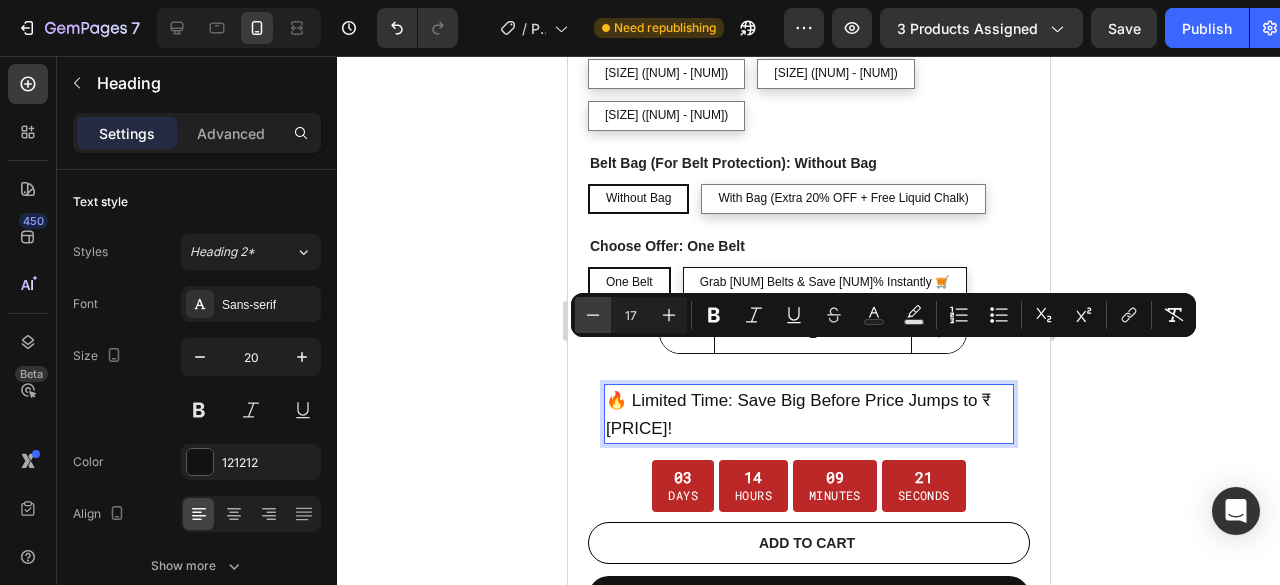 click 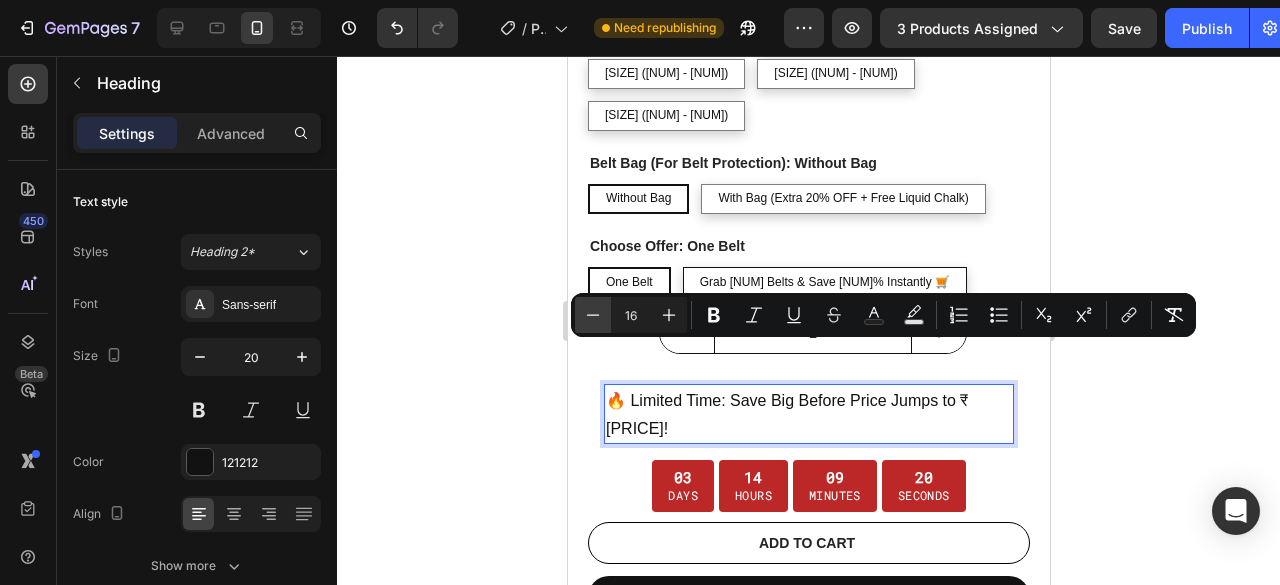 click 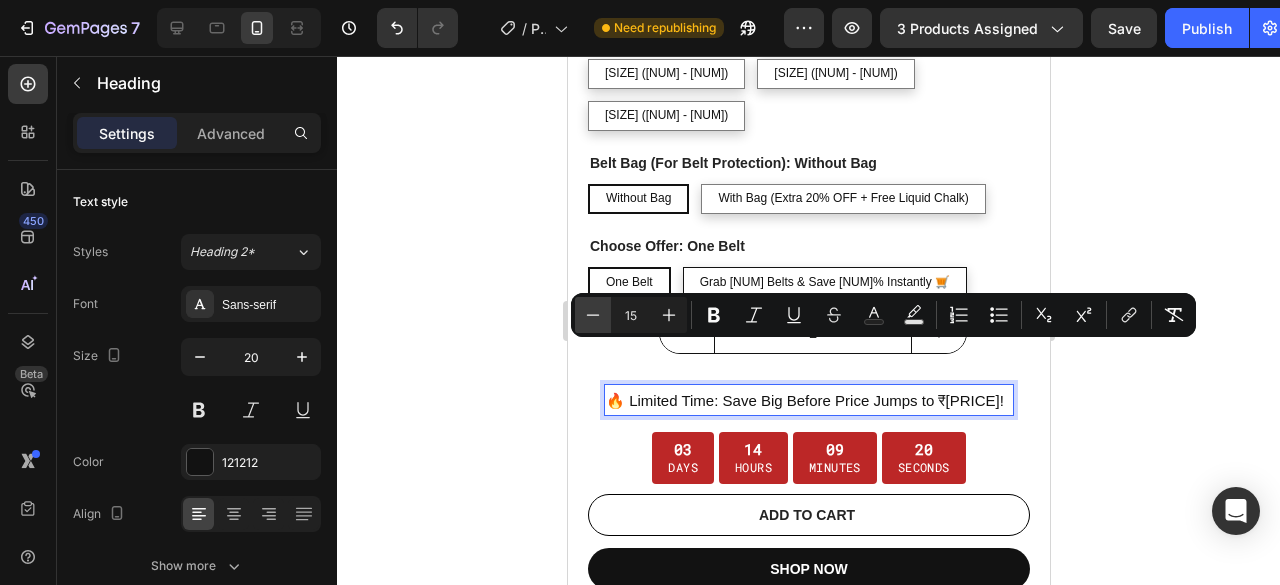 click 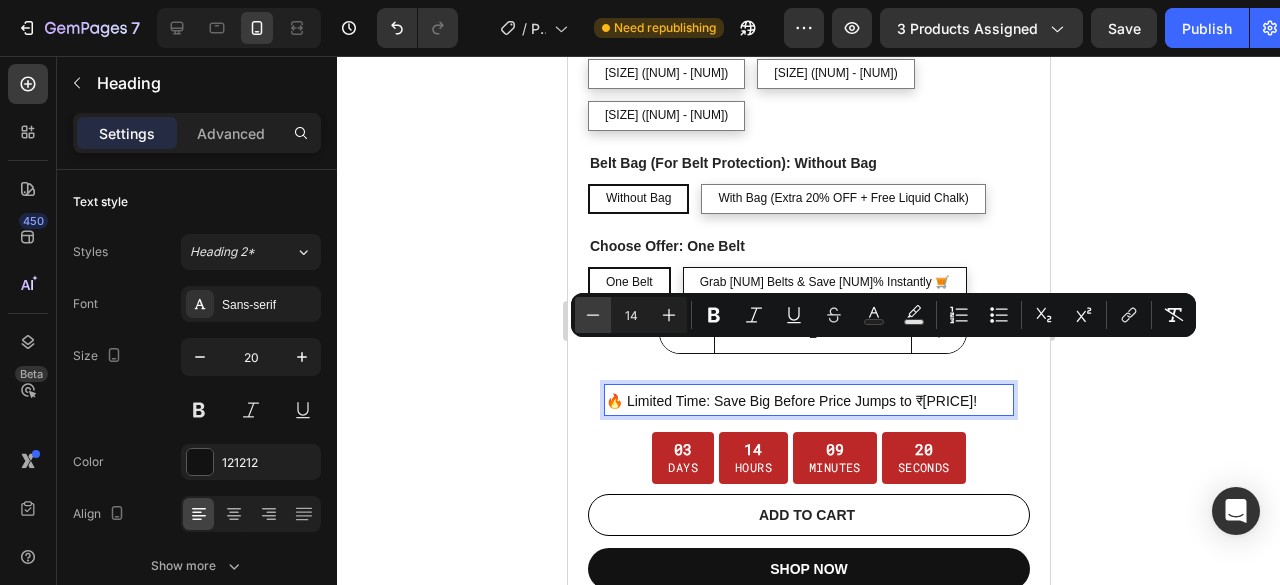 click 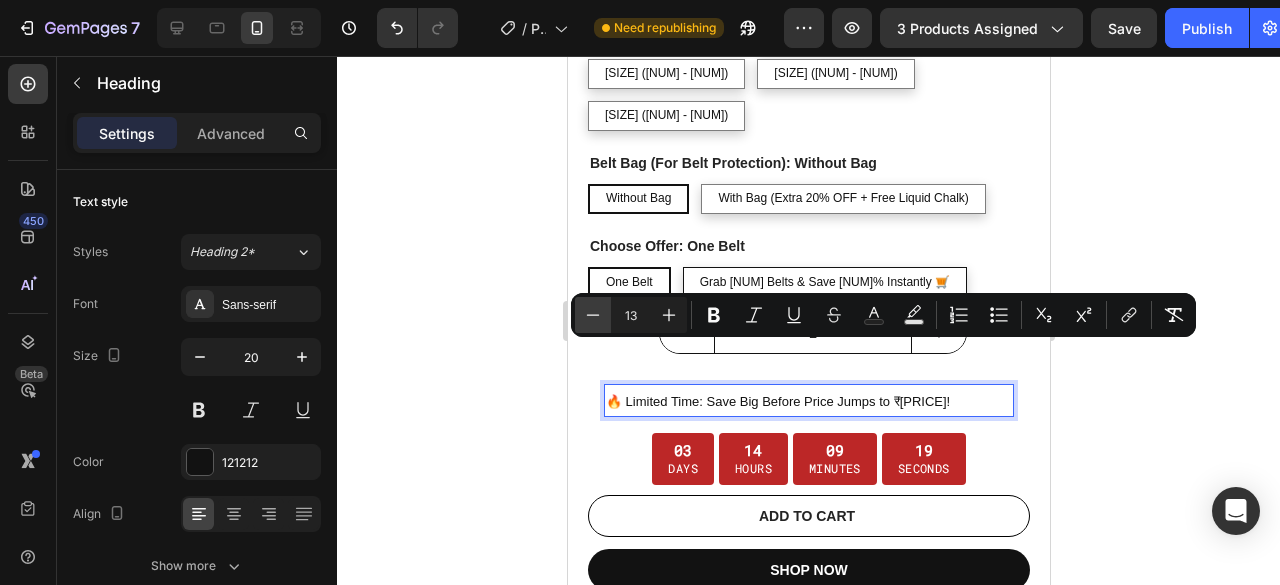 click 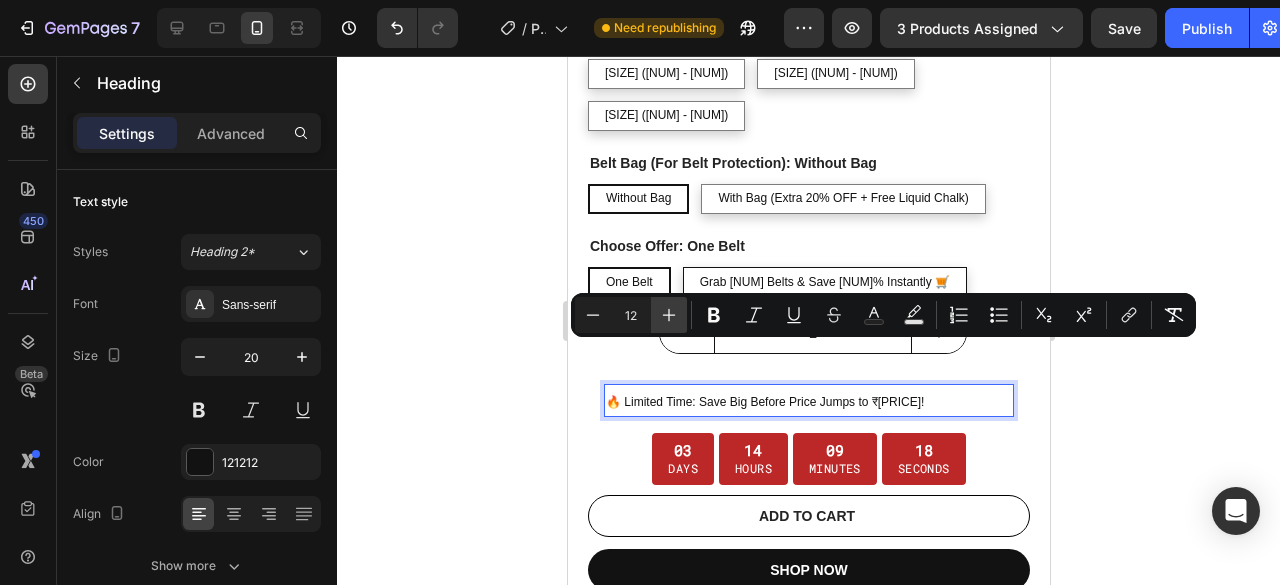 click 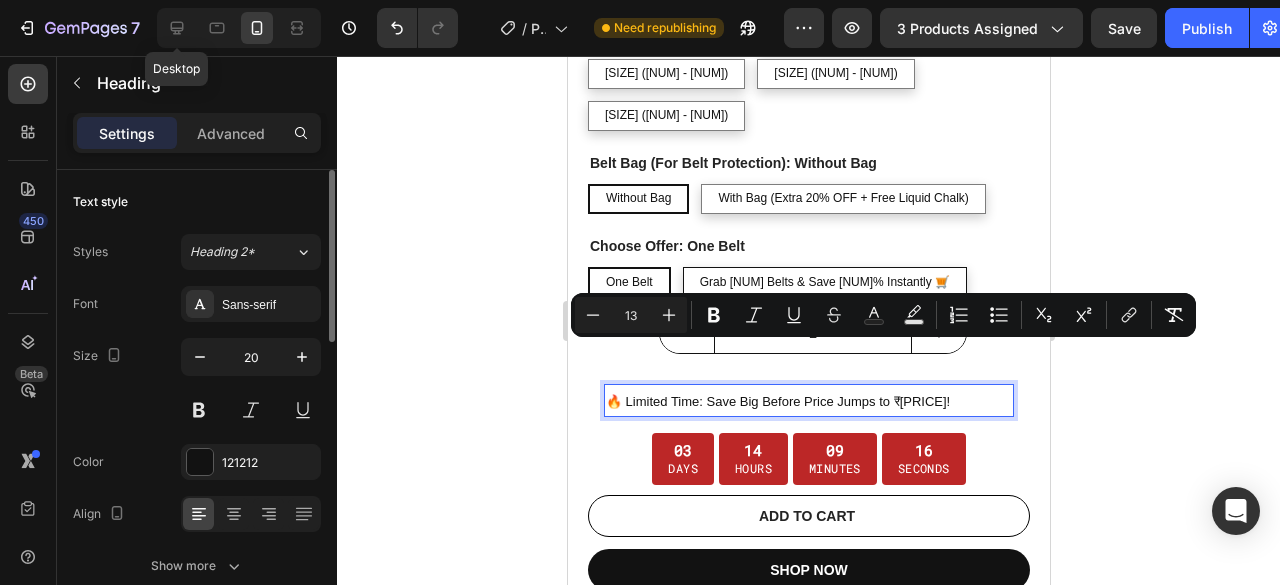 drag, startPoint x: 165, startPoint y: 34, endPoint x: 263, endPoint y: 189, distance: 183.38211 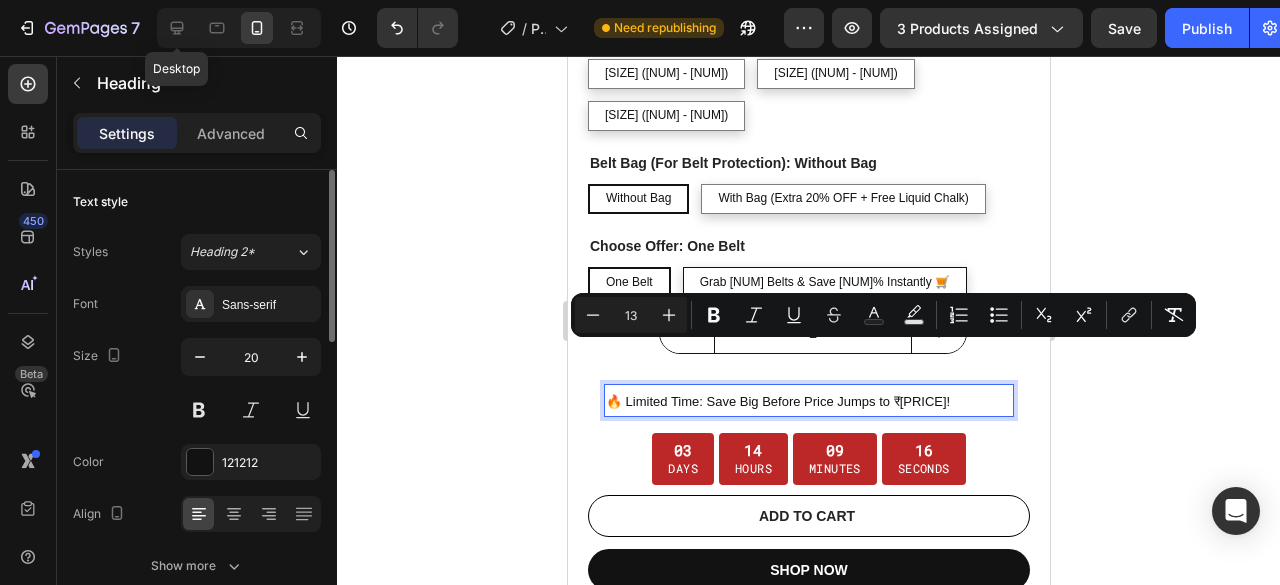 click 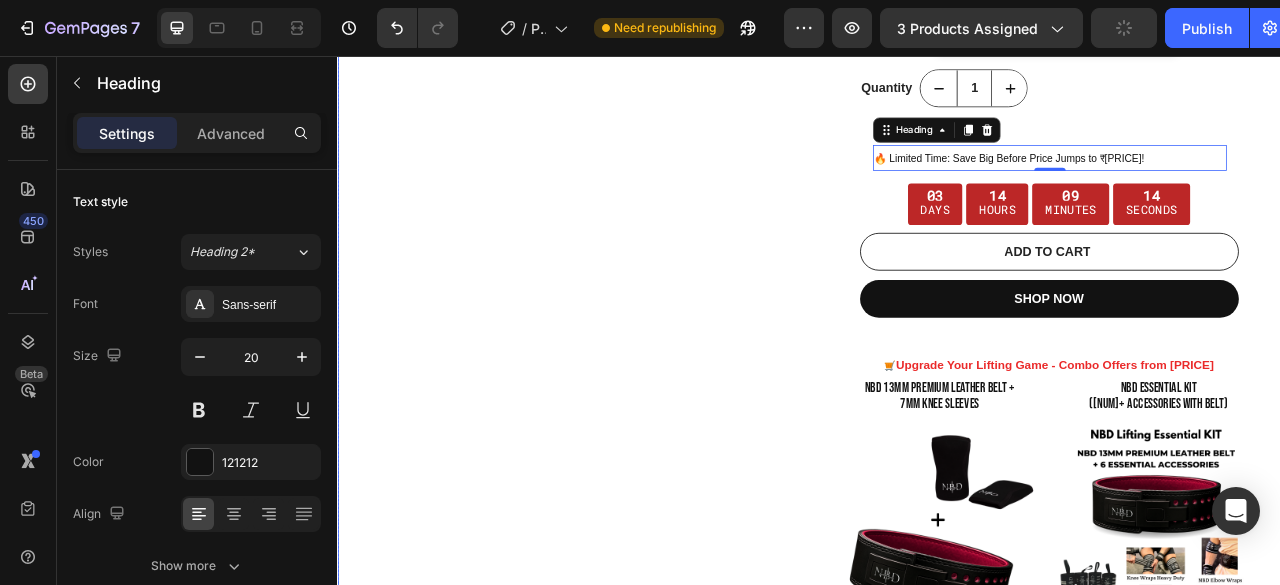 scroll, scrollTop: 532, scrollLeft: 0, axis: vertical 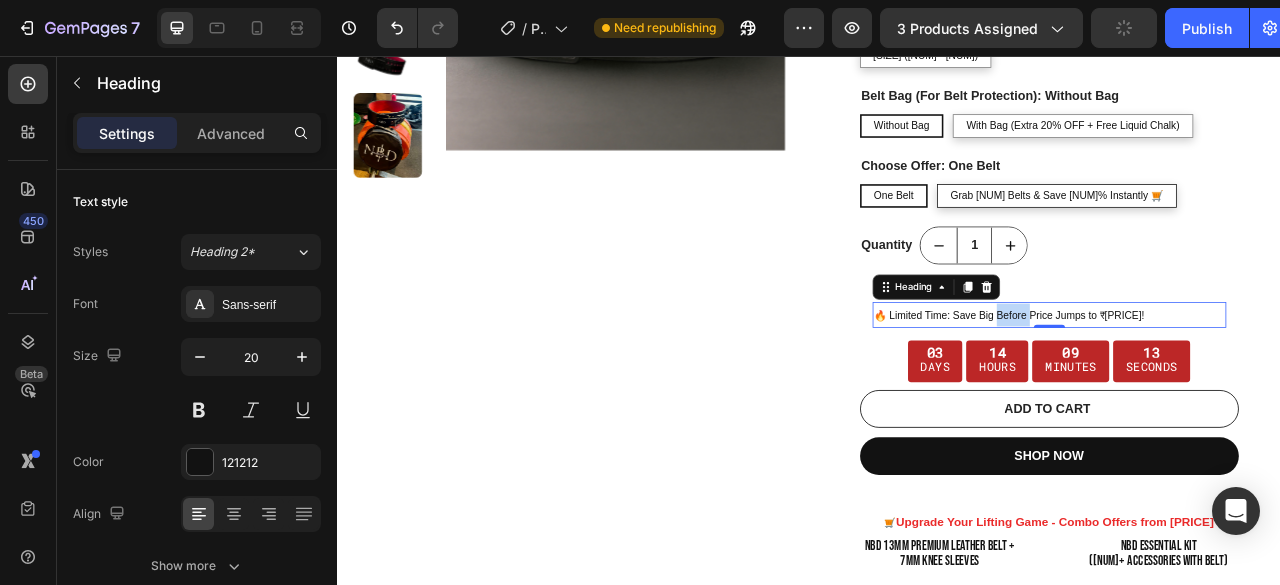 click on "🔥 Limited Time: Save Big Before Price Jumps to ₹12,000!" at bounding box center [1192, 386] 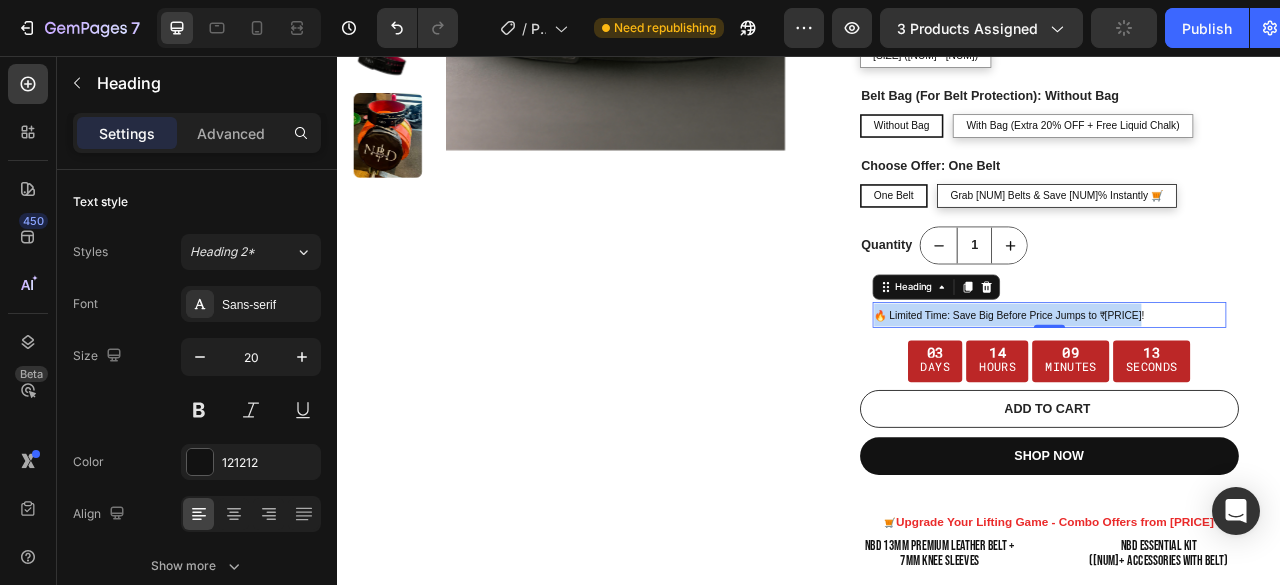 click on "🔥 Limited Time: Save Big Before Price Jumps to ₹12,000!" at bounding box center (1192, 386) 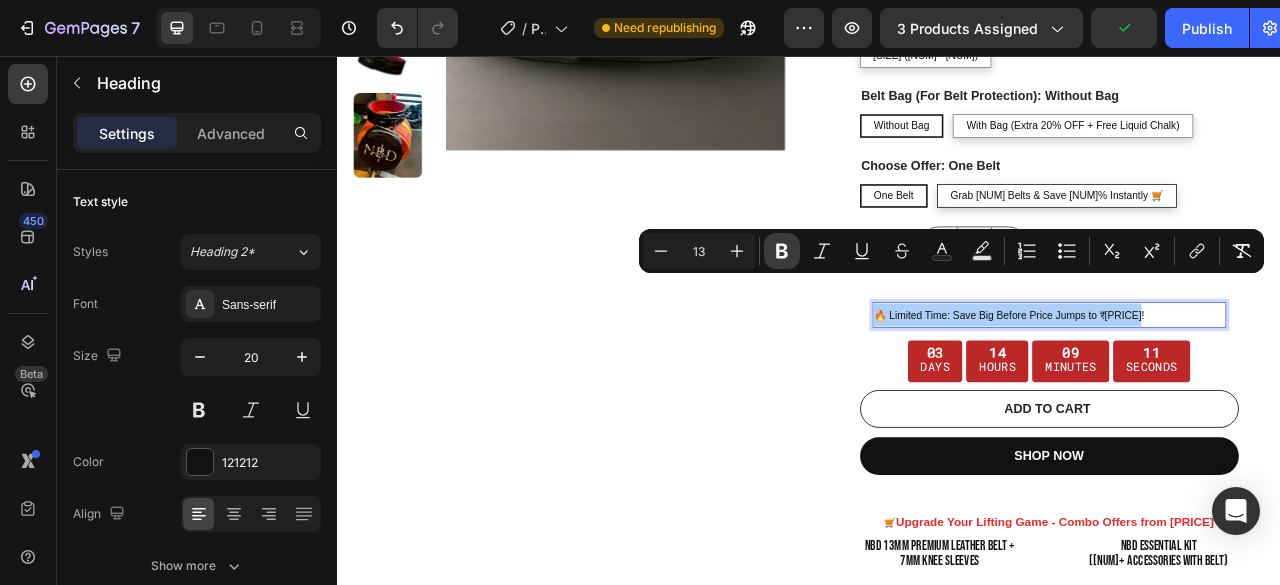 click on "Bold" at bounding box center (782, 251) 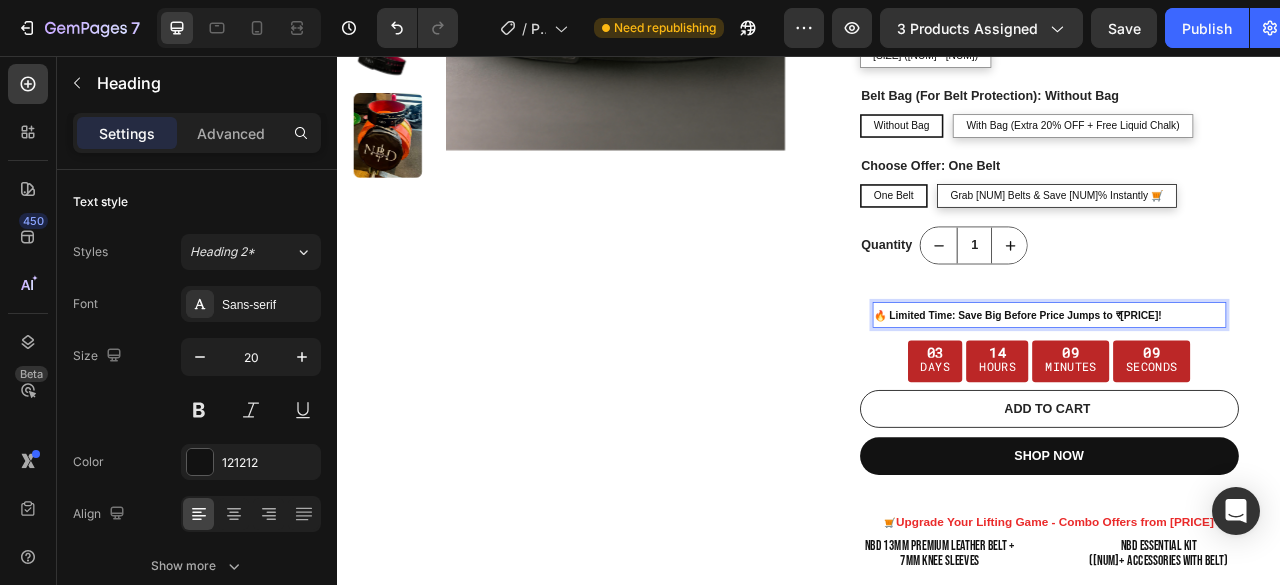 click on "🔥 Limited Time: Save Big Before Price Jumps to ₹12,000!" at bounding box center [1203, 386] 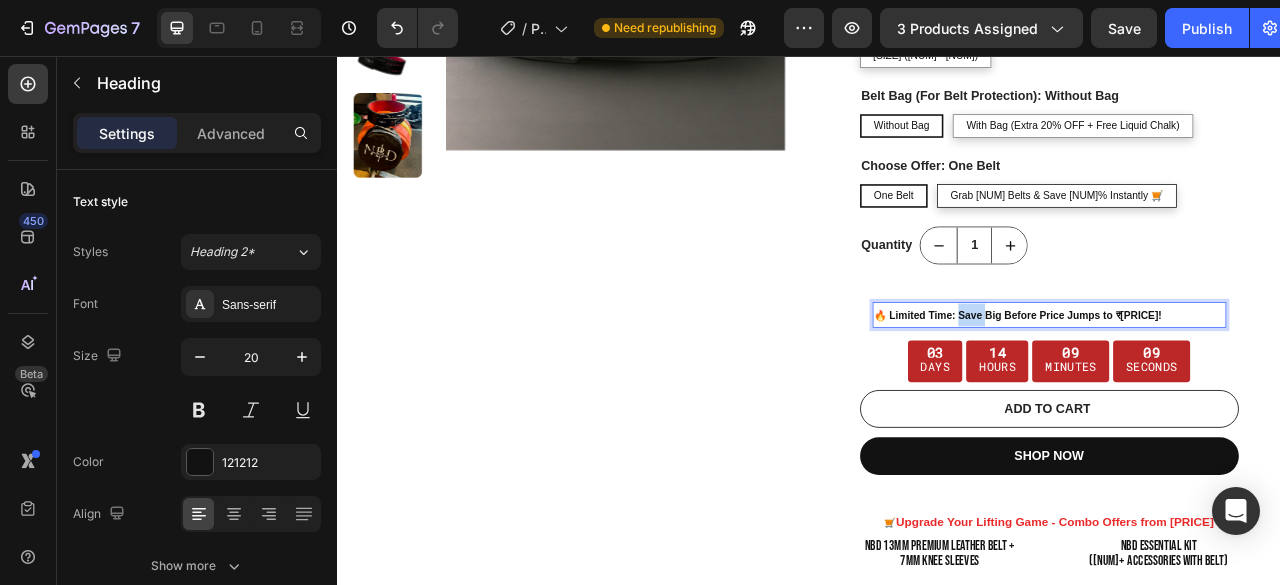 click on "🔥 Limited Time: Save Big Before Price Jumps to ₹12,000!" at bounding box center [1203, 386] 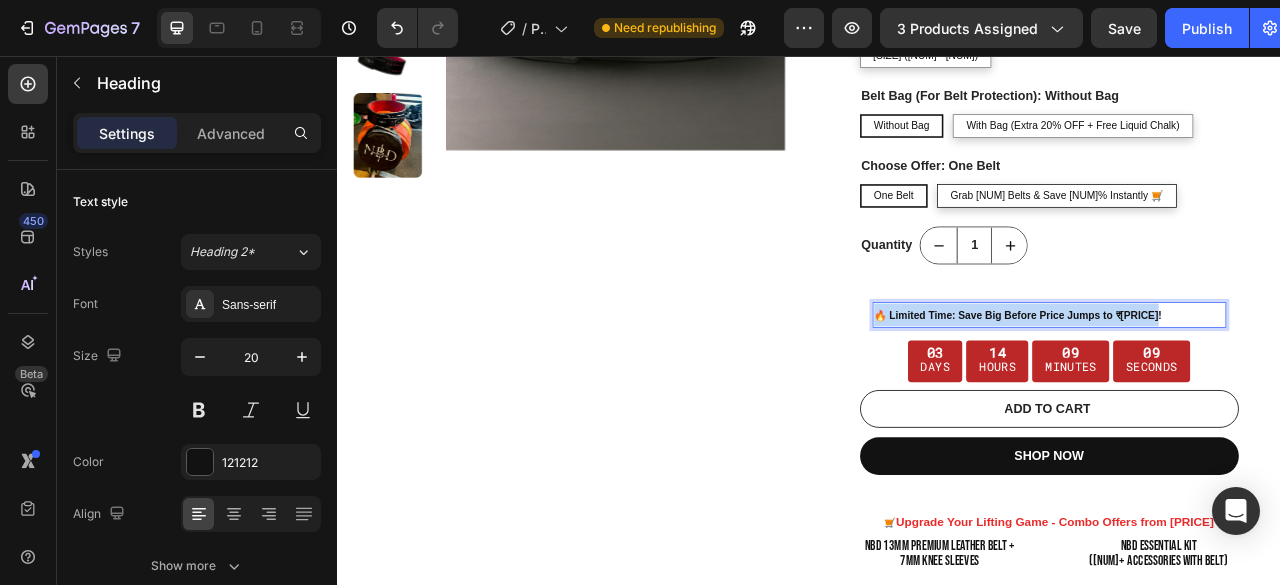 click on "🔥 Limited Time: Save Big Before Price Jumps to ₹12,000!" at bounding box center (1203, 386) 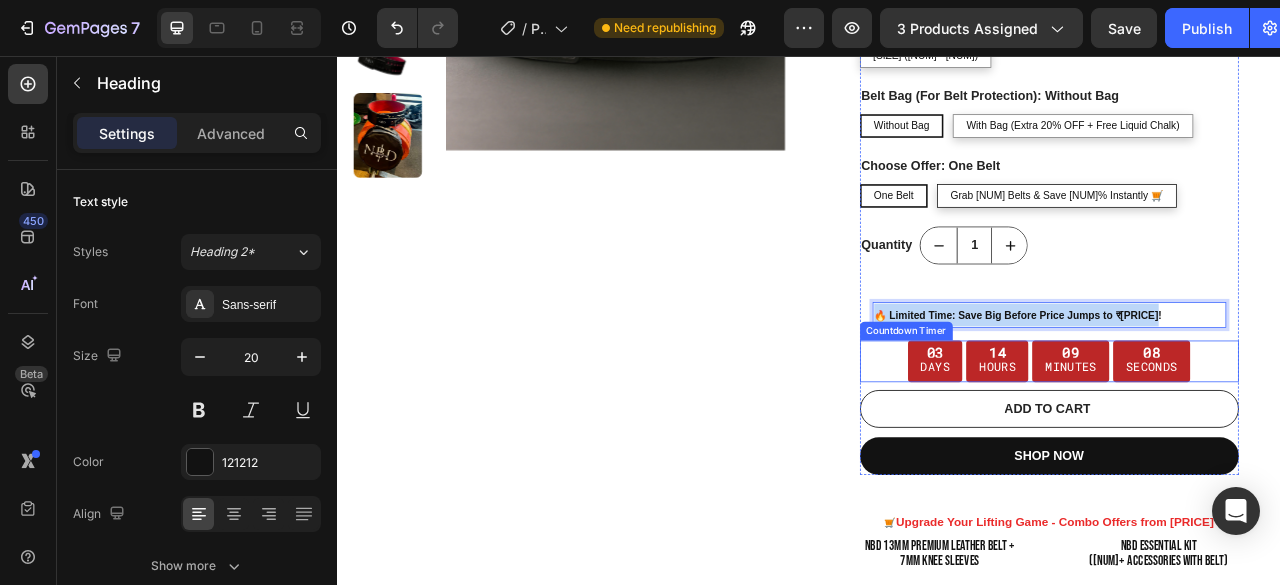 click on "Countdown Timer" at bounding box center [1061, 406] 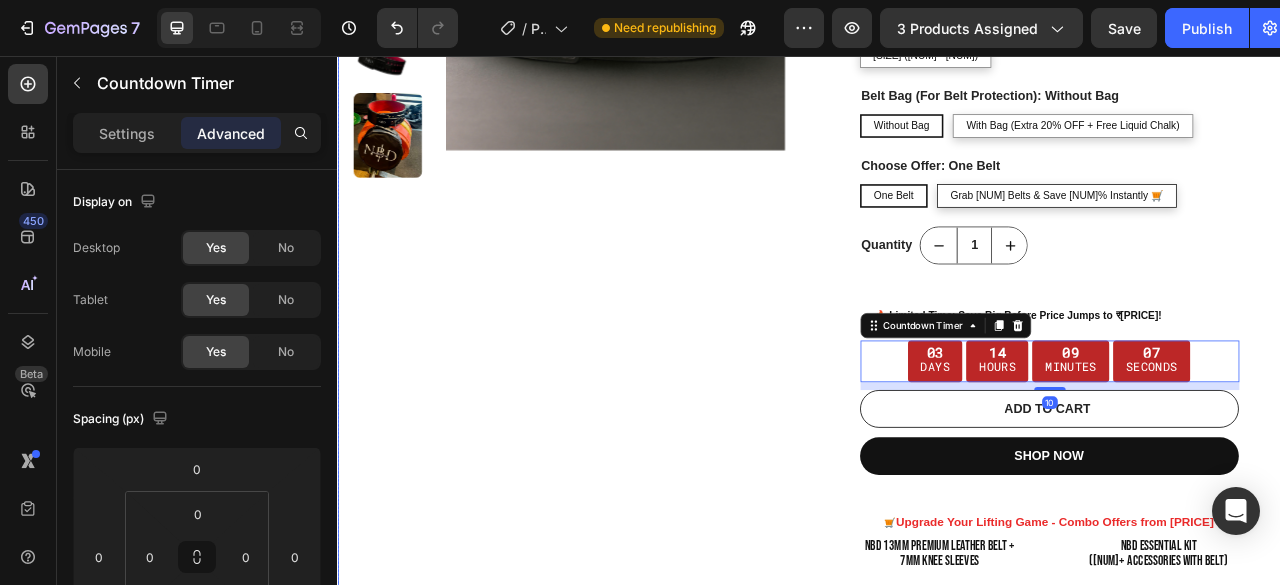 drag, startPoint x: 886, startPoint y: 411, endPoint x: 1282, endPoint y: 339, distance: 402.49225 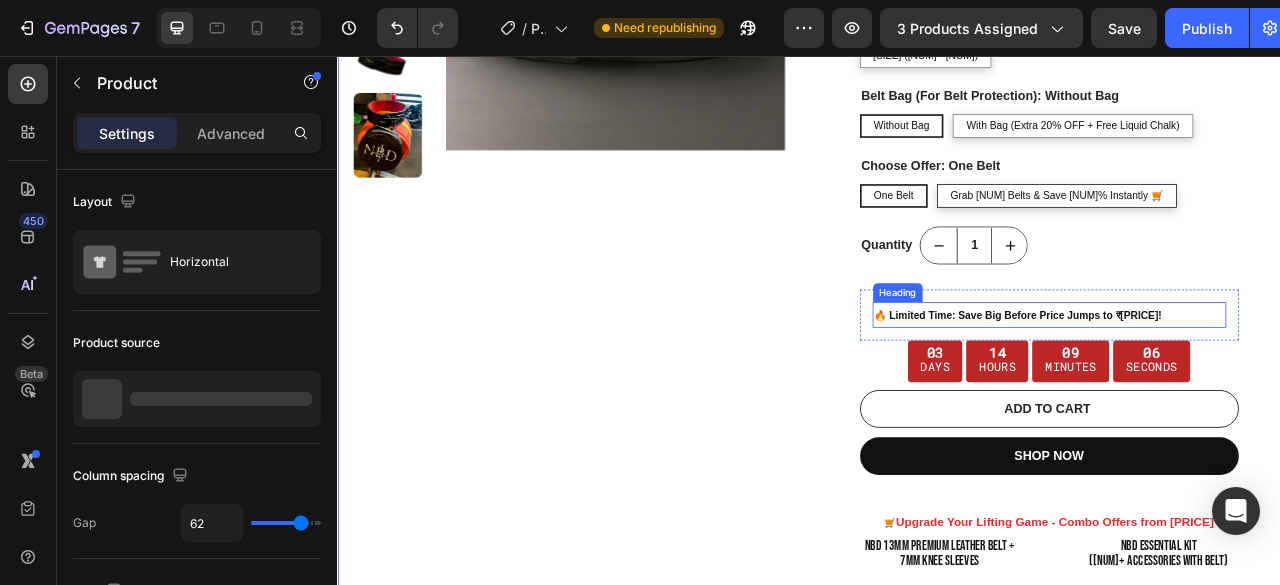 click on "🔥 Limited Time: Save Big Before Price Jumps to ₹12,000!" at bounding box center (1203, 386) 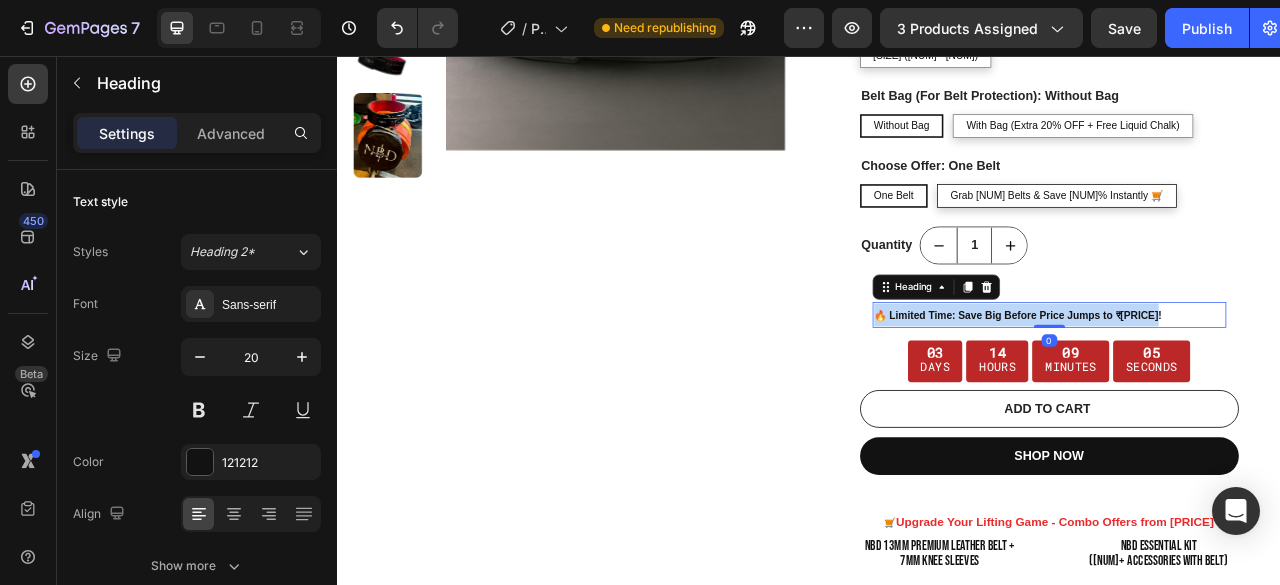 click on "🔥 Limited Time: Save Big Before Price Jumps to ₹12,000!" at bounding box center [1203, 386] 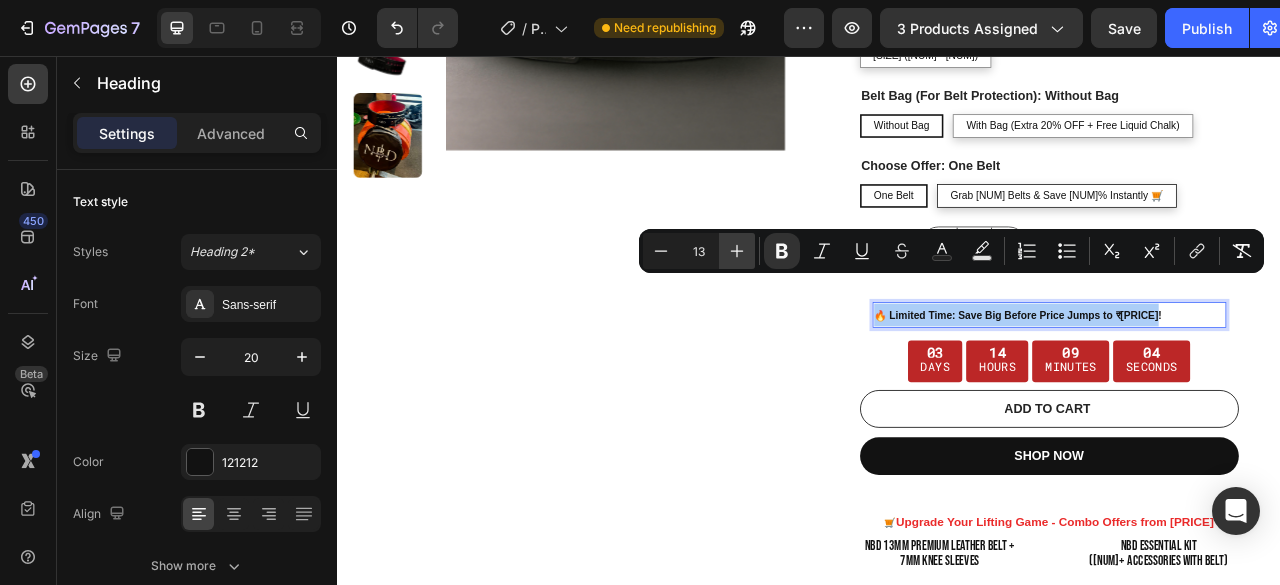 click 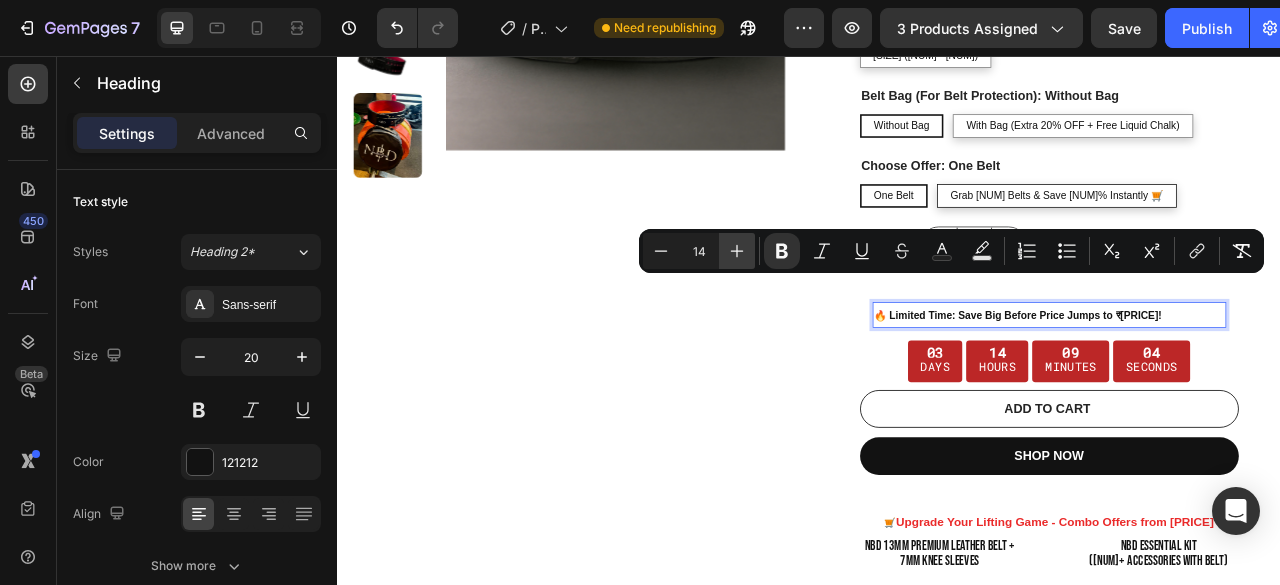 click 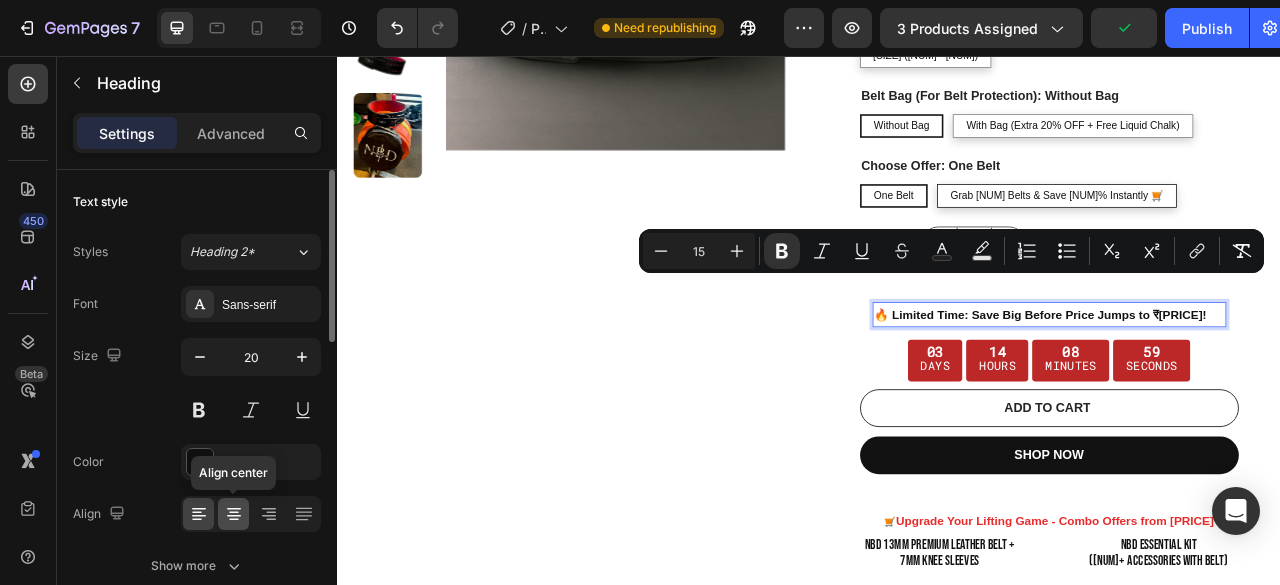 click 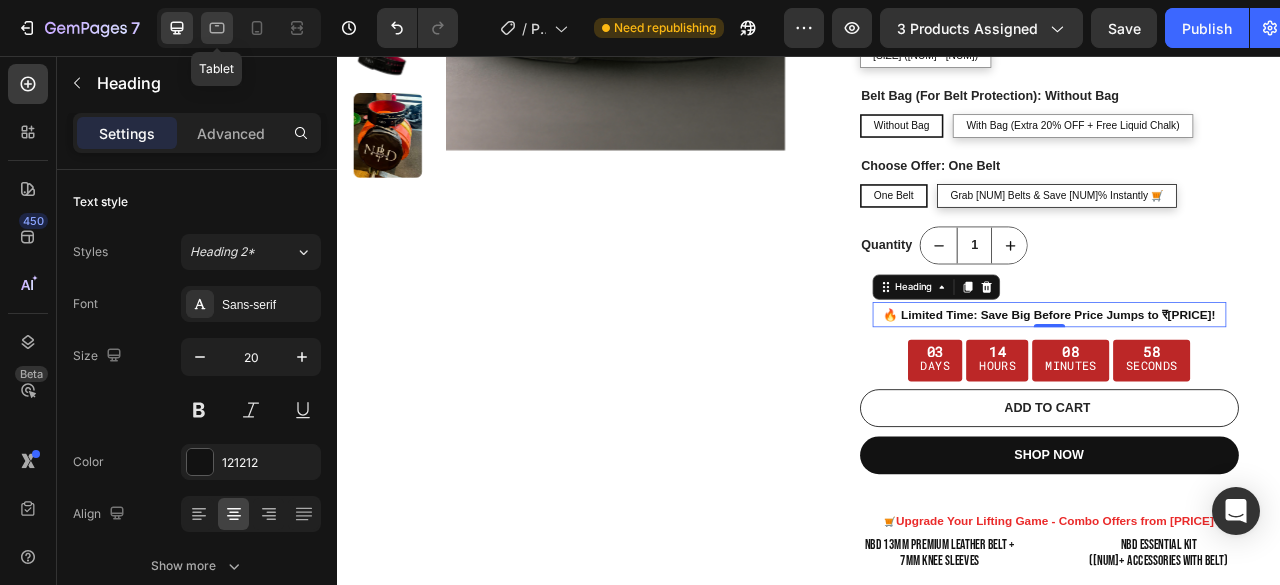 click 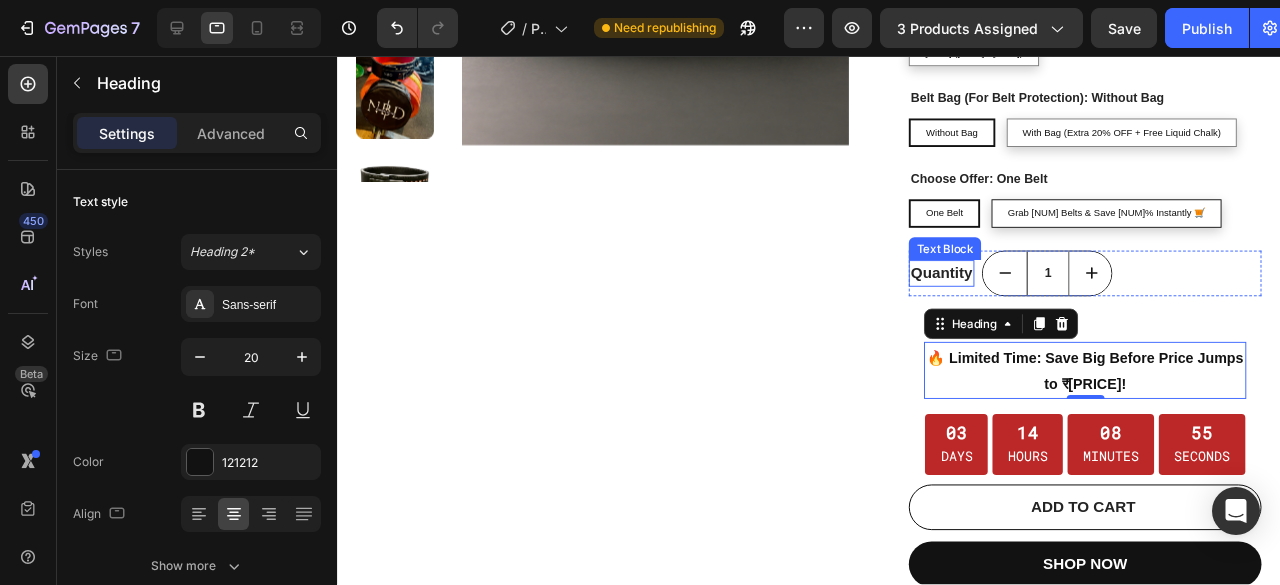 scroll, scrollTop: 518, scrollLeft: 0, axis: vertical 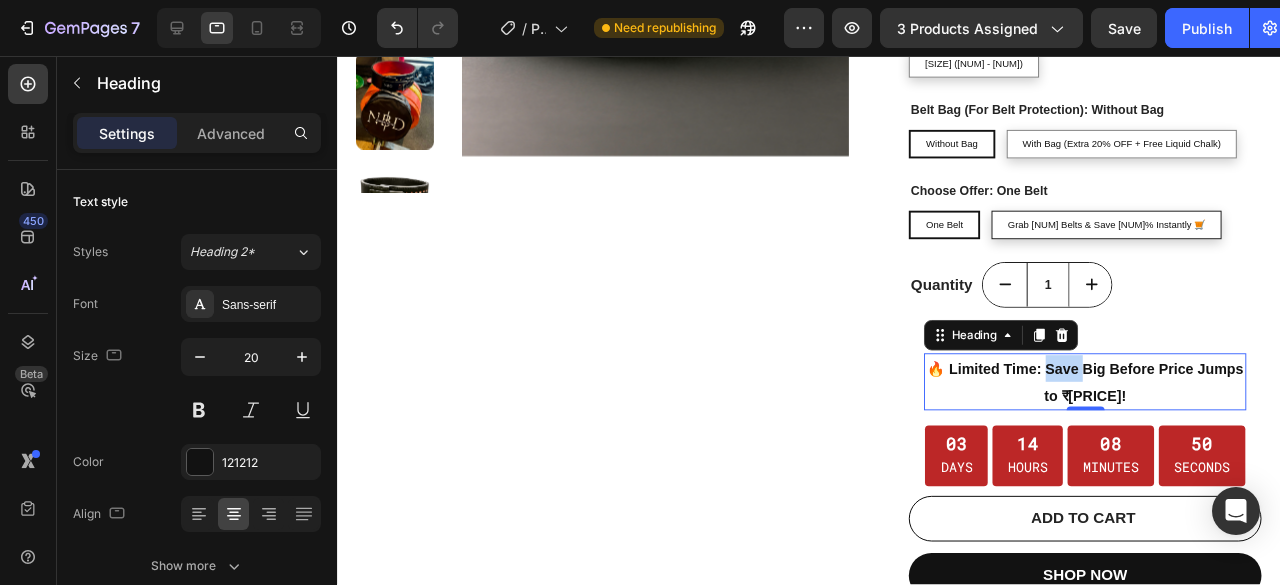 click on "🔥 Limited Time: Save Big Before Price Jumps to ₹12,000!" at bounding box center (1123, 399) 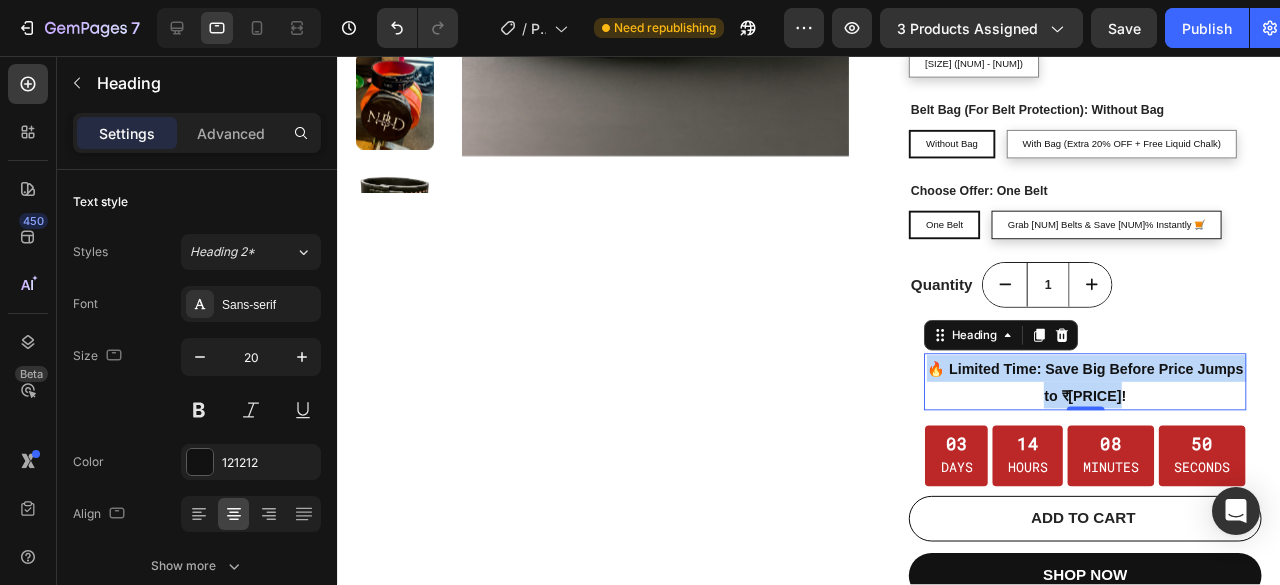 click on "🔥 Limited Time: Save Big Before Price Jumps to ₹12,000!" at bounding box center (1123, 399) 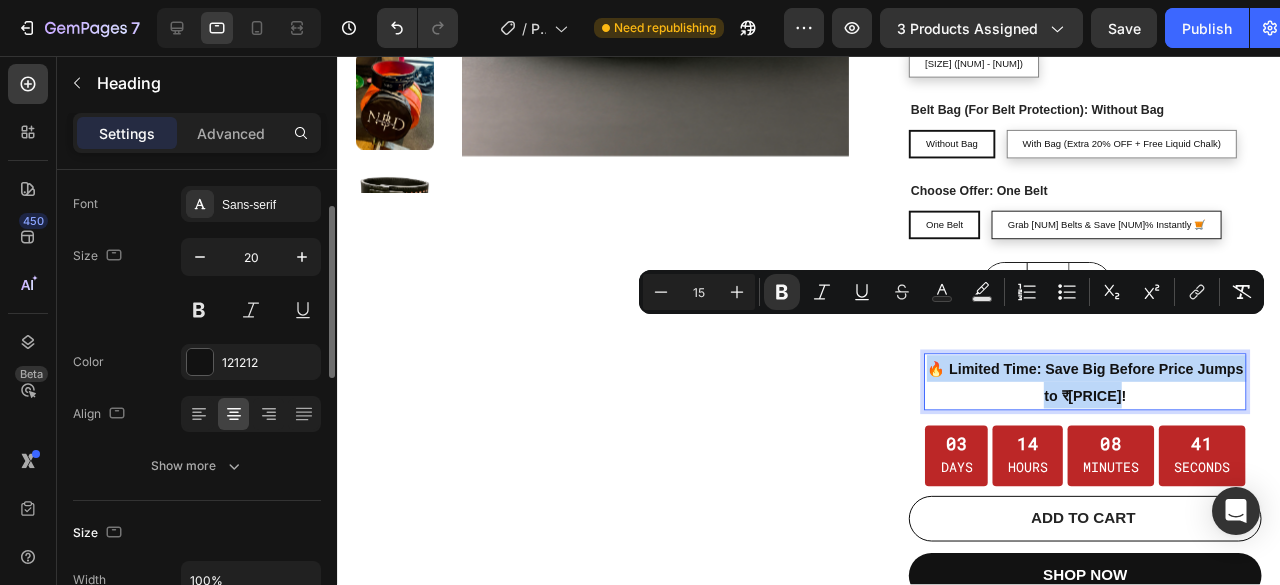 scroll, scrollTop: 200, scrollLeft: 0, axis: vertical 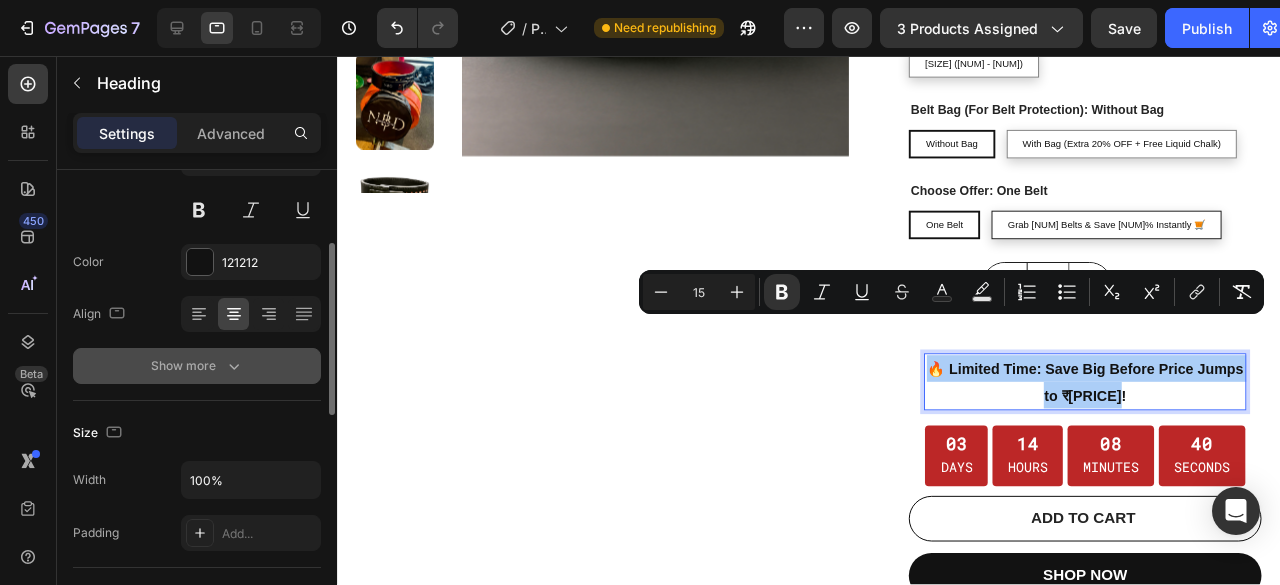 click on "Show more" at bounding box center [197, 366] 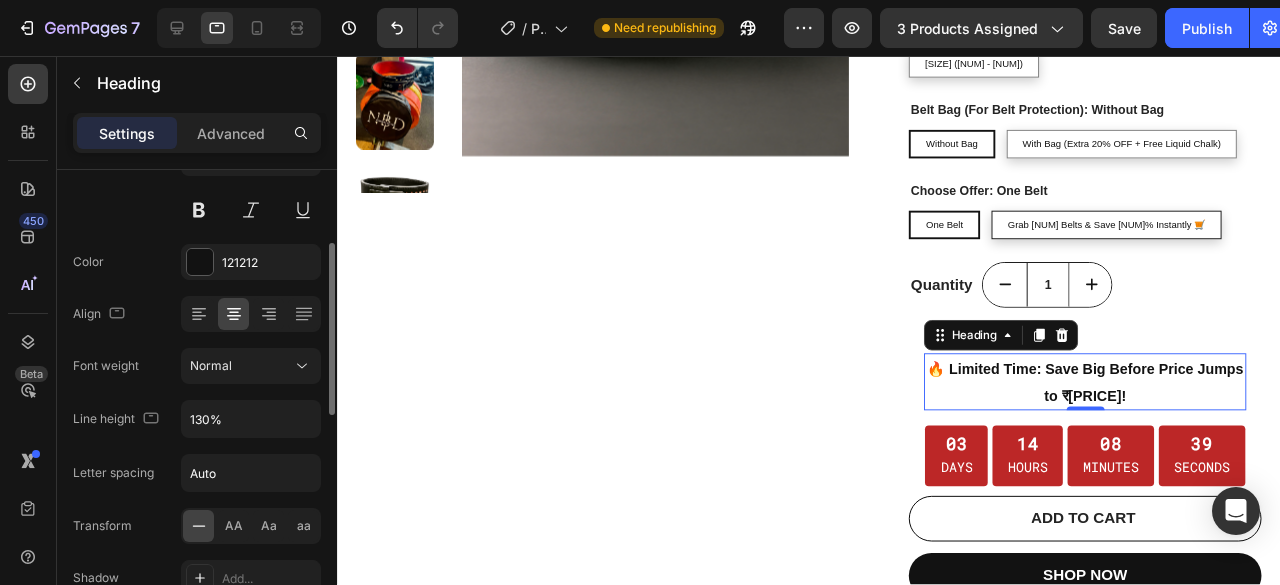scroll, scrollTop: 300, scrollLeft: 0, axis: vertical 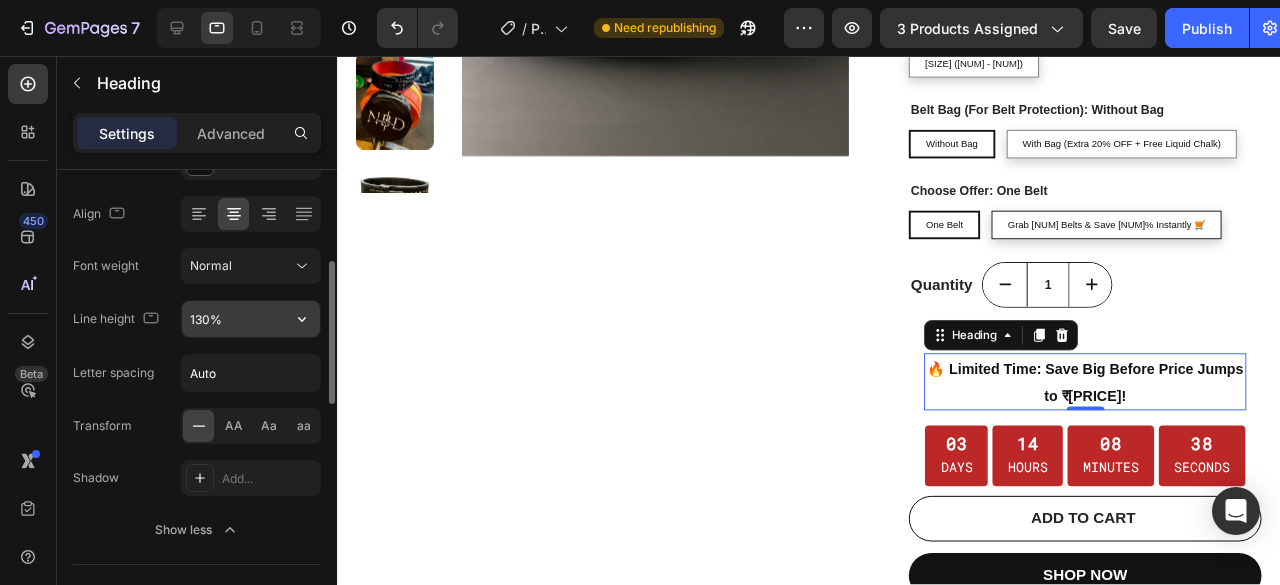 click on "130%" at bounding box center [251, 319] 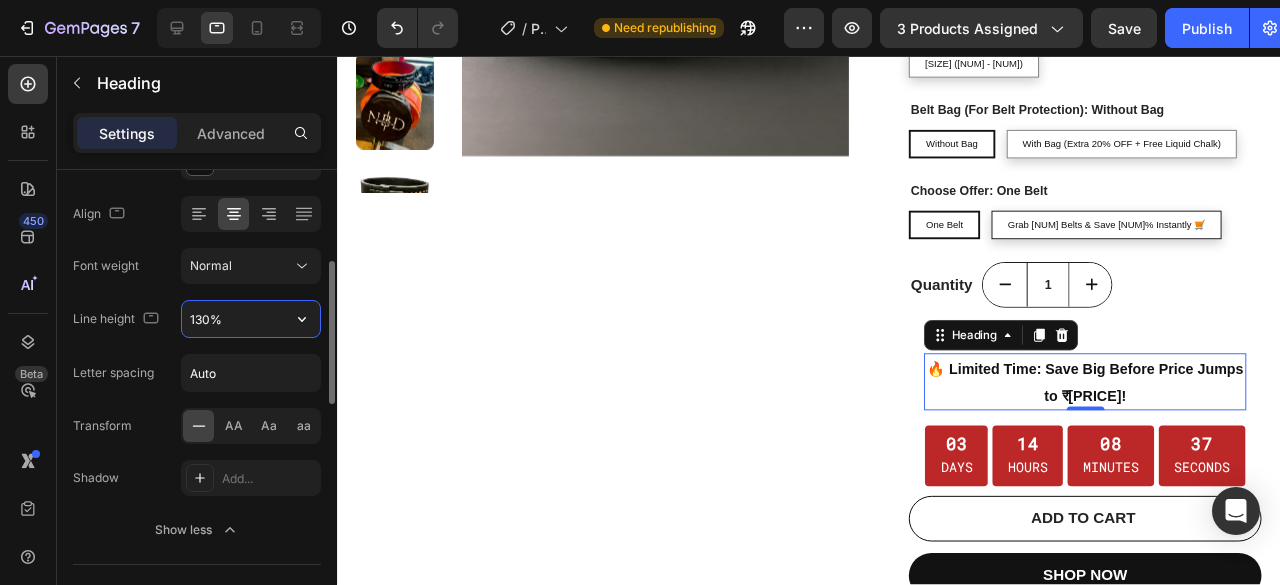 click on "130%" at bounding box center [251, 319] 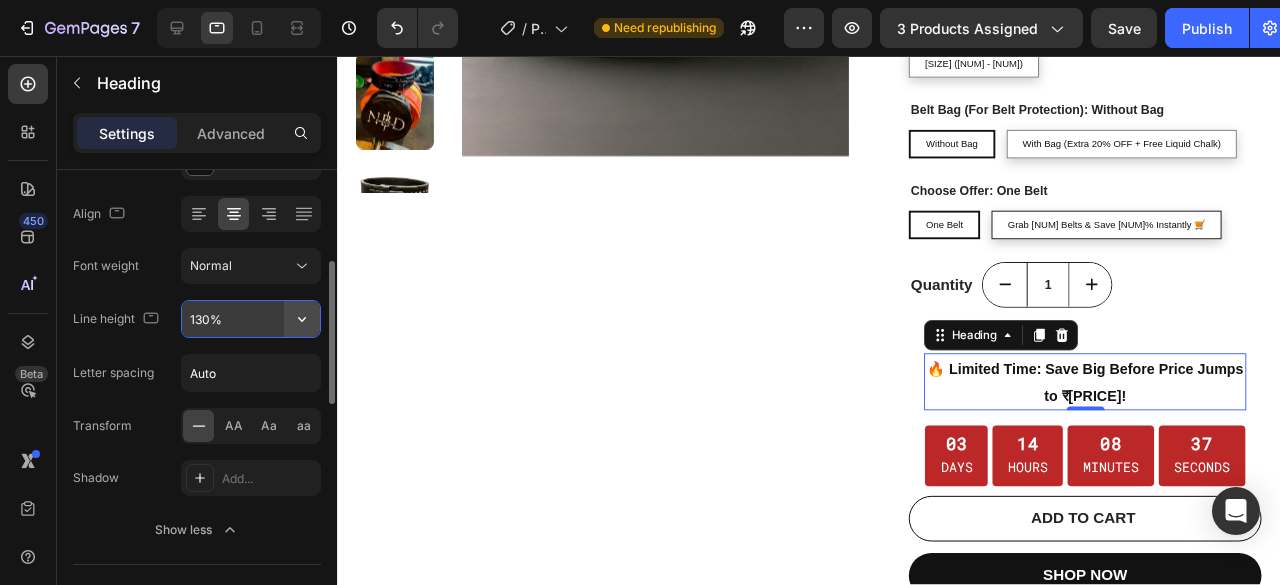 click 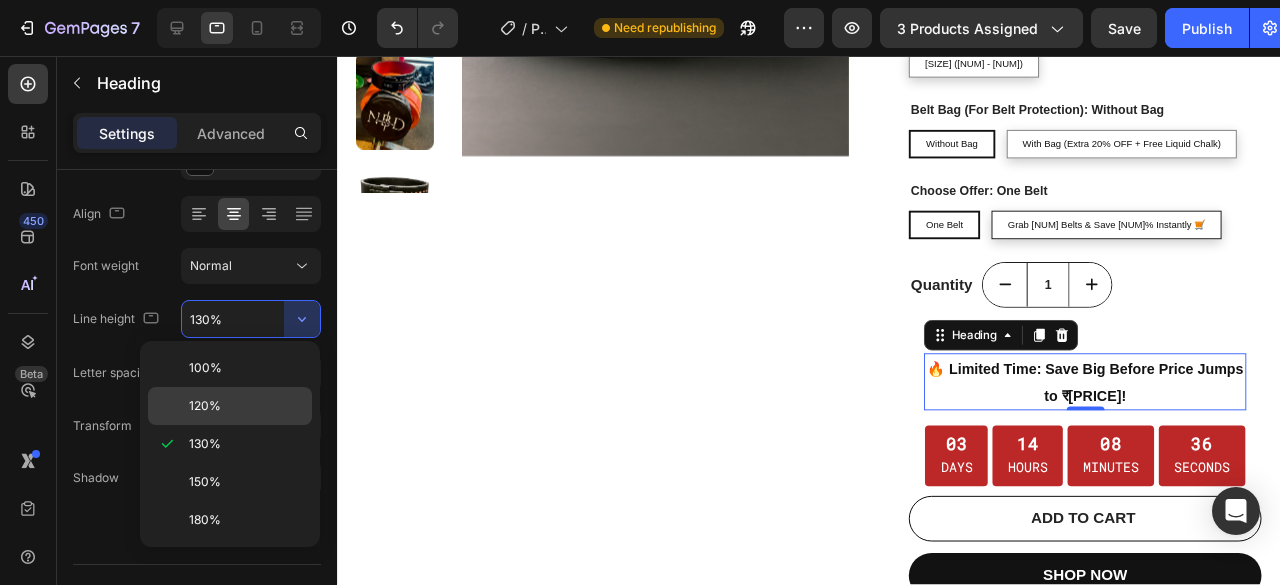 click on "120%" at bounding box center (205, 406) 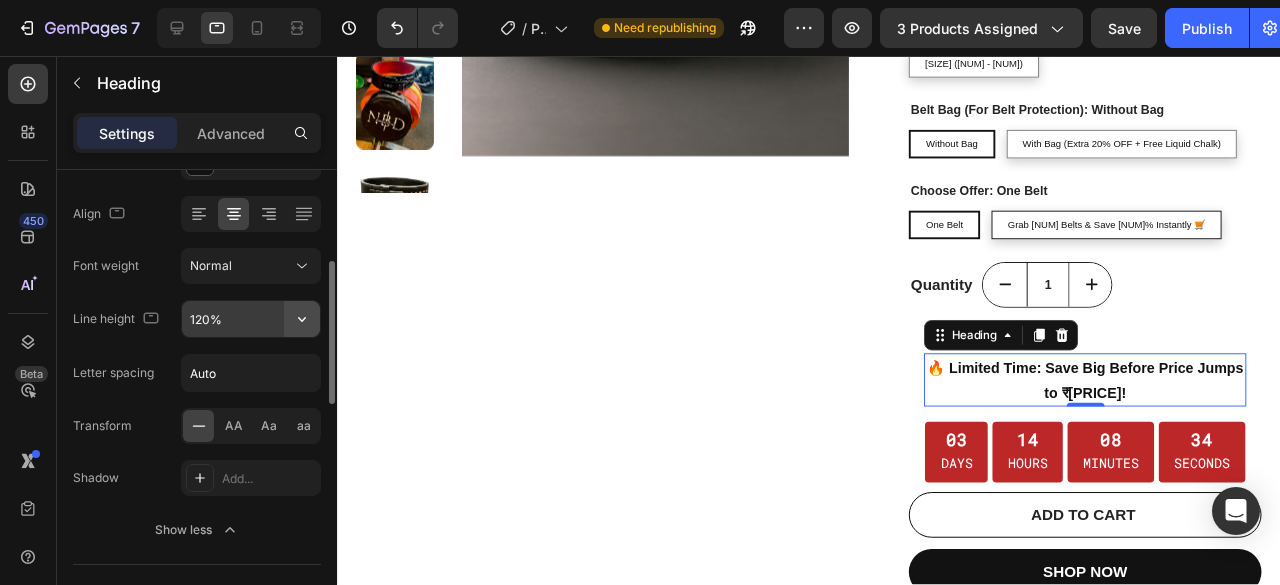 click 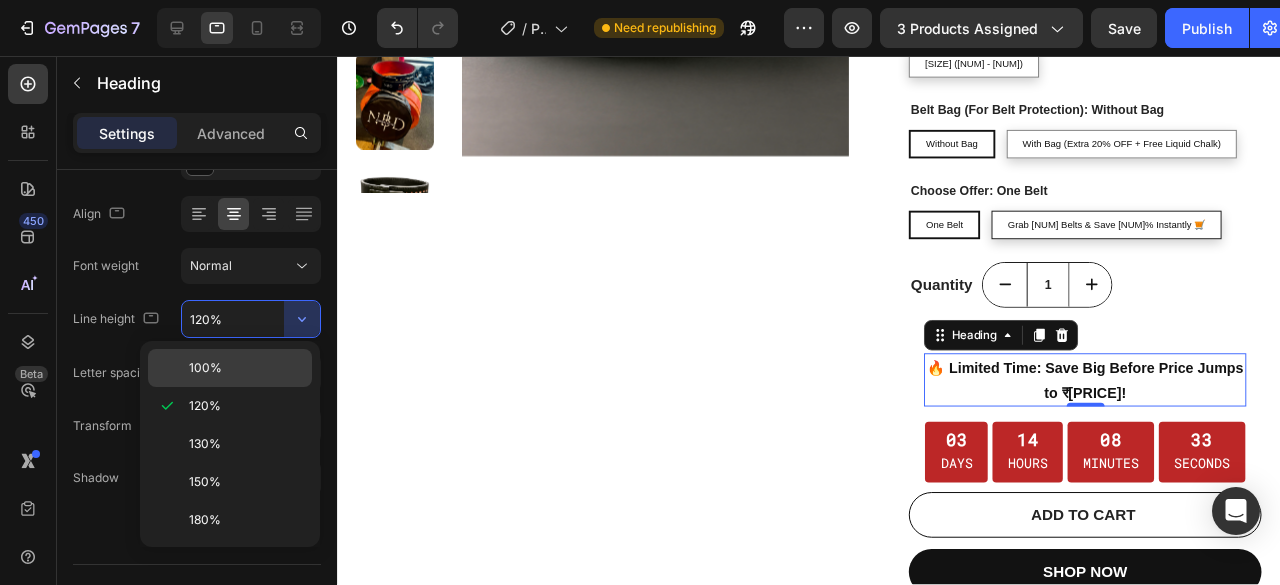 click on "100%" at bounding box center [246, 368] 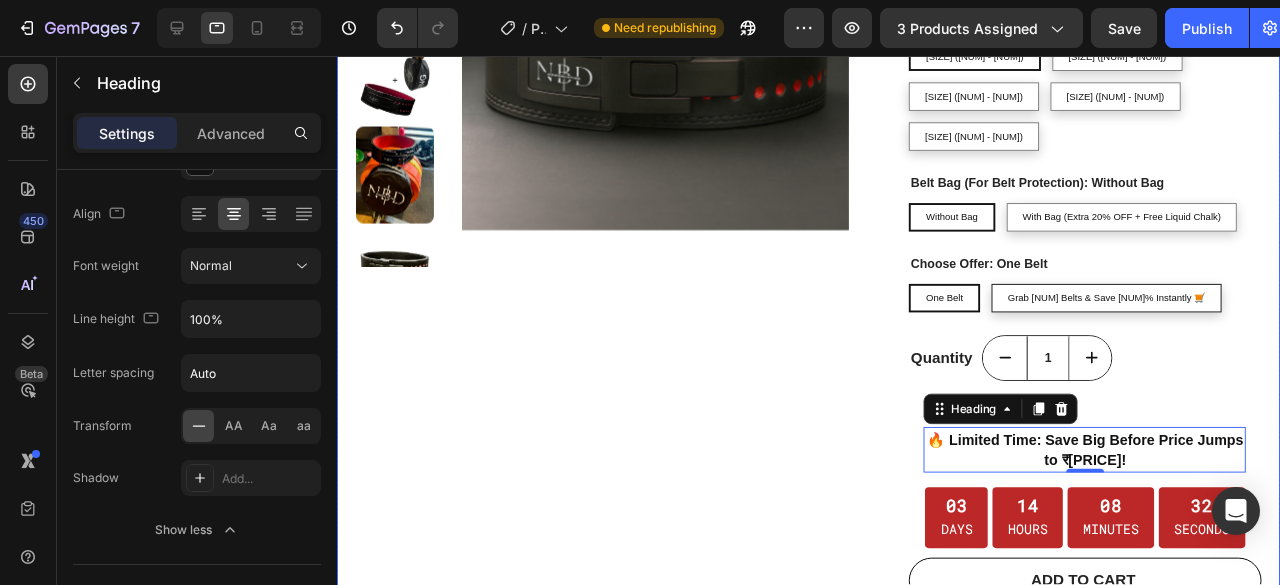 scroll, scrollTop: 418, scrollLeft: 0, axis: vertical 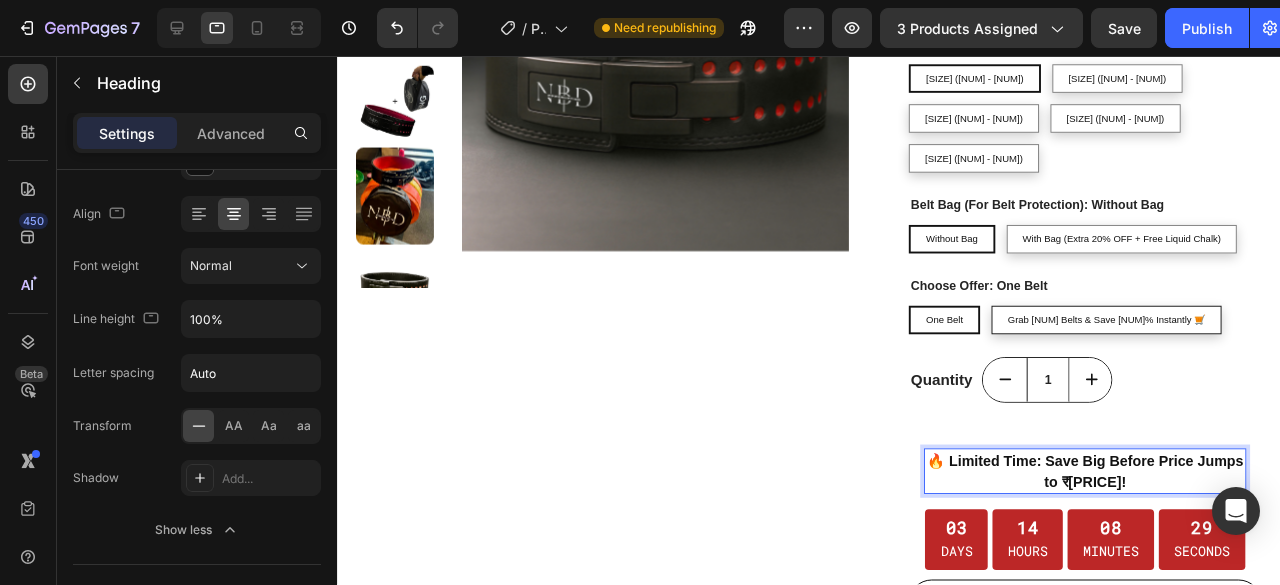 click on "🔥 Limited Time: Save Big Before Price Jumps to ₹12,000!" at bounding box center [1123, 493] 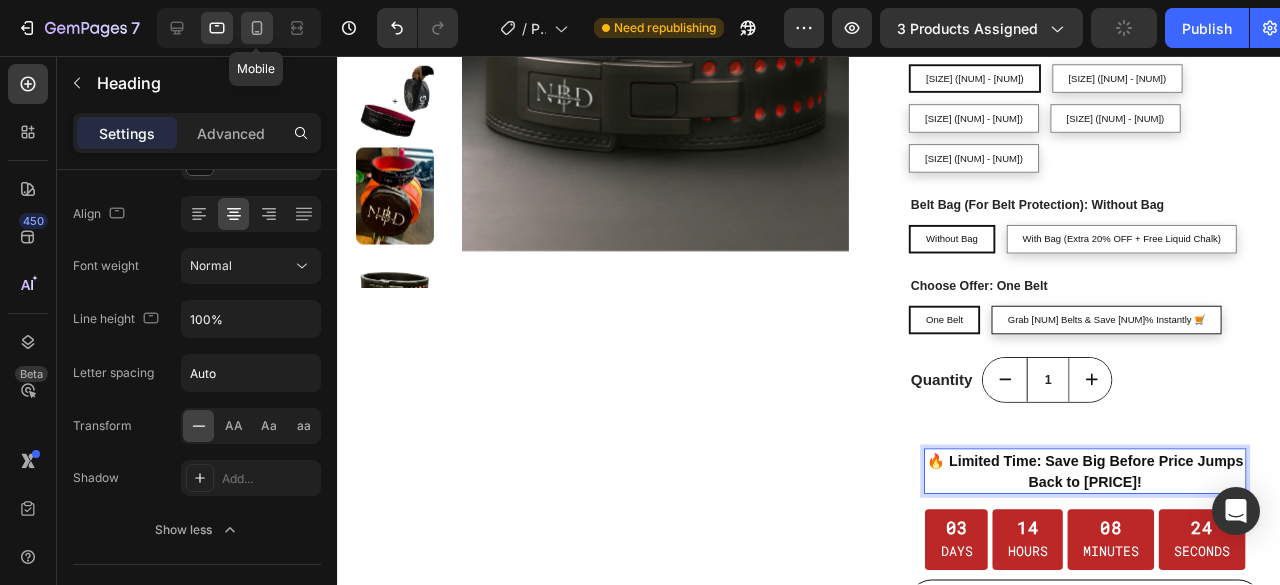 click 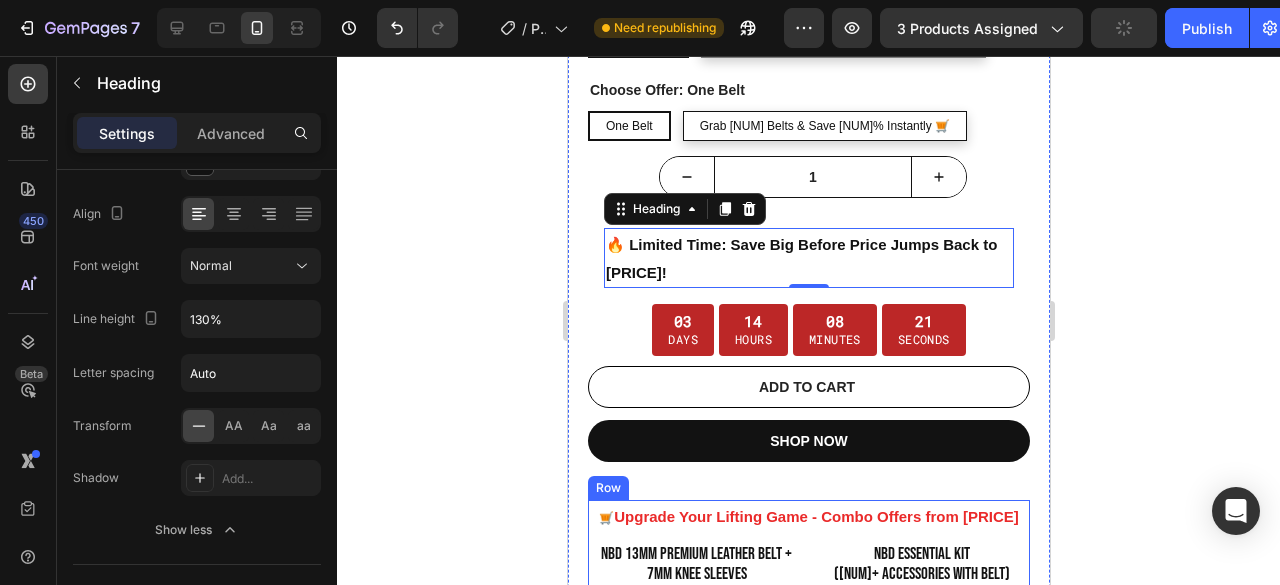 scroll, scrollTop: 876, scrollLeft: 0, axis: vertical 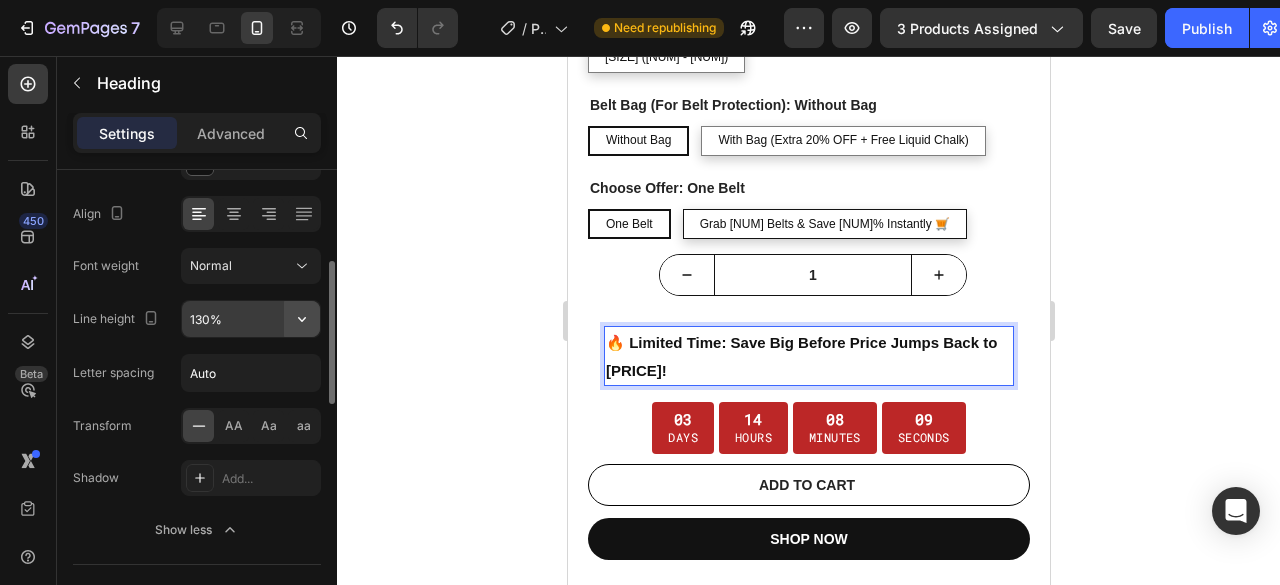 click 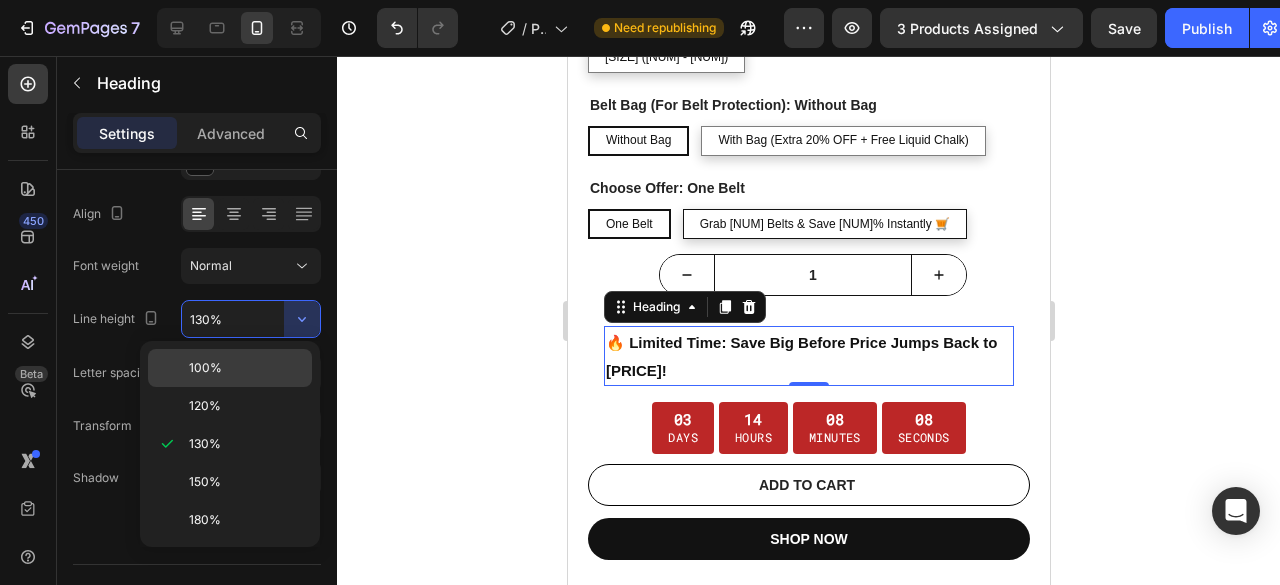 click on "100%" at bounding box center [246, 368] 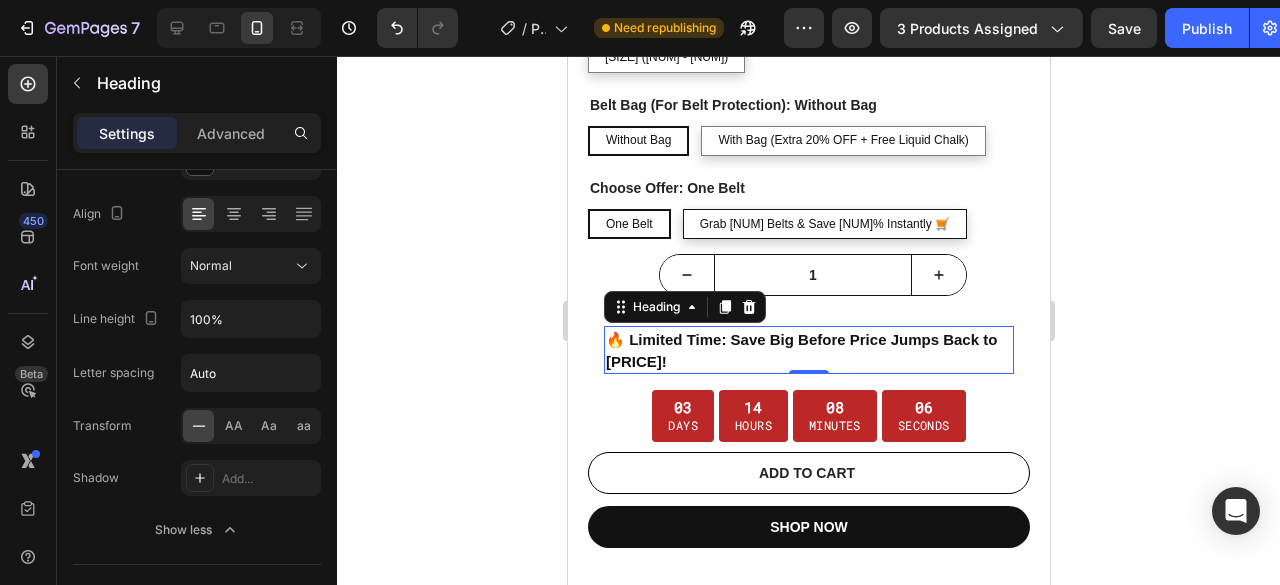 scroll, scrollTop: 0, scrollLeft: 0, axis: both 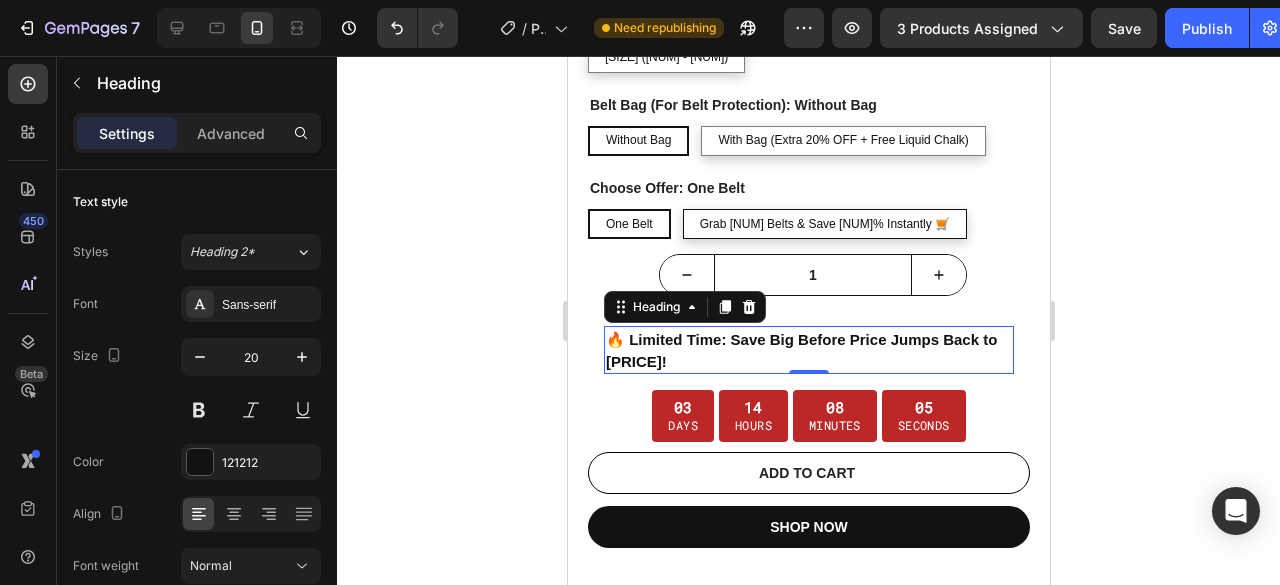 click on "🔥 Limited Time: Save Big Before Price Jumps Back to ₹12,000!" at bounding box center [808, 350] 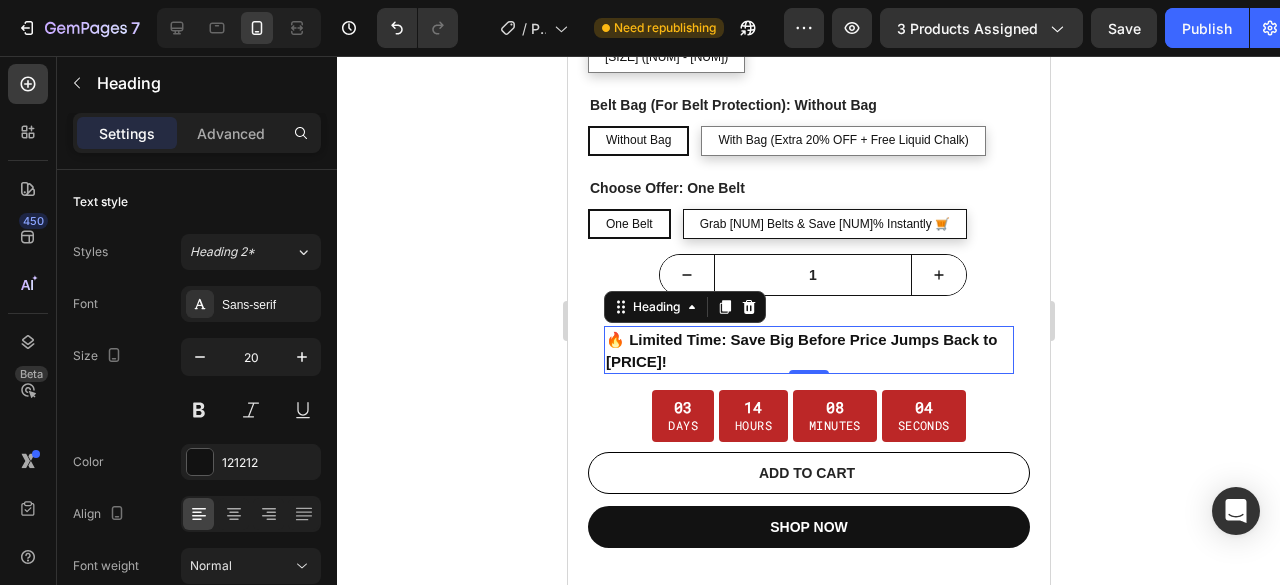 click on "🔥 Limited Time: Save Big Before Price Jumps Back to ₹12,000!" at bounding box center (808, 350) 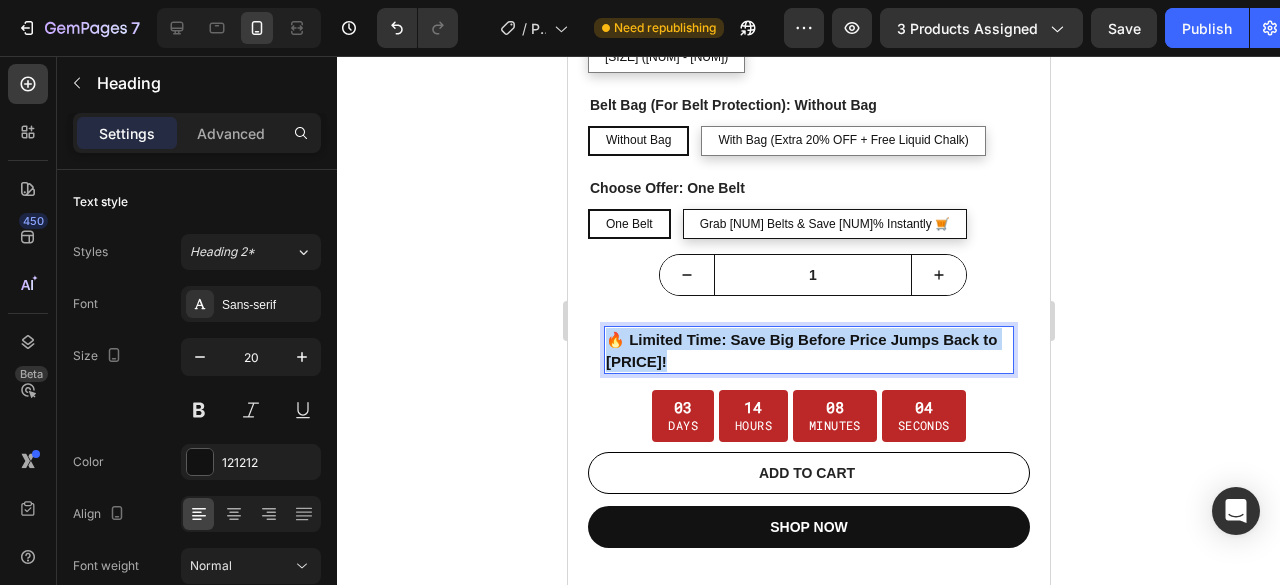 click on "🔥 Limited Time: Save Big Before Price Jumps Back to ₹12,000!" at bounding box center [808, 350] 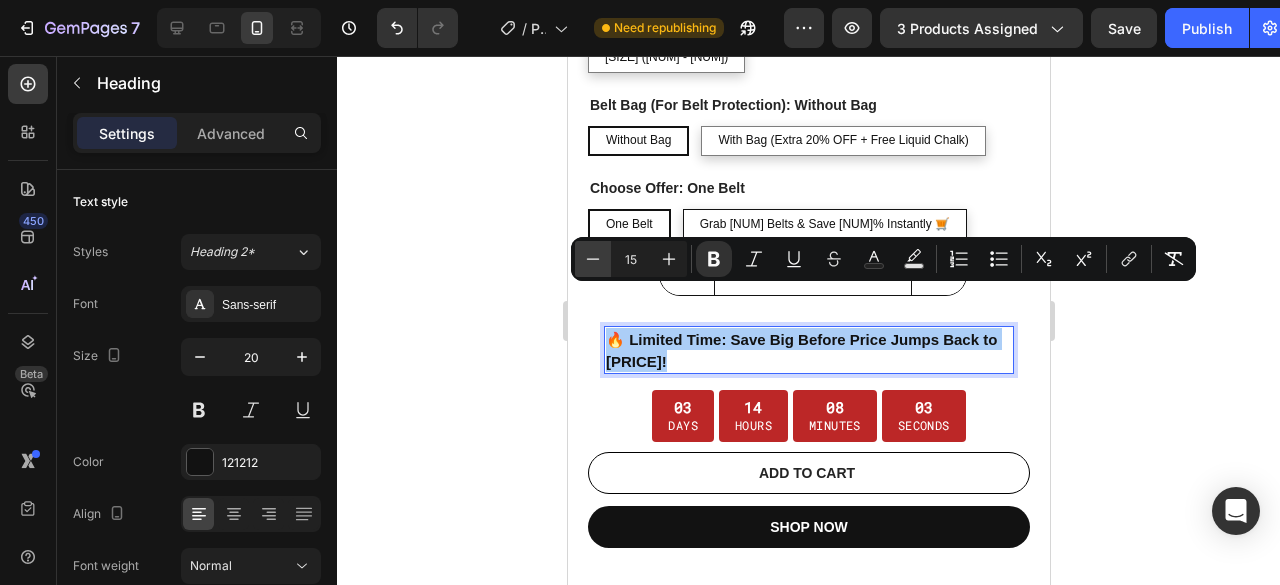 click on "Minus" at bounding box center [593, 259] 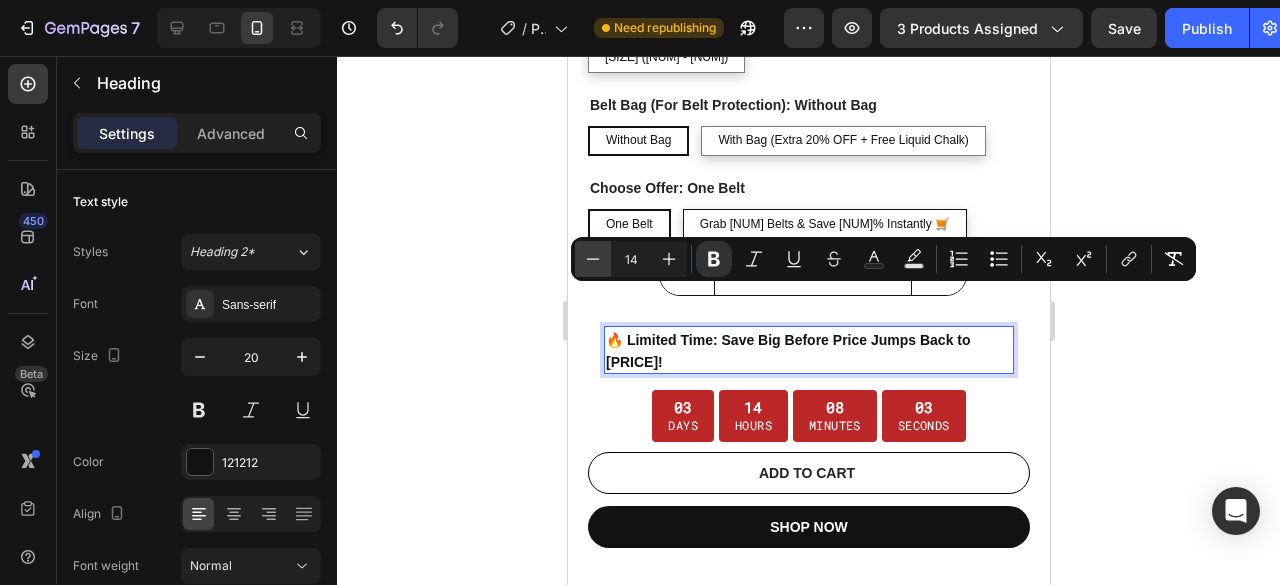 click on "Minus" at bounding box center (593, 259) 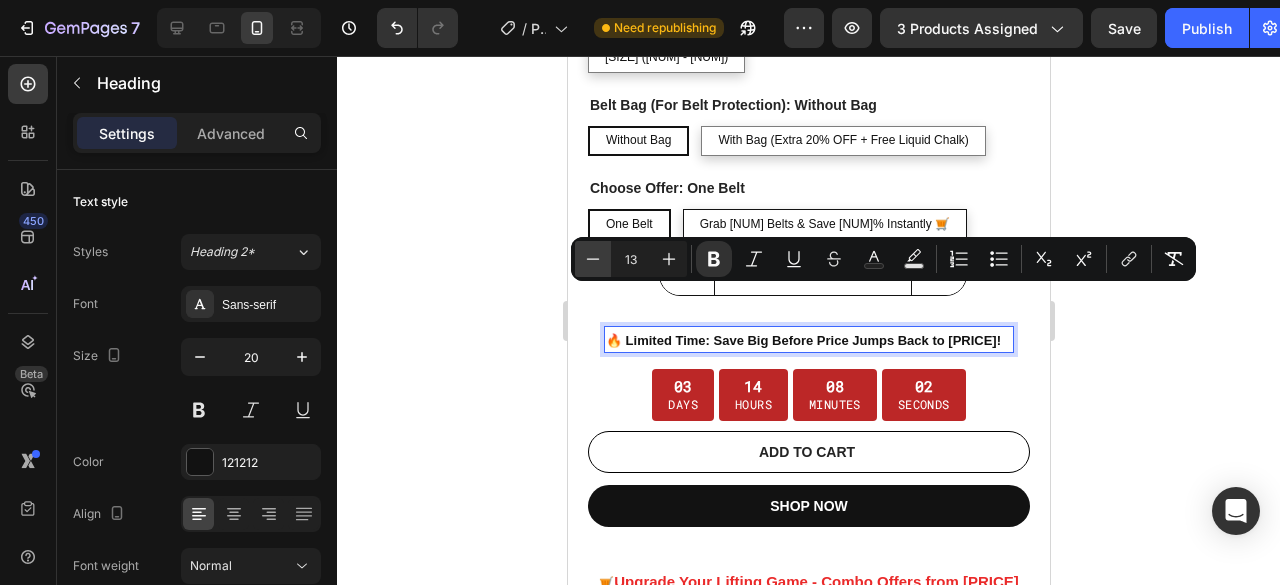 click on "Minus" at bounding box center (593, 259) 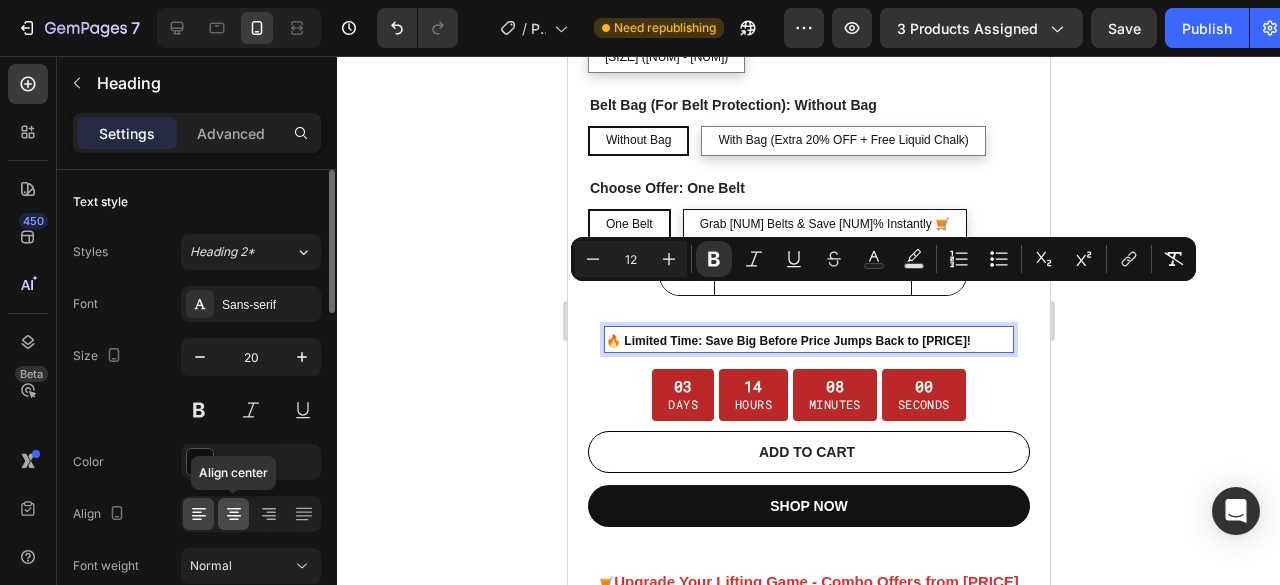 click 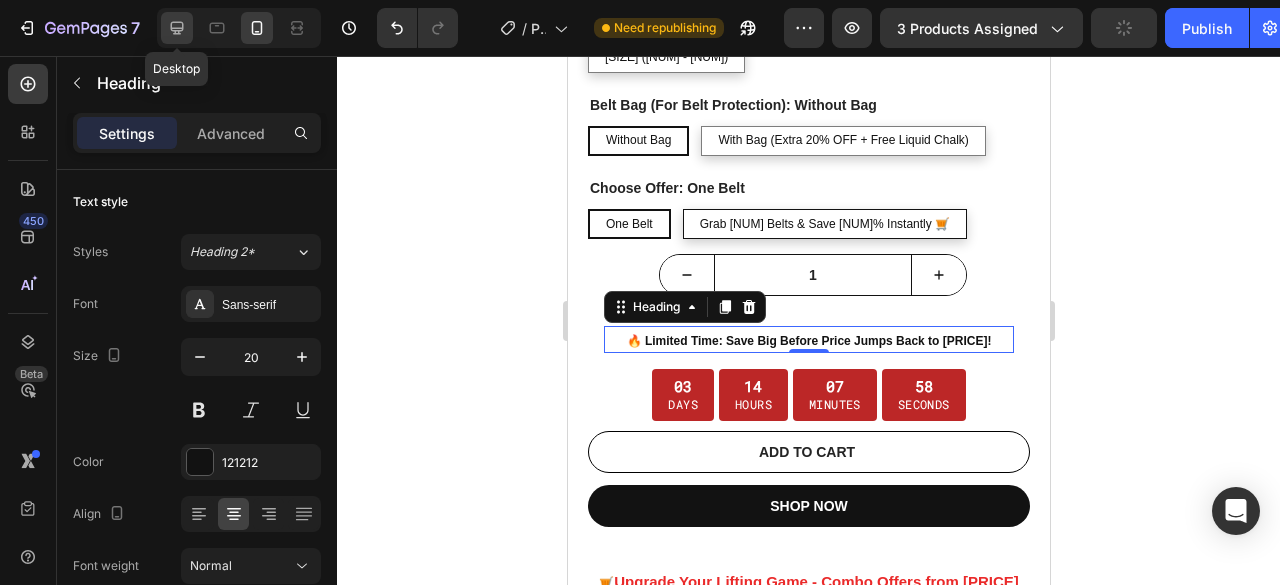 click 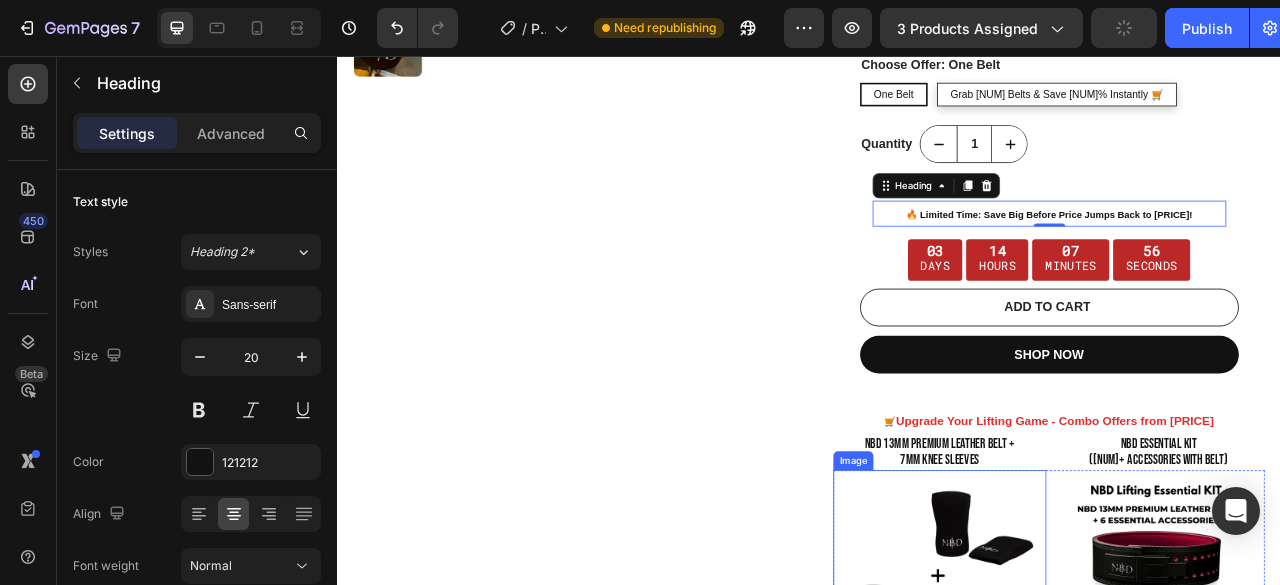 scroll, scrollTop: 432, scrollLeft: 0, axis: vertical 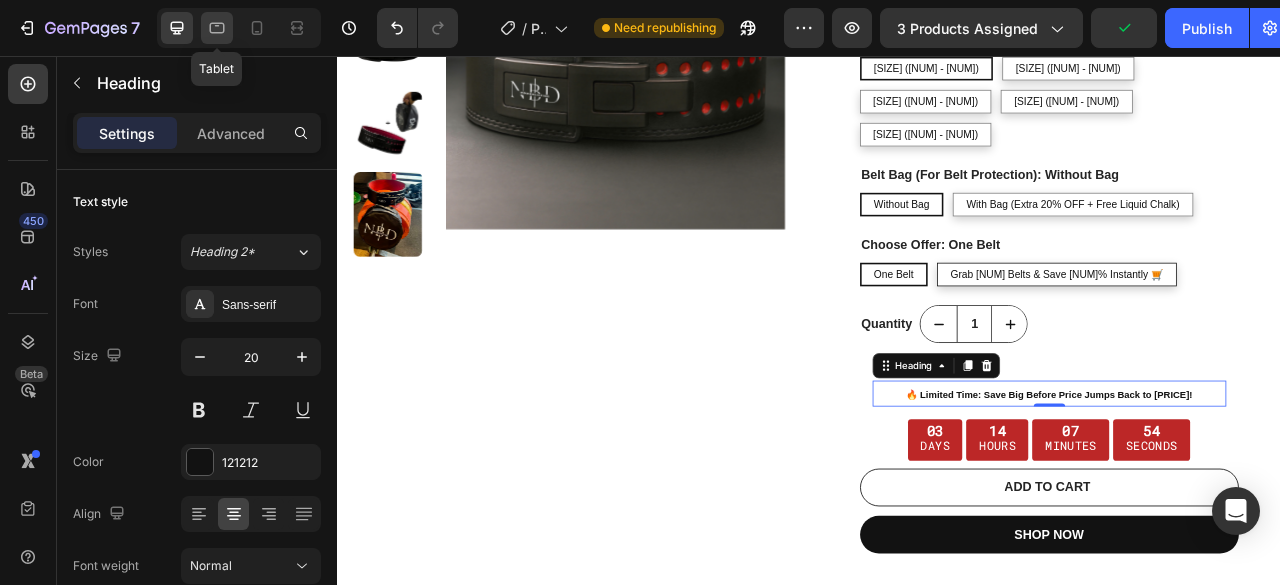 click 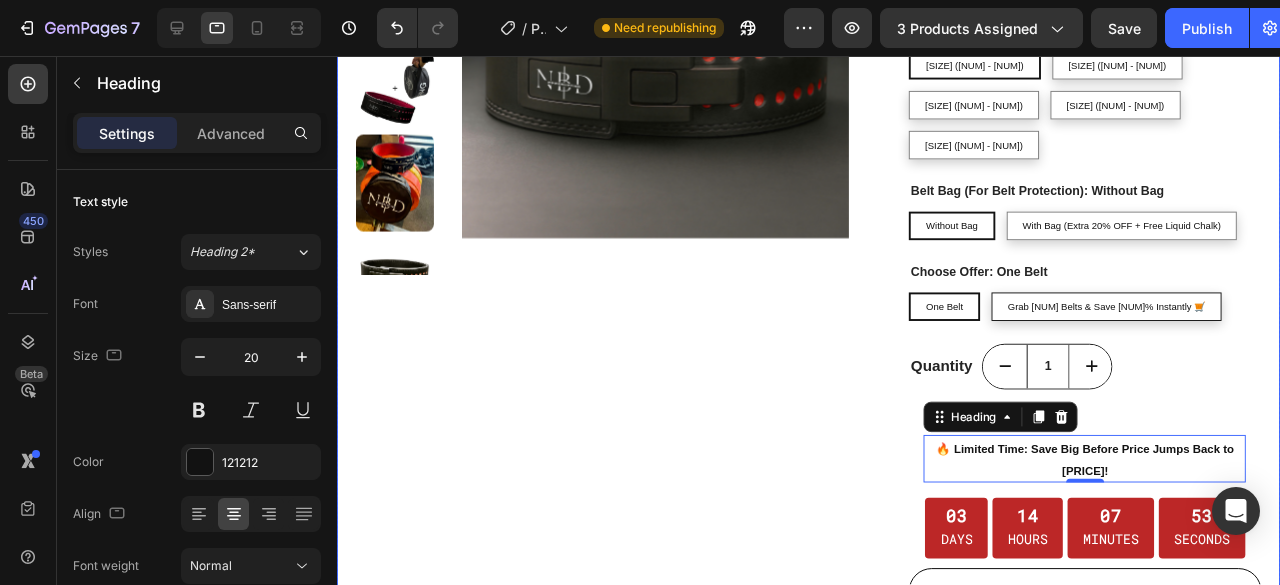 scroll, scrollTop: 718, scrollLeft: 0, axis: vertical 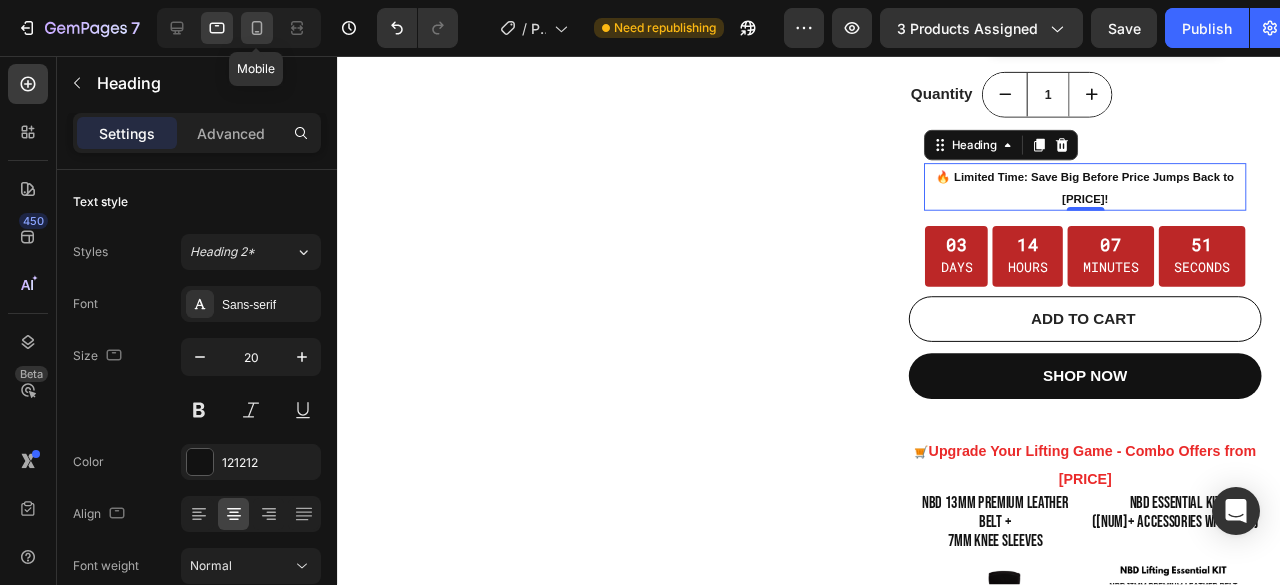click 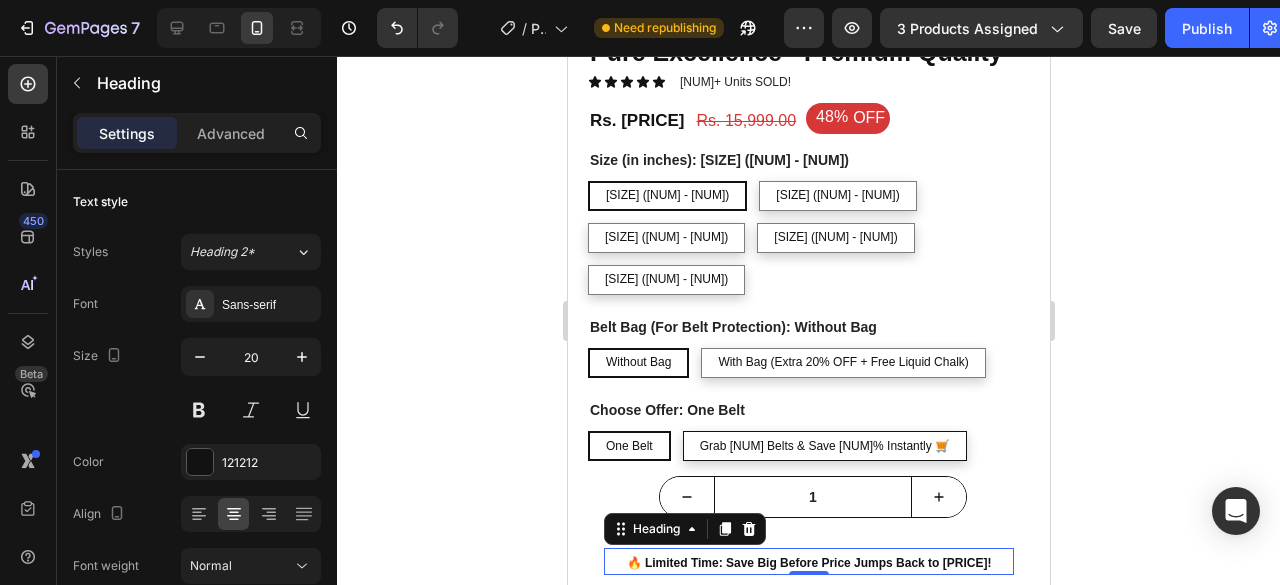 scroll, scrollTop: 1034, scrollLeft: 0, axis: vertical 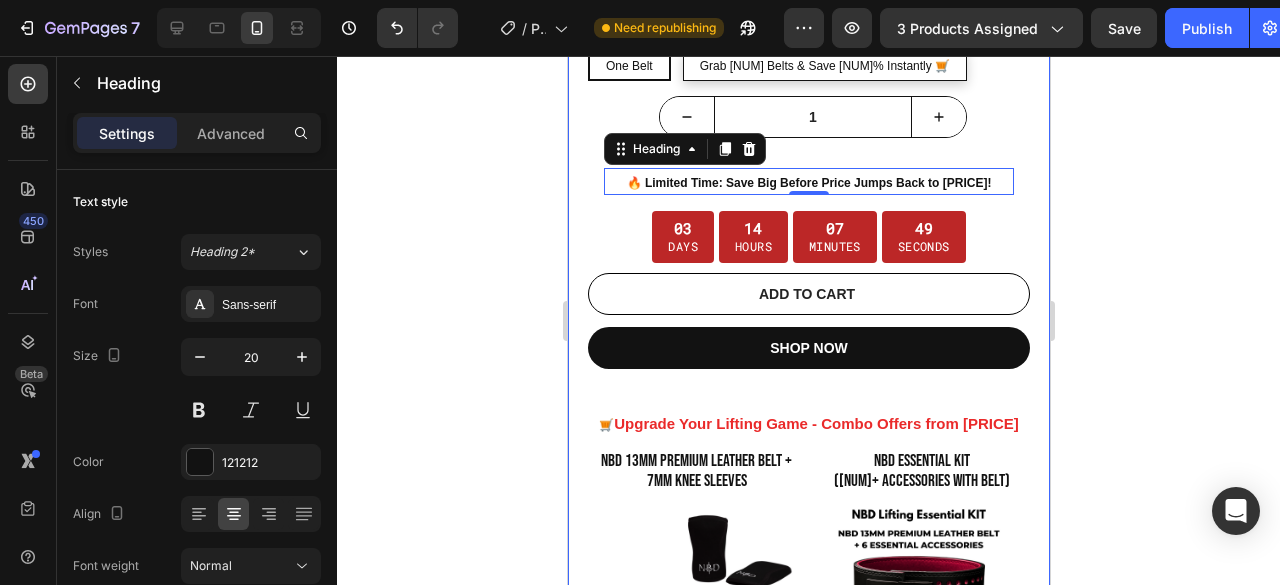 click 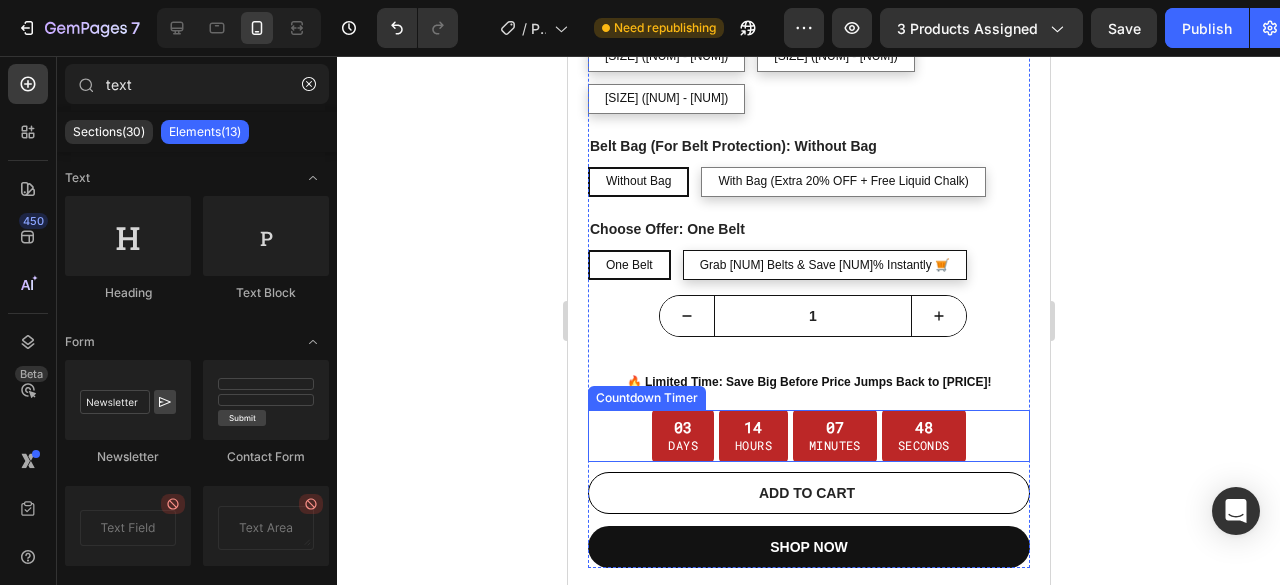 scroll, scrollTop: 834, scrollLeft: 0, axis: vertical 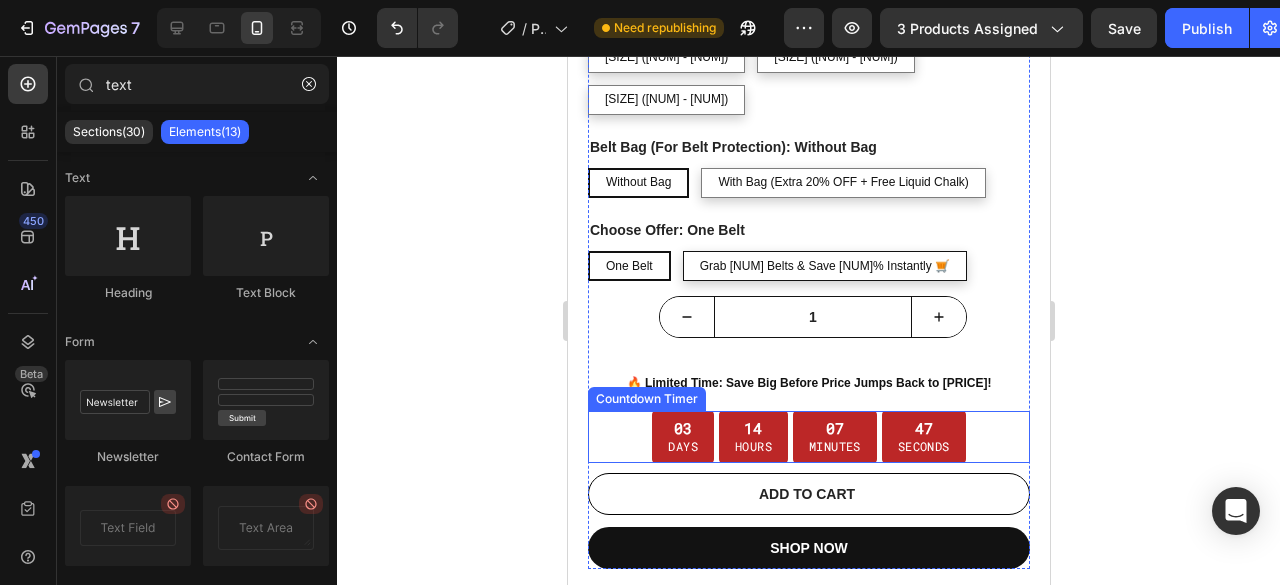 click on "03 Days 14 Hours 07 Minutes 47 Seconds" at bounding box center (808, 437) 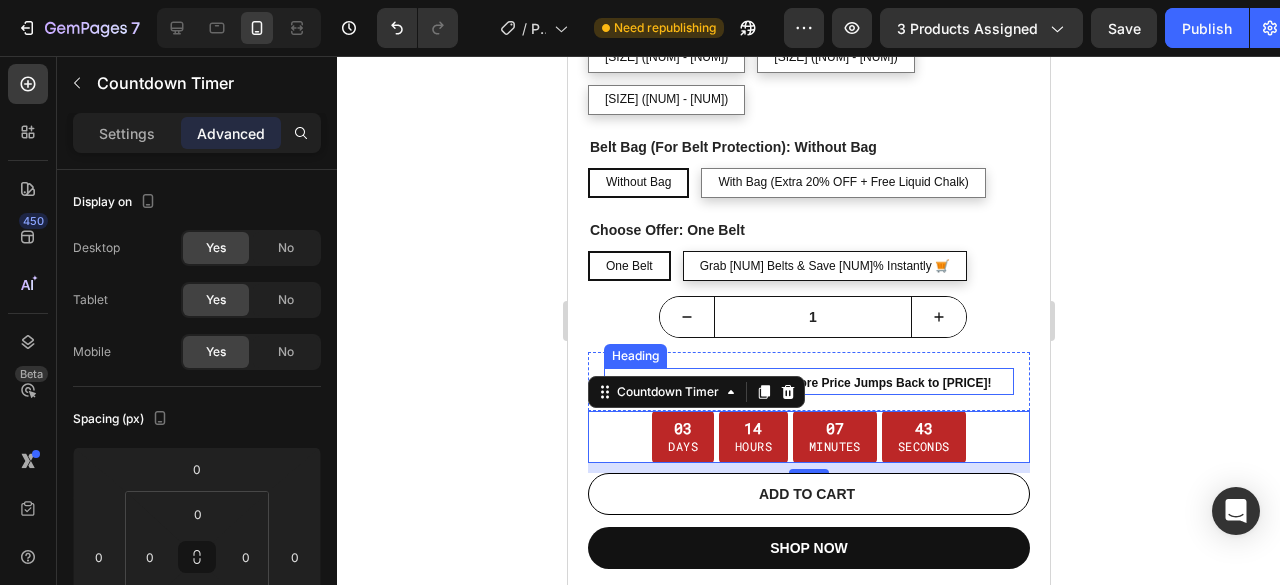 click on "⁠⁠⁠⁠⁠⁠⁠ 🔥 Limited Time: Save Big Before Price Jumps Back to ₹12,000!" at bounding box center (808, 381) 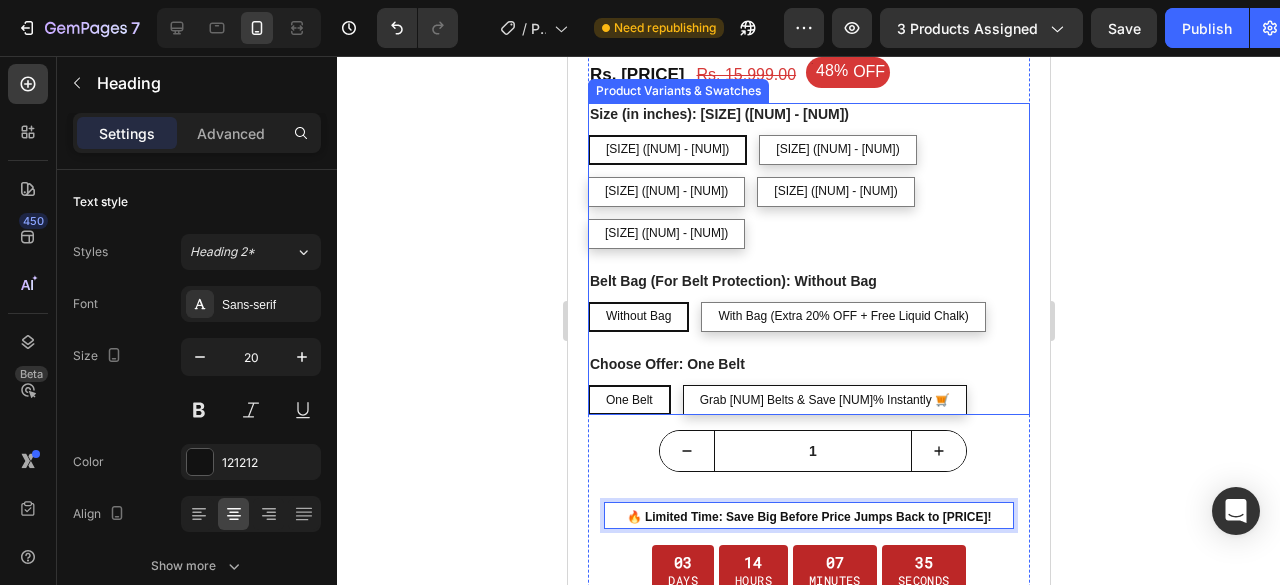 scroll, scrollTop: 900, scrollLeft: 0, axis: vertical 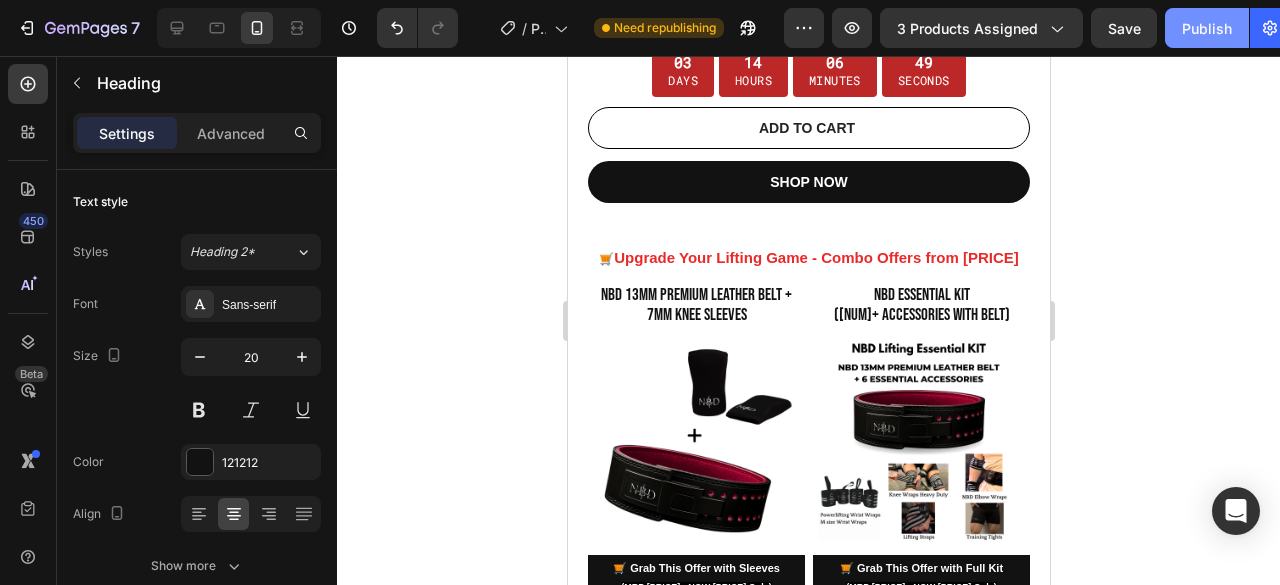 drag, startPoint x: 1174, startPoint y: 30, endPoint x: 476, endPoint y: 57, distance: 698.52203 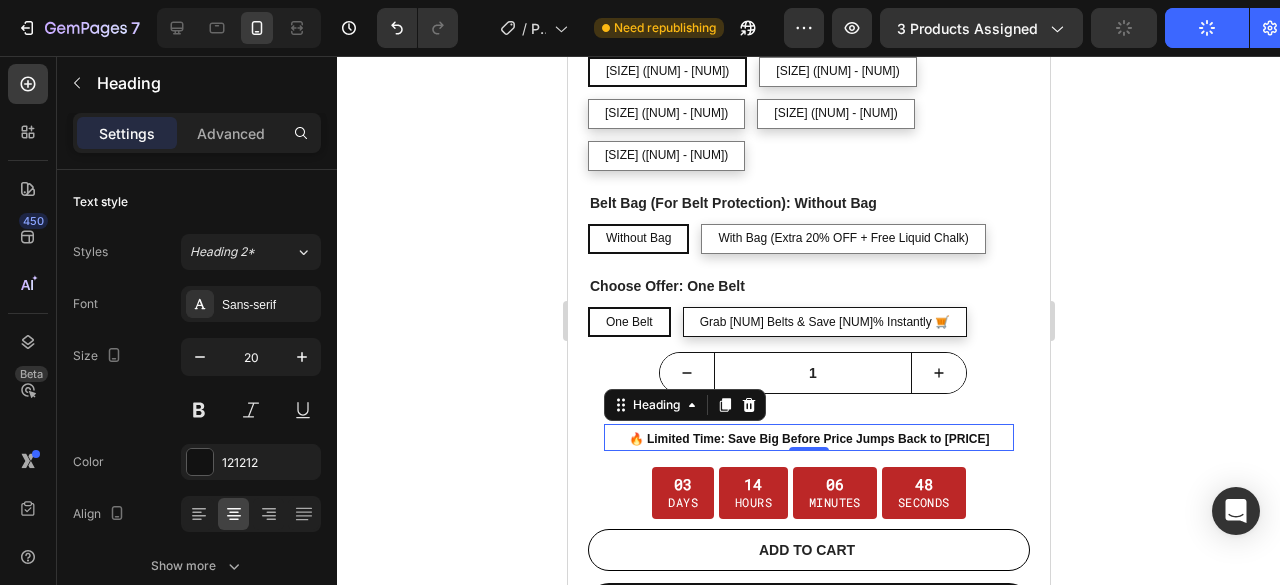 scroll, scrollTop: 500, scrollLeft: 0, axis: vertical 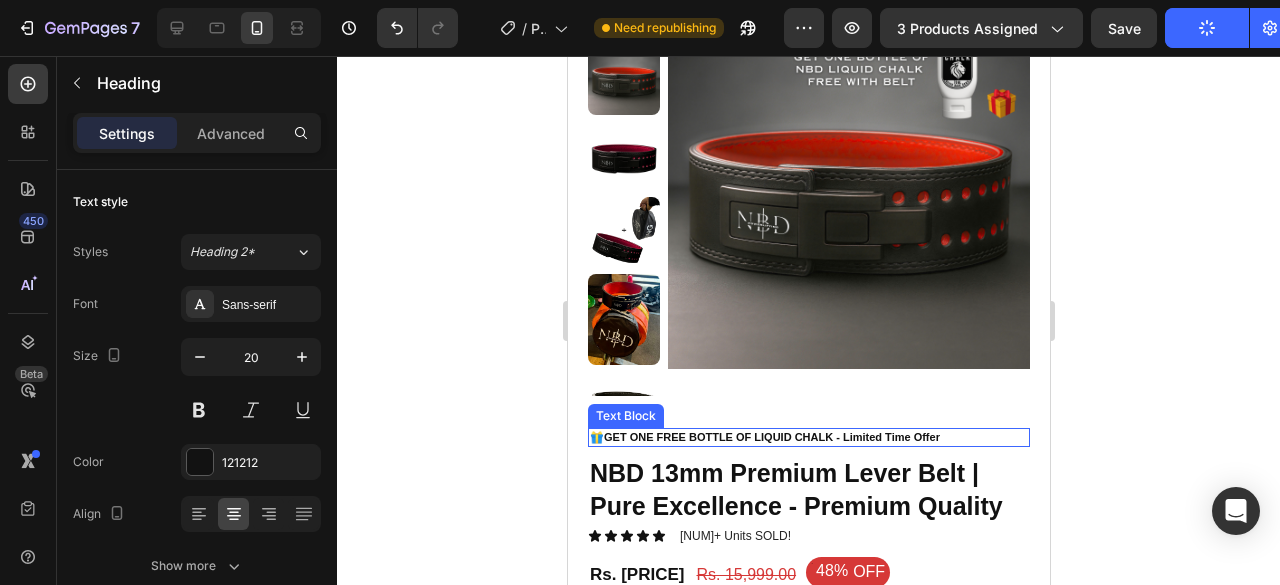 click on "🎁GET ONE FREE BOTTLE OF LIQUID CHALK - Limited Time Offer" at bounding box center (764, 437) 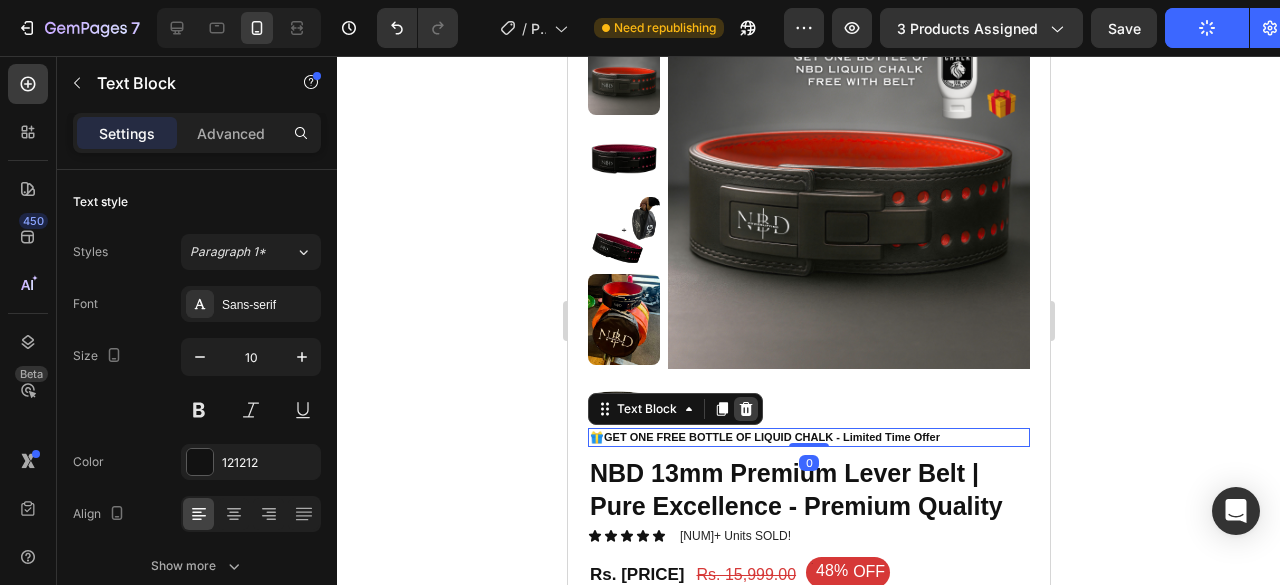 click 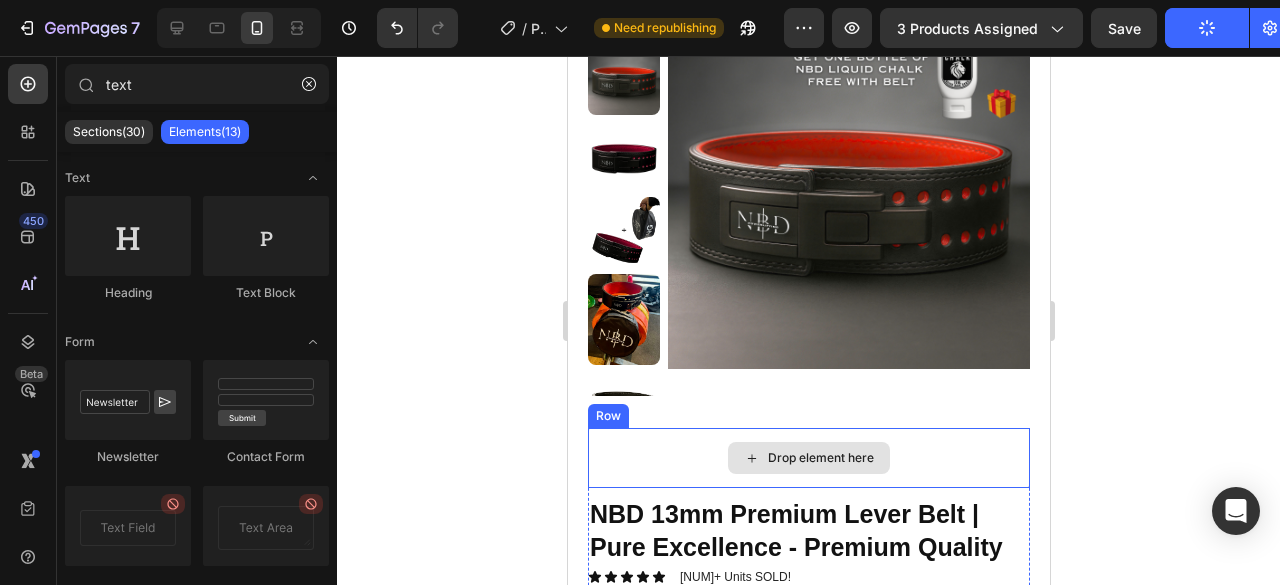 scroll, scrollTop: 300, scrollLeft: 0, axis: vertical 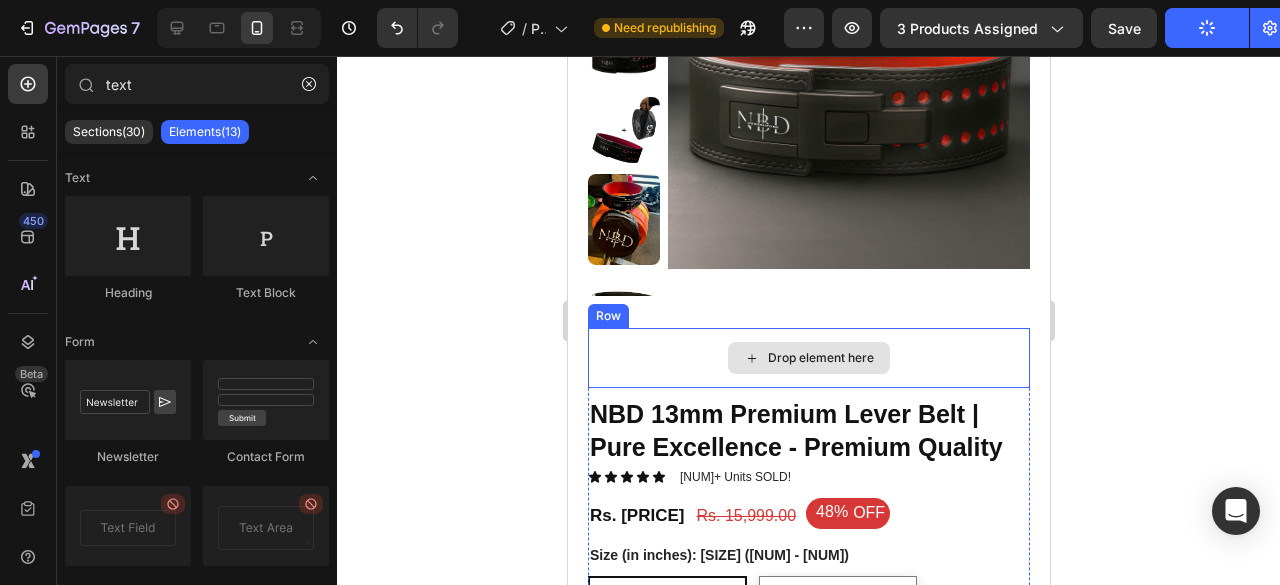 click on "Drop element here" at bounding box center (808, 358) 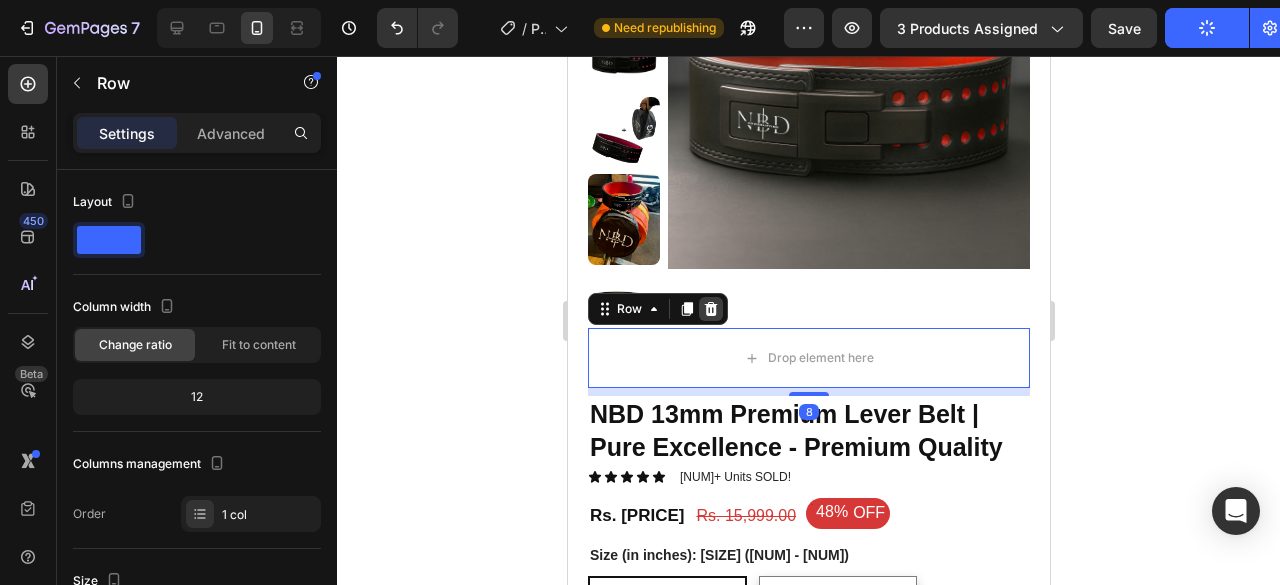 click 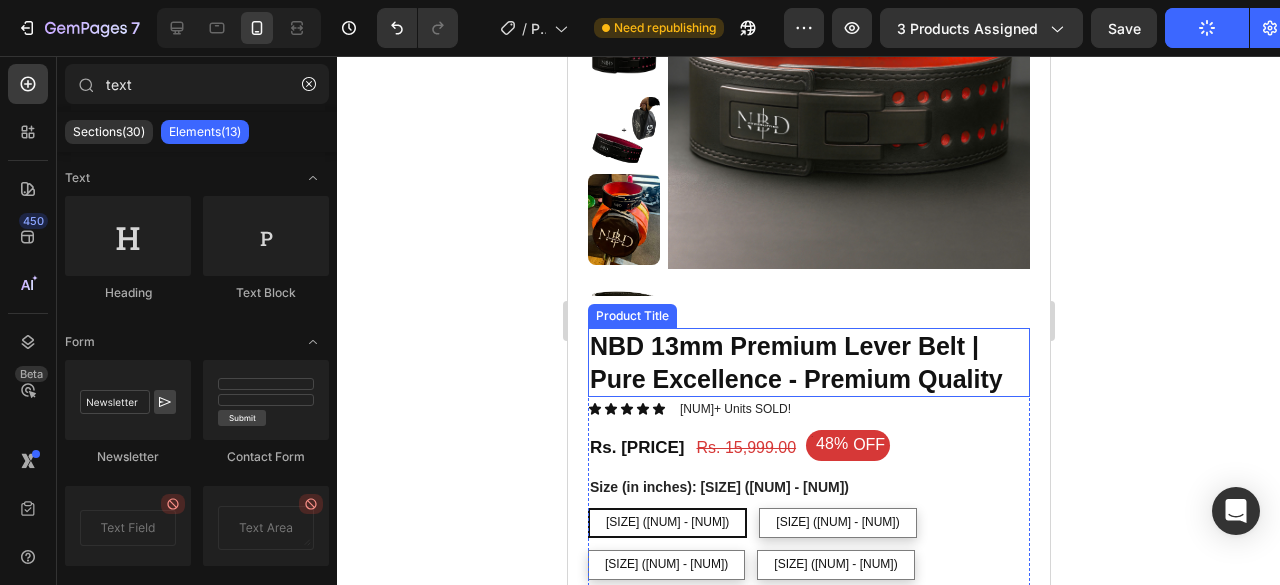 scroll, scrollTop: 400, scrollLeft: 0, axis: vertical 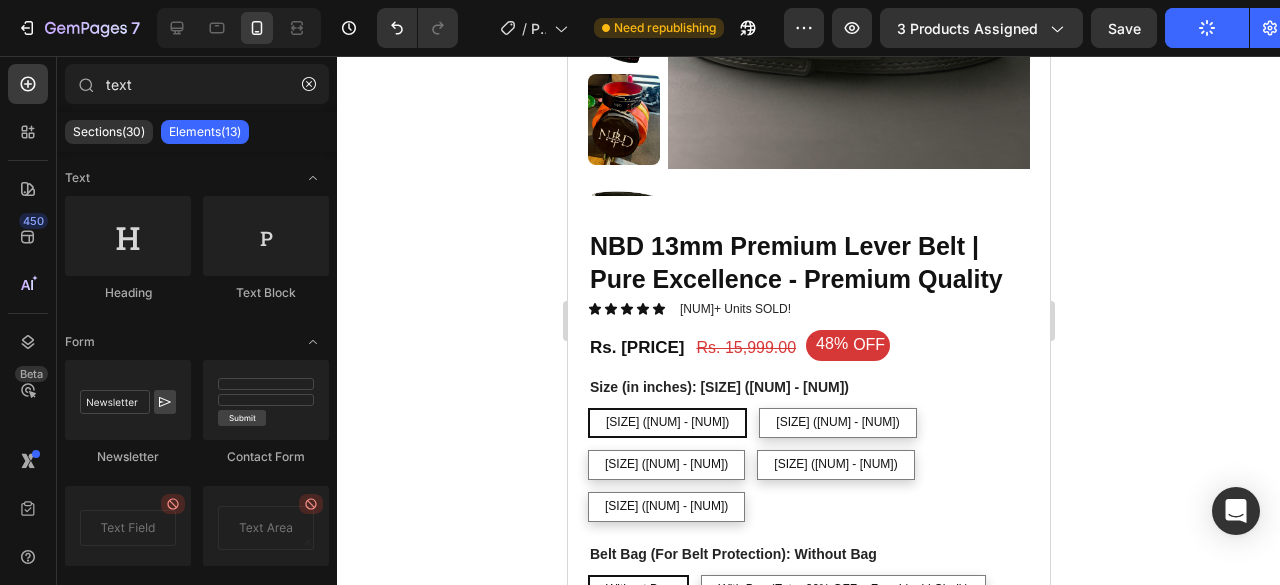 click 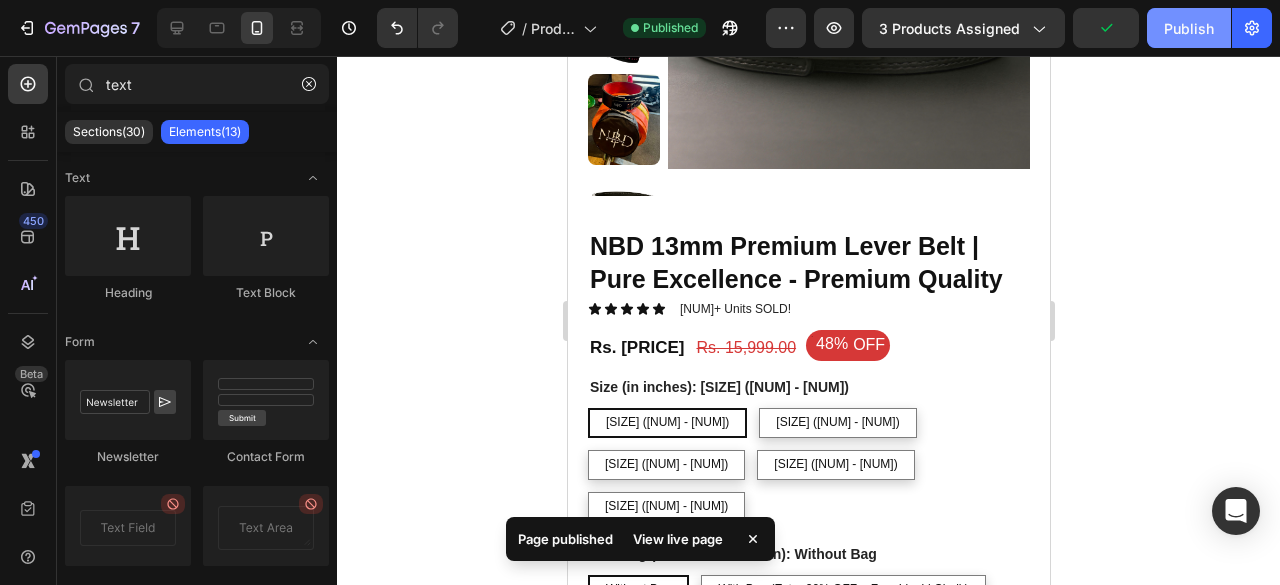 click on "Publish" at bounding box center (1189, 28) 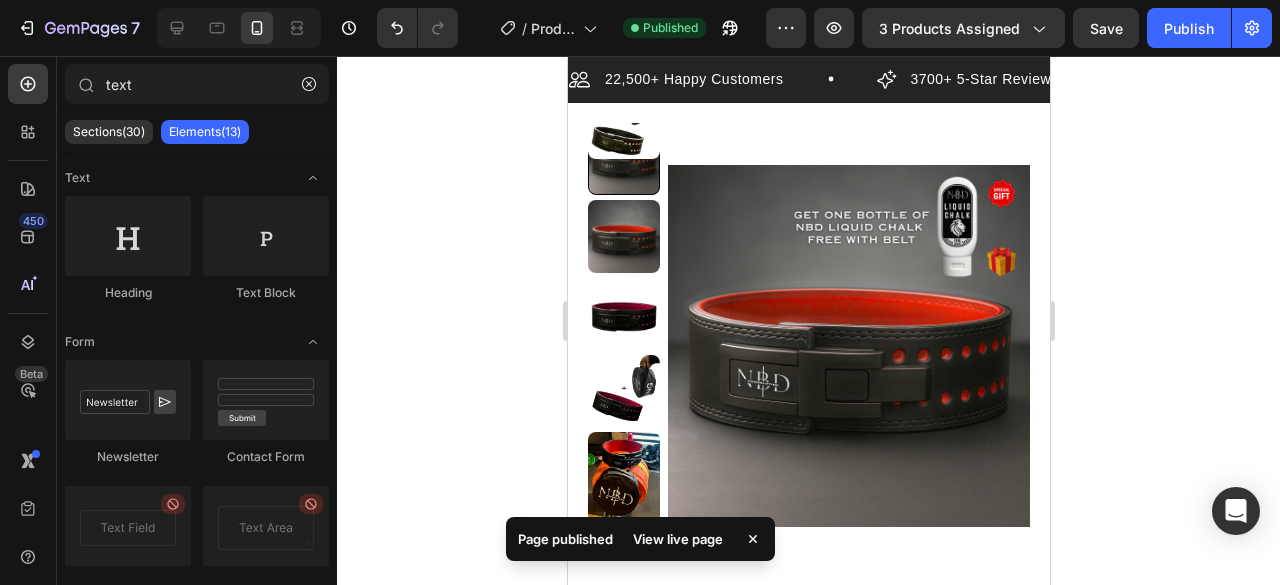 scroll, scrollTop: 0, scrollLeft: 0, axis: both 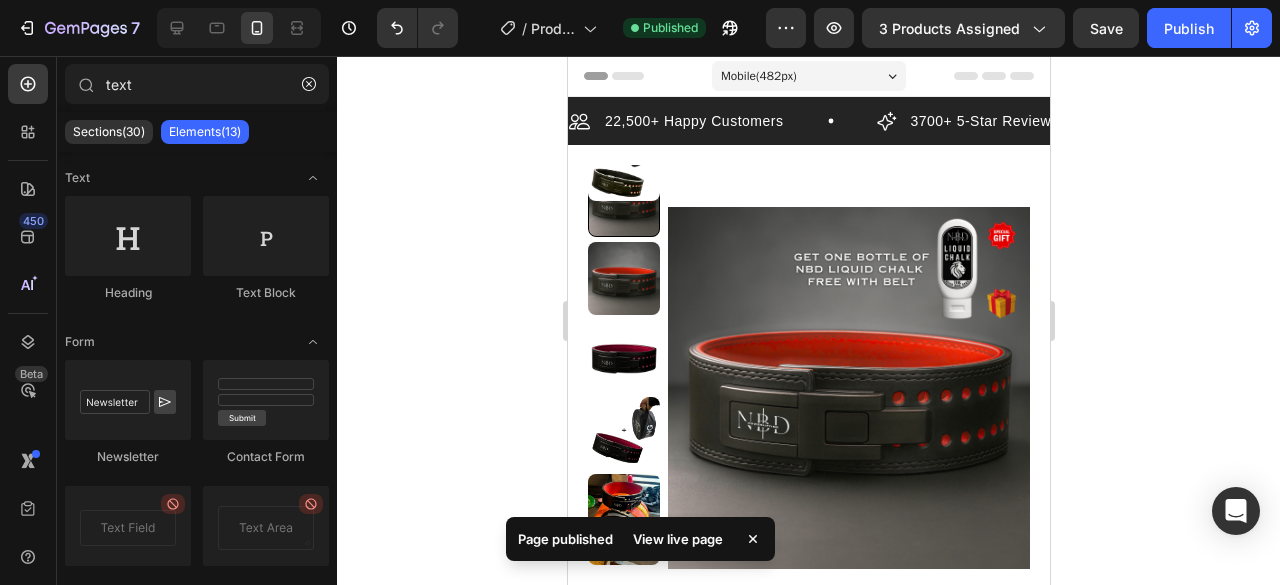 click 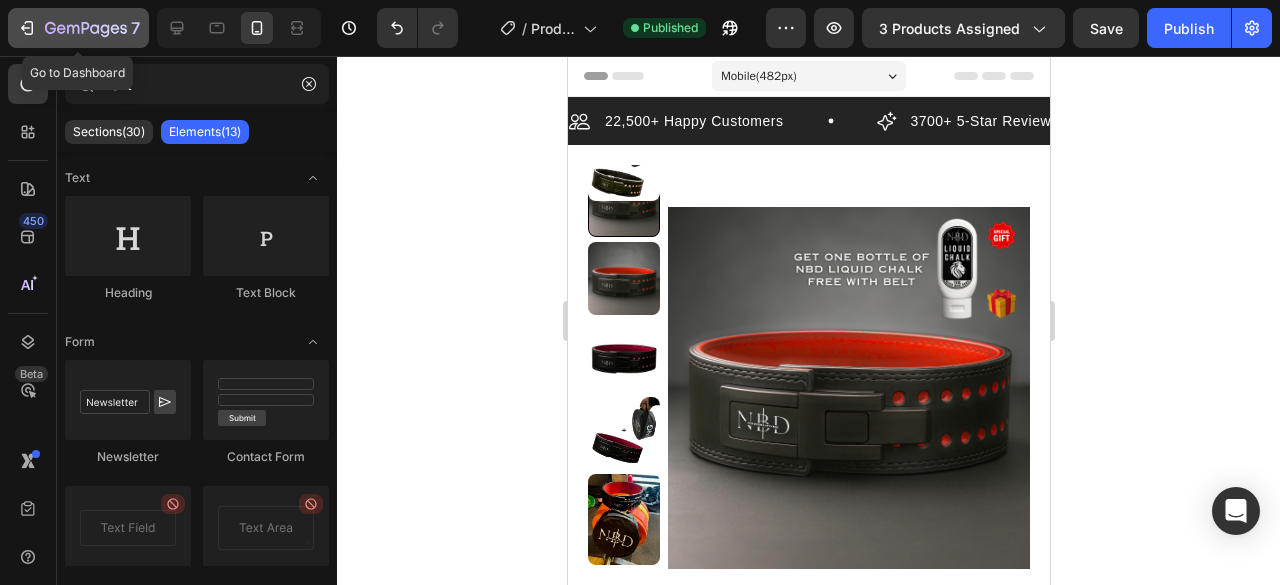 click on "7" at bounding box center (78, 28) 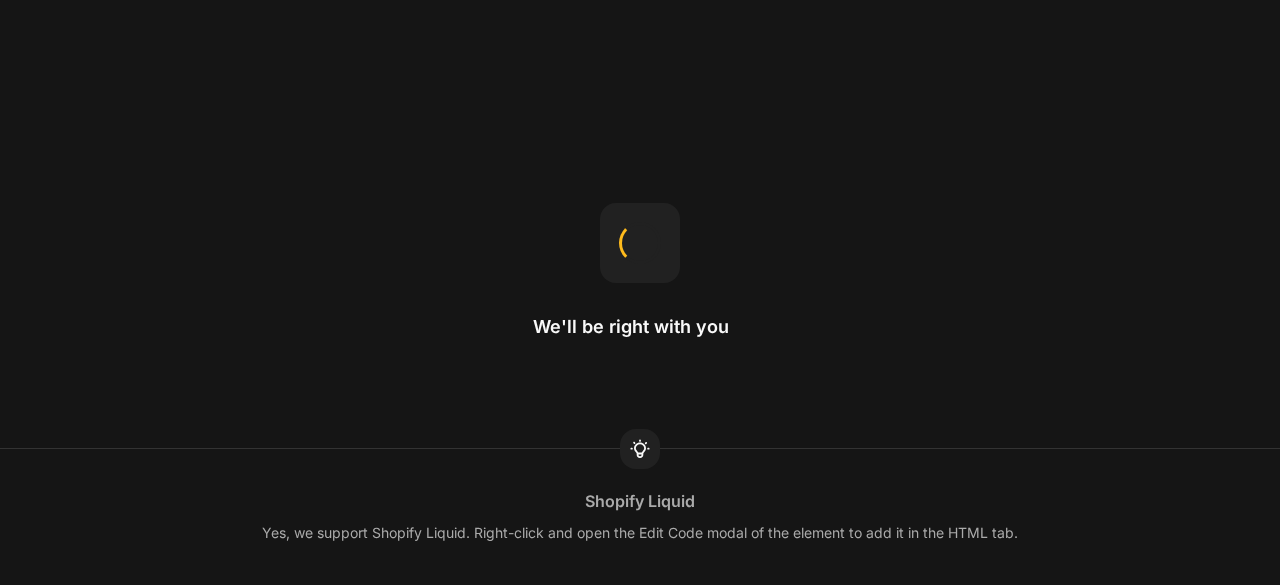 scroll, scrollTop: 0, scrollLeft: 0, axis: both 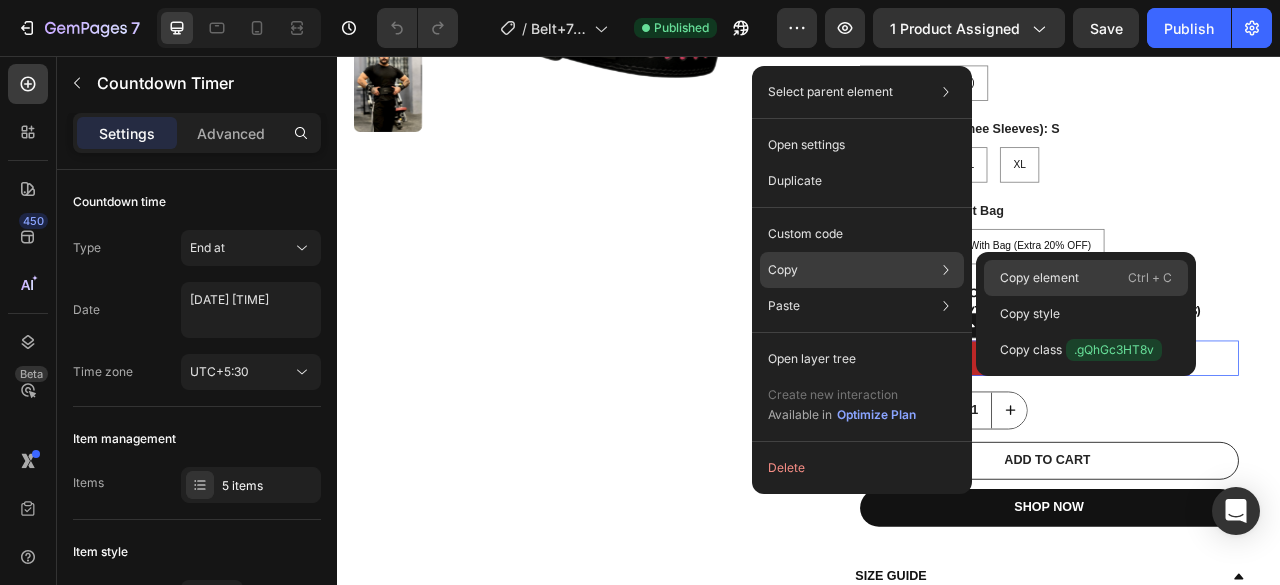 click on "Copy element" at bounding box center (1039, 278) 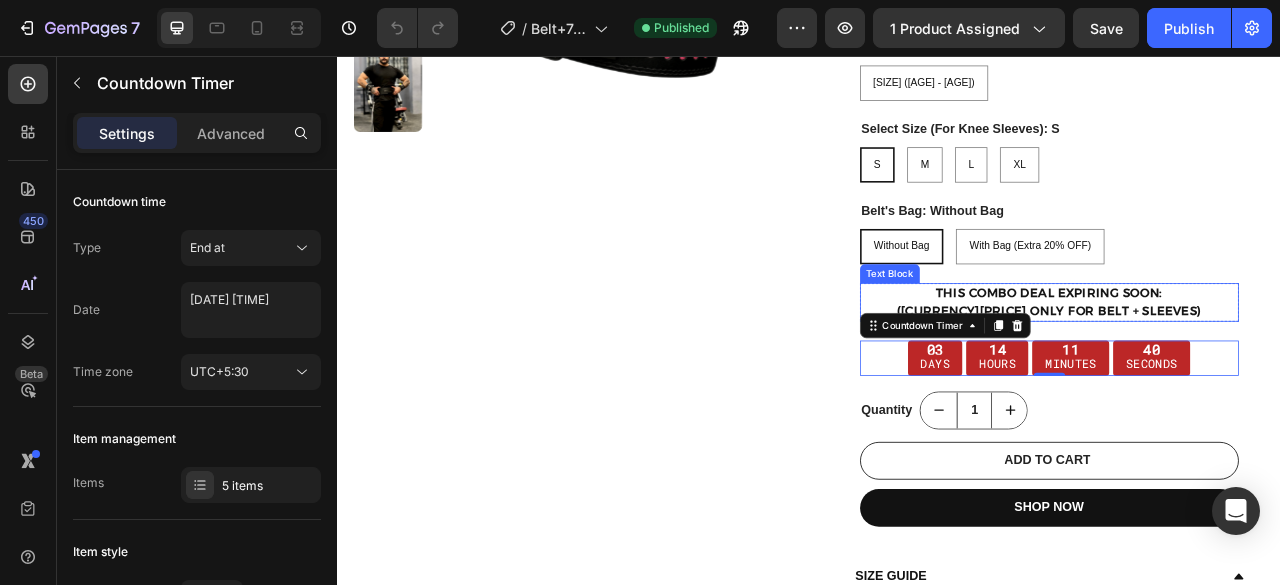 click on "this Combo Deal EXPIRING SOON: (₹9,999 oNLY for Belt + Sleeves)" at bounding box center [1243, 369] 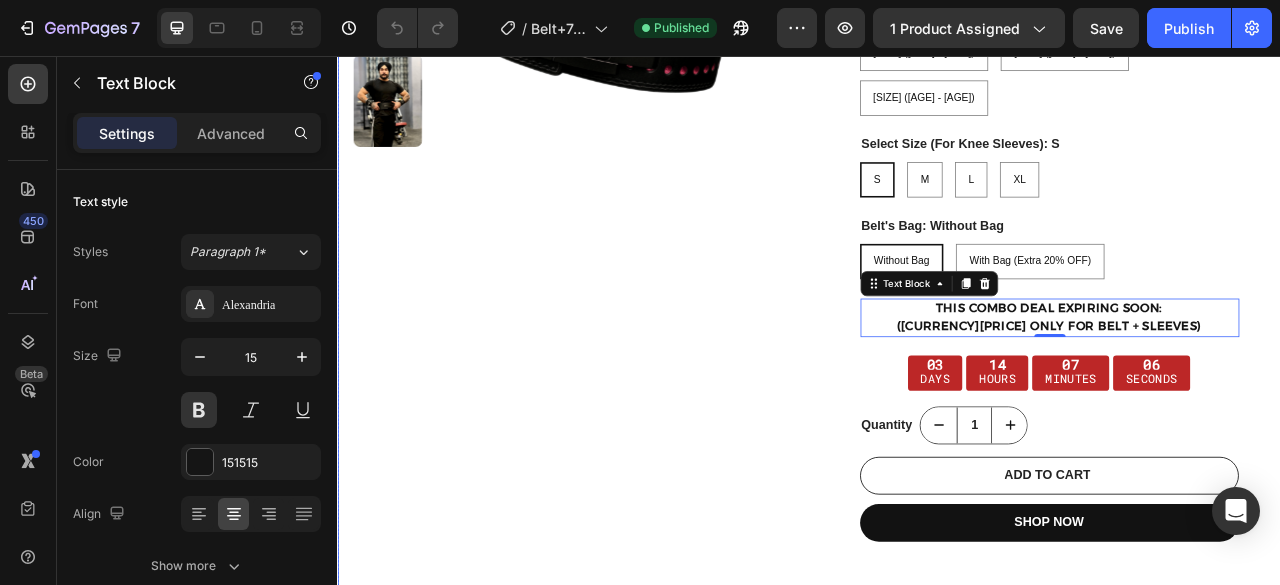 scroll, scrollTop: 600, scrollLeft: 0, axis: vertical 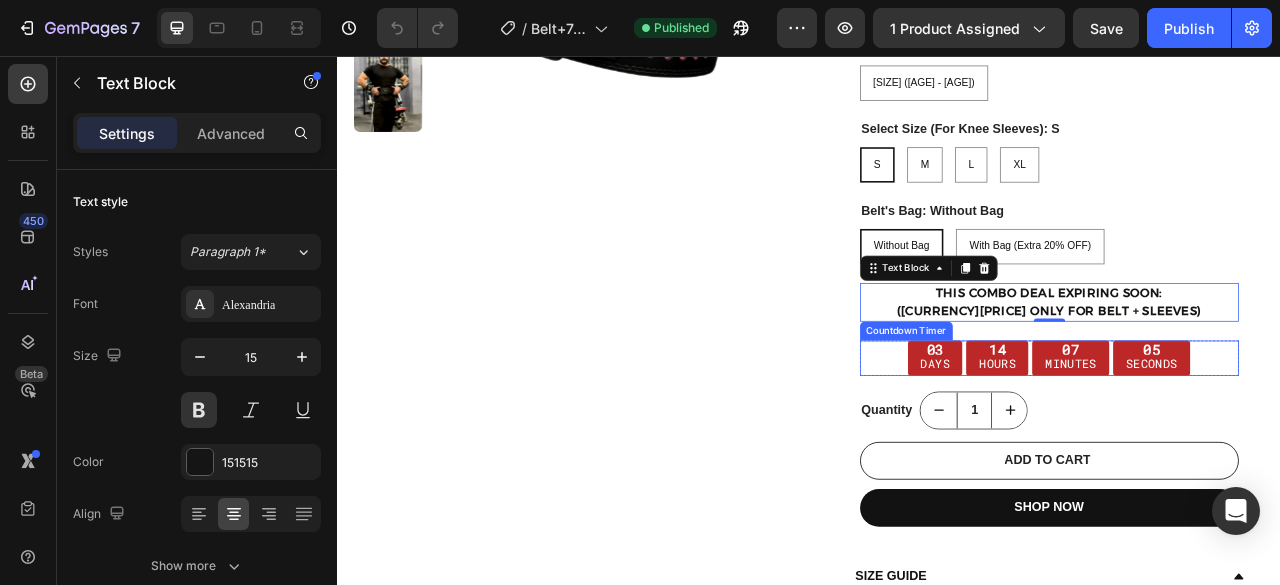 click on "03 Days 14 Hours 07 Minutes 05 Seconds" at bounding box center [1243, 440] 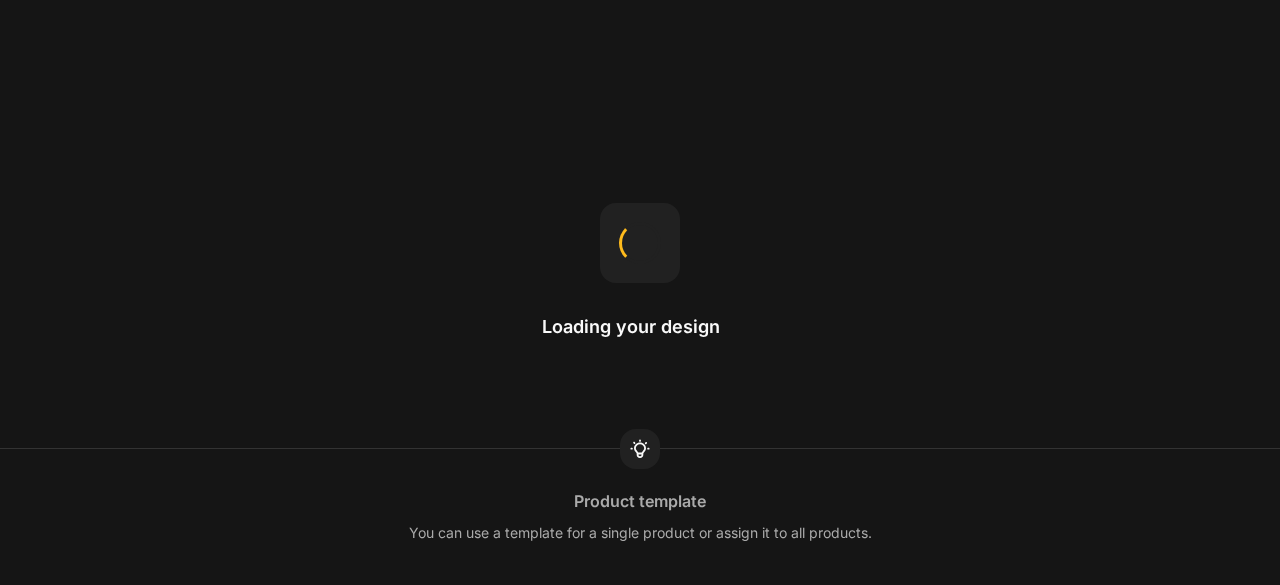 scroll, scrollTop: 0, scrollLeft: 0, axis: both 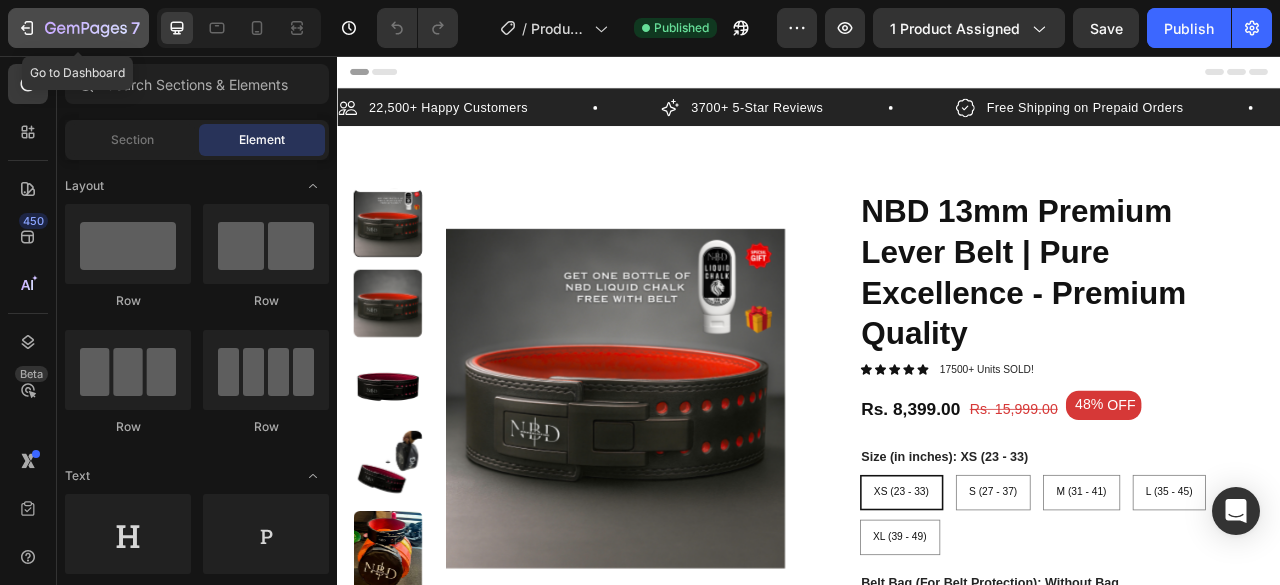 click 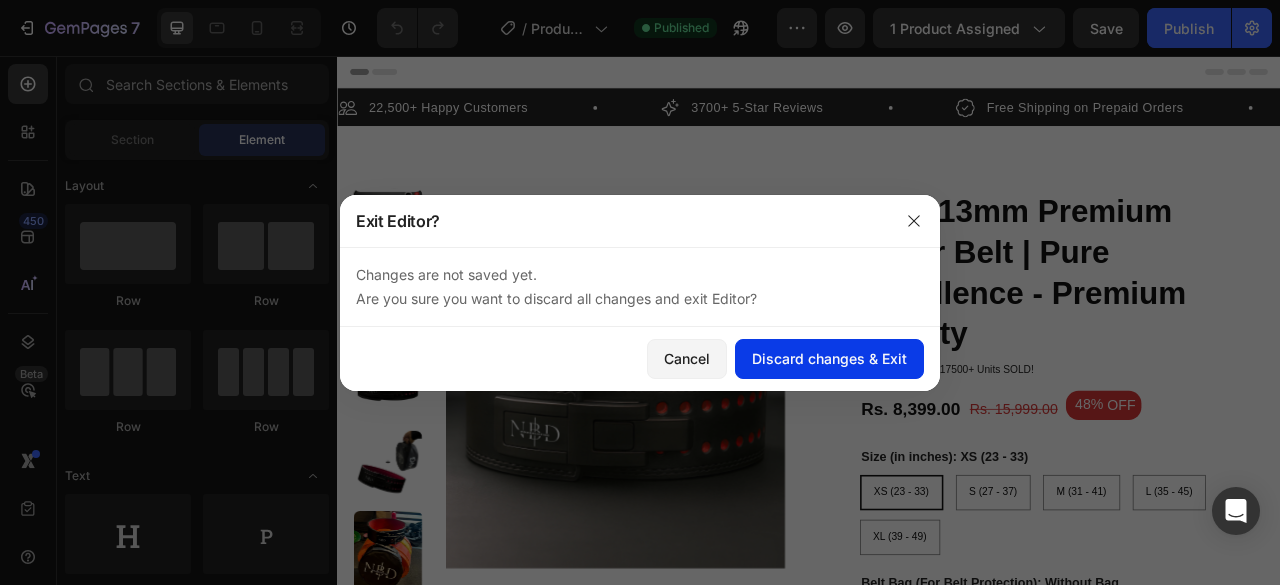 click on "Discard changes & Exit" at bounding box center [829, 358] 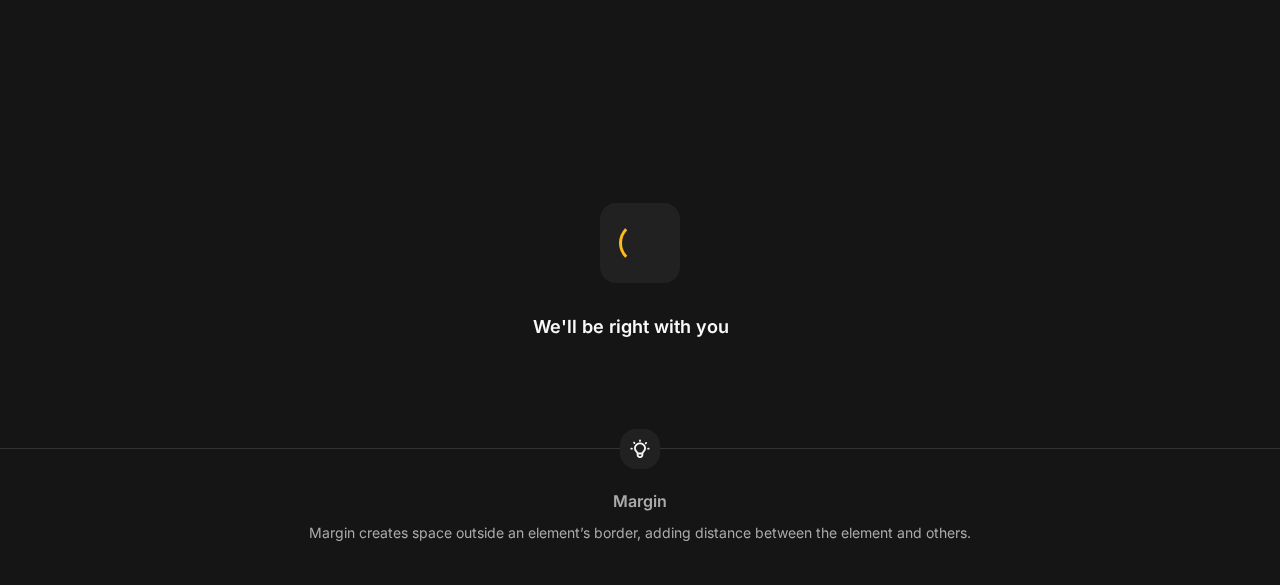 scroll, scrollTop: 0, scrollLeft: 0, axis: both 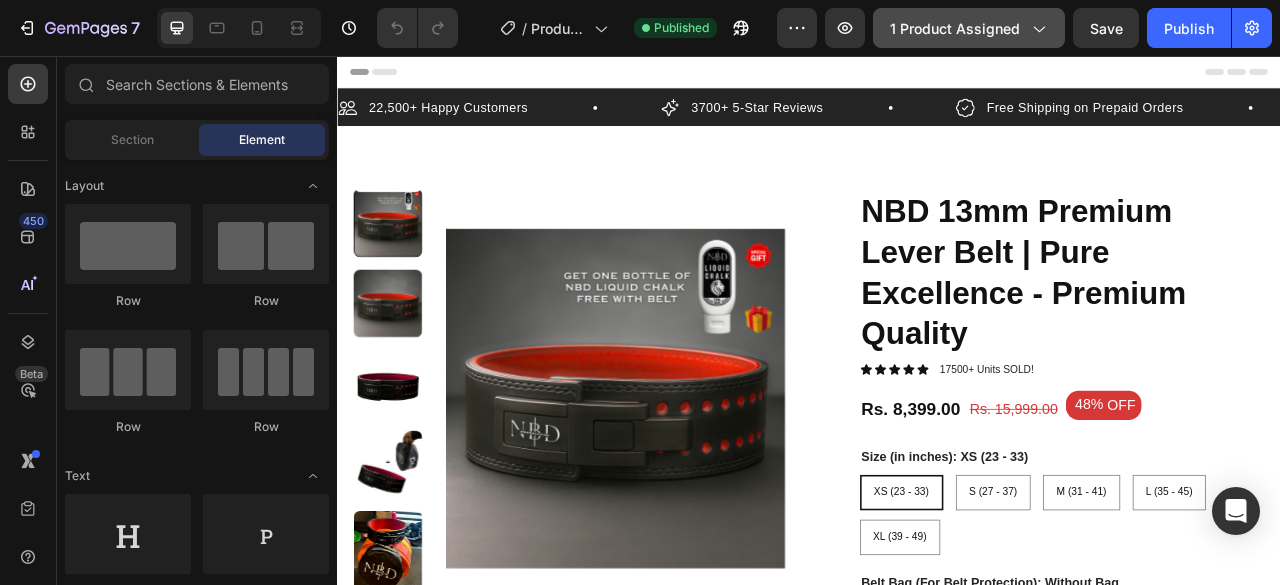 click on "1 product assigned" 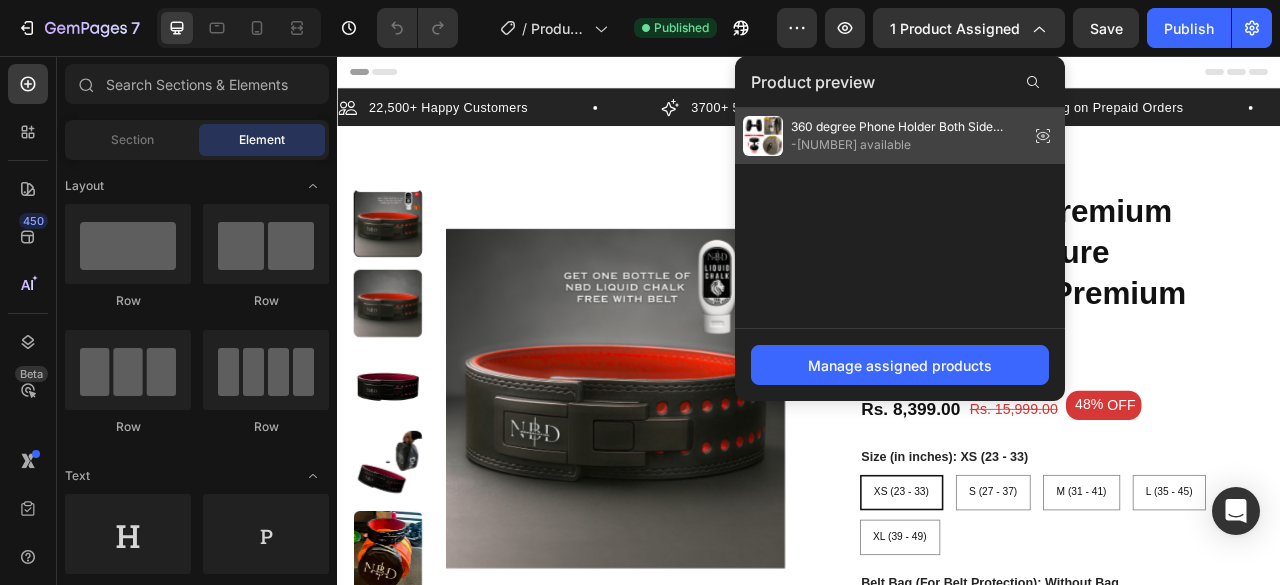 click on "-[NUMBER] available" at bounding box center [906, 145] 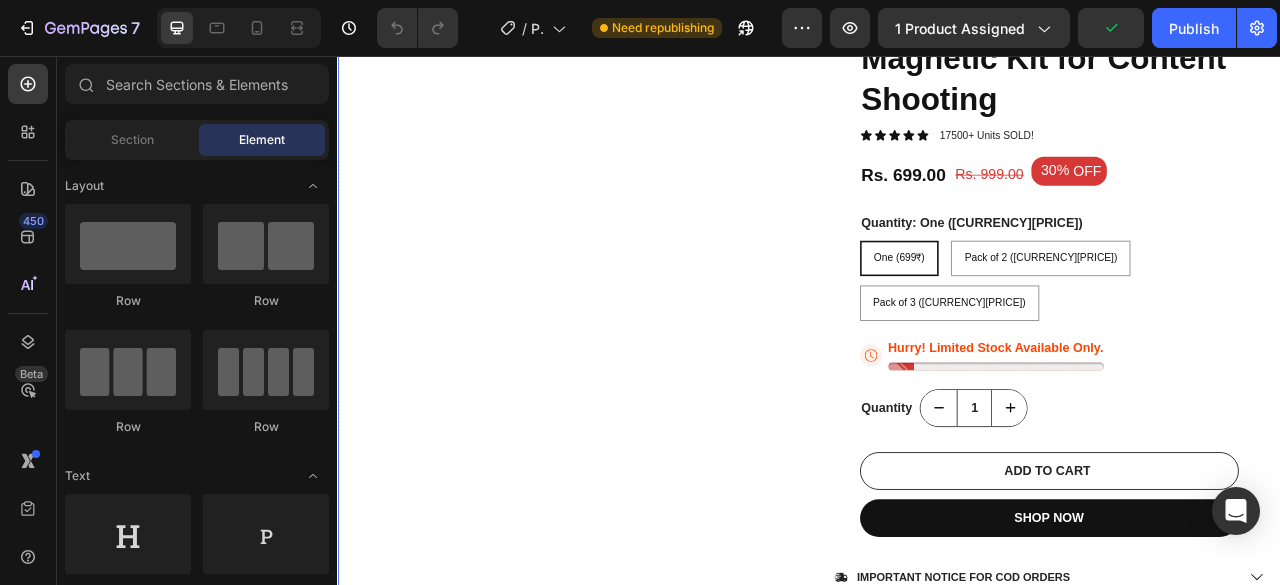 scroll, scrollTop: 300, scrollLeft: 0, axis: vertical 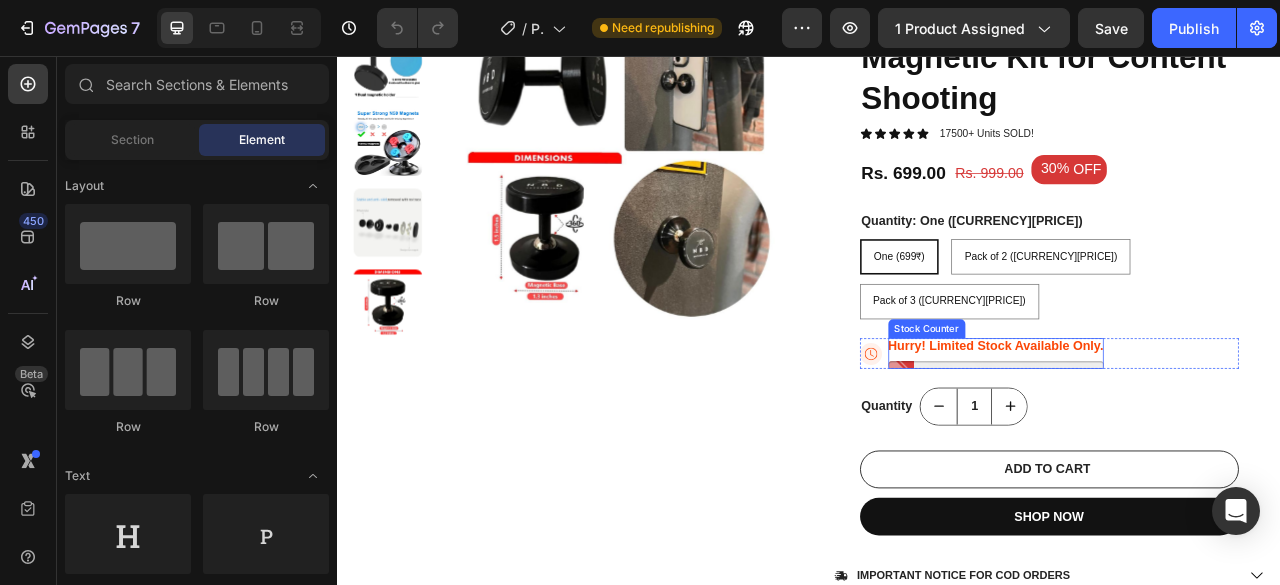 click on "Hurry! Limited Stock Available Only." at bounding box center (1175, 425) 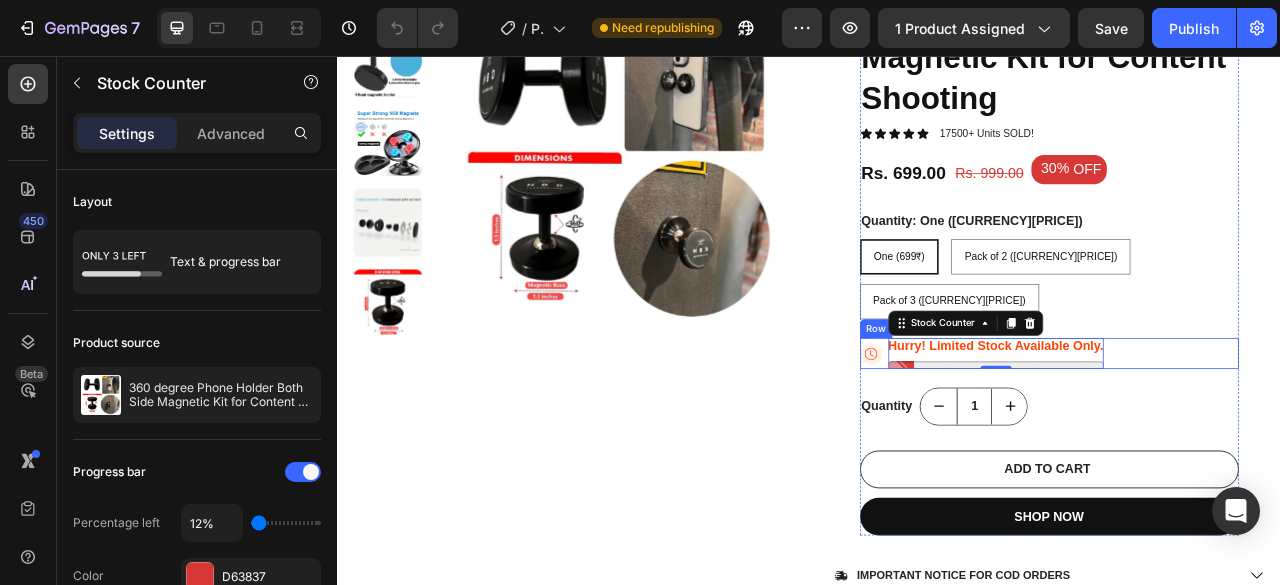 click on "Icon Hurry! Limited Stock Available Only. Stock Counter   0 Row" at bounding box center (1243, 434) 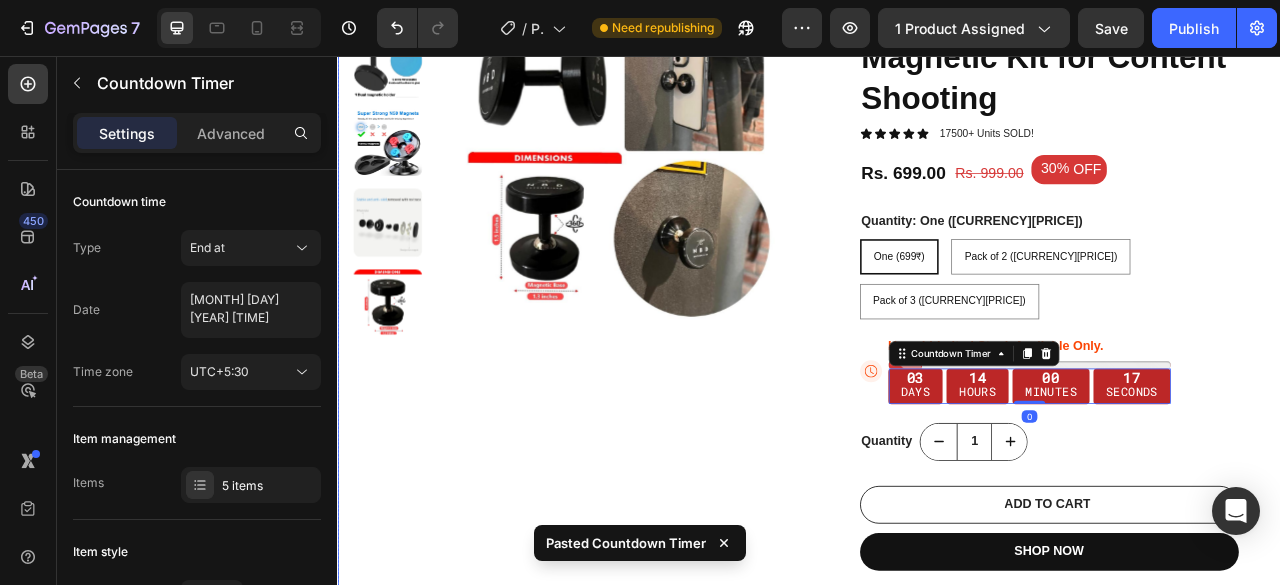 click on "Product Images 360 degree Phone Holder Both Side Magnetic Kit for Content Shooting Product Title Icon Icon Icon Icon Icon Icon List 17500+ Units SOLD! Text Block Row Rs. 699.00 Product Price Product Price Rs. 999.00 Product Price Product Price 30% OFF Discount Tag Row Quantity: One (699₹) One (699₹) One (699₹) One (699₹) Pack of 2 (1280₹) Pack of 2 (1280₹) Pack of 2 (1280₹) Pack of 3 (1590₹) Pack of 3 (1590₹) Pack of 3 (1590₹) Product Variants & Swatches
Icon Hurry! Limited Stock Available Only. Stock Counter 03 Days 14 Hours 00 Minutes 17 Seconds Countdown Timer   0 Row Quantity Text Block
1
Product Quantity Row ADD TO CART Add to Cart SHOP NOW Dynamic Checkout Row
Important Notice for COD Orders Accordion Row
Description Best investment for content creators.
A precise tool for your need by NBD Enterprises.
One piece = 699rs + (Free extra 5 plates worth 150rs)
📏  Pocket Size:
🚀" at bounding box center [937, 665] 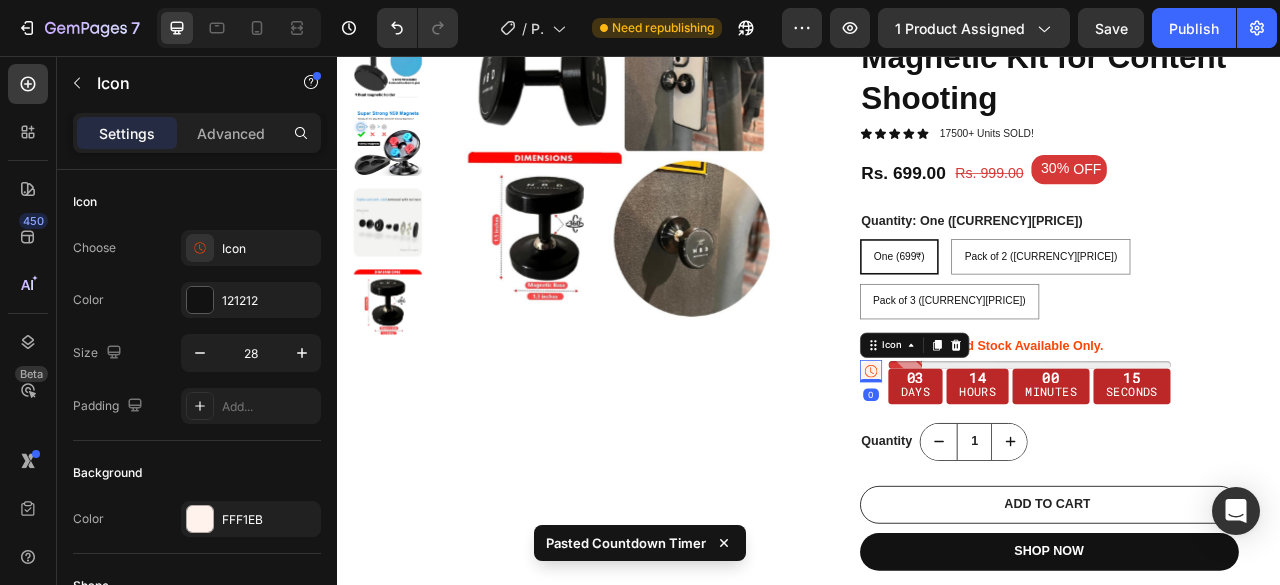 click 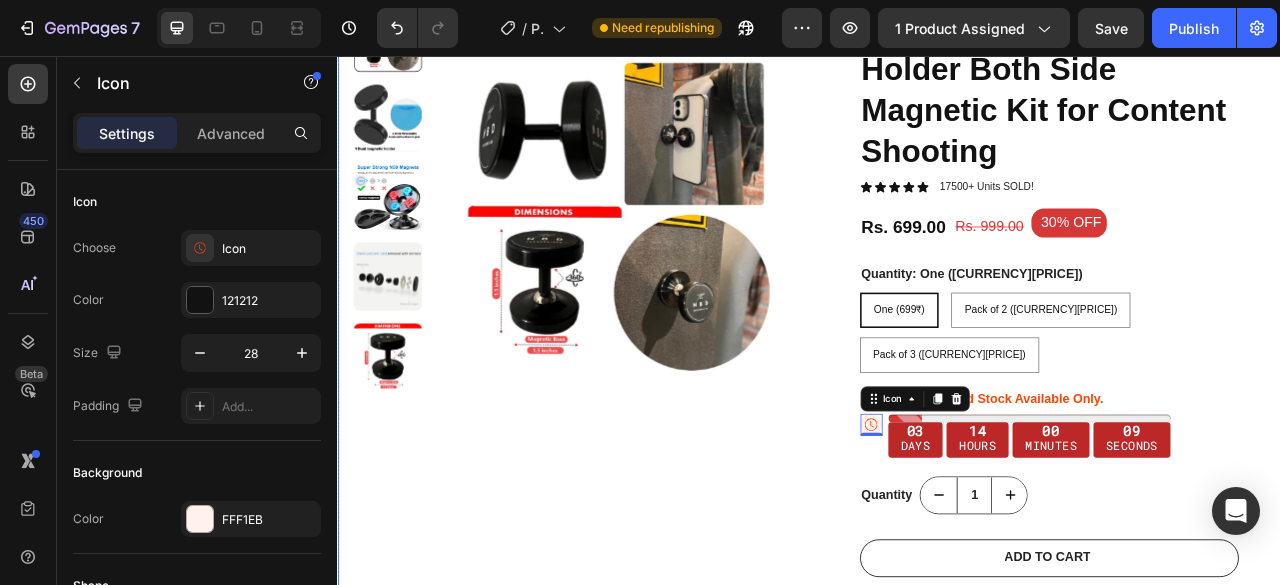 scroll, scrollTop: 200, scrollLeft: 0, axis: vertical 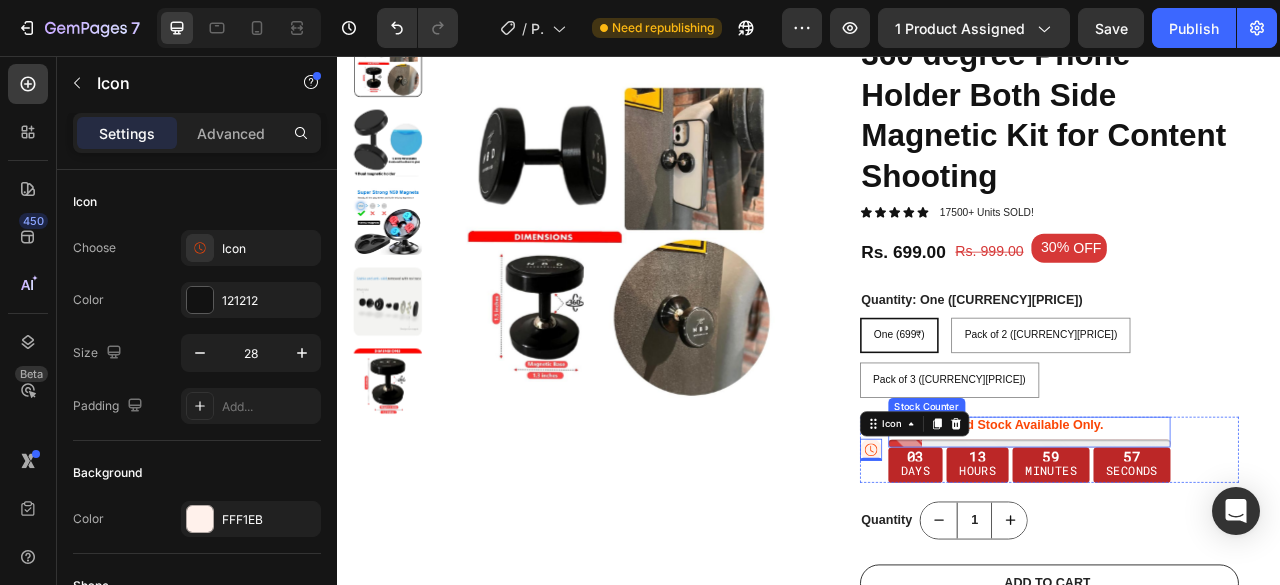 click on "Hurry! Limited Stock Available Only." at bounding box center [1175, 525] 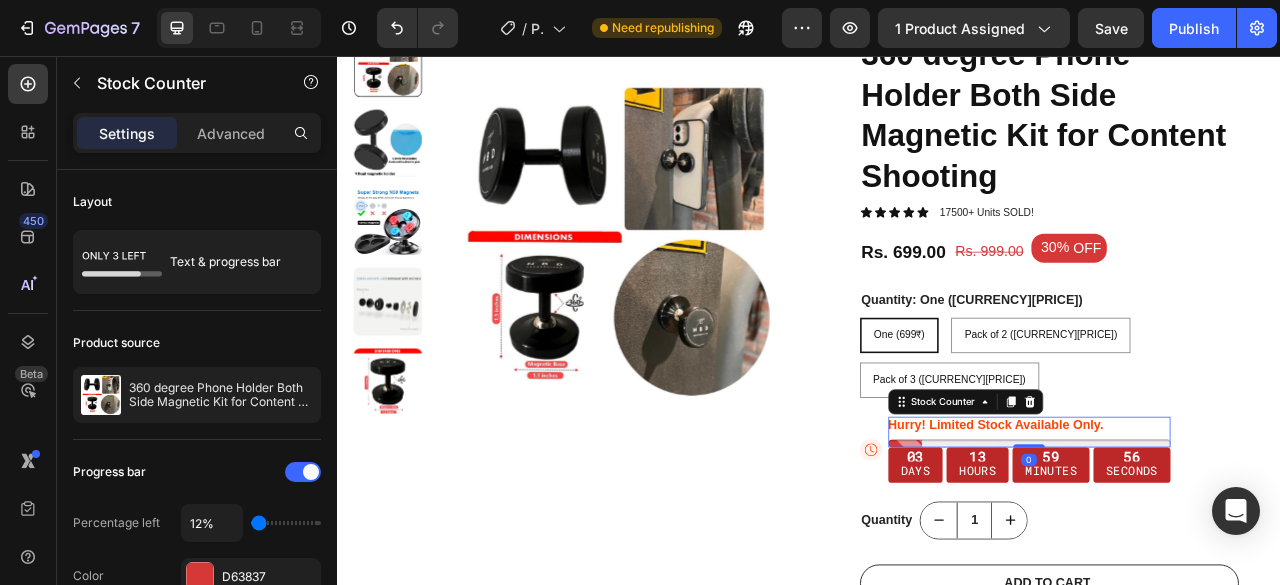 click on "Hurry! Limited Stock Available Only." at bounding box center [1175, 525] 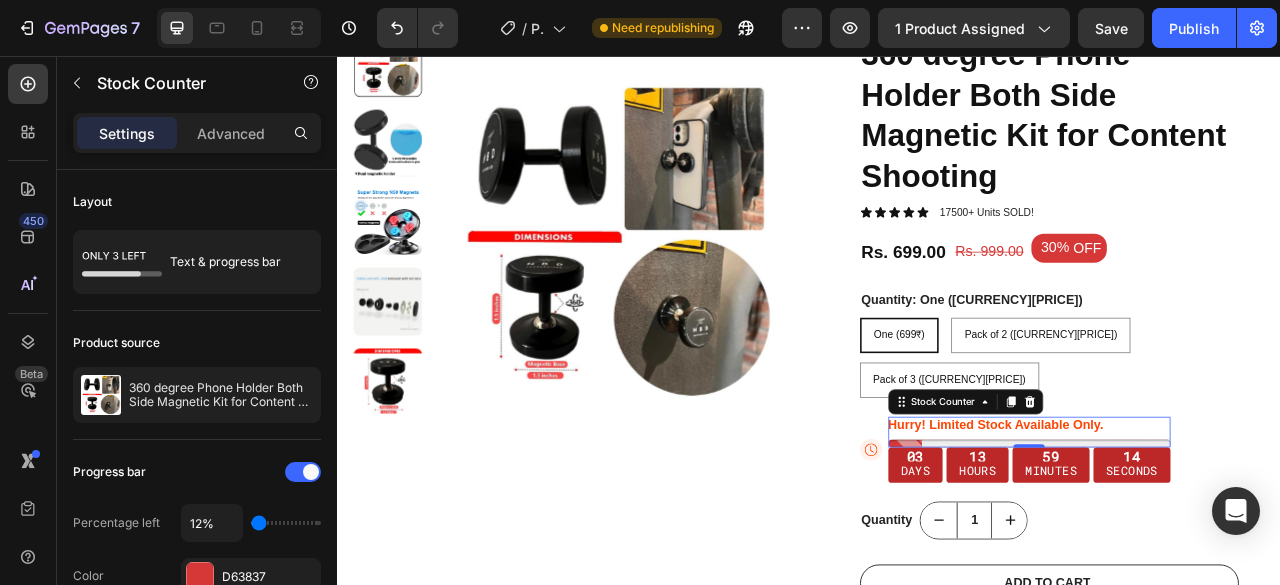 click on "Hurry! Limited Stock Available Only." at bounding box center [1175, 525] 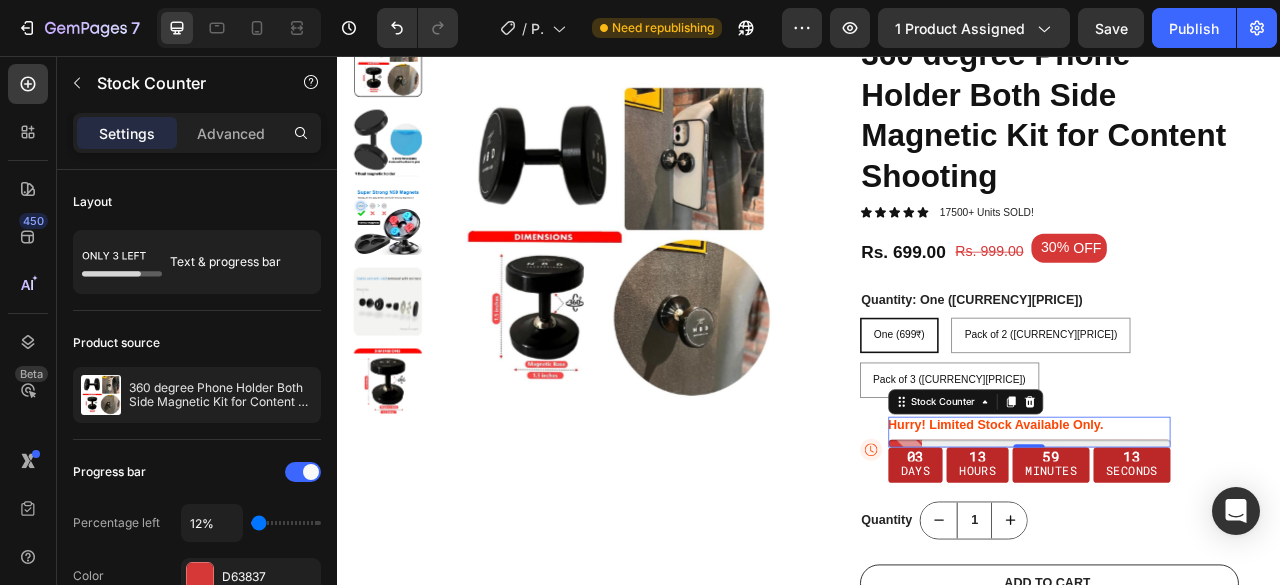 click on "Hurry! Limited Stock Available Only." at bounding box center (1175, 525) 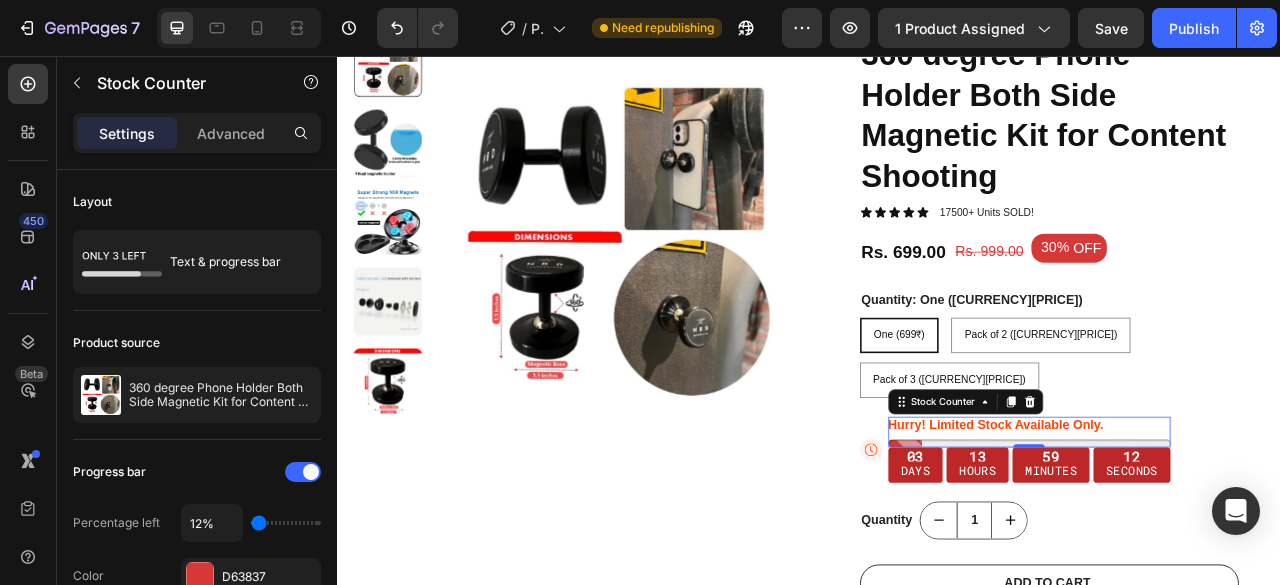 click on "Hurry! Limited Stock Available Only." at bounding box center [1175, 525] 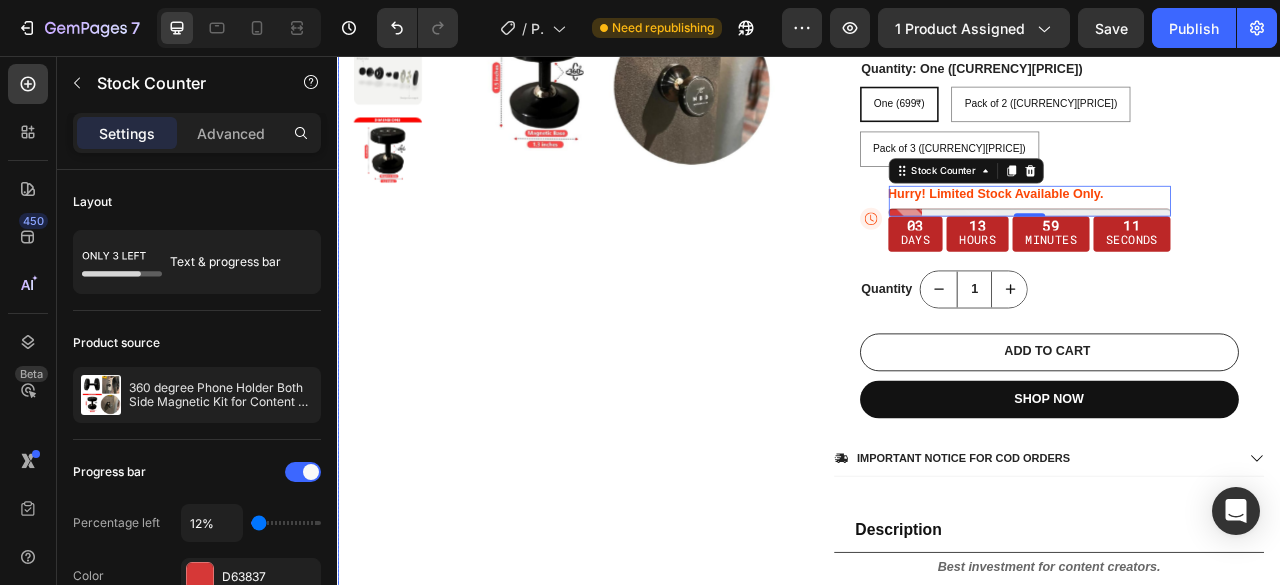 scroll, scrollTop: 300, scrollLeft: 0, axis: vertical 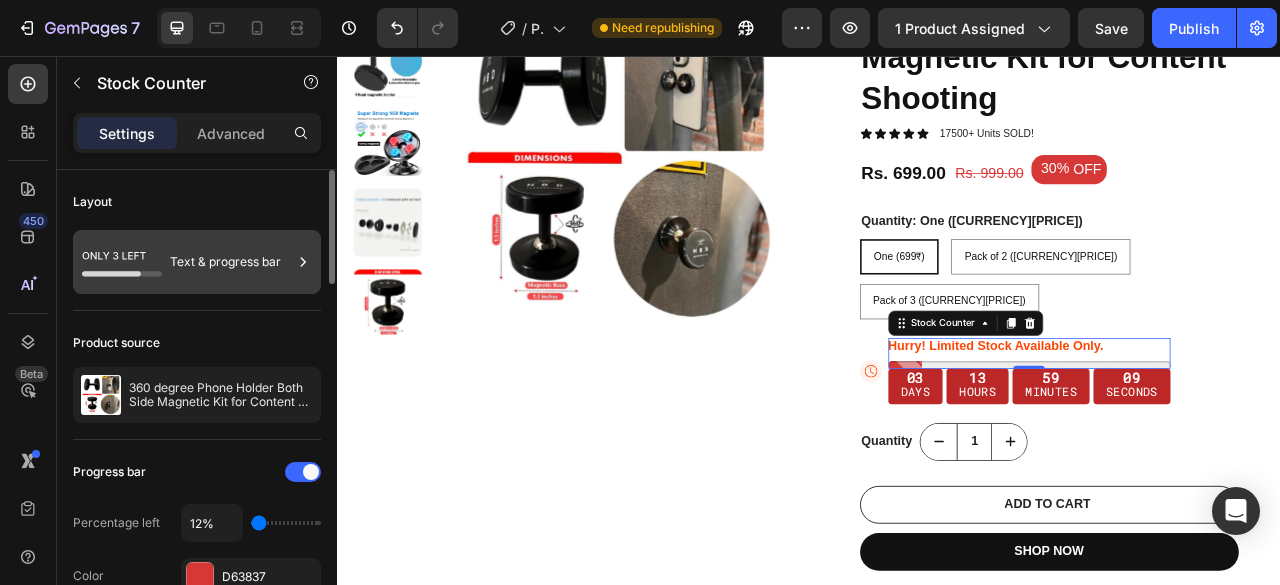 click on "Text & progress bar" at bounding box center [231, 262] 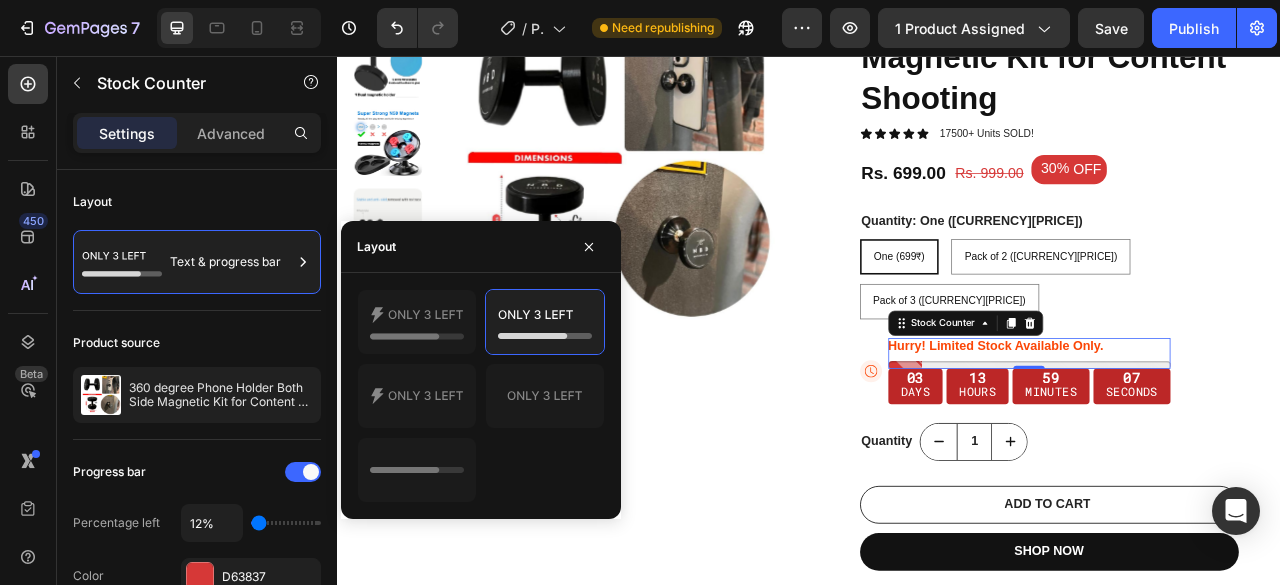 click on "Hurry! Limited Stock Available Only." at bounding box center [1175, 425] 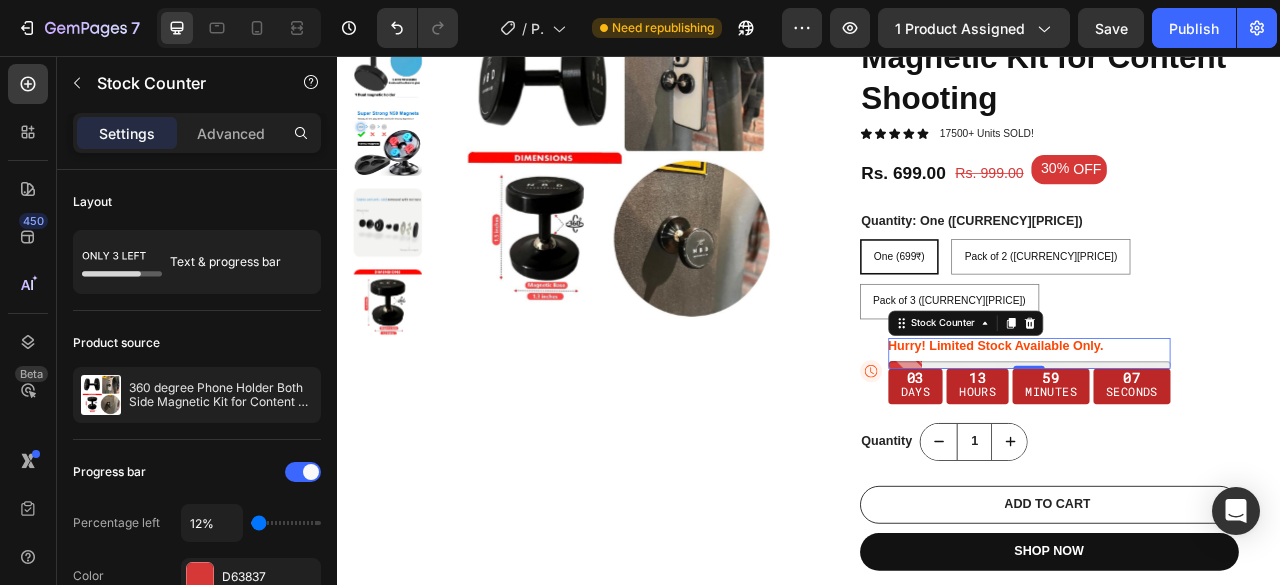 click on "Hurry! Limited Stock Available Only." at bounding box center (1175, 425) 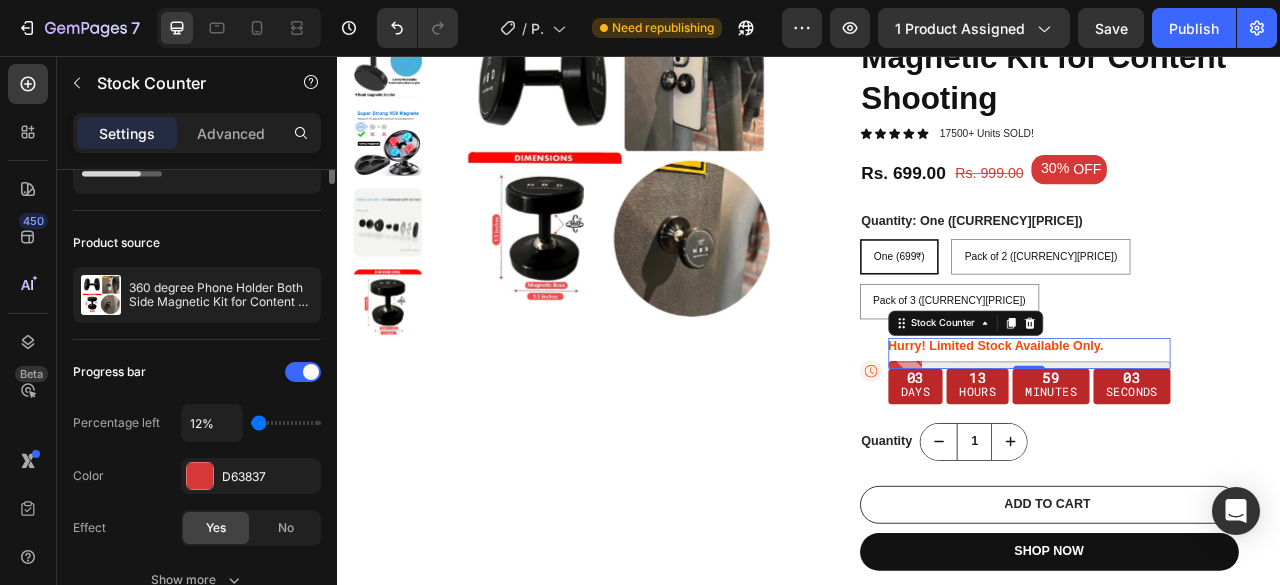 scroll, scrollTop: 0, scrollLeft: 0, axis: both 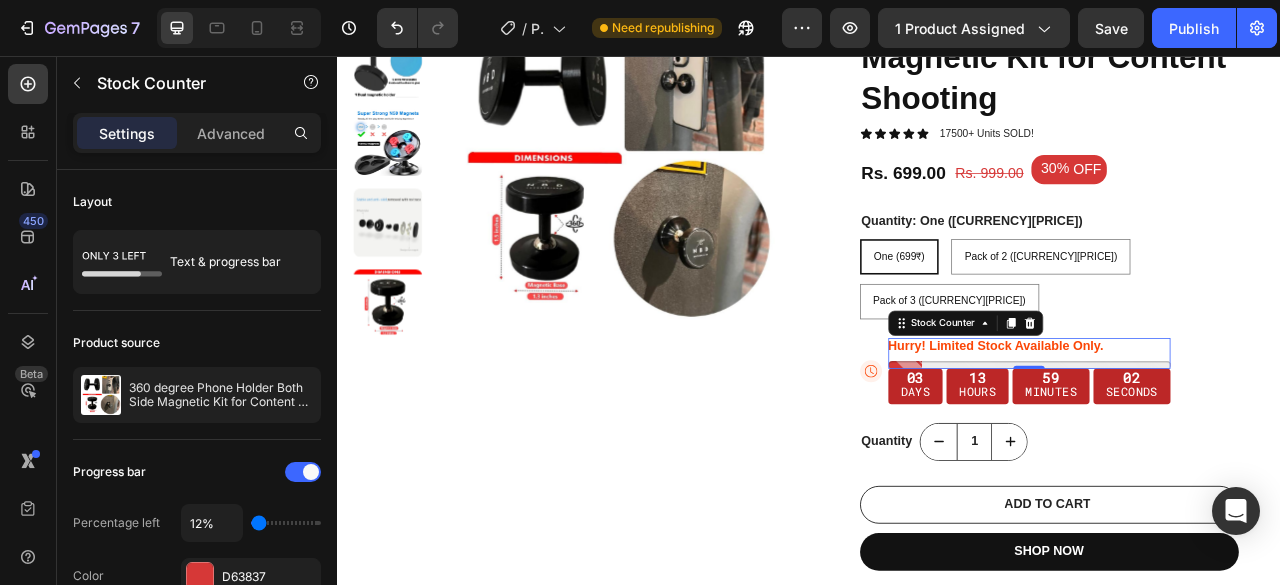 click on "Hurry! Limited Stock Available Only." at bounding box center (1175, 425) 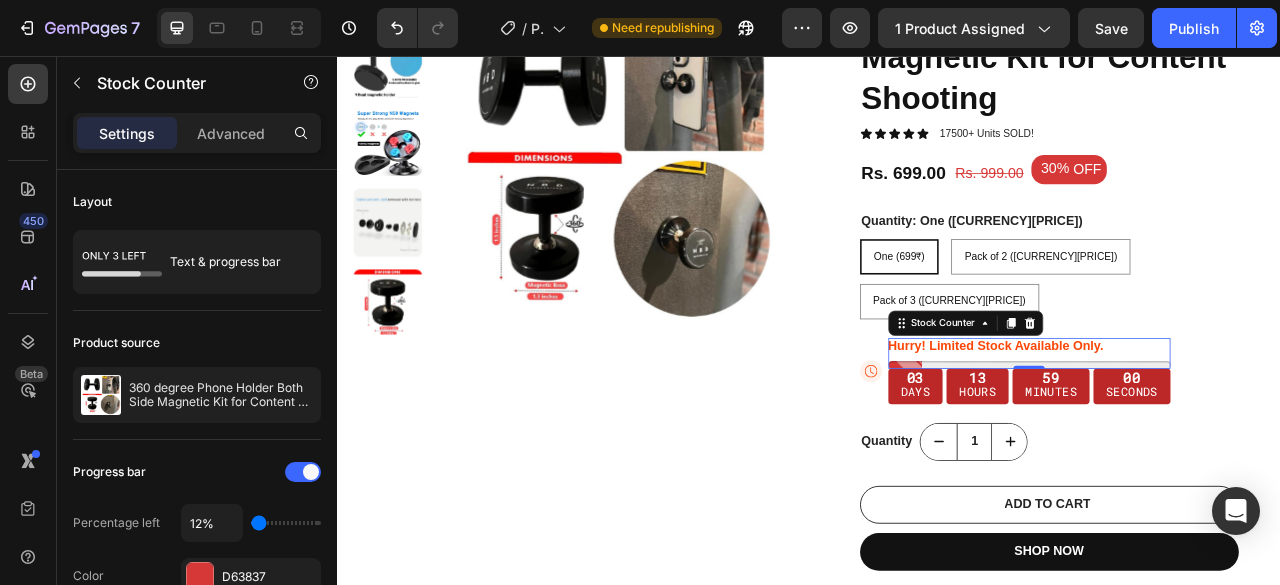 click on "Hurry! Limited Stock Available Only." at bounding box center (1175, 425) 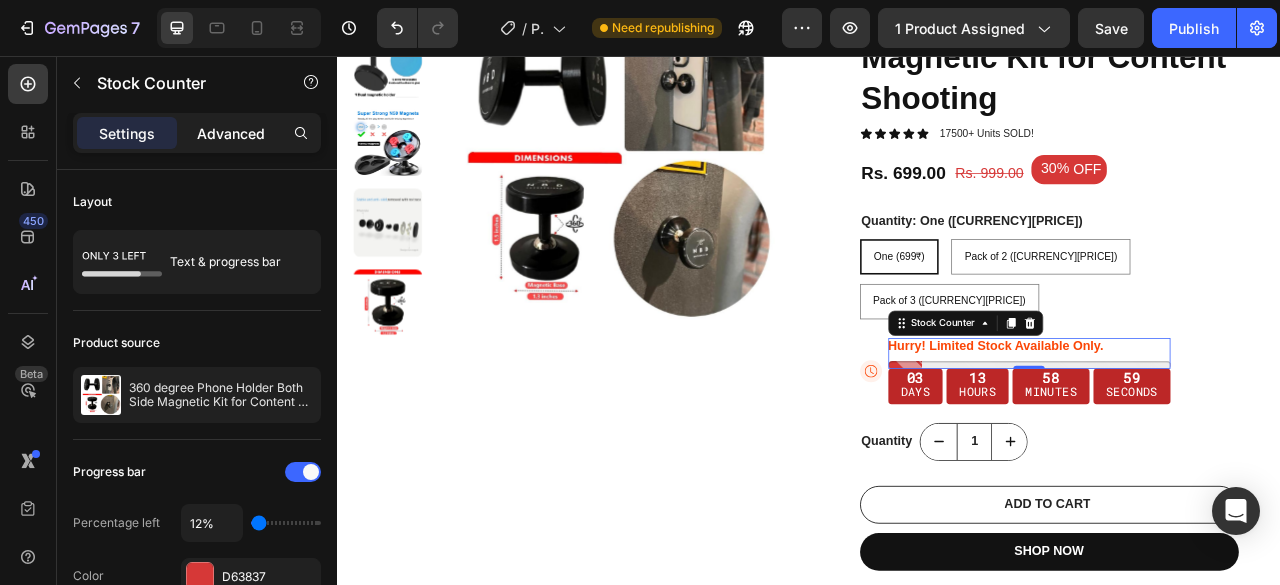 click on "Advanced" 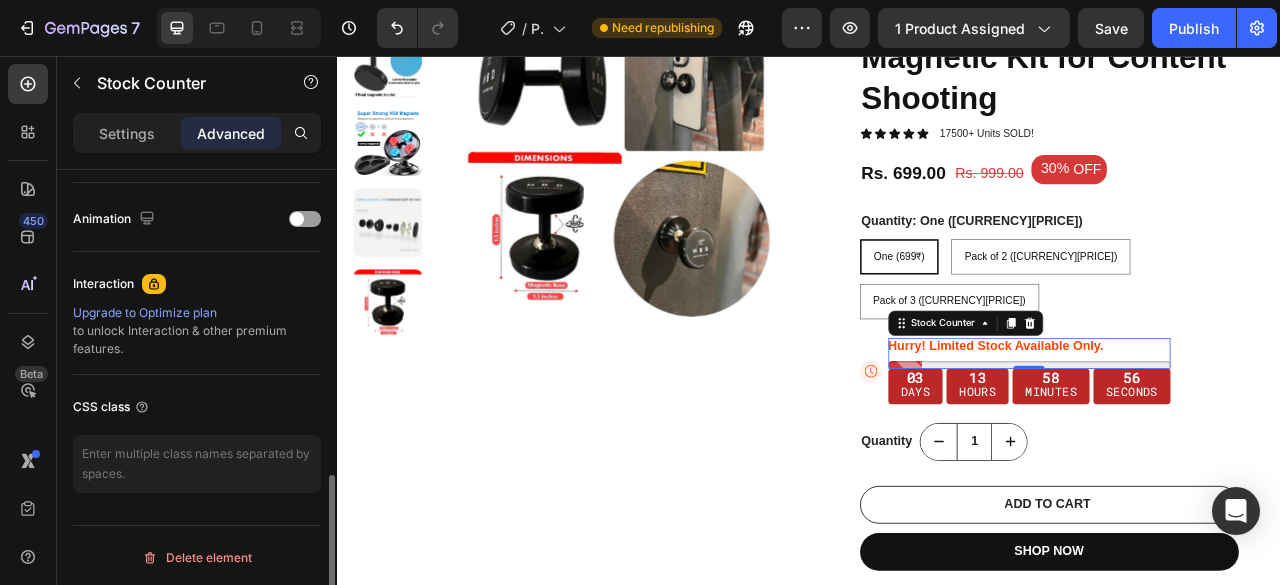 scroll, scrollTop: 58, scrollLeft: 0, axis: vertical 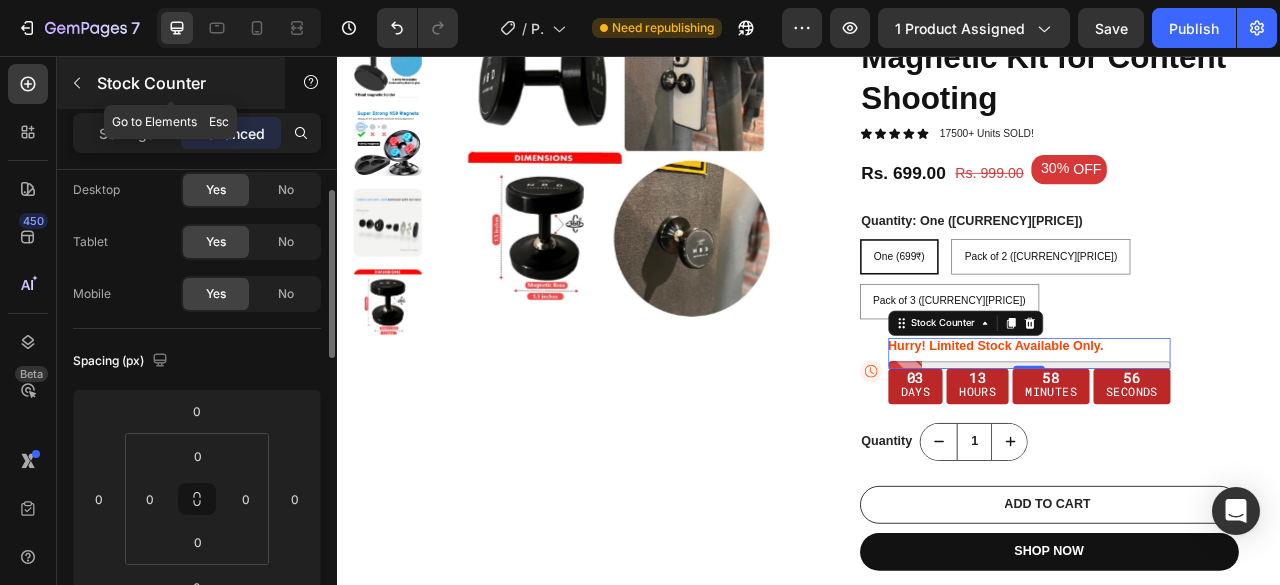 click on "Stock Counter" at bounding box center [171, 83] 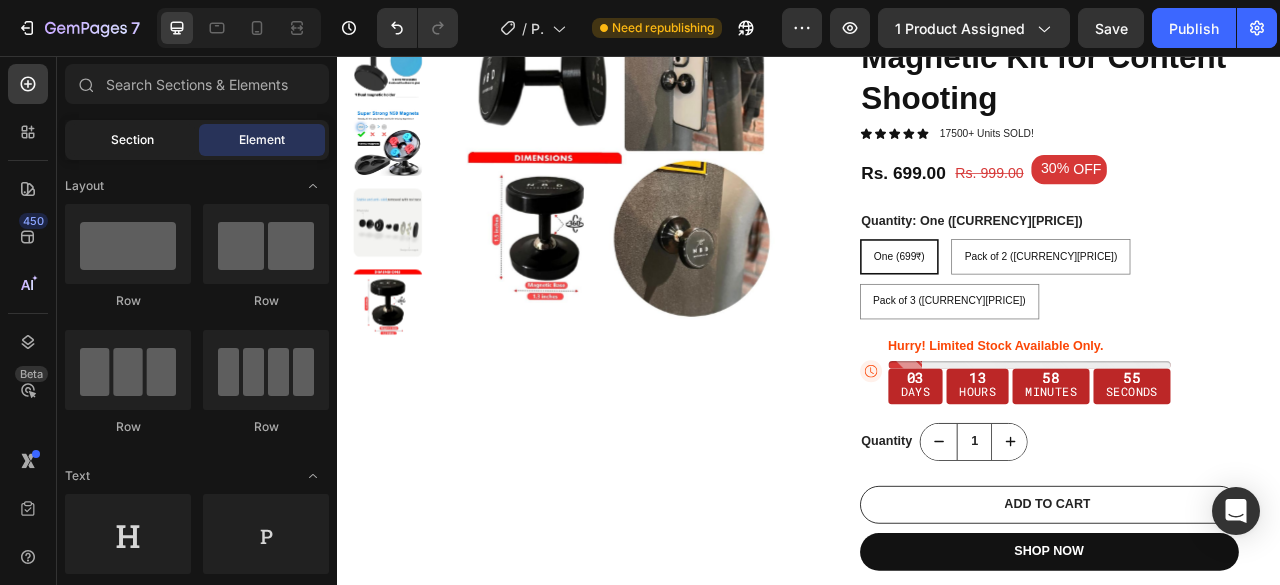 click on "Section" 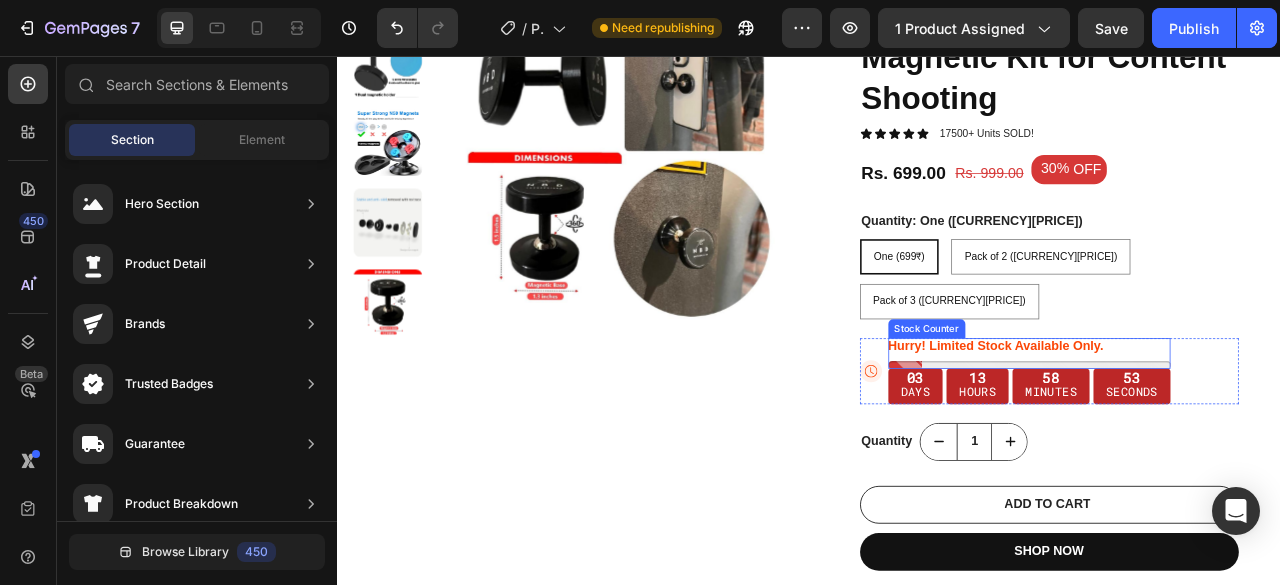 click on "Hurry! Limited Stock Available Only." at bounding box center (1175, 425) 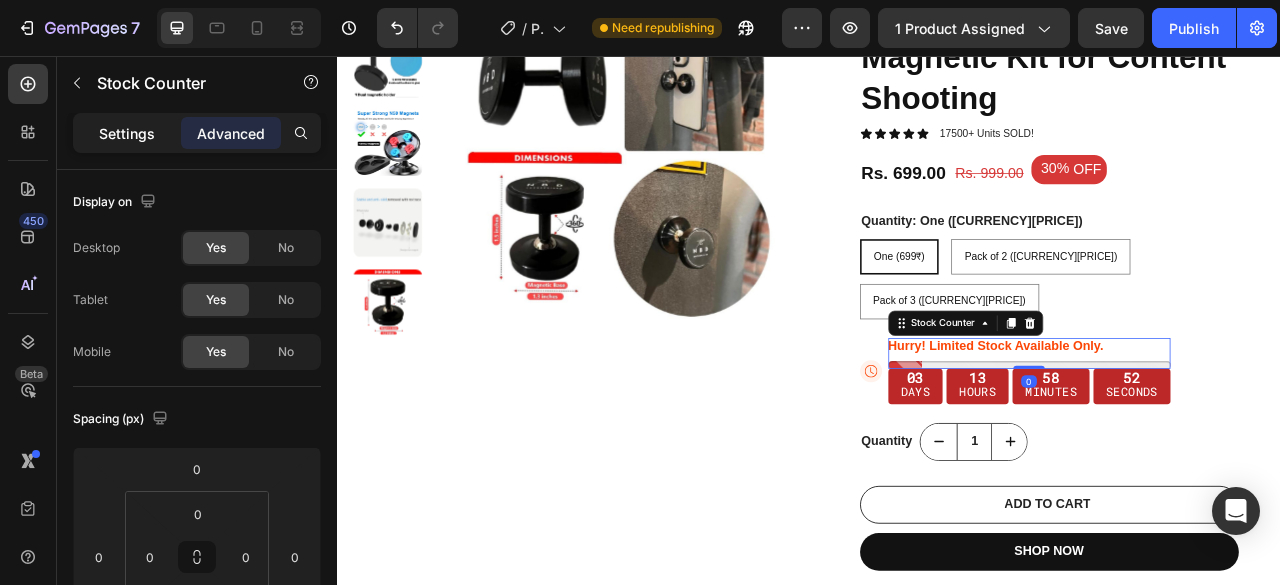 click on "Settings" at bounding box center (127, 133) 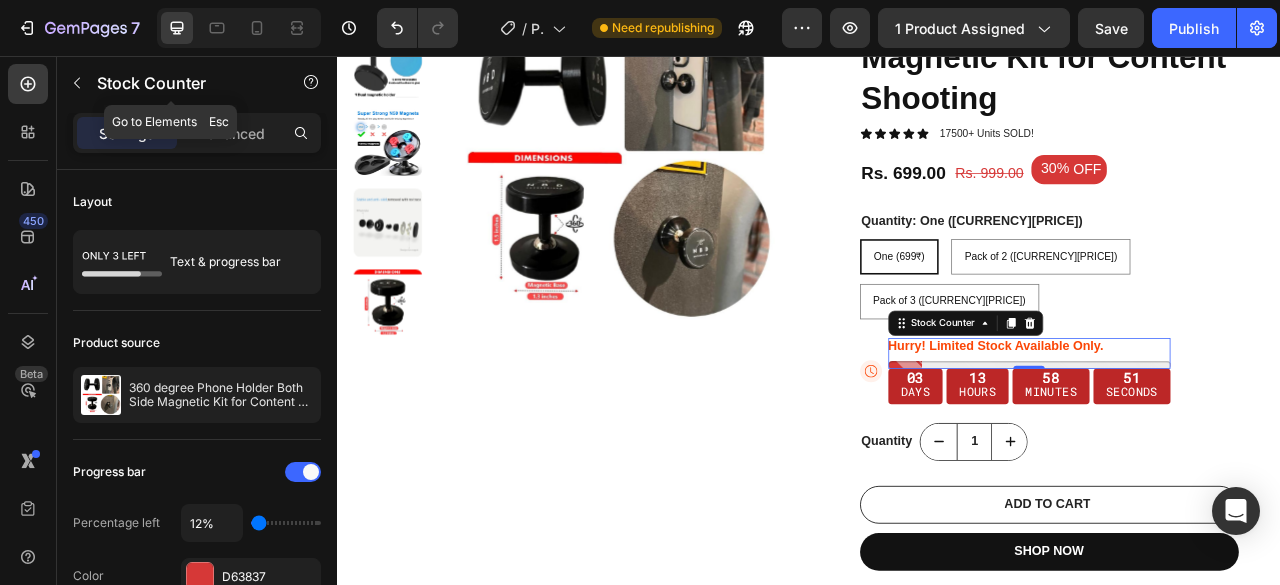 click on "Stock Counter" 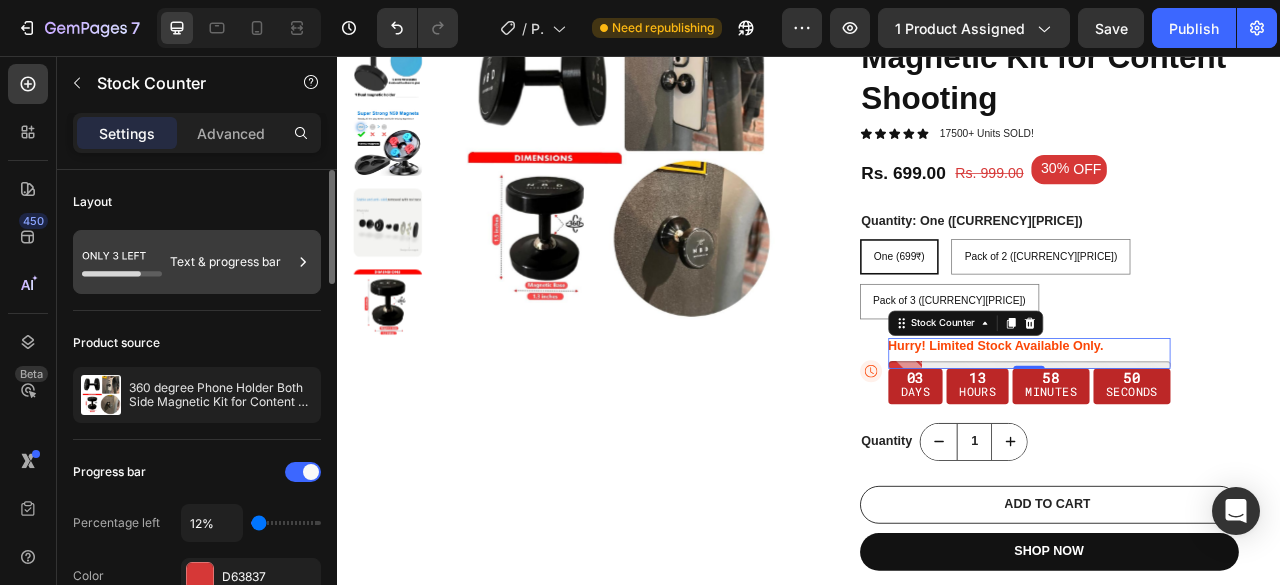 click on "Text & progress bar" at bounding box center [231, 262] 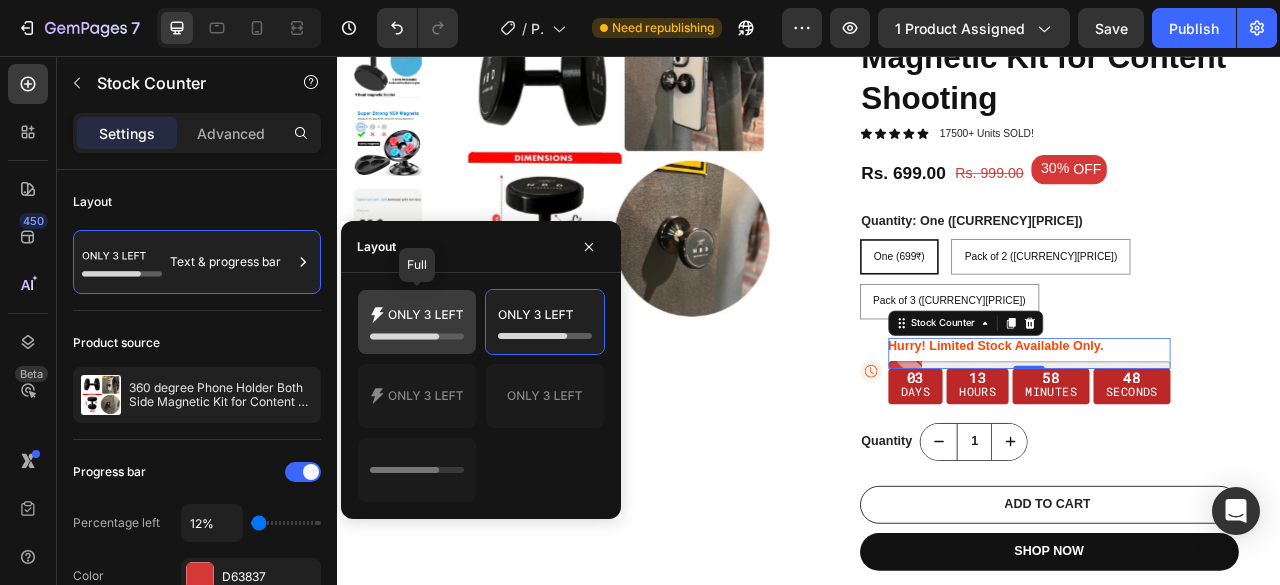 click 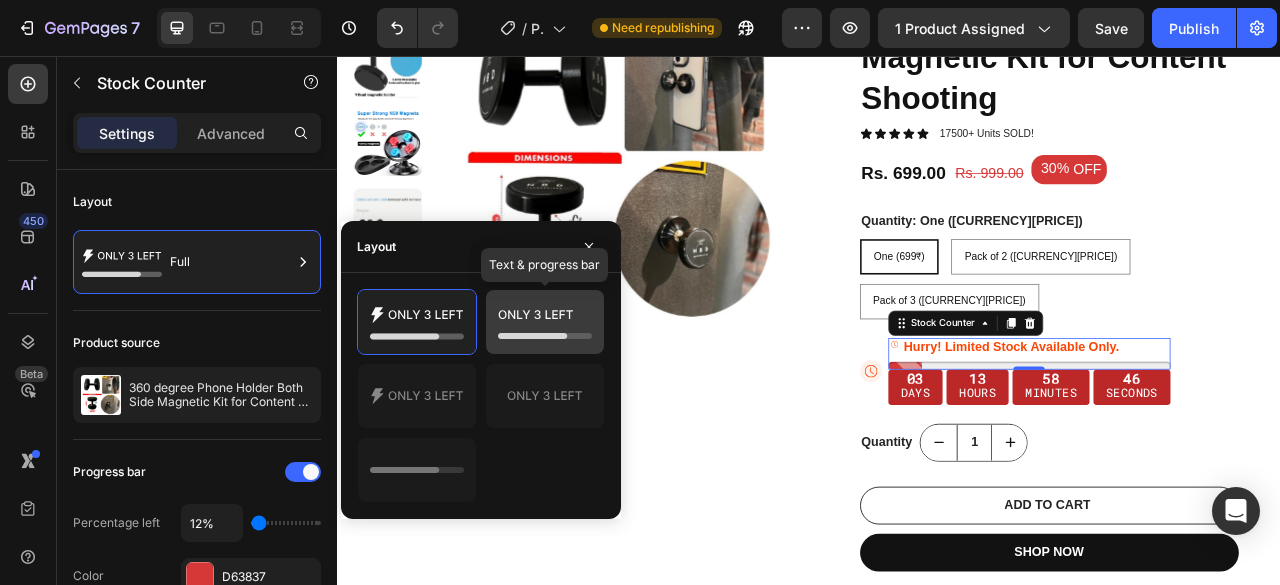 click 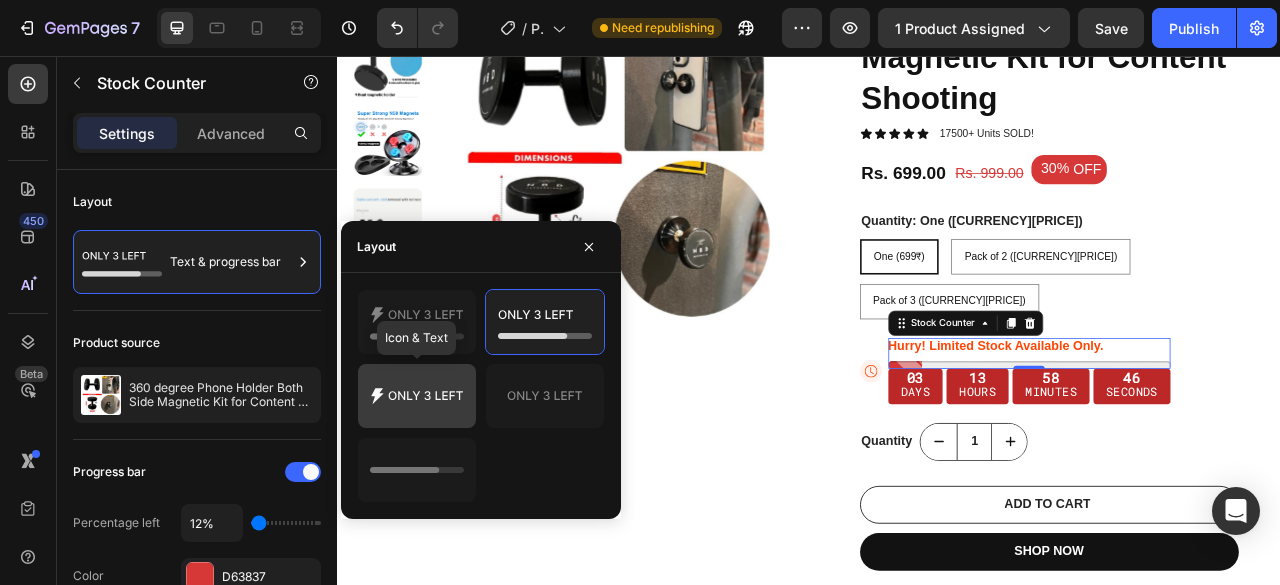 click 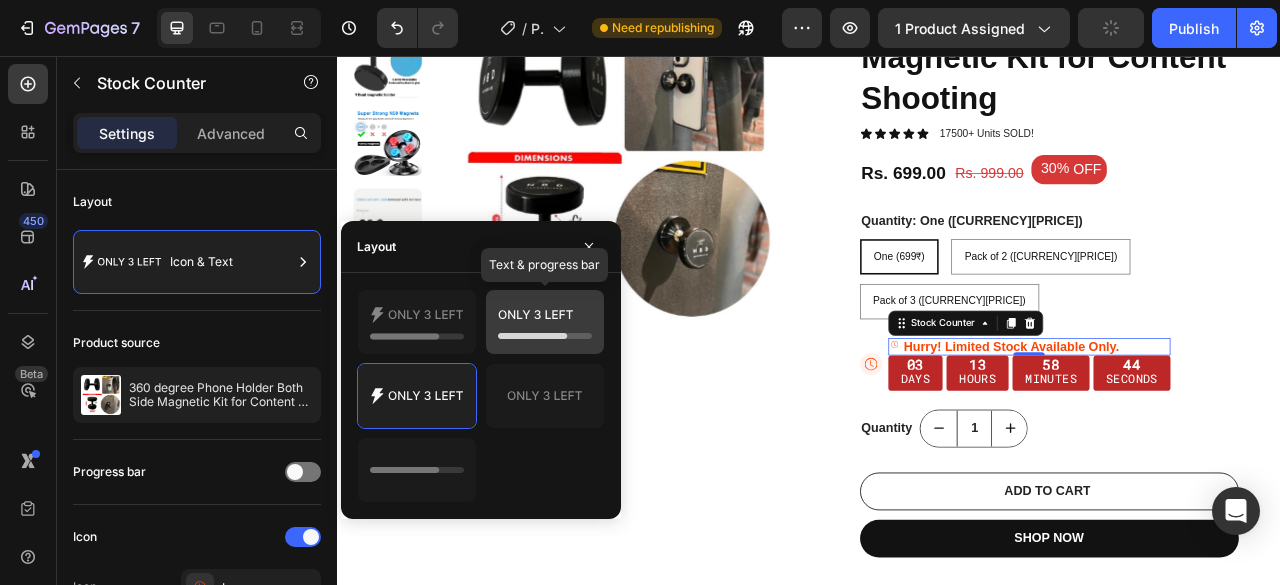 click 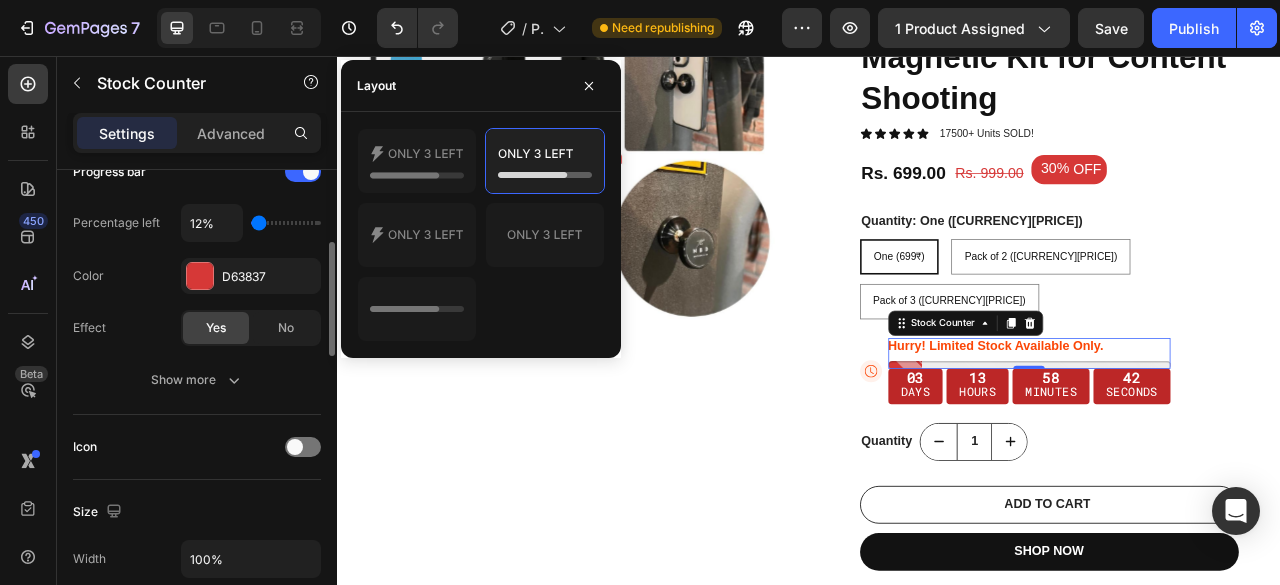 scroll, scrollTop: 400, scrollLeft: 0, axis: vertical 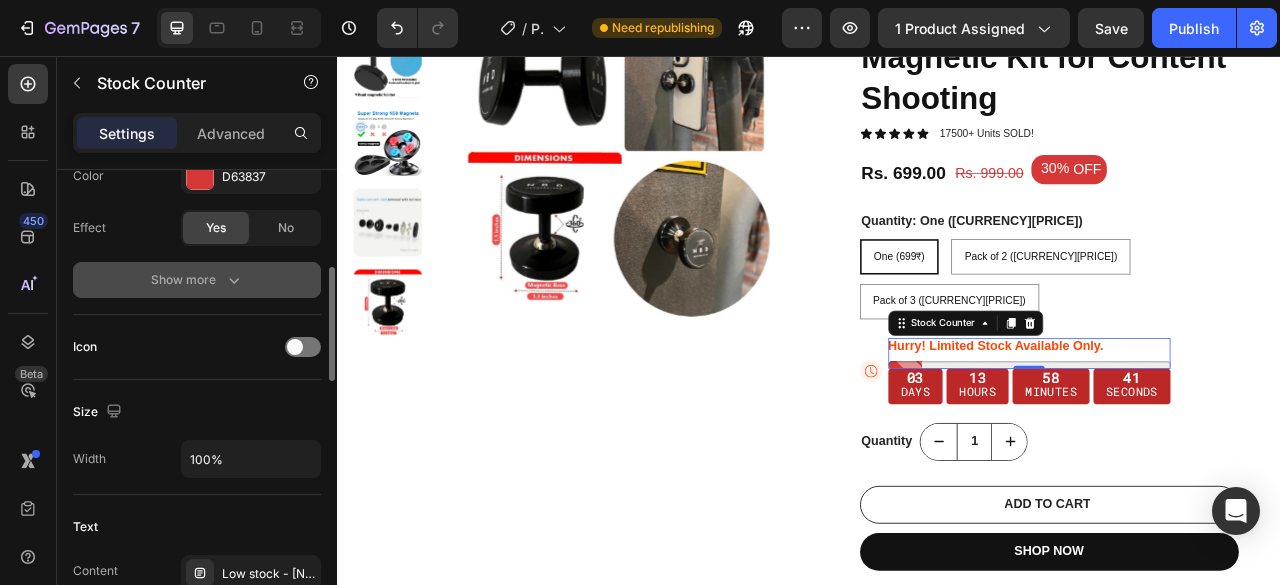 click on "Show more" at bounding box center [197, 280] 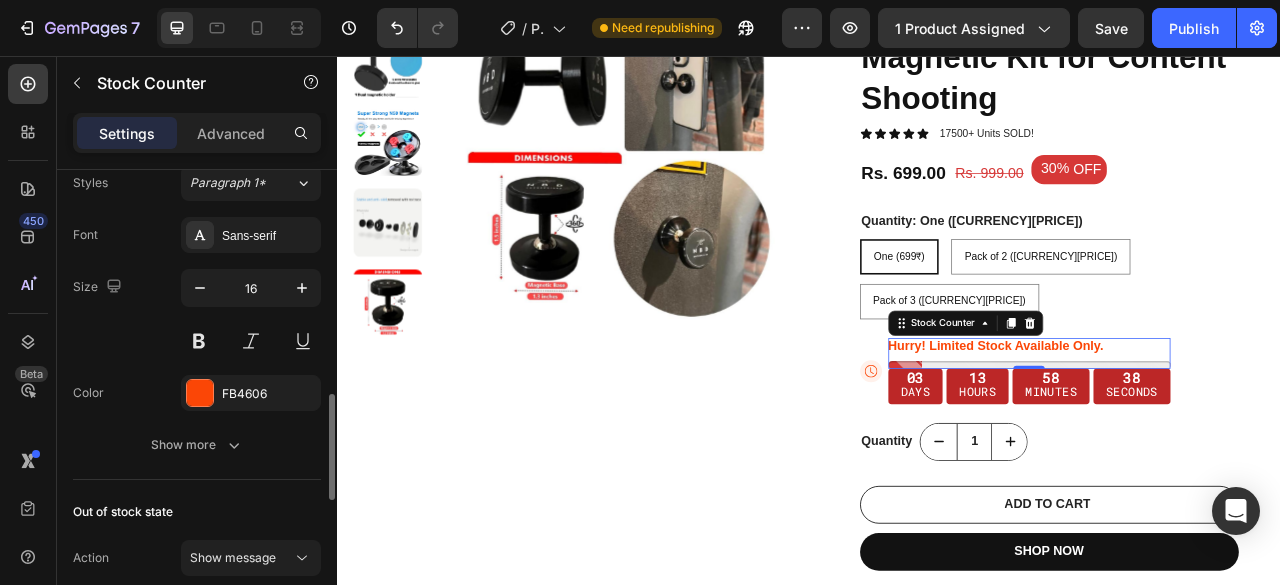 scroll, scrollTop: 800, scrollLeft: 0, axis: vertical 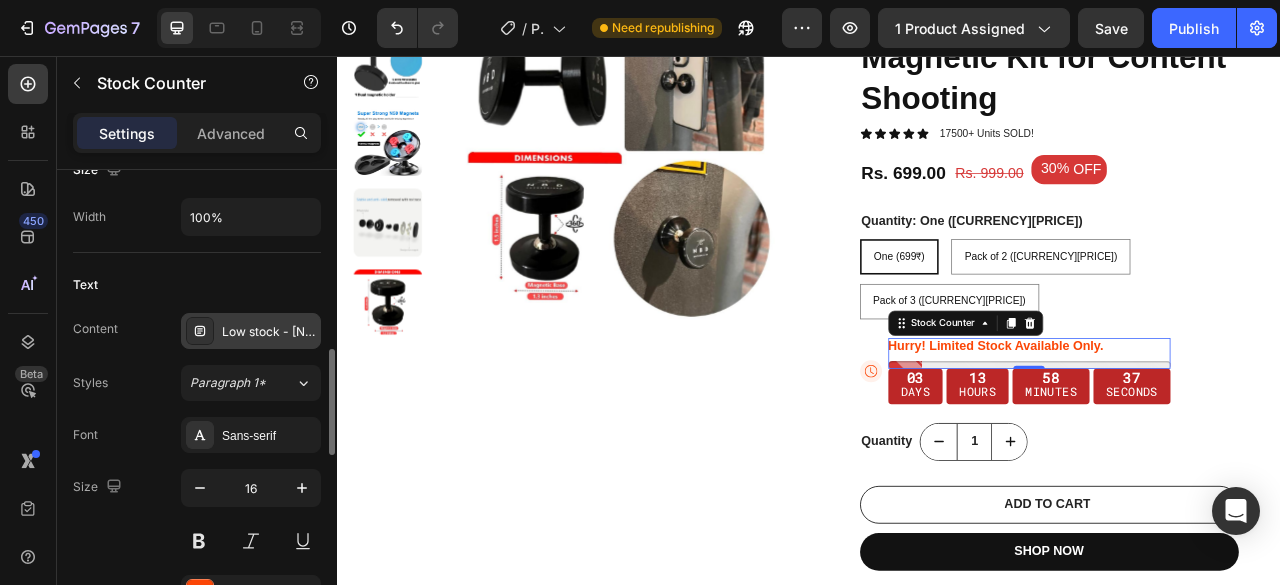 click on "Low stock - 24 items left" at bounding box center (269, 332) 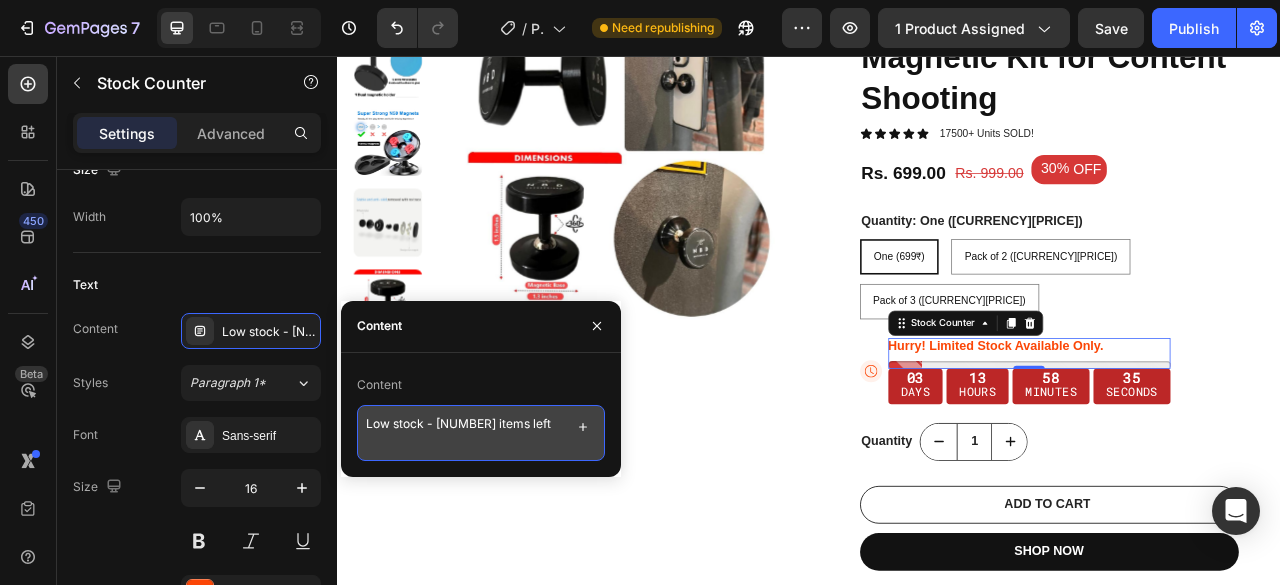 click on "Low stock - 24 items left" at bounding box center [481, 433] 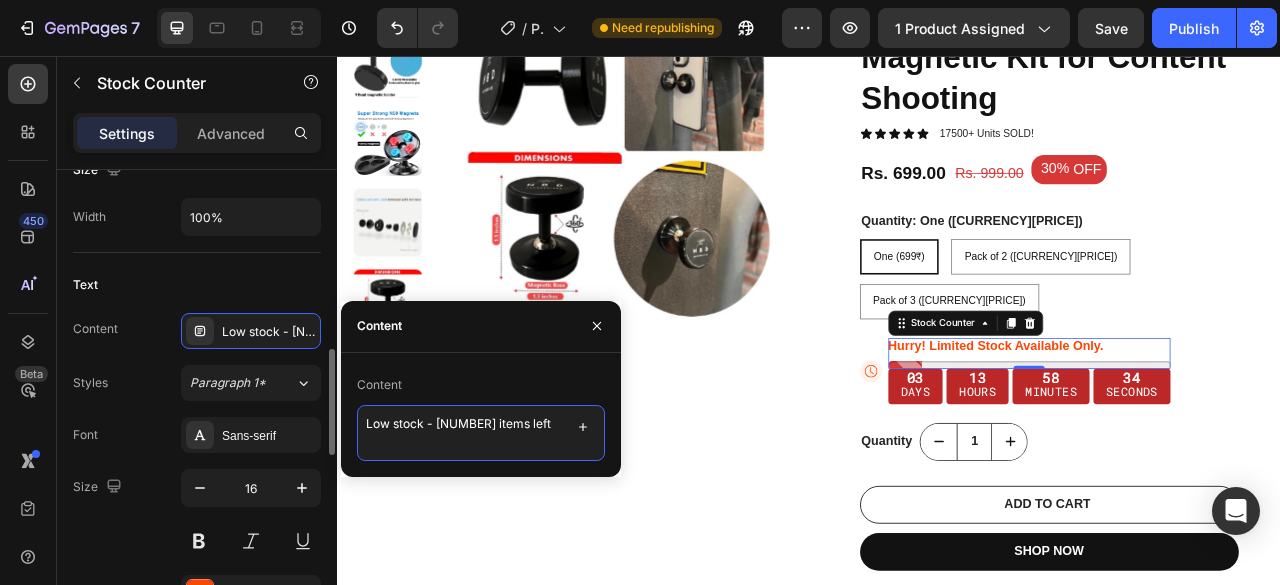 drag, startPoint x: 402, startPoint y: 426, endPoint x: 269, endPoint y: 411, distance: 133.84319 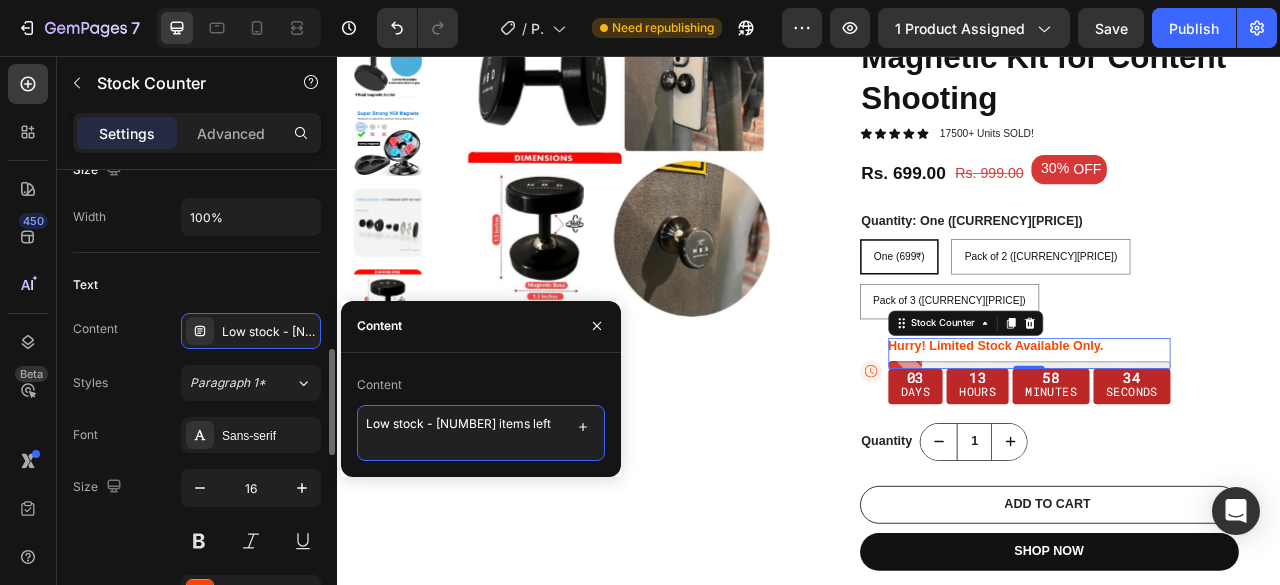 click on "450 Beta Sections(18) Elements(84) Section Element Hero Section Product Detail Brands Trusted Badges Guarantee Product Breakdown How to use Testimonials Compare Bundle FAQs Social Proof Brand Story Product List Collection Blog List Contact Sticky Add to Cart Custom Footer Browse Library 450 Layout
Row
Row
Row
Row Text
Heading
Text Block Button
Button
Button Media
Image
Image
Video" 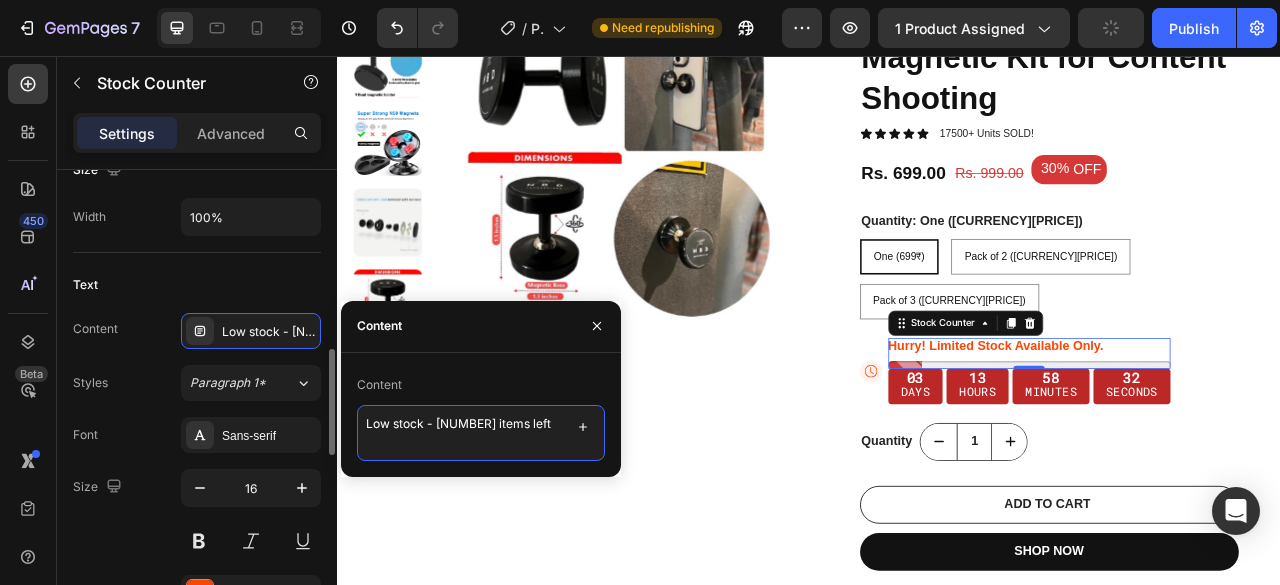 paste on "⏳ Hurry Up! Limited-Time Offer – Get Up to 40% OFF" 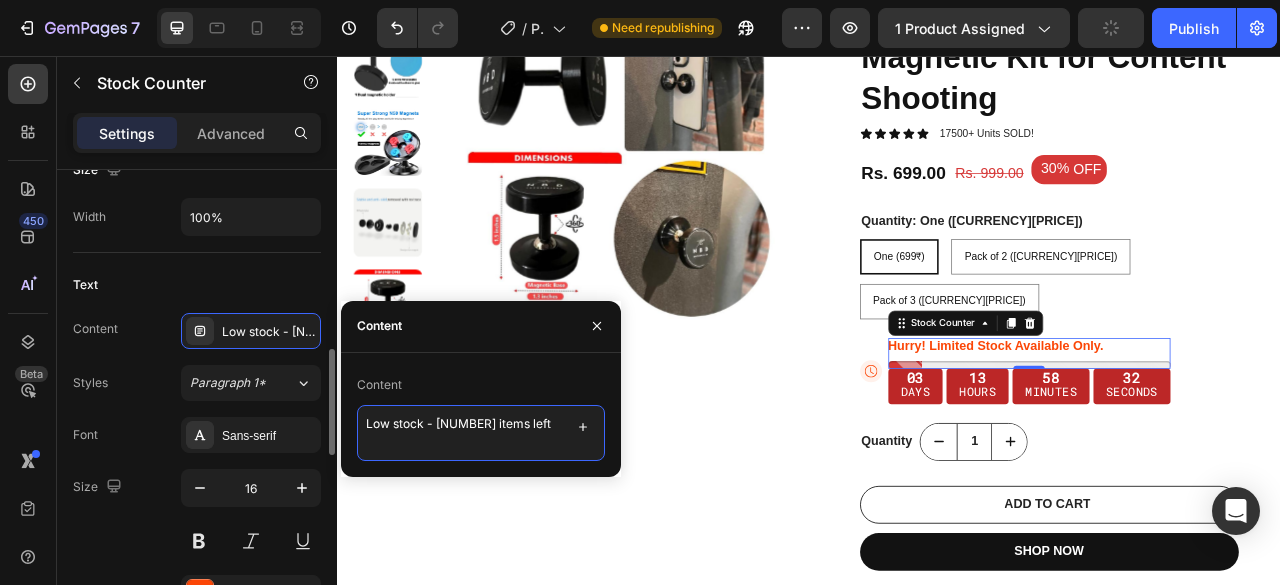 type on "⏳ Hurry Up! Limited-Time Offer – Get Up to 40% OFF" 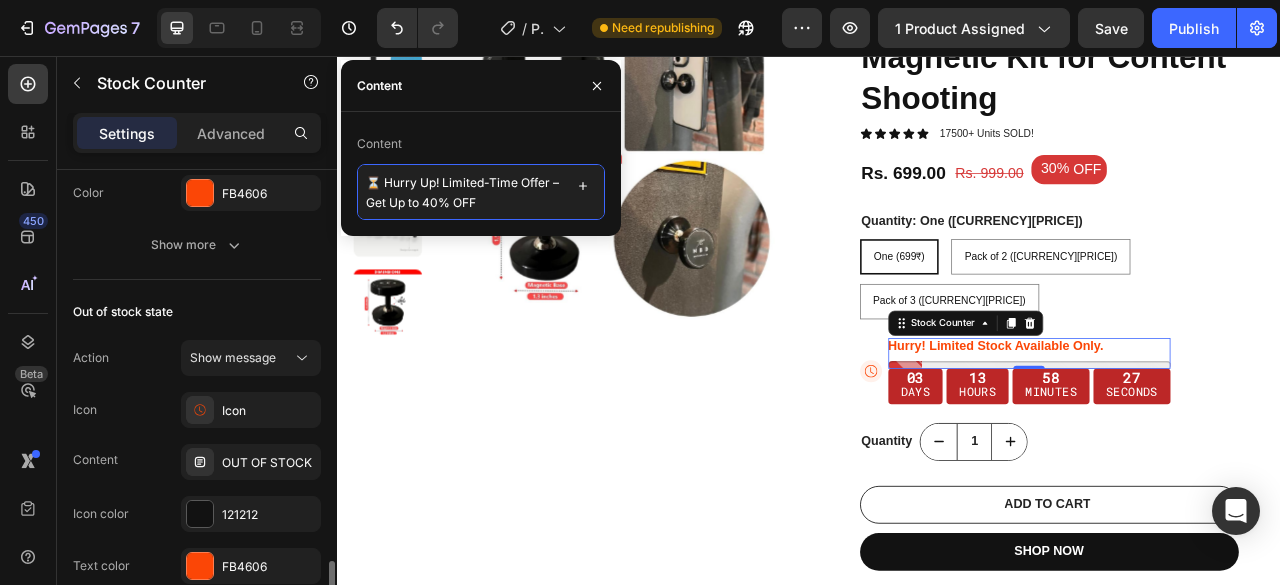 scroll, scrollTop: 1300, scrollLeft: 0, axis: vertical 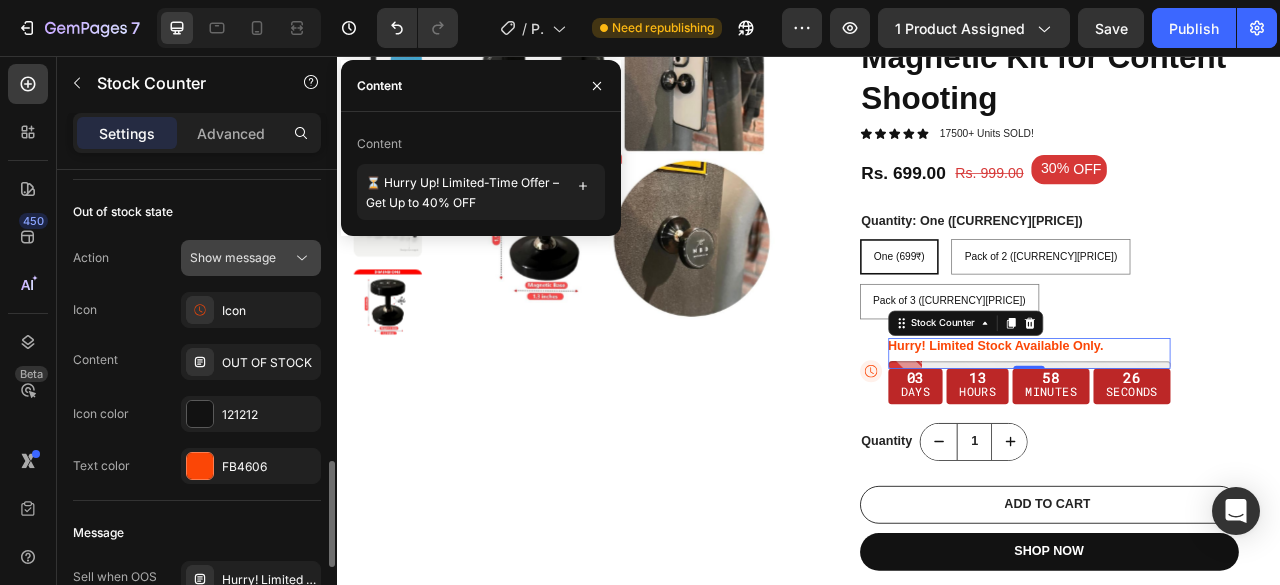click on "Show message" at bounding box center [233, 257] 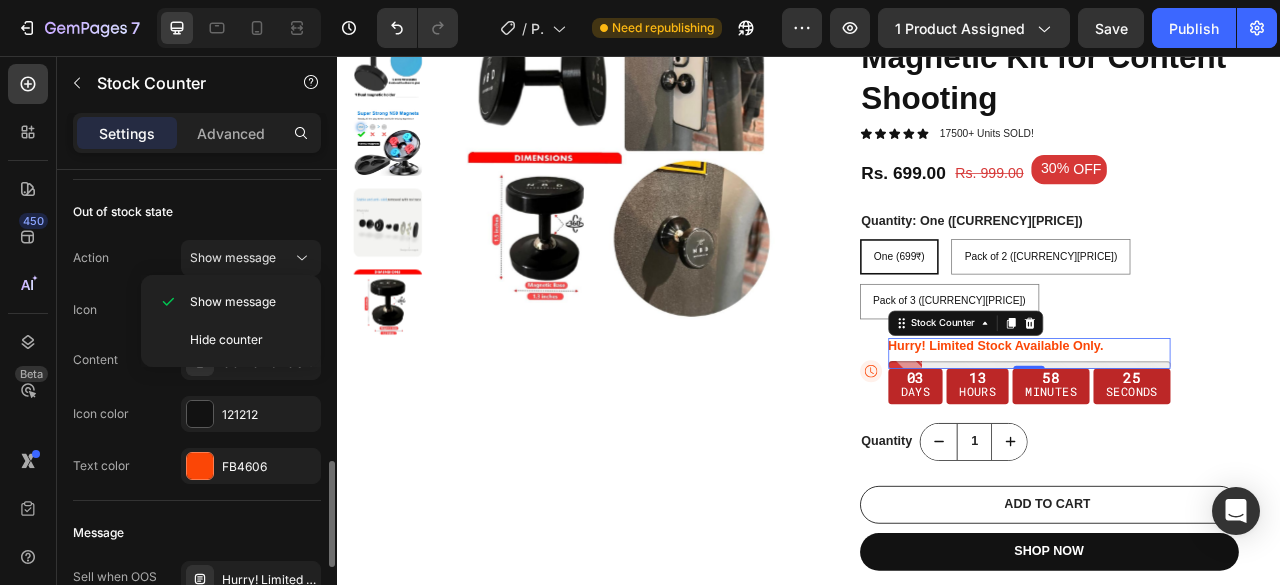 click on "Action Show message" at bounding box center [197, 258] 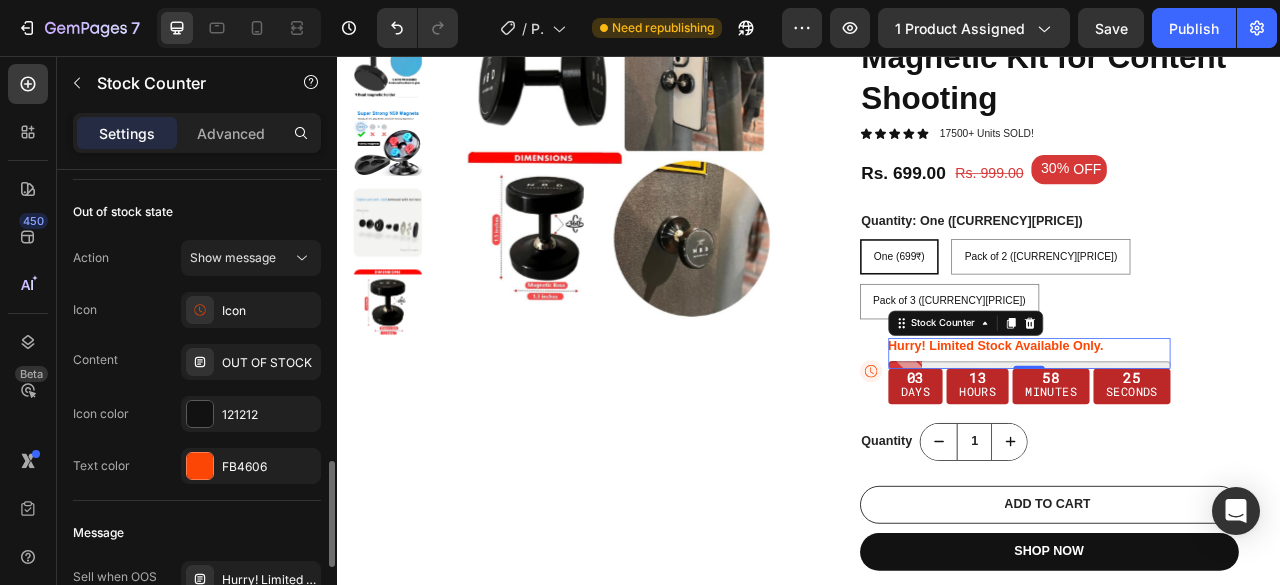 scroll, scrollTop: 1600, scrollLeft: 0, axis: vertical 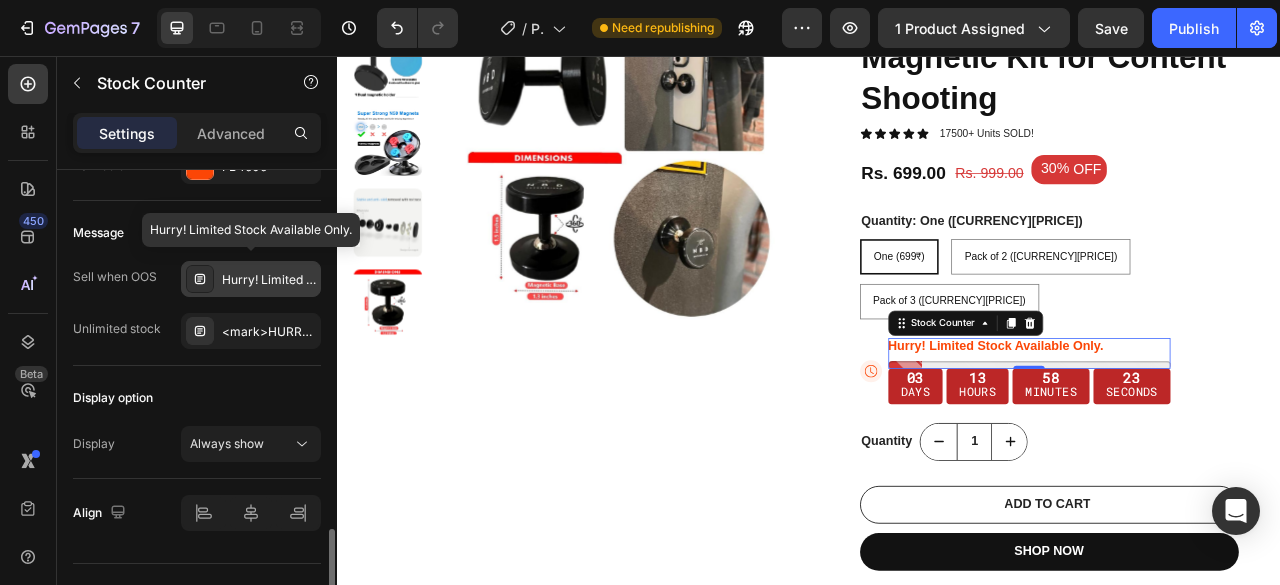 click on "Hurry! Limited Stock Available Only." at bounding box center [269, 280] 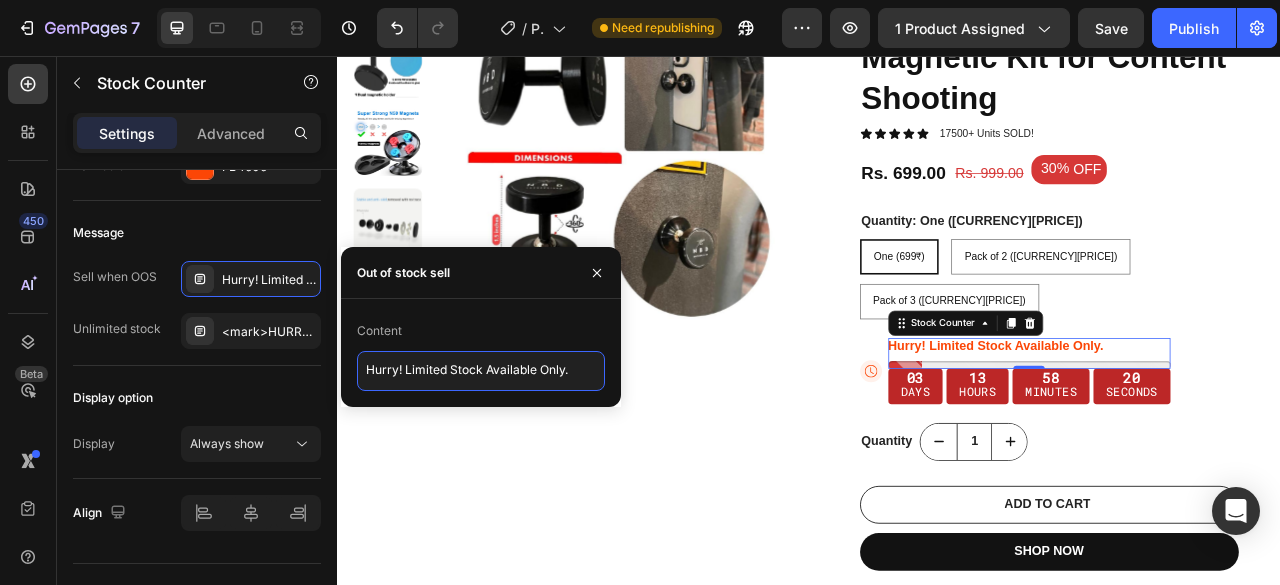 click on "Hurry! Limited Stock Available Only." at bounding box center [481, 371] 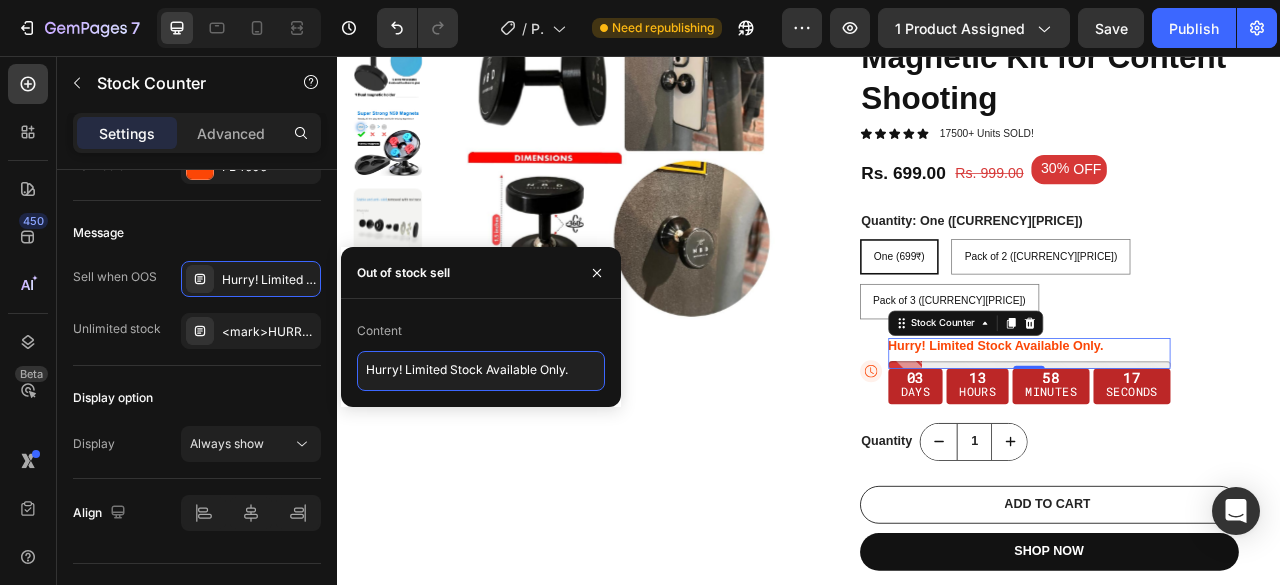 paste on "⏳ Hurry Up! Limited-Time Offer – Get Up to 40% OFF" 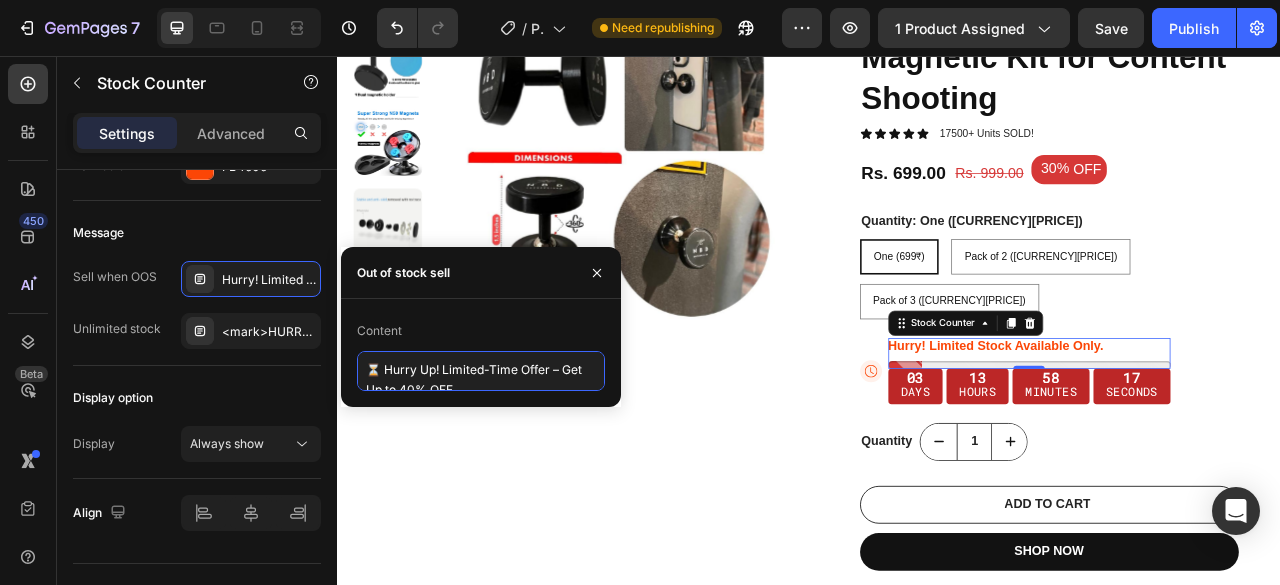 scroll, scrollTop: 6, scrollLeft: 0, axis: vertical 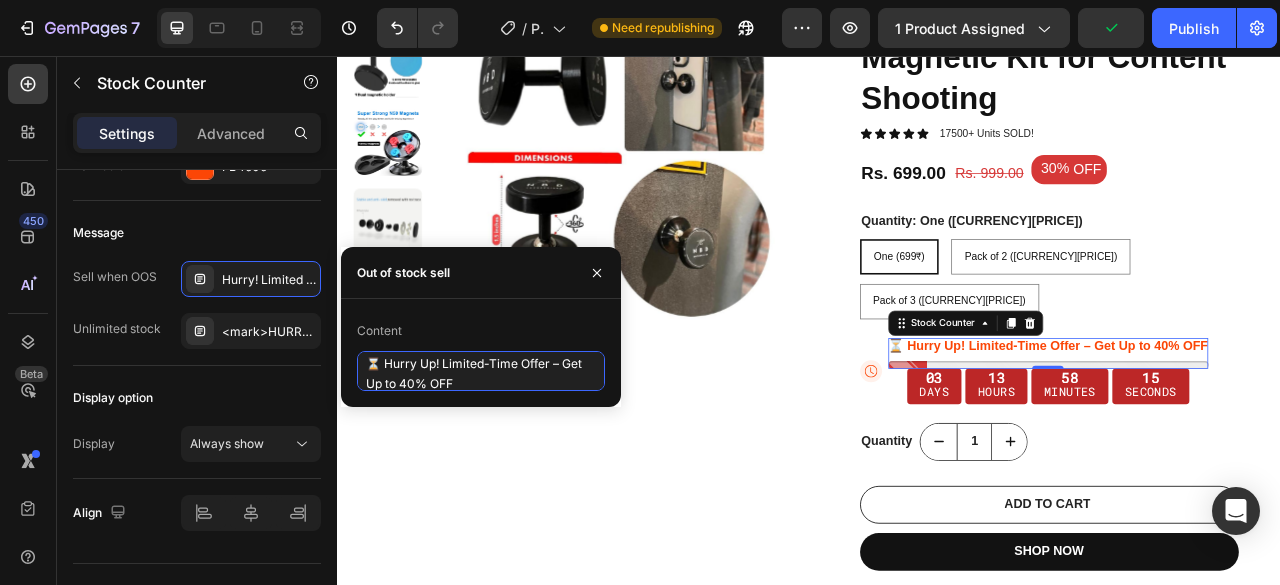 click on "⏳ Hurry Up! Limited-Time Offer – Get Up to 40% OFF" at bounding box center [481, 371] 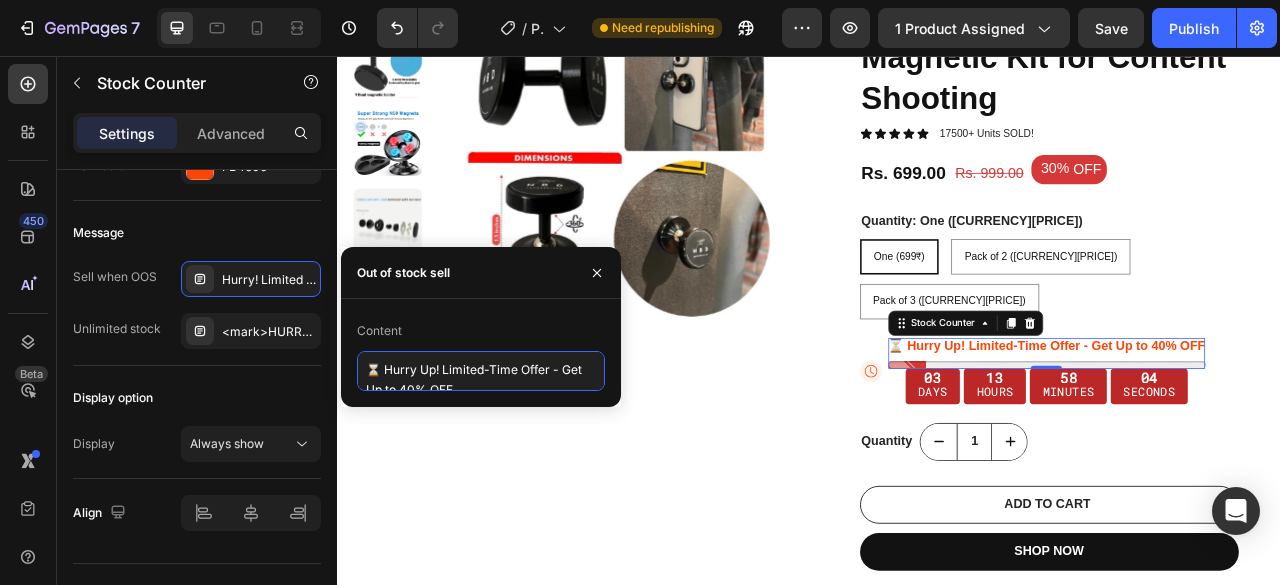 scroll, scrollTop: 17, scrollLeft: 0, axis: vertical 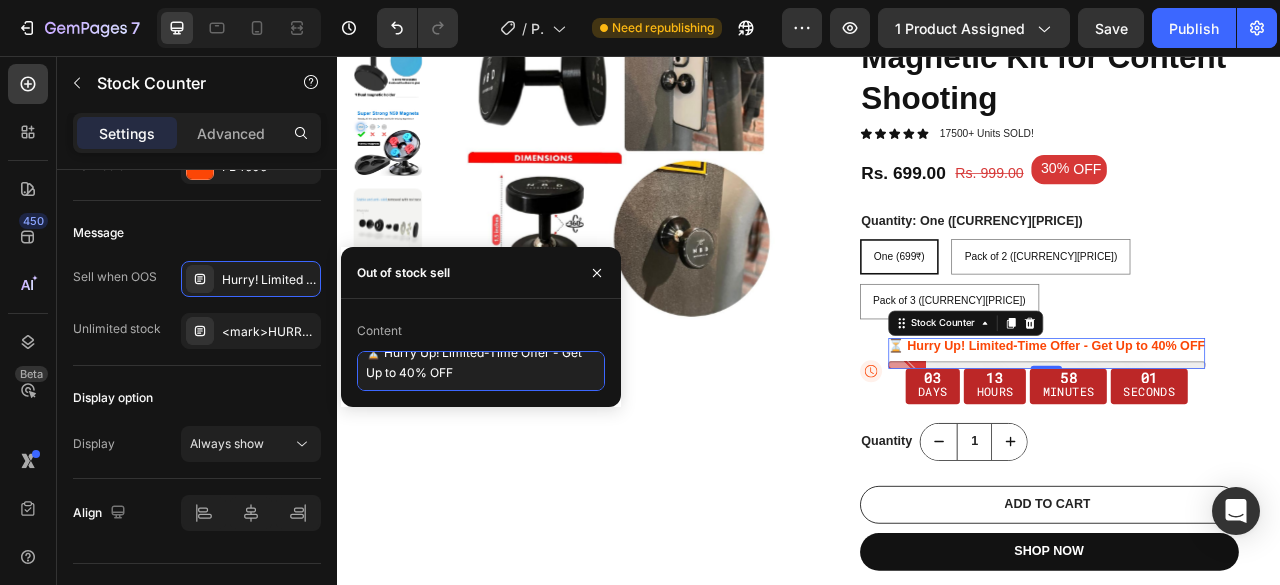 click on "⏳ Hurry Up! Limited-Time Offer - Get Up to 40% OFF" at bounding box center (481, 371) 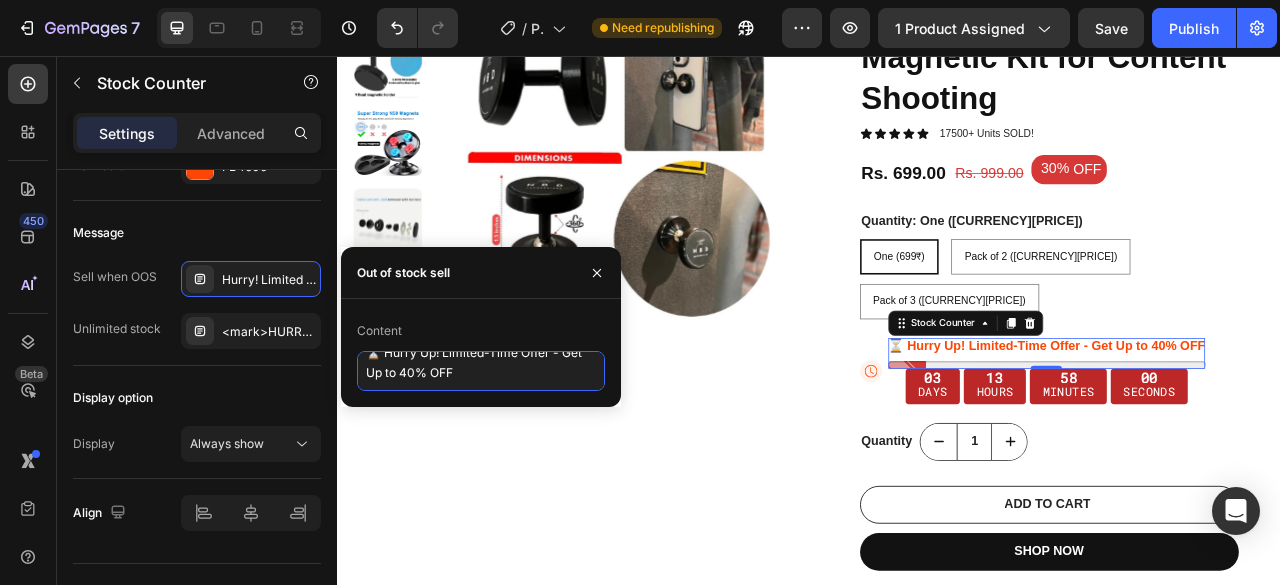 type on "⏳ Hurry Up! Limited-Time Offer - Get Upto 40% OFF" 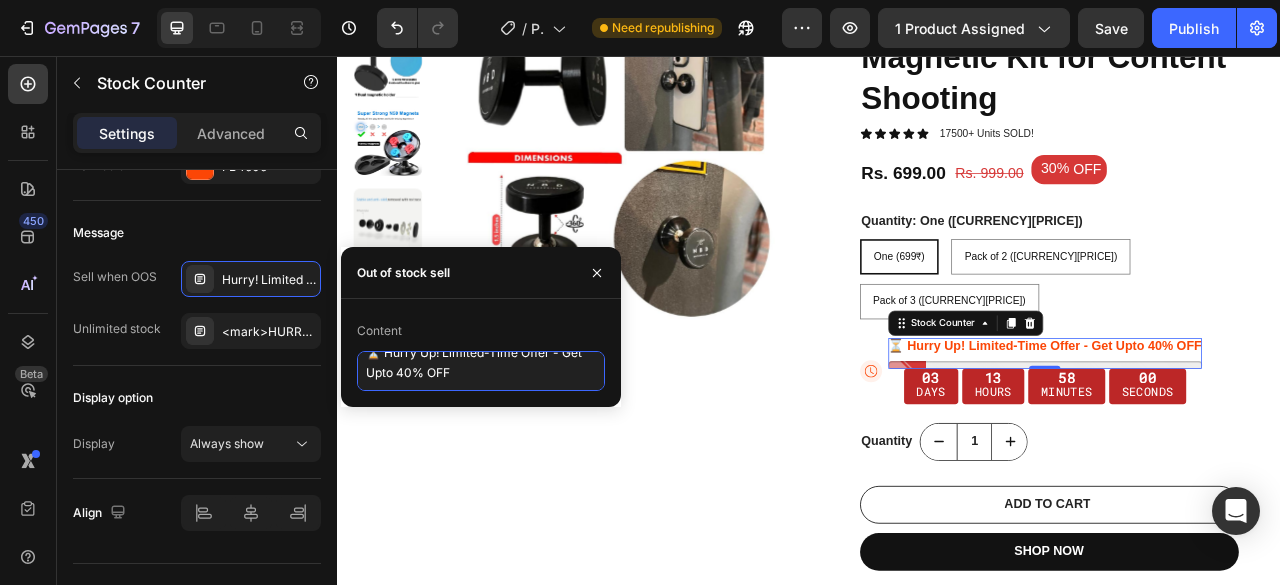 scroll, scrollTop: 6, scrollLeft: 0, axis: vertical 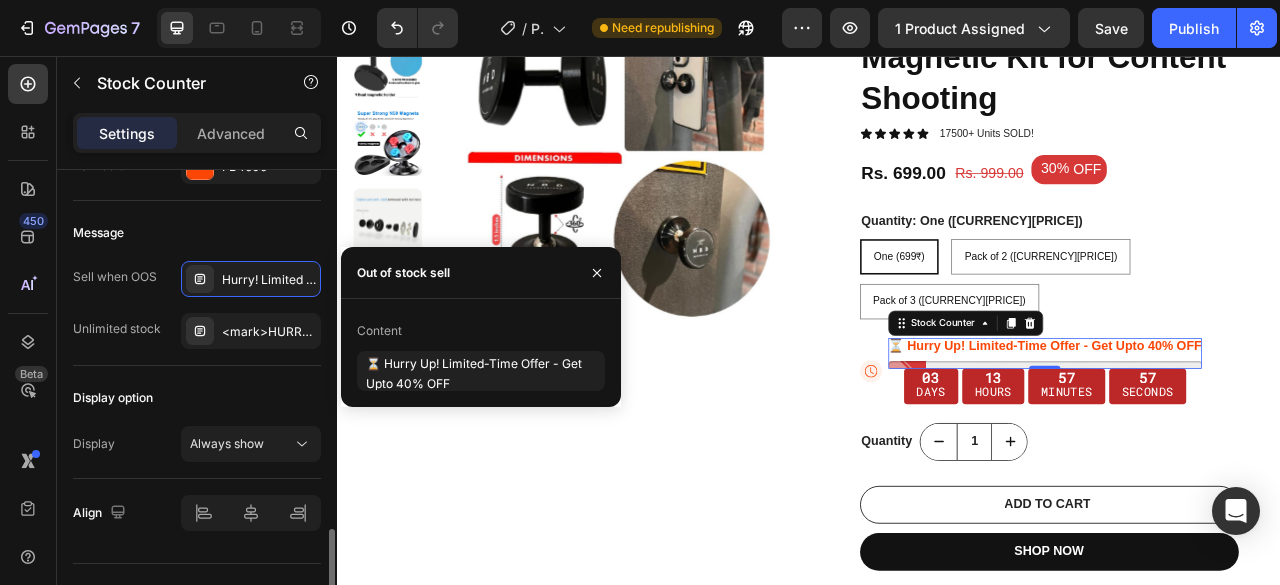 click on "Sell when OOS Hurry! Limited Stock Available Only. Unlimited stock <mark>HURRY!</mark> LET BUY NOW" at bounding box center [197, 305] 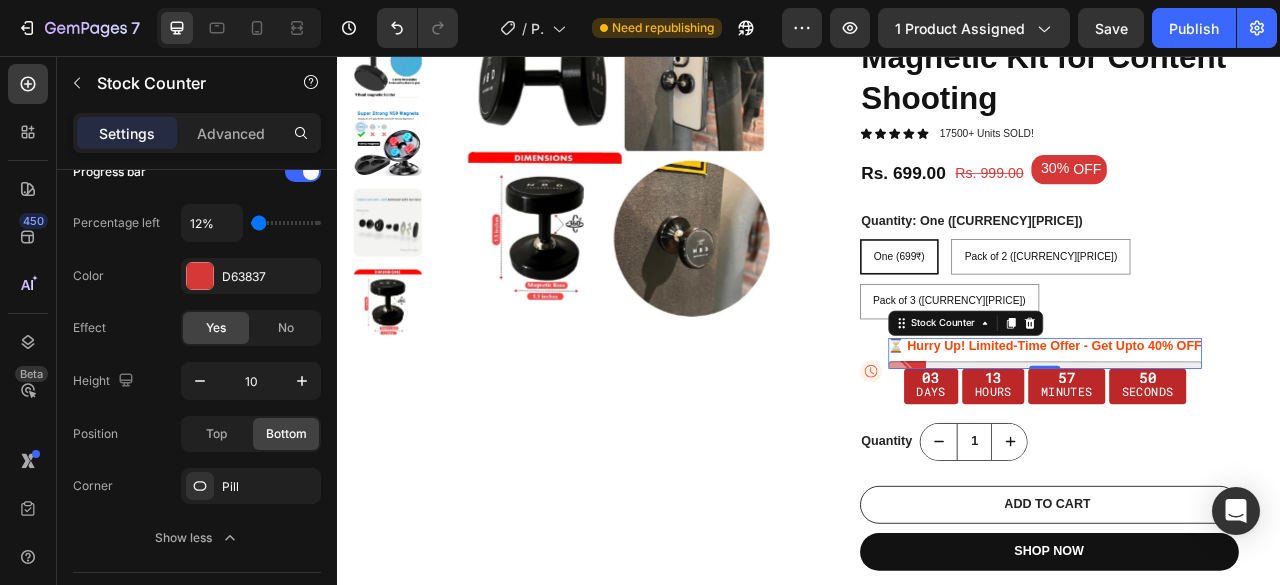 scroll, scrollTop: 0, scrollLeft: 0, axis: both 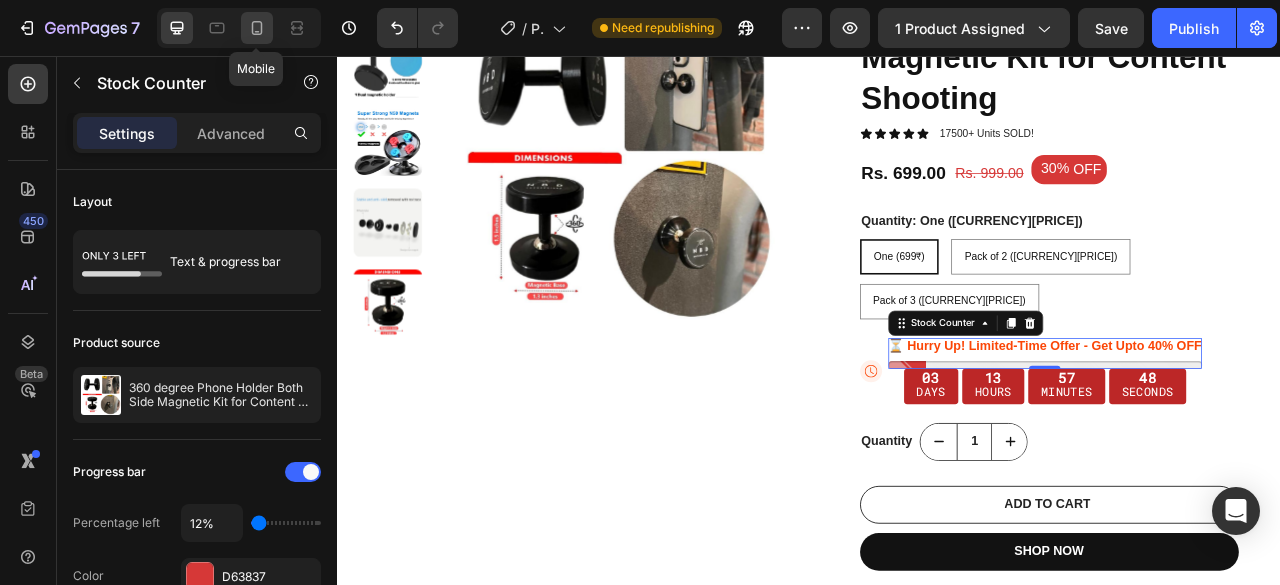 click 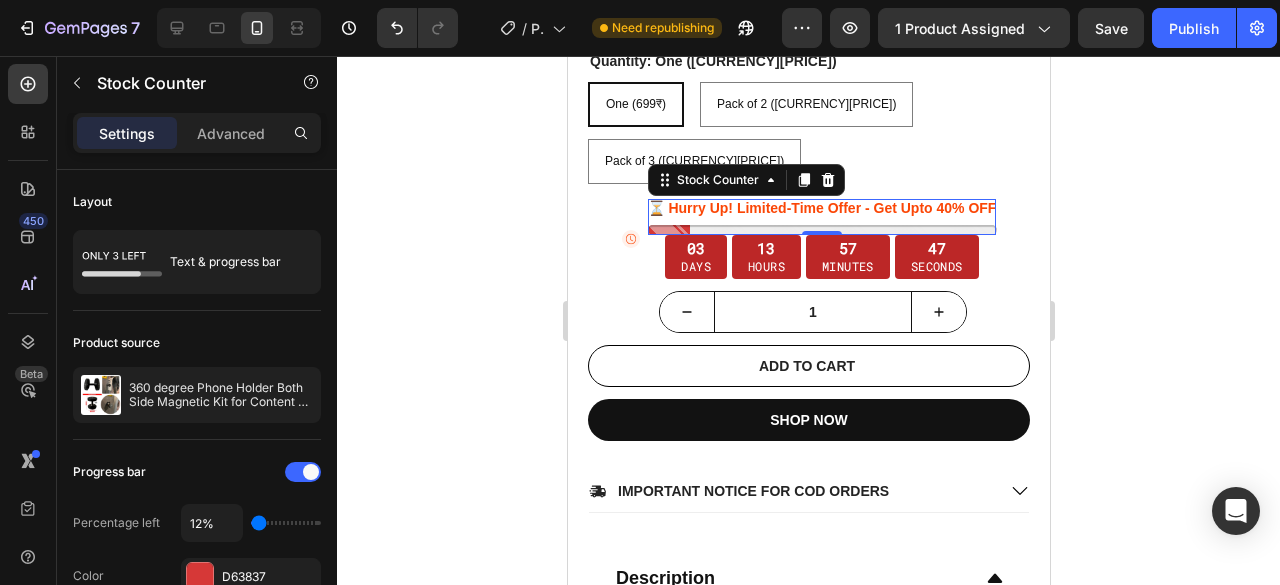 scroll, scrollTop: 794, scrollLeft: 0, axis: vertical 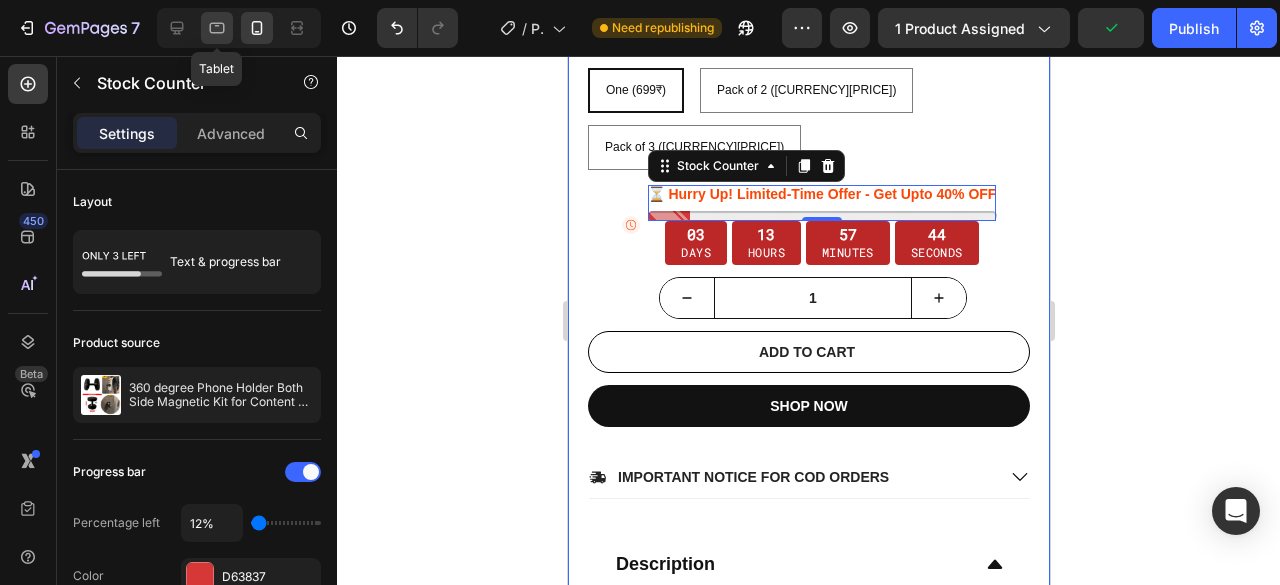 click 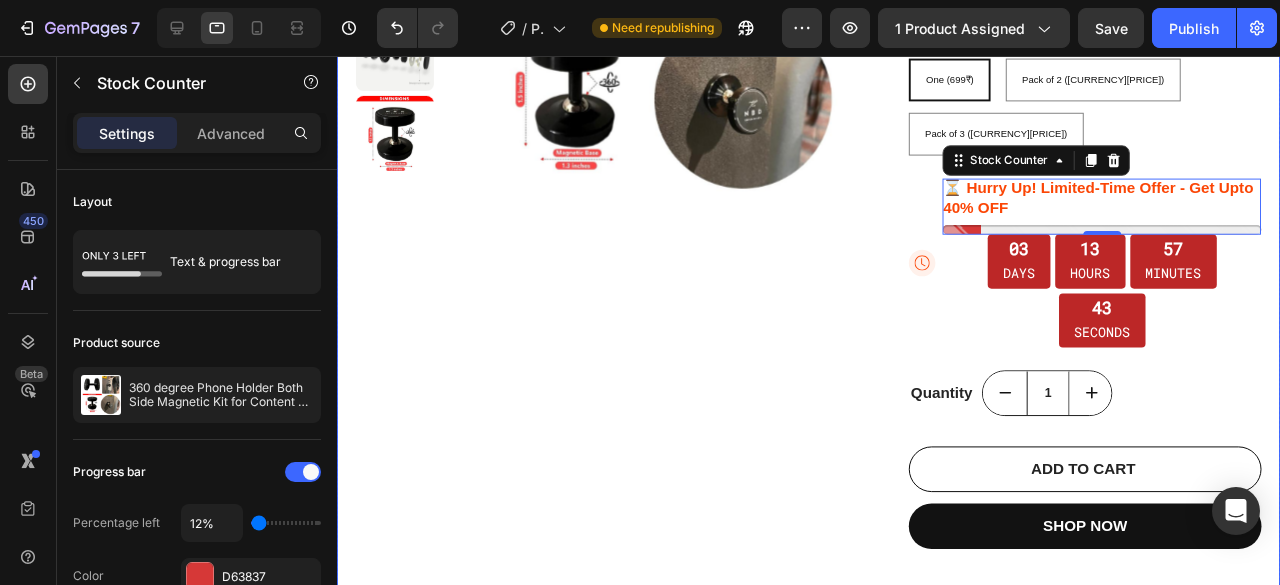 scroll, scrollTop: 366, scrollLeft: 0, axis: vertical 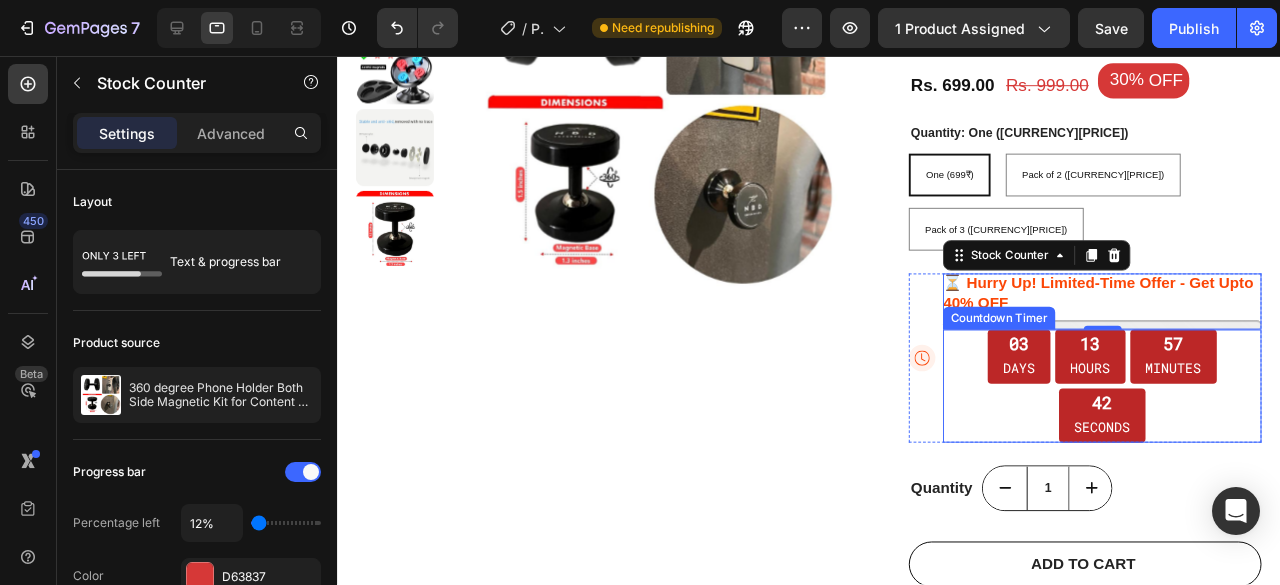 click on "42 Seconds" at bounding box center [1141, 434] 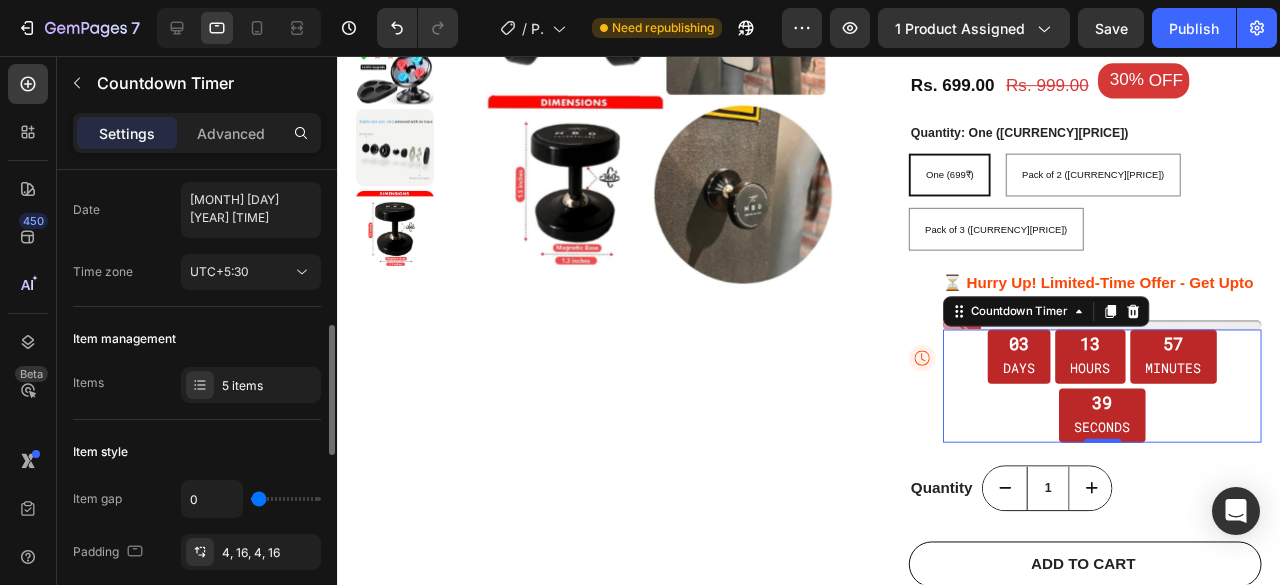 scroll, scrollTop: 200, scrollLeft: 0, axis: vertical 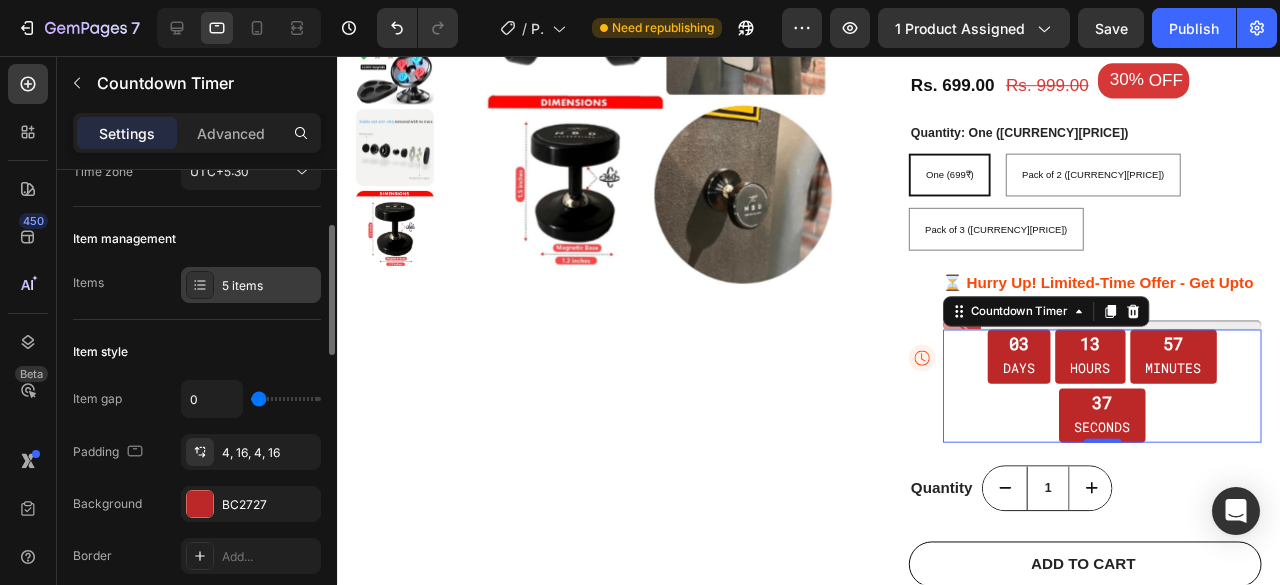 click on "5 items" at bounding box center [269, 286] 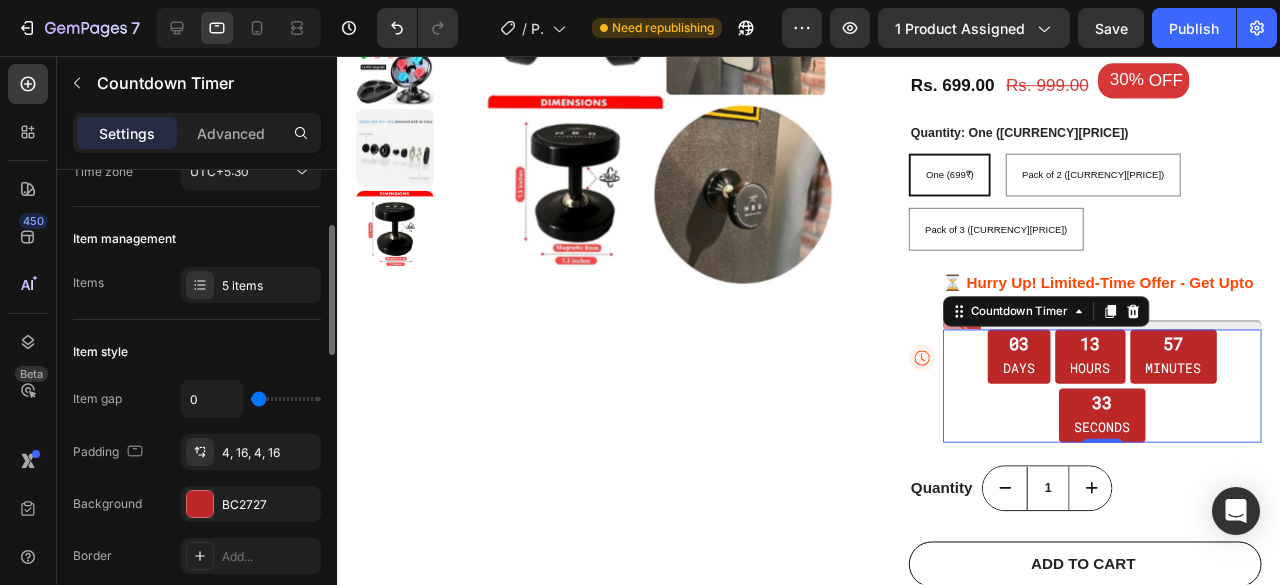 click on "Item style Item gap 0 Padding 4, 16, 4, 16 Background BC2727 Border Add... Corner 4, 4, 4, 4" 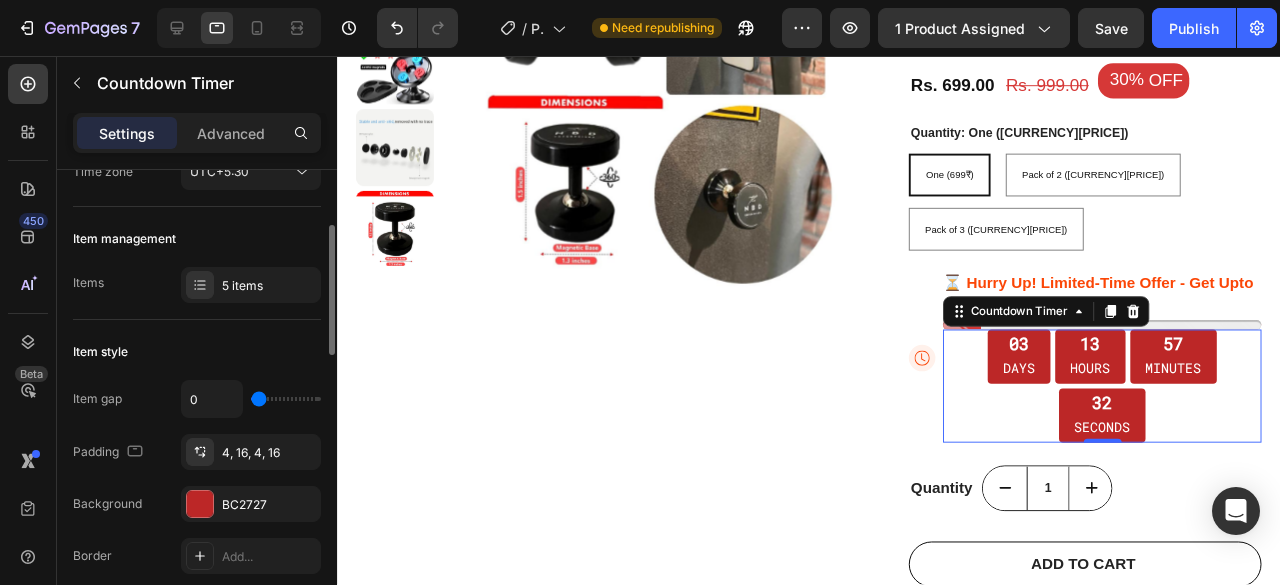 scroll, scrollTop: 300, scrollLeft: 0, axis: vertical 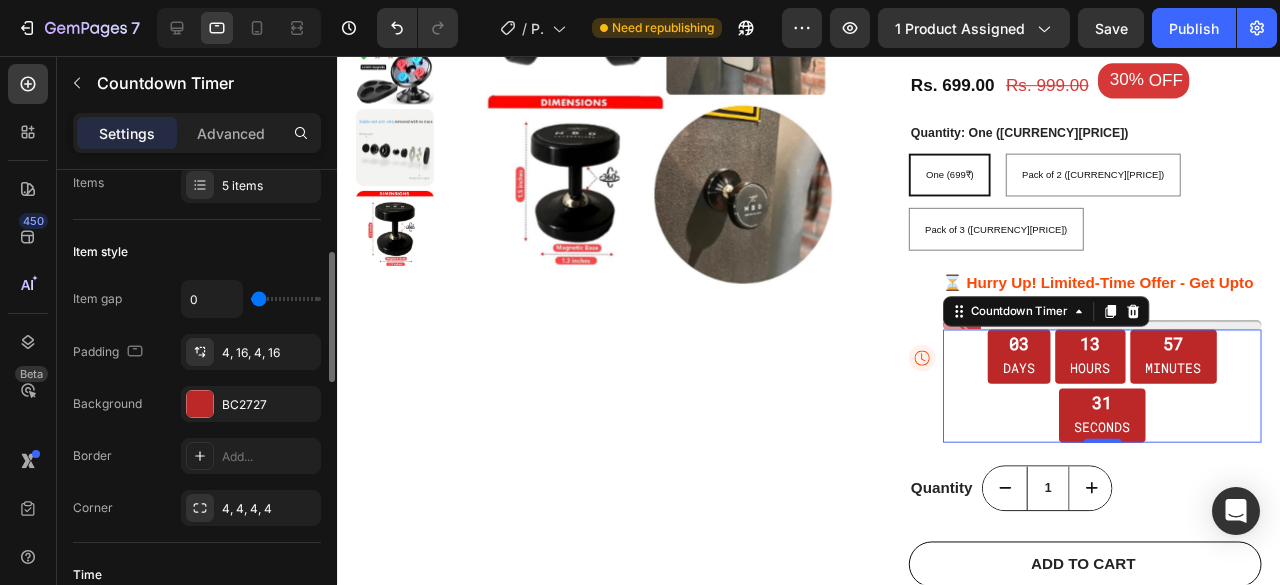 type on "0" 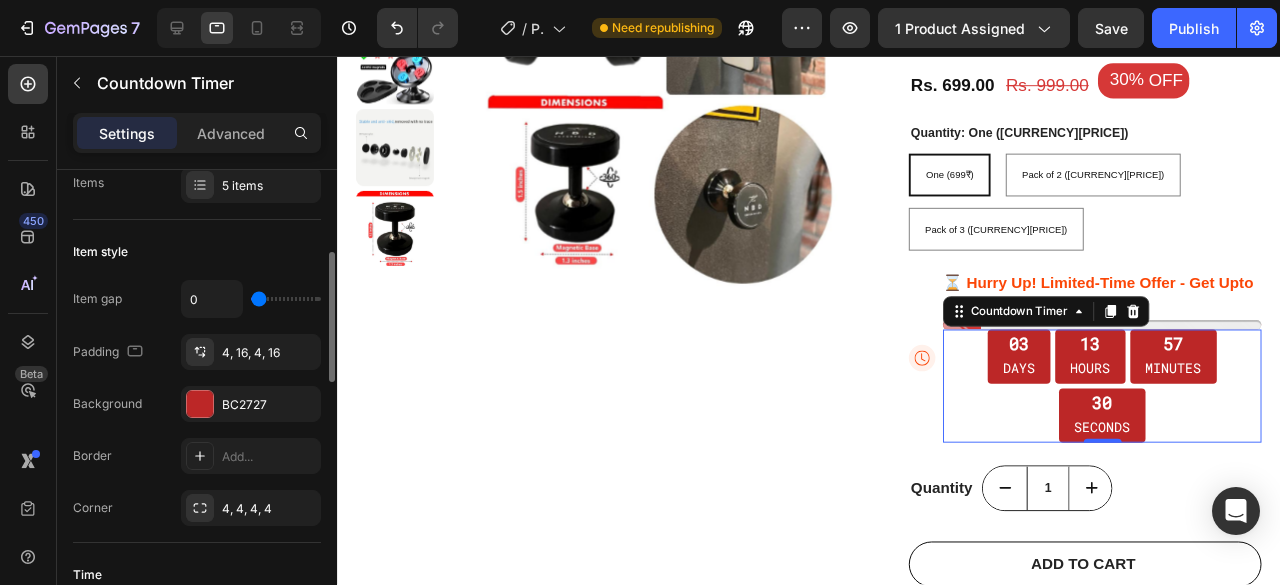 drag, startPoint x: 260, startPoint y: 302, endPoint x: 239, endPoint y: 307, distance: 21.587032 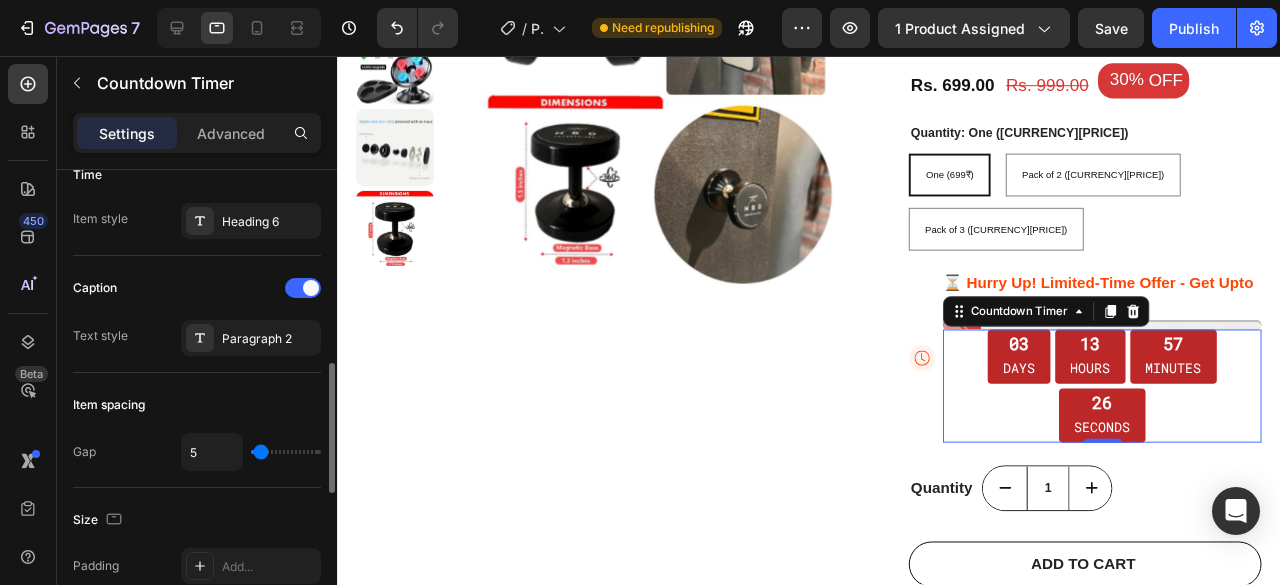 scroll, scrollTop: 900, scrollLeft: 0, axis: vertical 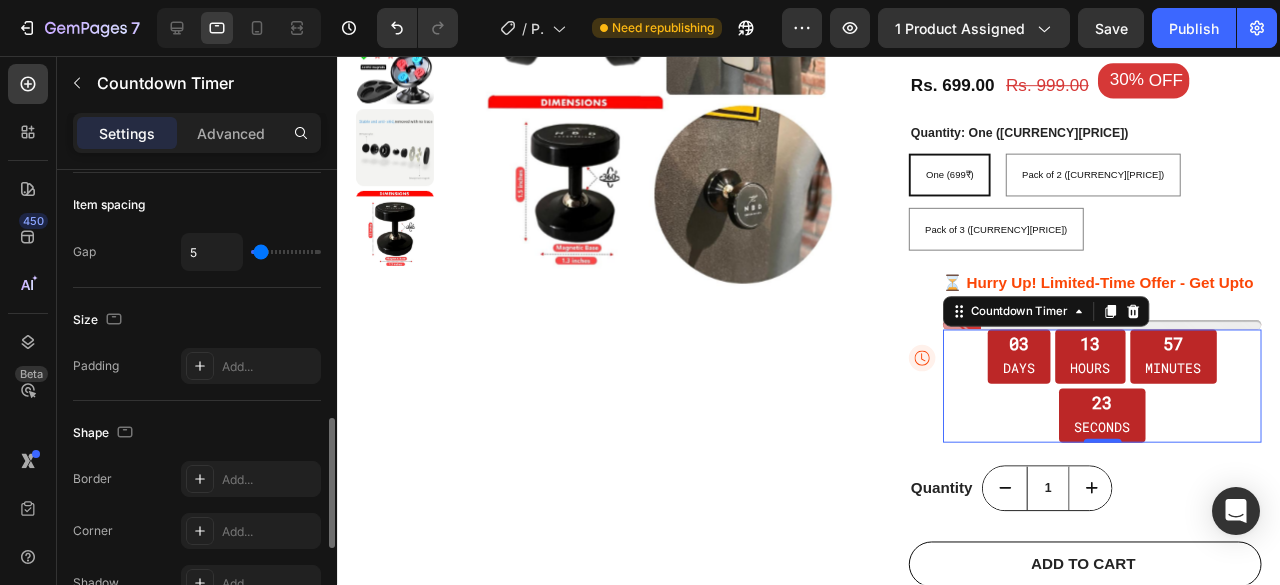 type on "13" 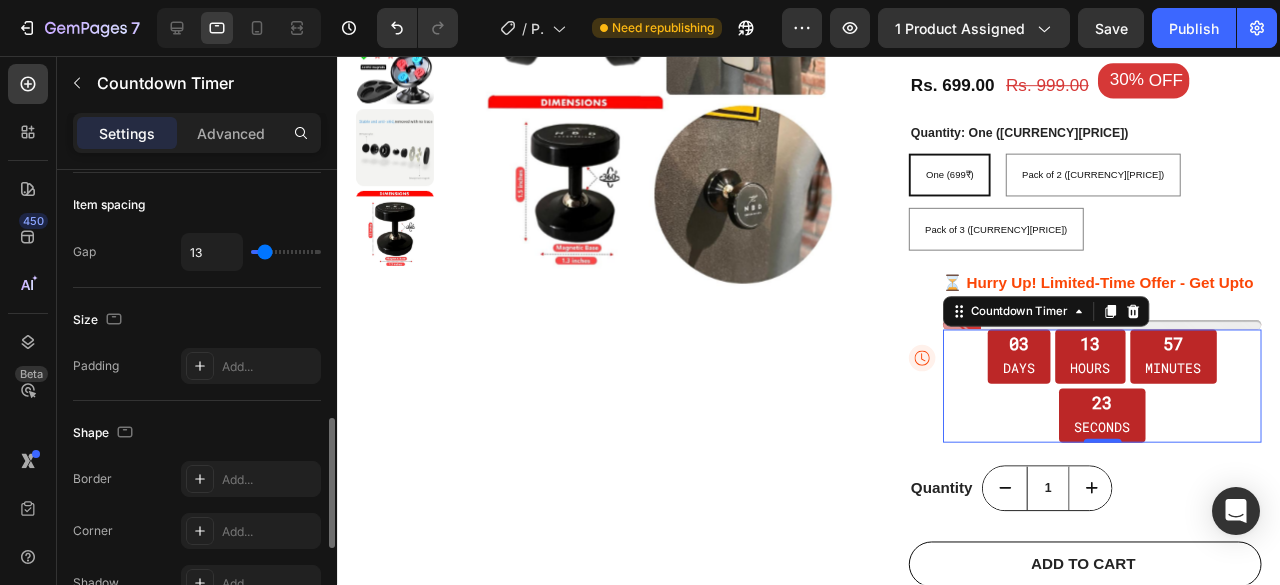 type on "0" 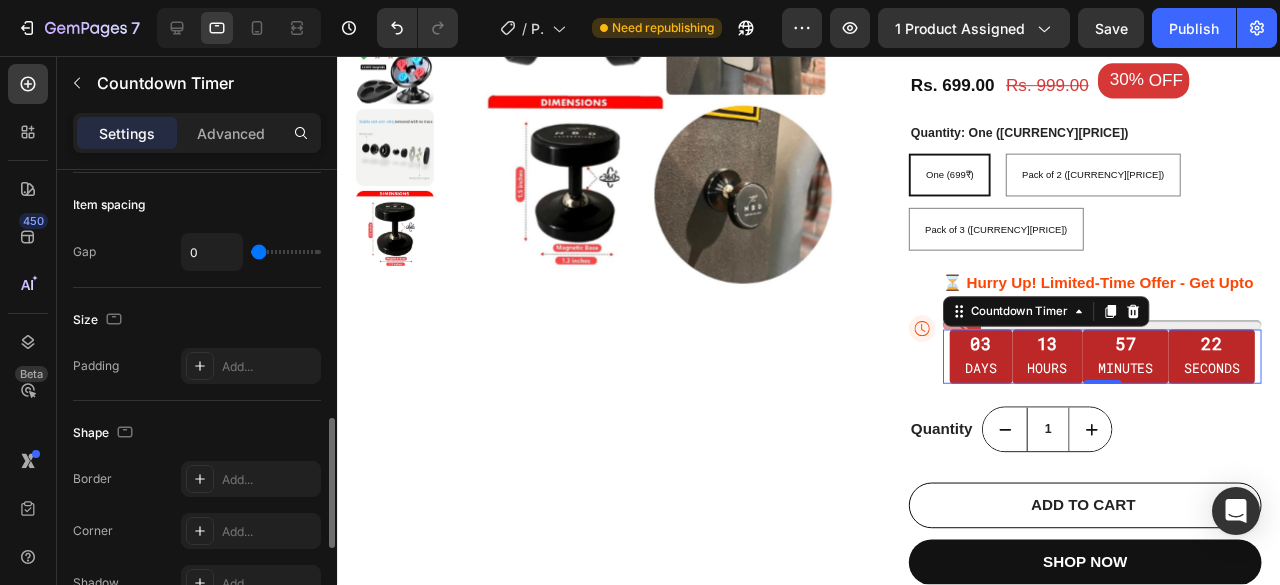 drag, startPoint x: 265, startPoint y: 251, endPoint x: 240, endPoint y: 255, distance: 25.317978 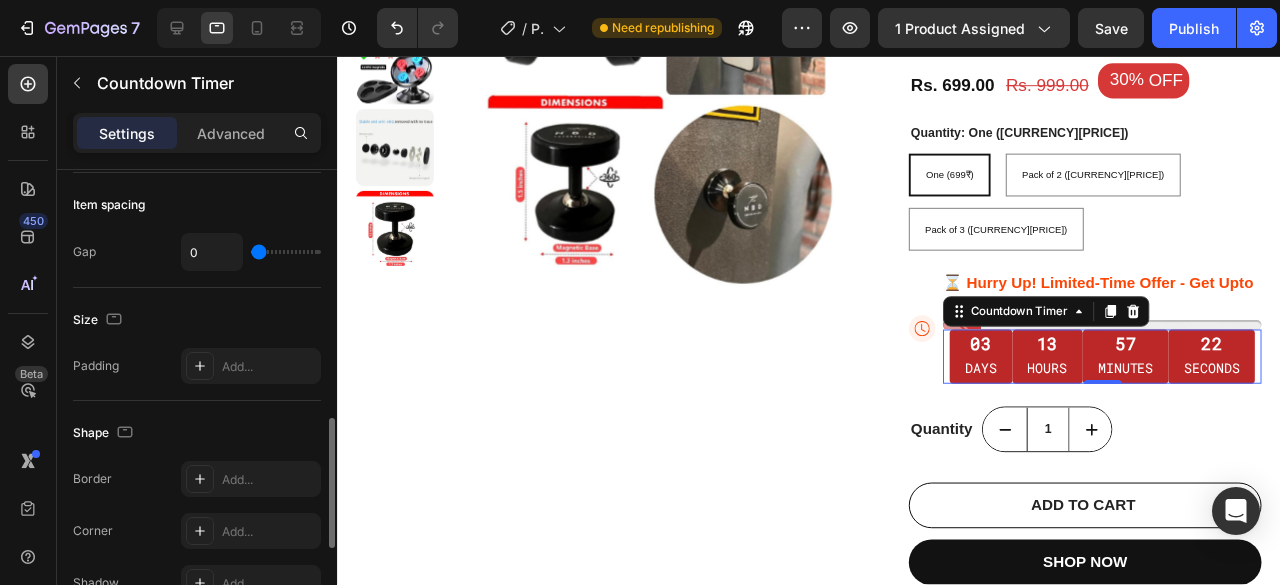 type on "0" 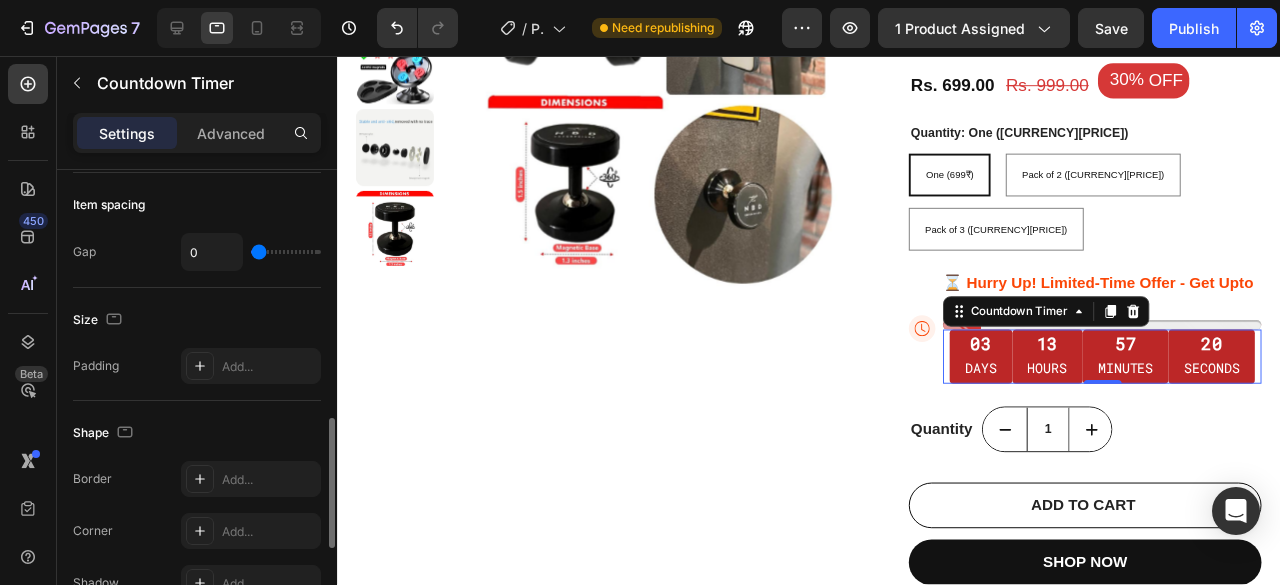 type on "5" 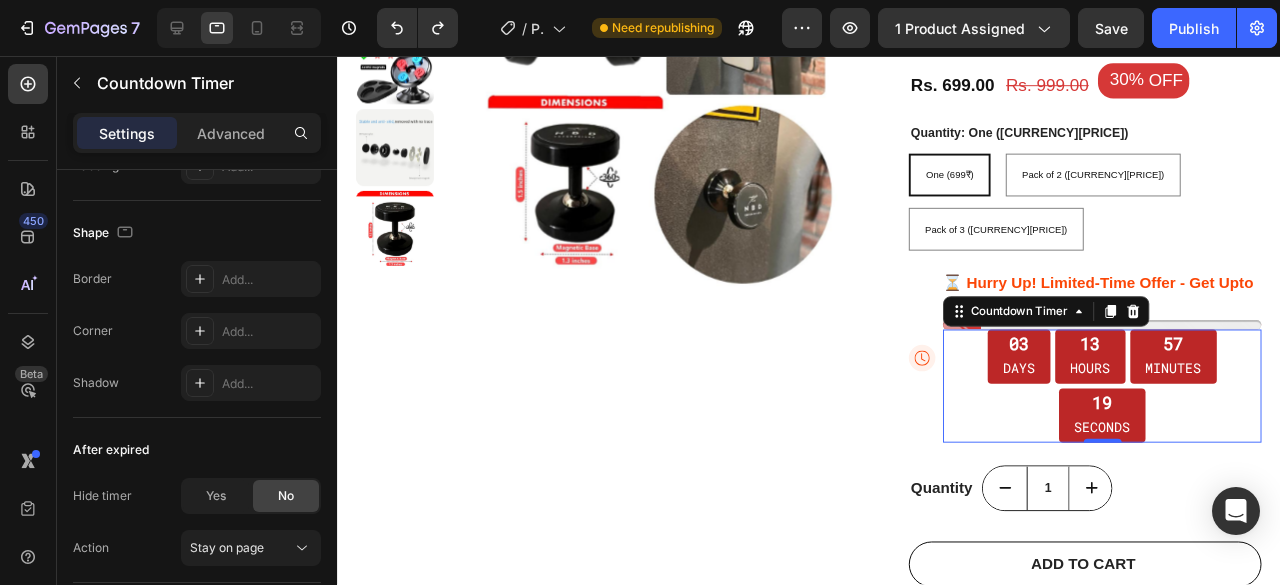scroll, scrollTop: 1241, scrollLeft: 0, axis: vertical 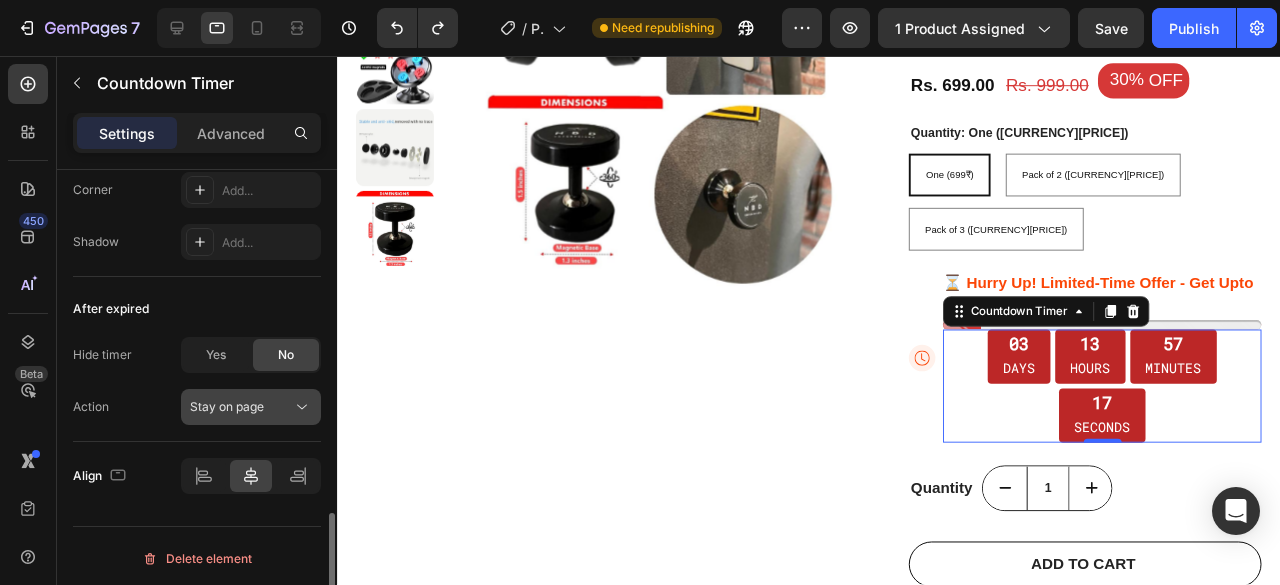 click on "Stay on page" at bounding box center (227, 406) 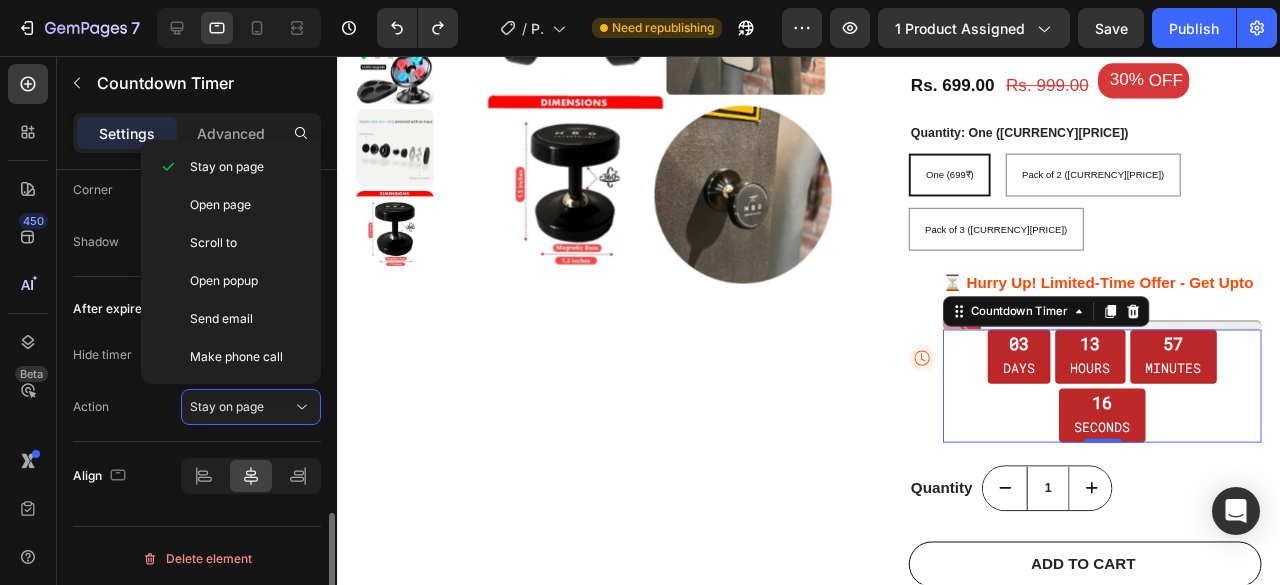 click on "Action Stay on page" at bounding box center (197, 407) 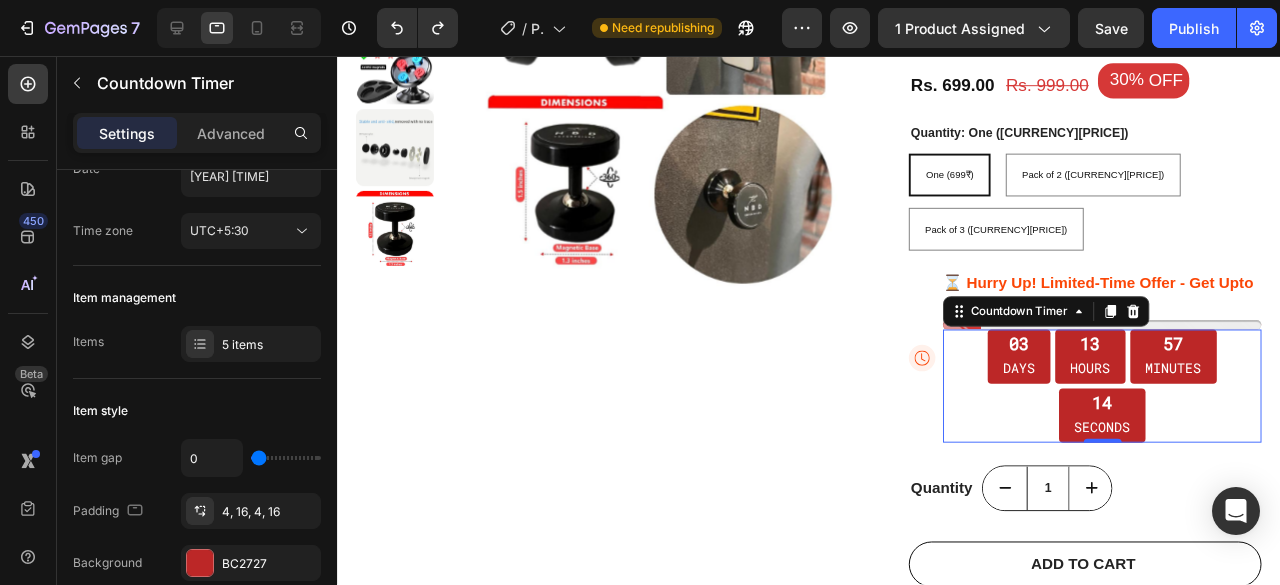 scroll, scrollTop: 0, scrollLeft: 0, axis: both 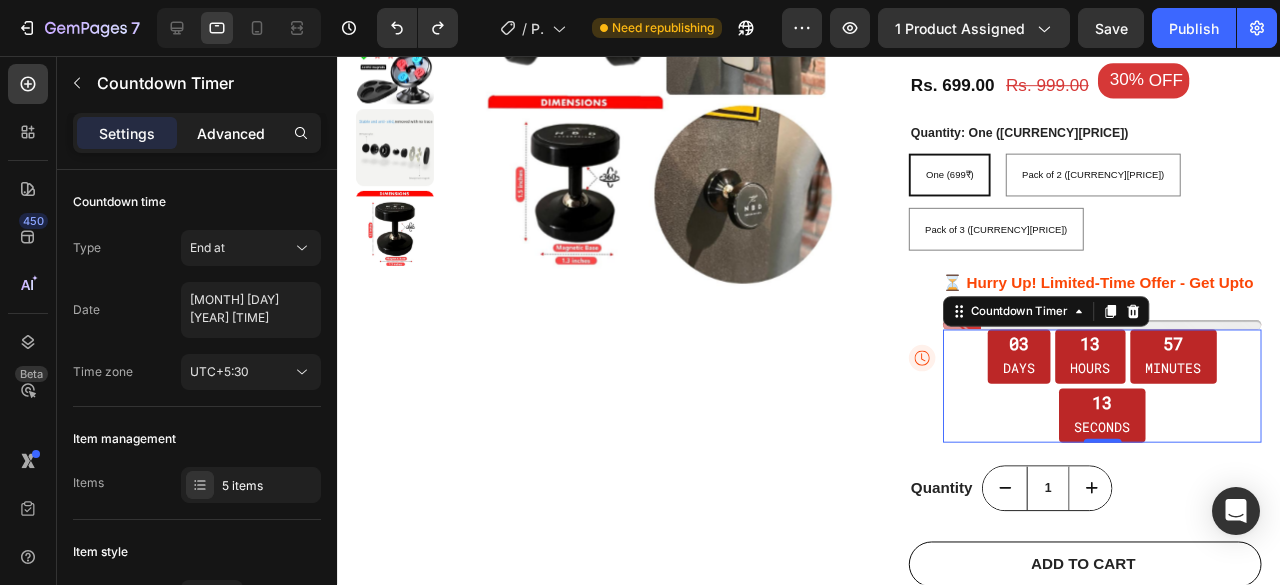 click on "Advanced" at bounding box center [231, 133] 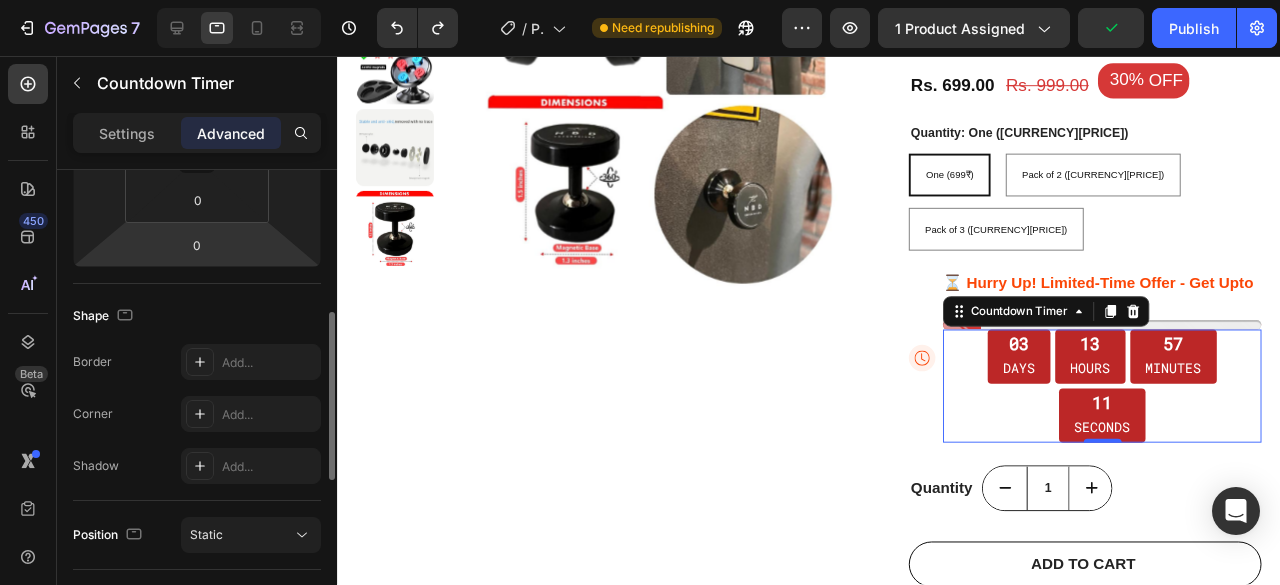 scroll, scrollTop: 600, scrollLeft: 0, axis: vertical 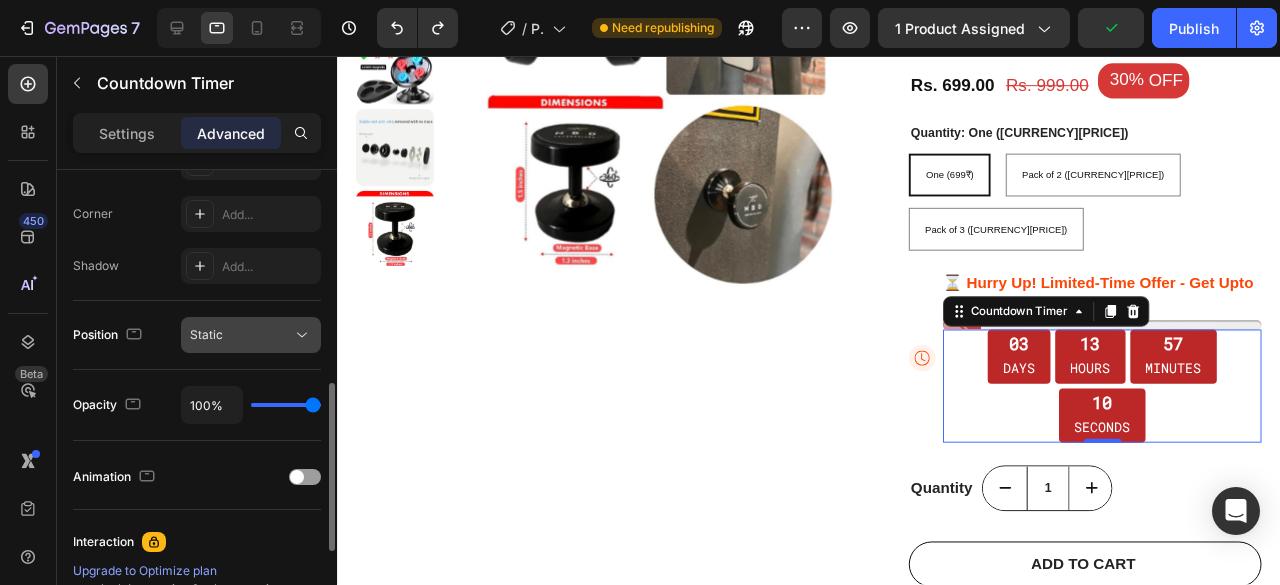 click on "Static" at bounding box center (241, 335) 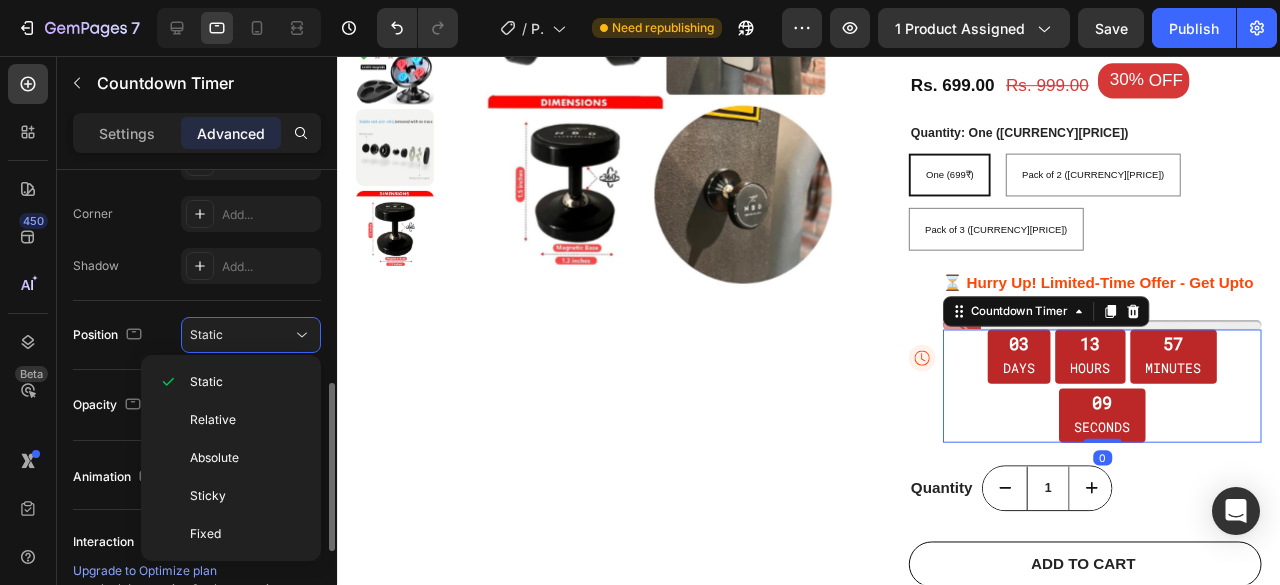 click on "Position Static" 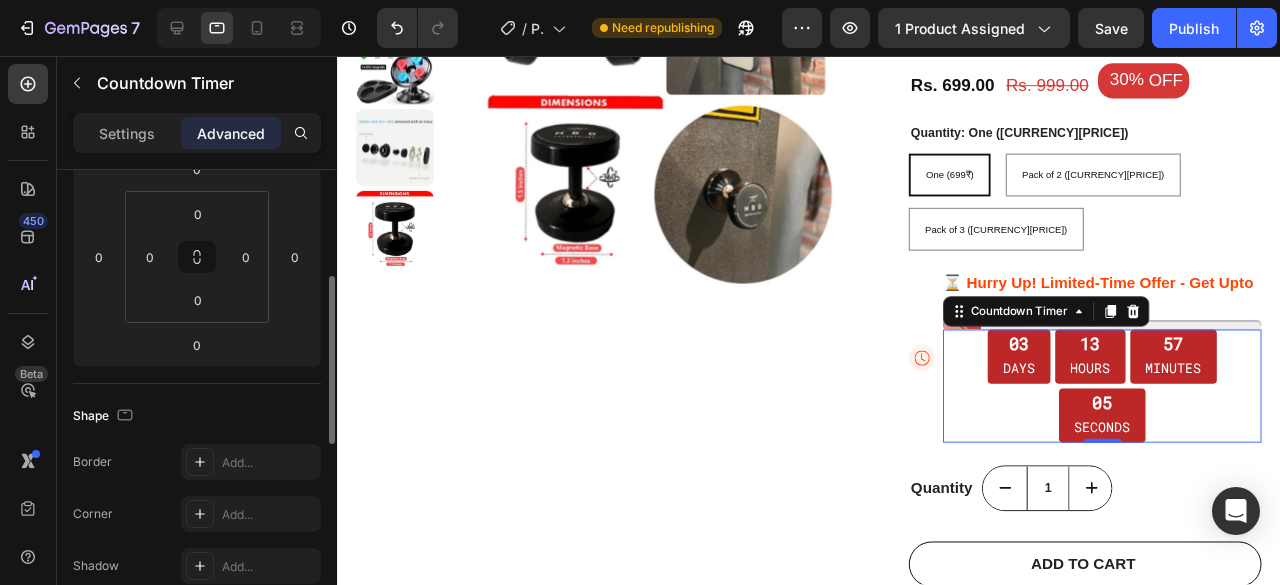 scroll, scrollTop: 0, scrollLeft: 0, axis: both 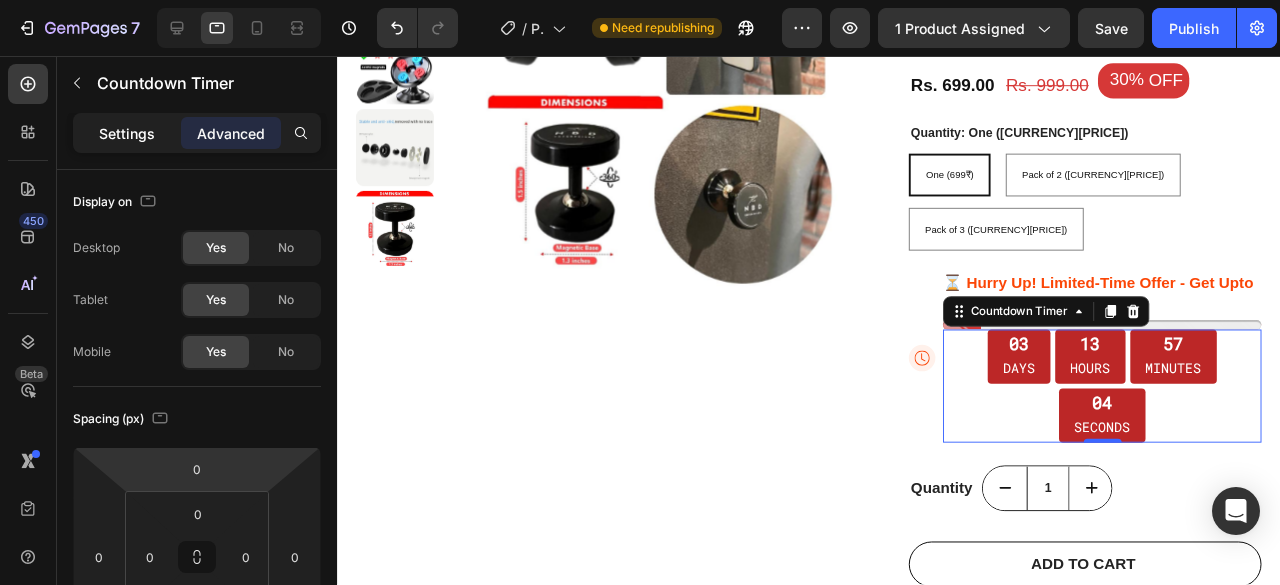 click on "Settings" at bounding box center [127, 133] 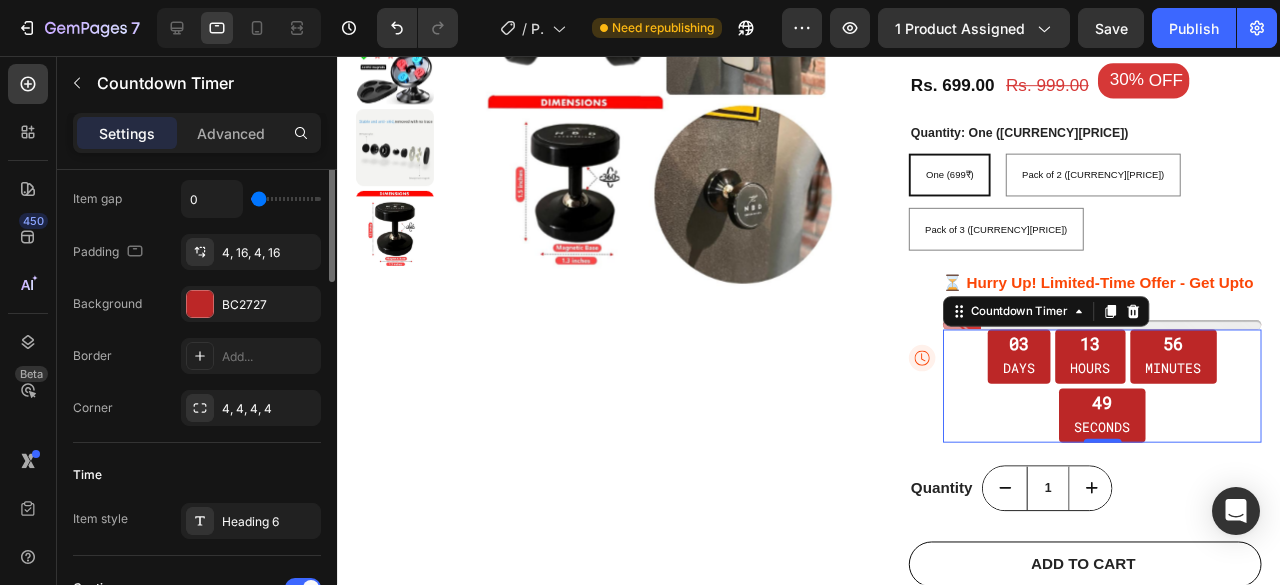 scroll, scrollTop: 300, scrollLeft: 0, axis: vertical 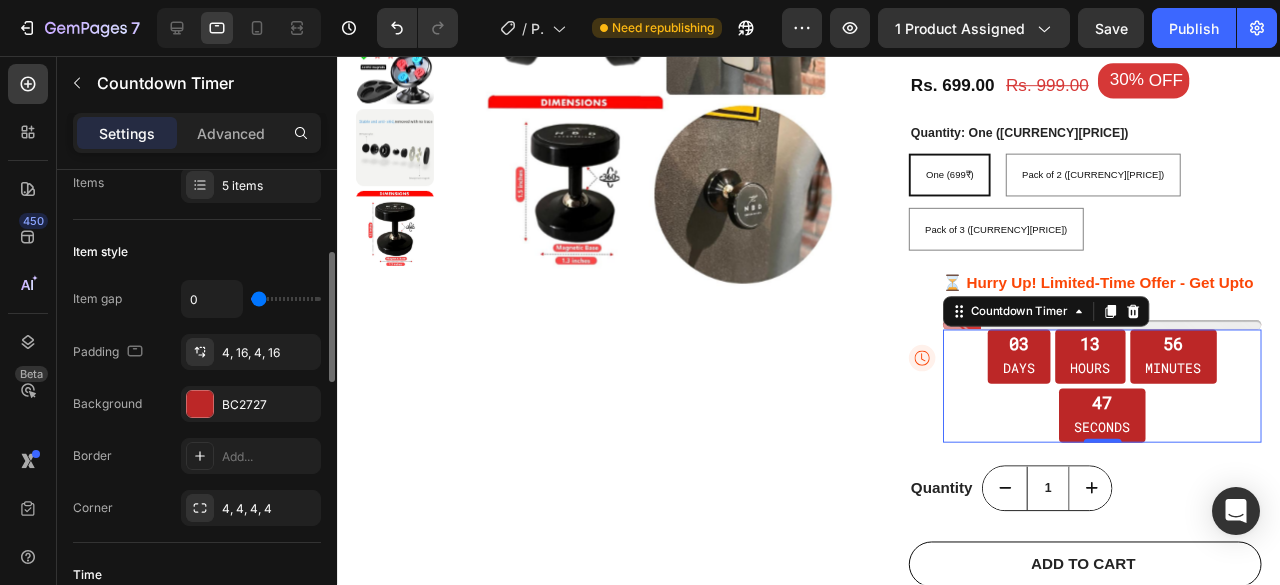 type on "33" 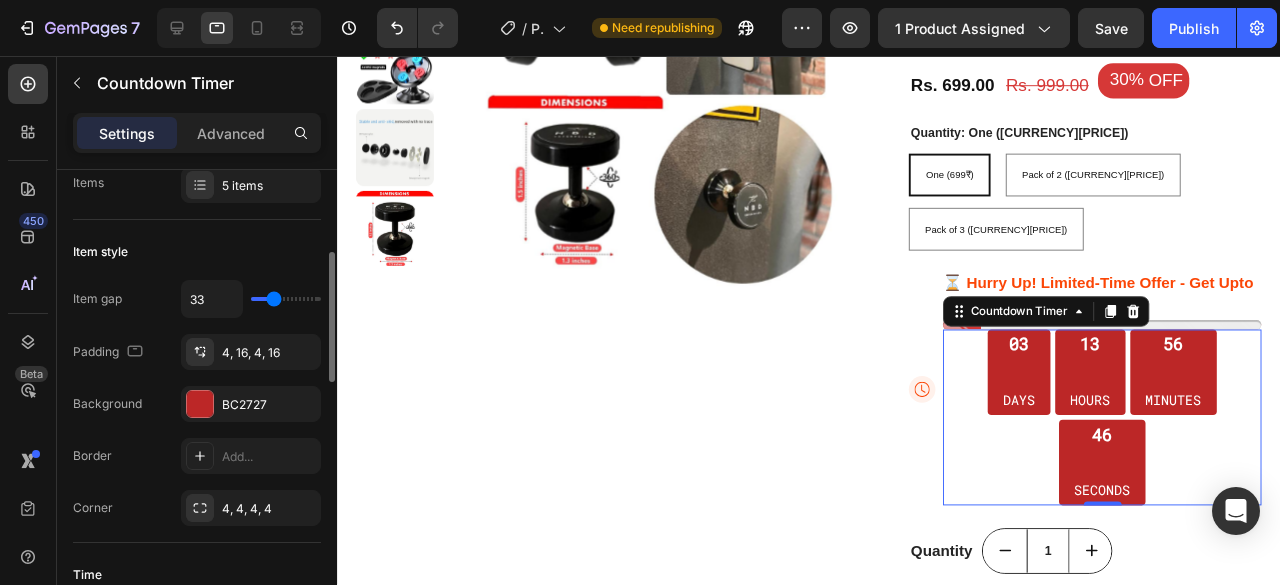 type on "35" 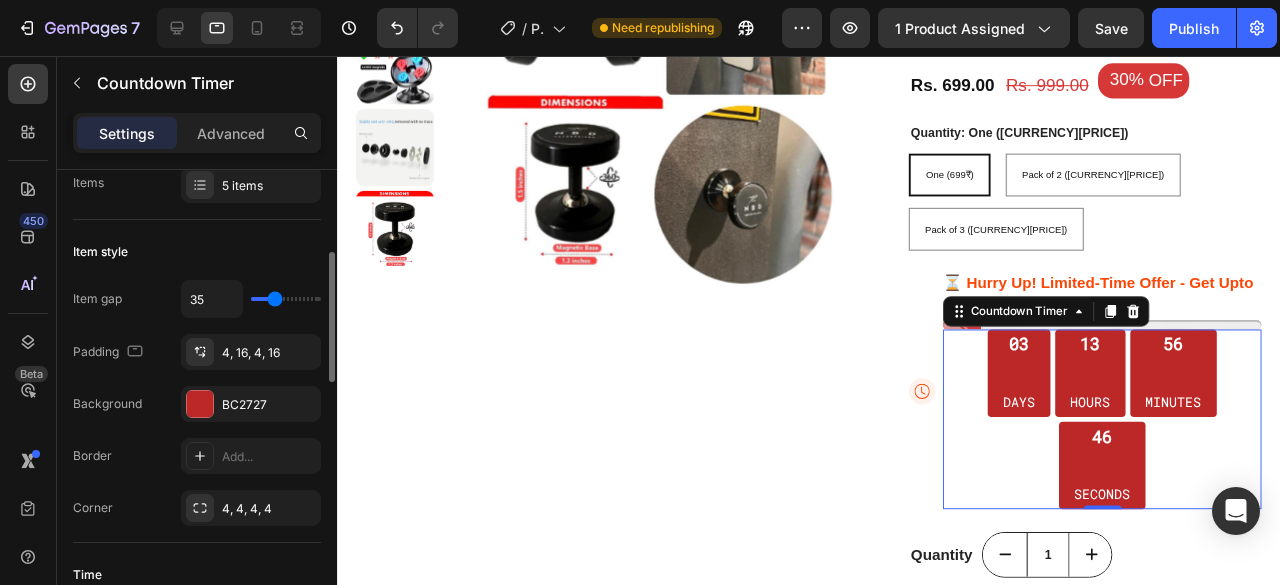 drag, startPoint x: 258, startPoint y: 297, endPoint x: 274, endPoint y: 299, distance: 16.124516 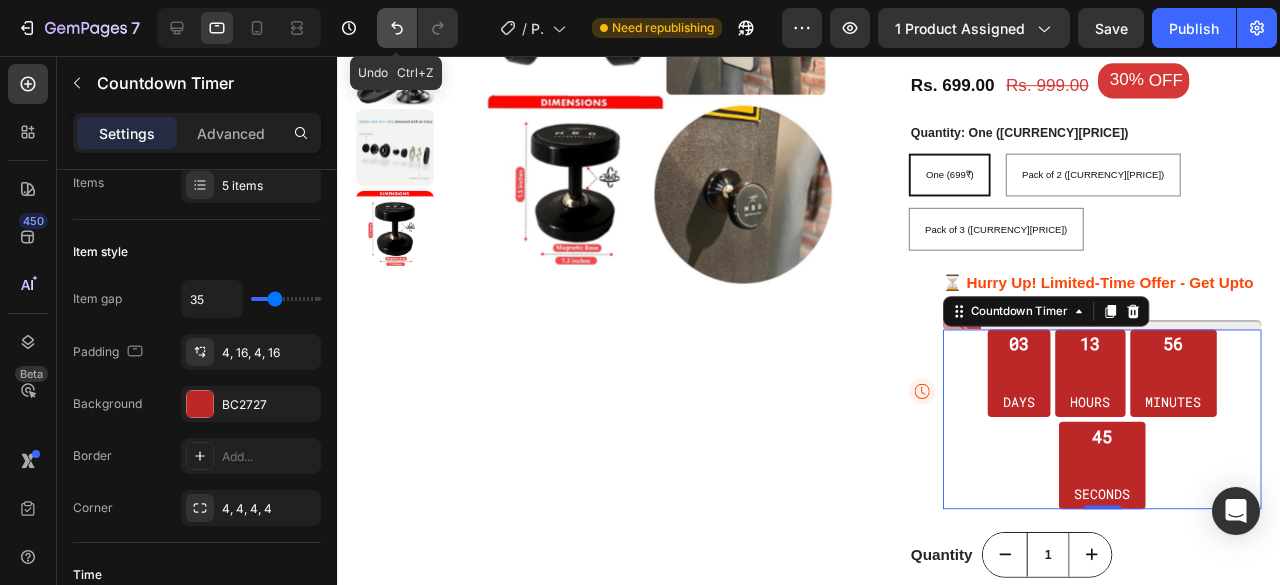 click 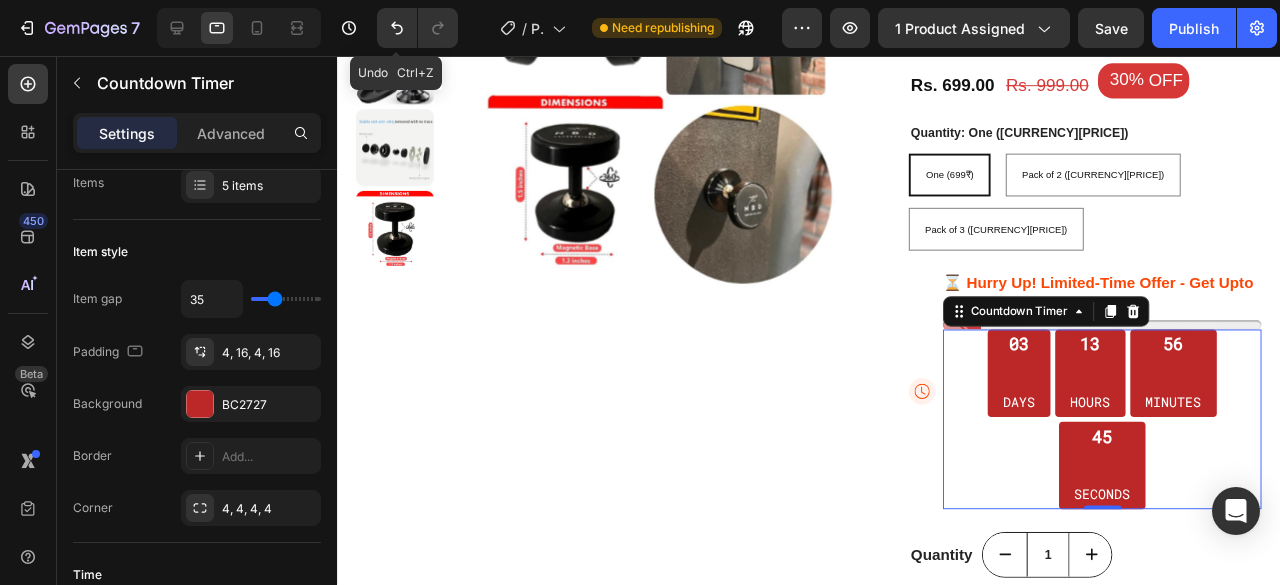 type on "0" 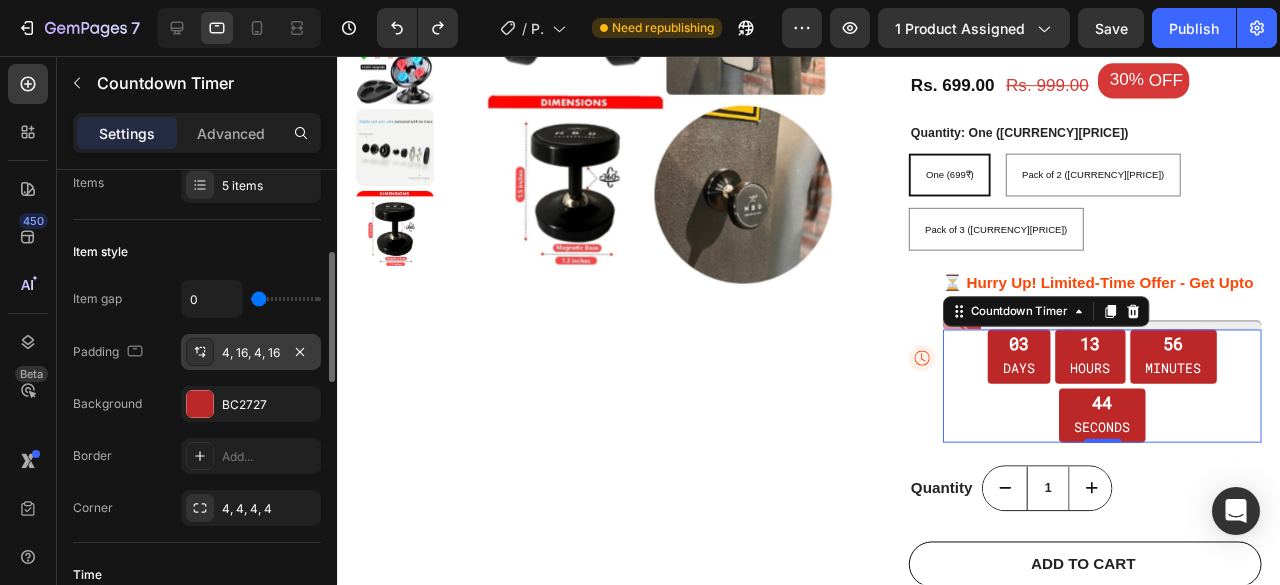 click on "4, 16, 4, 16" at bounding box center [251, 353] 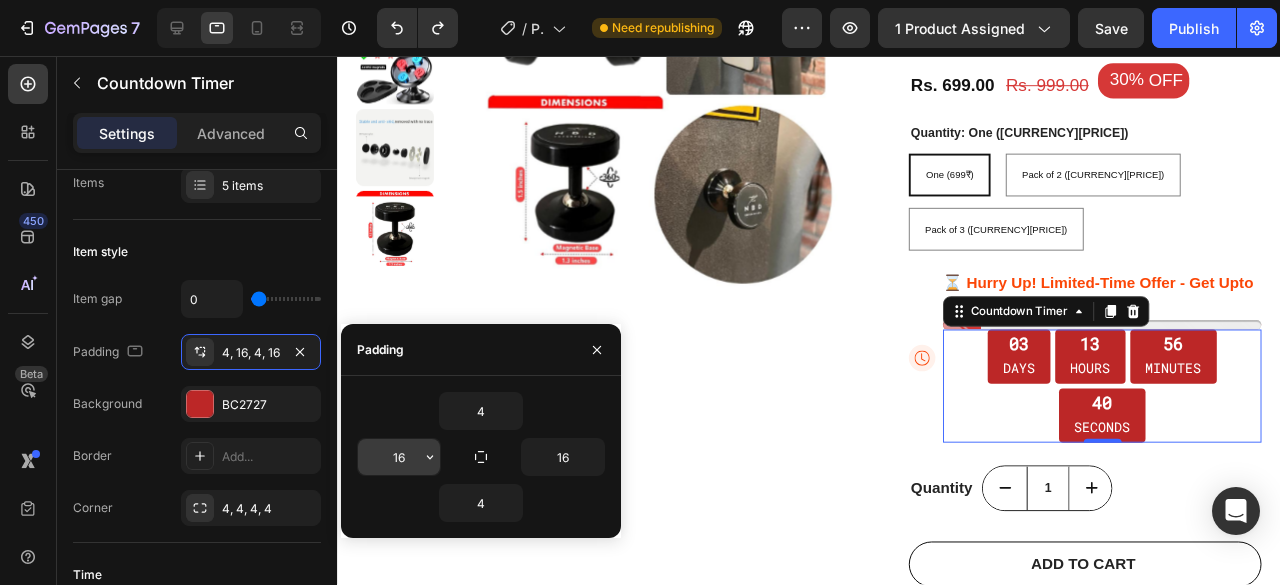 click on "16" at bounding box center (399, 457) 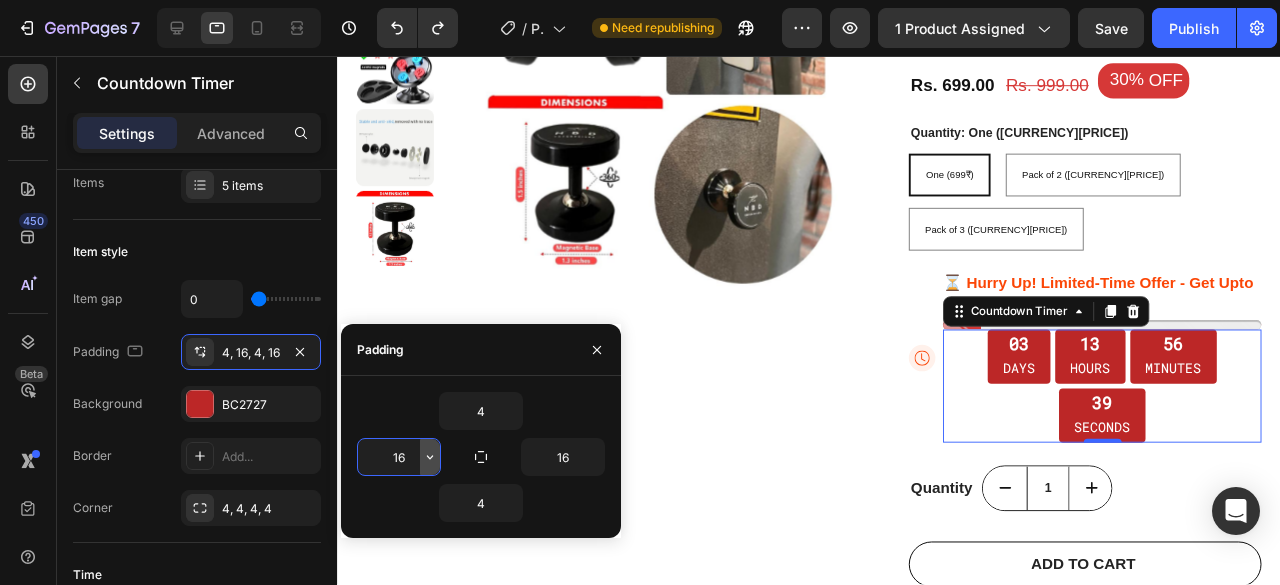 click 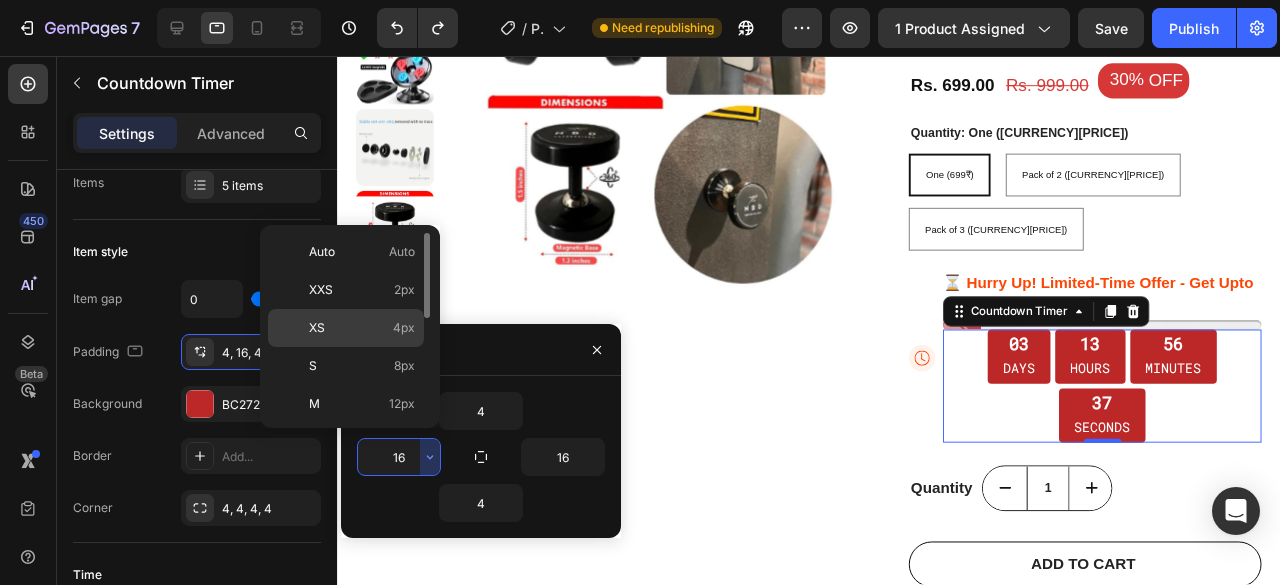 click on "XS 4px" 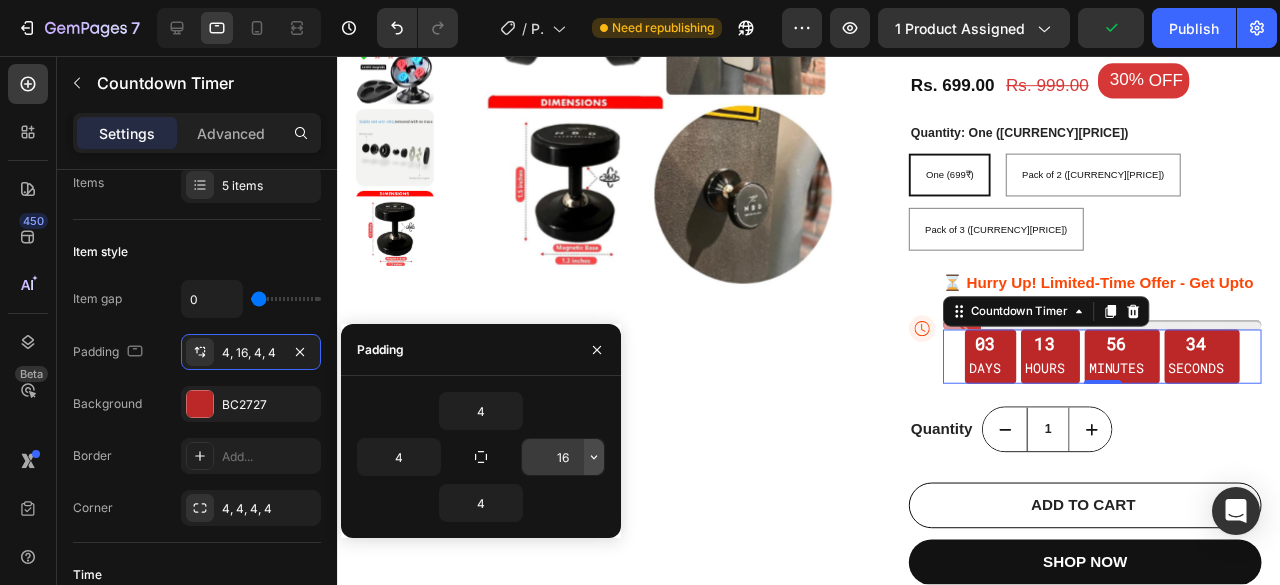 click 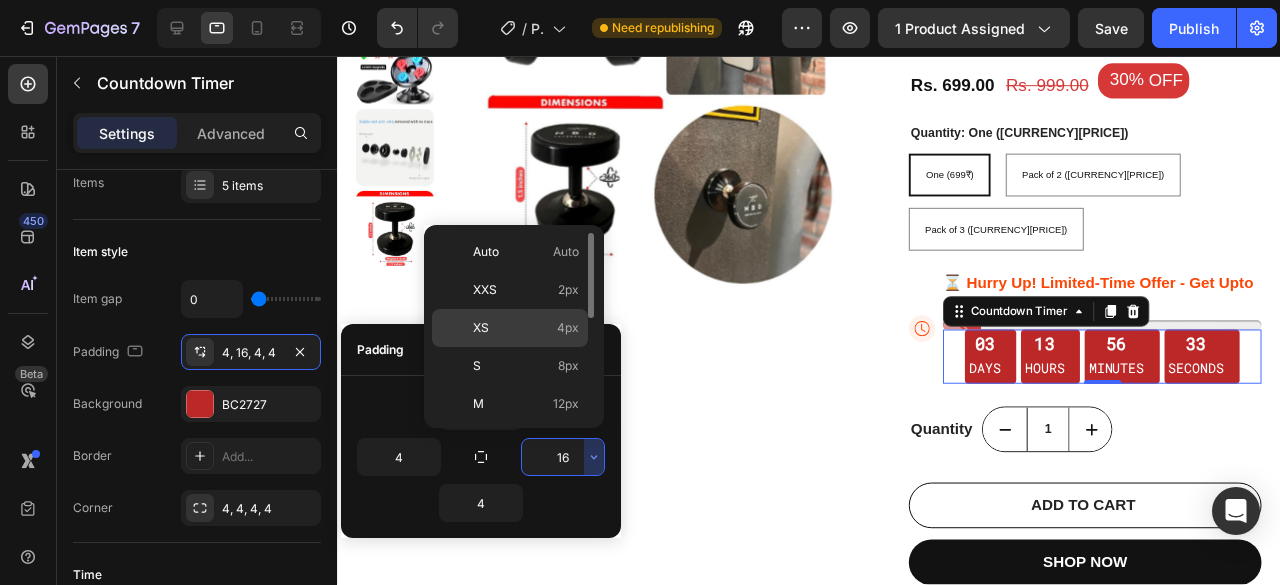click on "XS 4px" at bounding box center (526, 328) 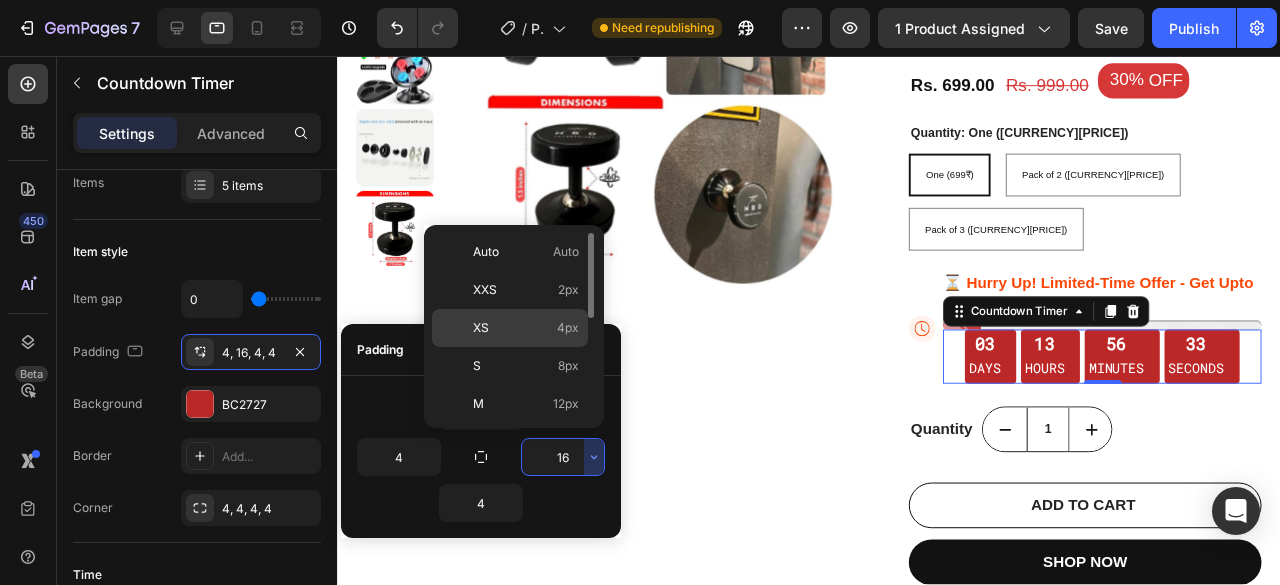type on "4" 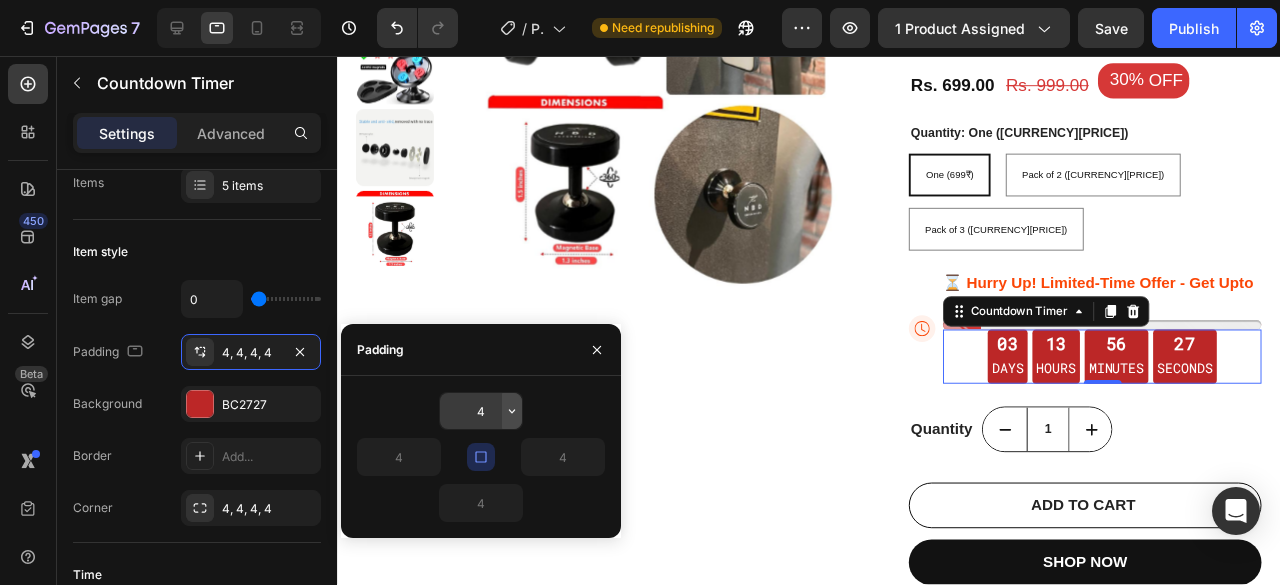 click 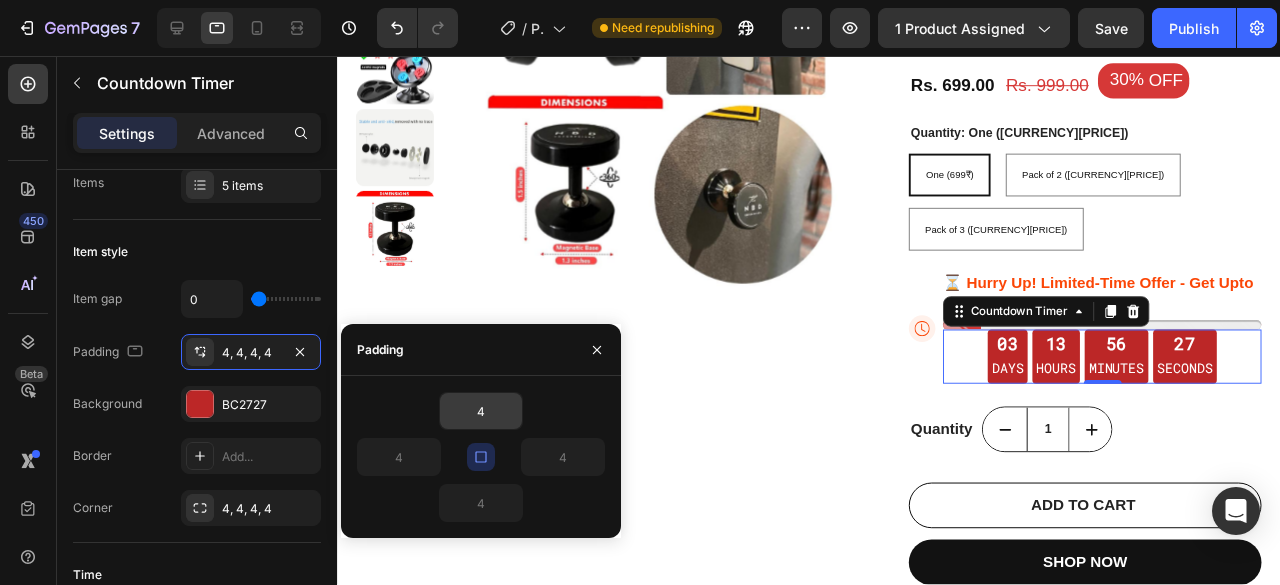 click on "4" at bounding box center [481, 411] 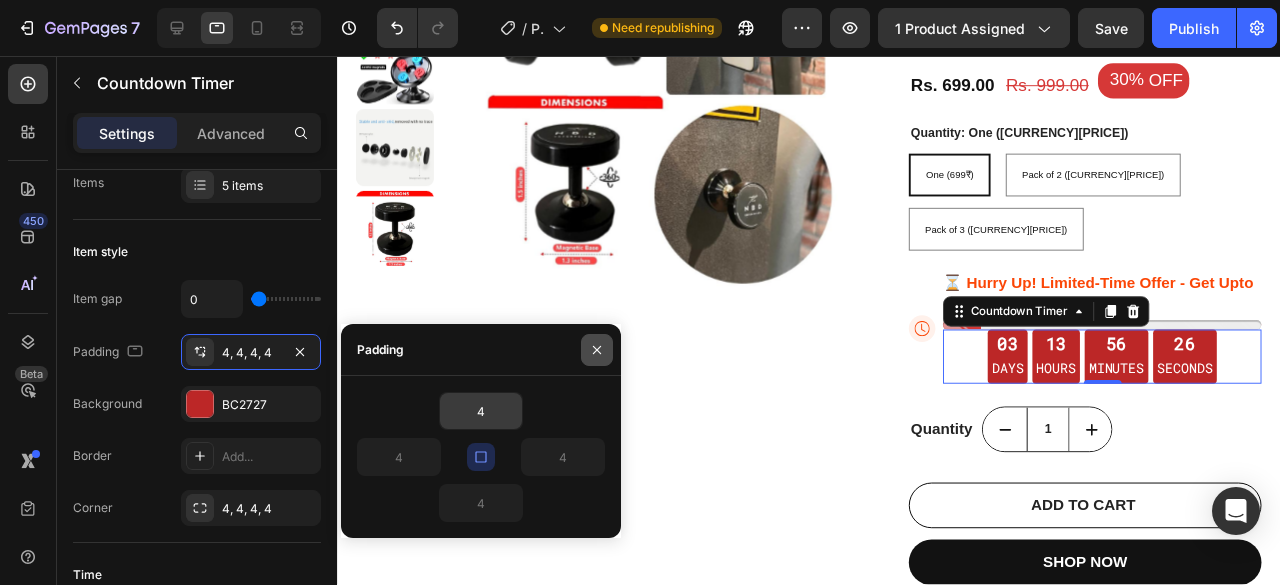 click 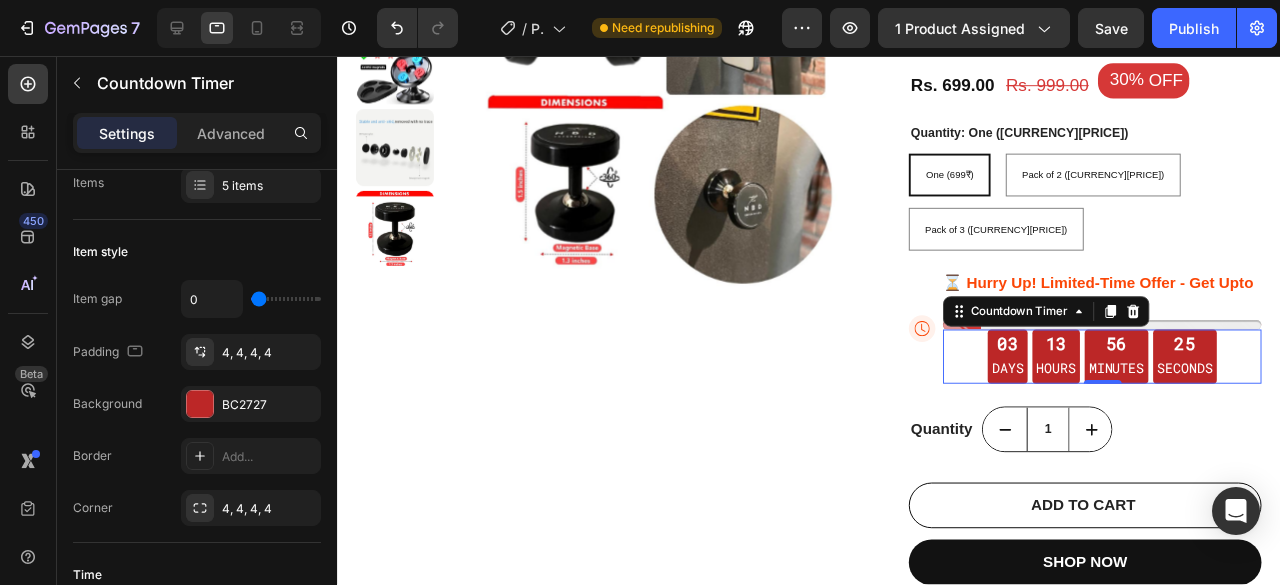 drag, startPoint x: 271, startPoint y: 351, endPoint x: 392, endPoint y: 474, distance: 172.53986 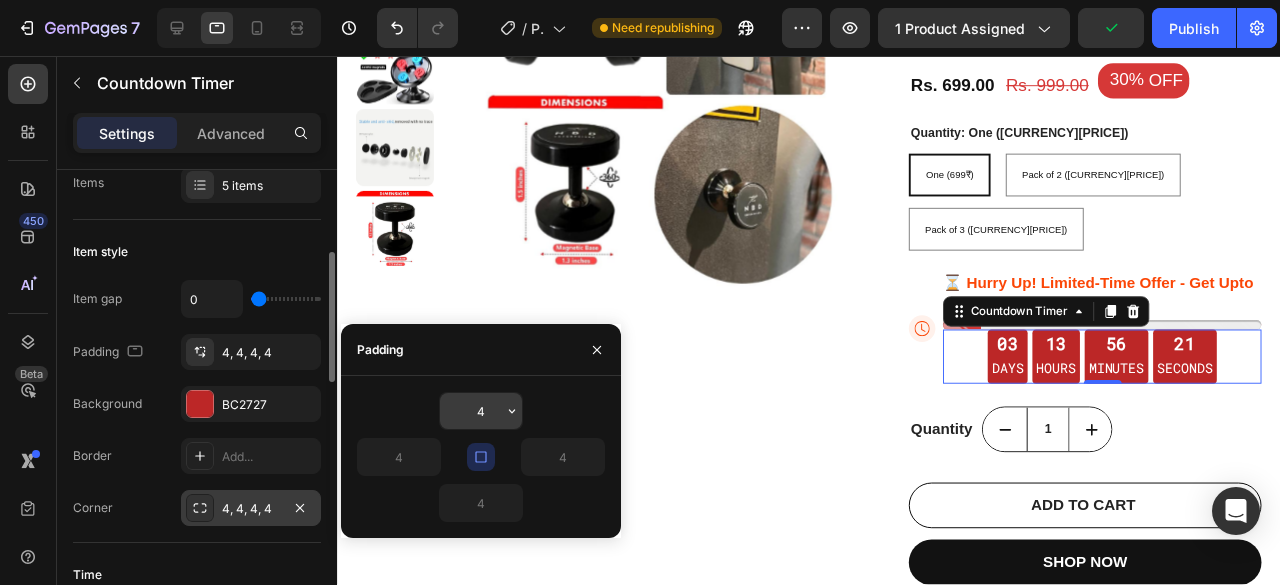 click on "4, 4, 4, 4" at bounding box center [251, 508] 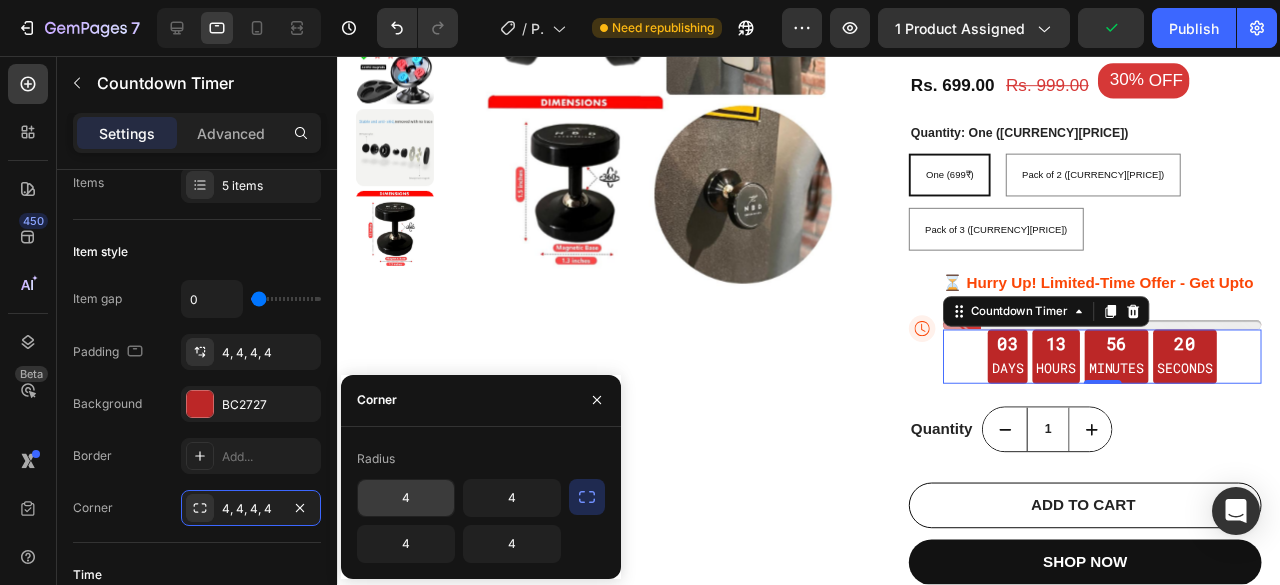 click on "4" at bounding box center [406, 498] 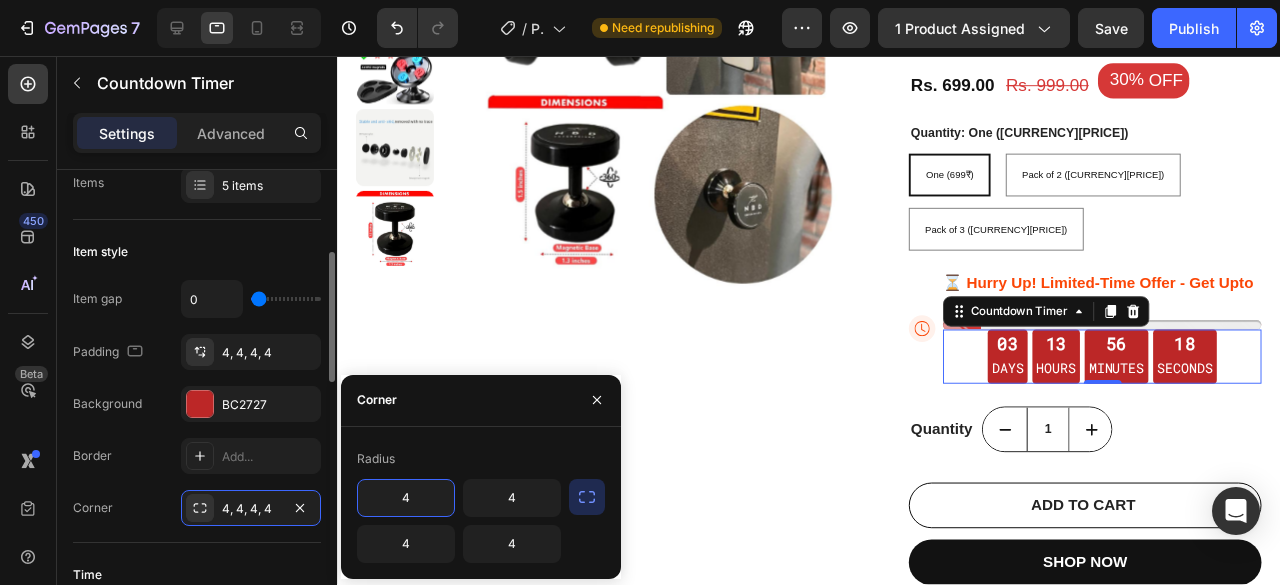 scroll, scrollTop: 400, scrollLeft: 0, axis: vertical 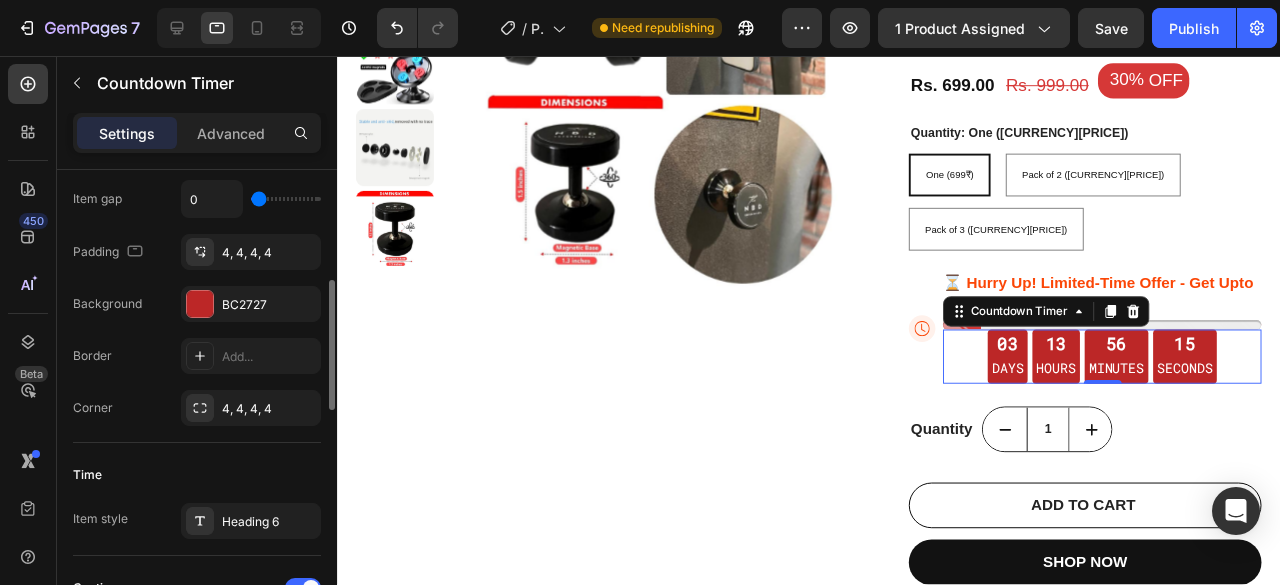 click on "Border Add..." at bounding box center [197, 356] 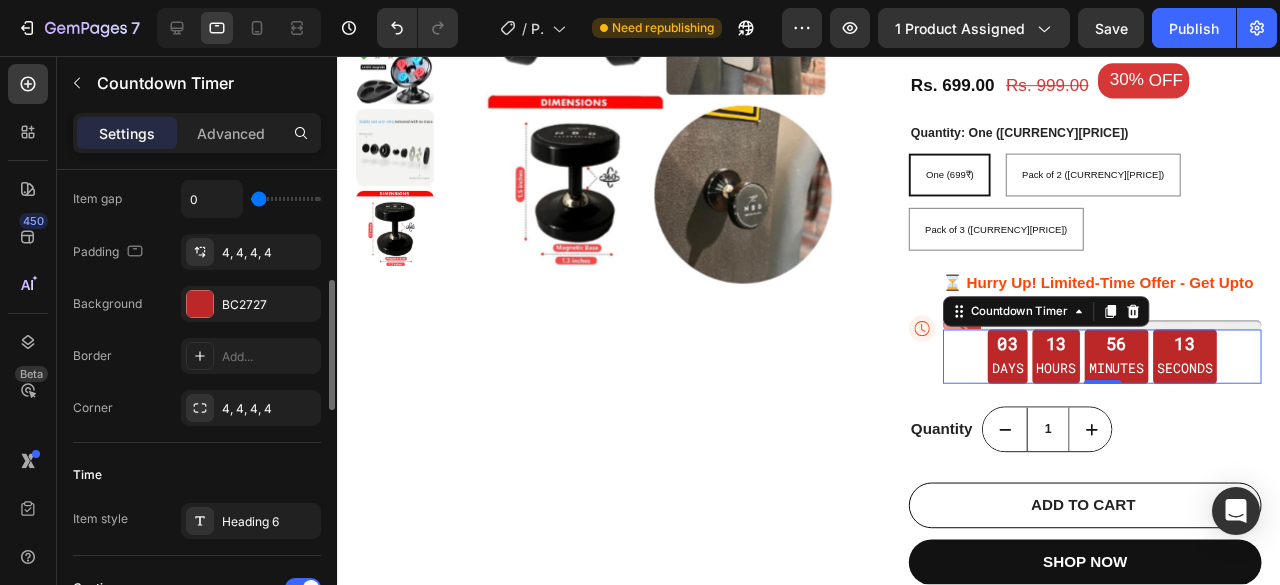 scroll, scrollTop: 300, scrollLeft: 0, axis: vertical 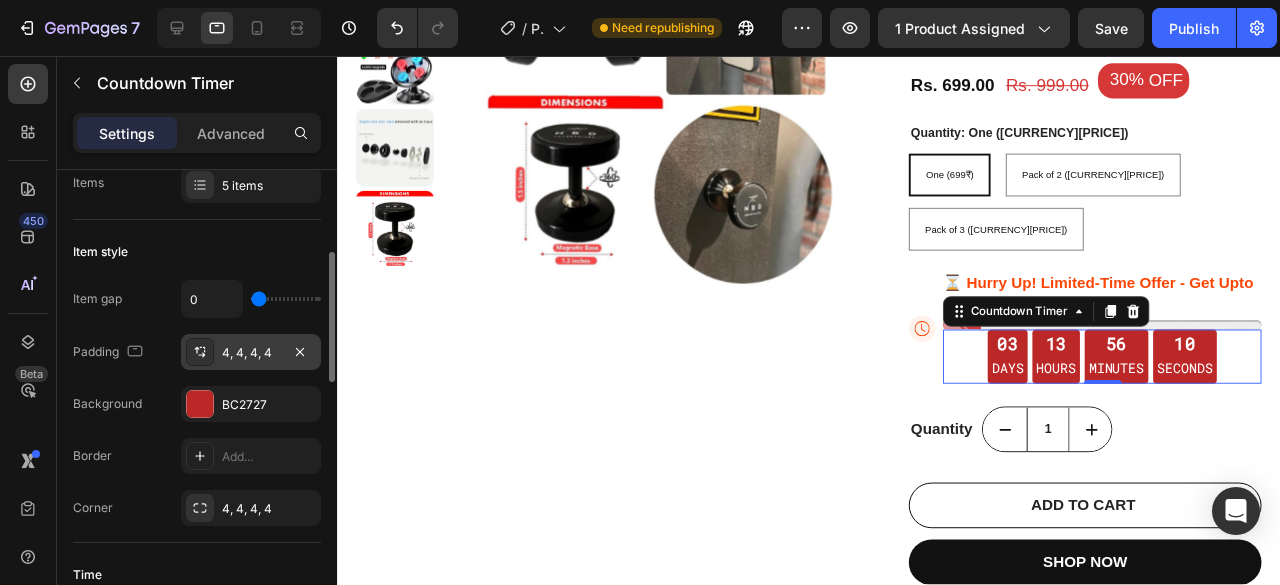 click 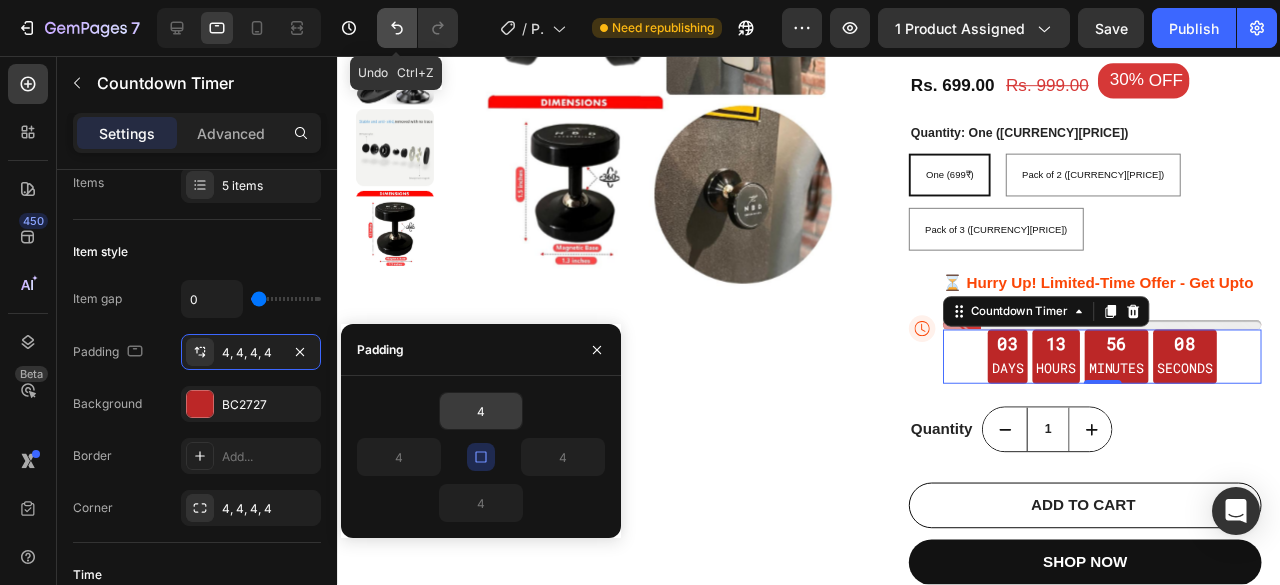 click 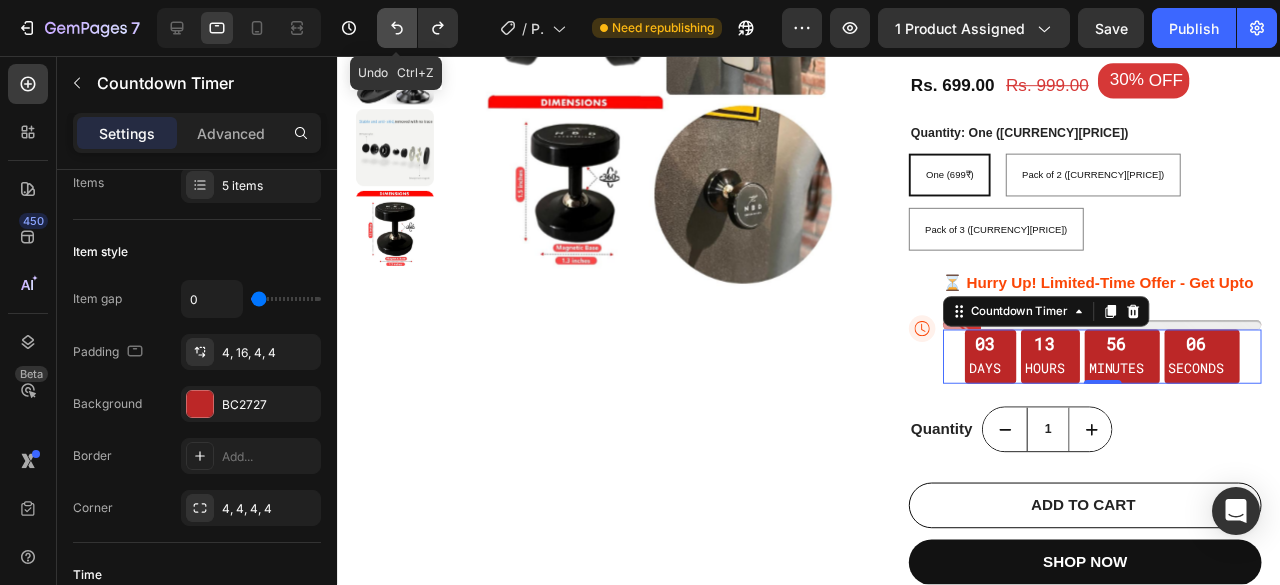 click 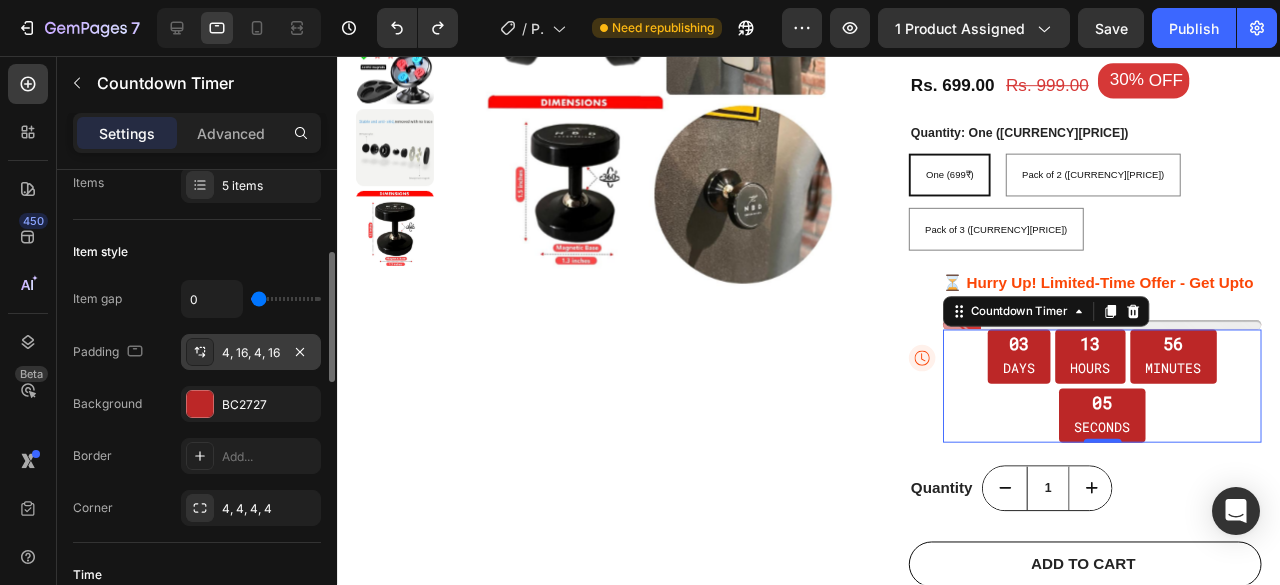 click on "4, 16, 4, 16" at bounding box center [251, 353] 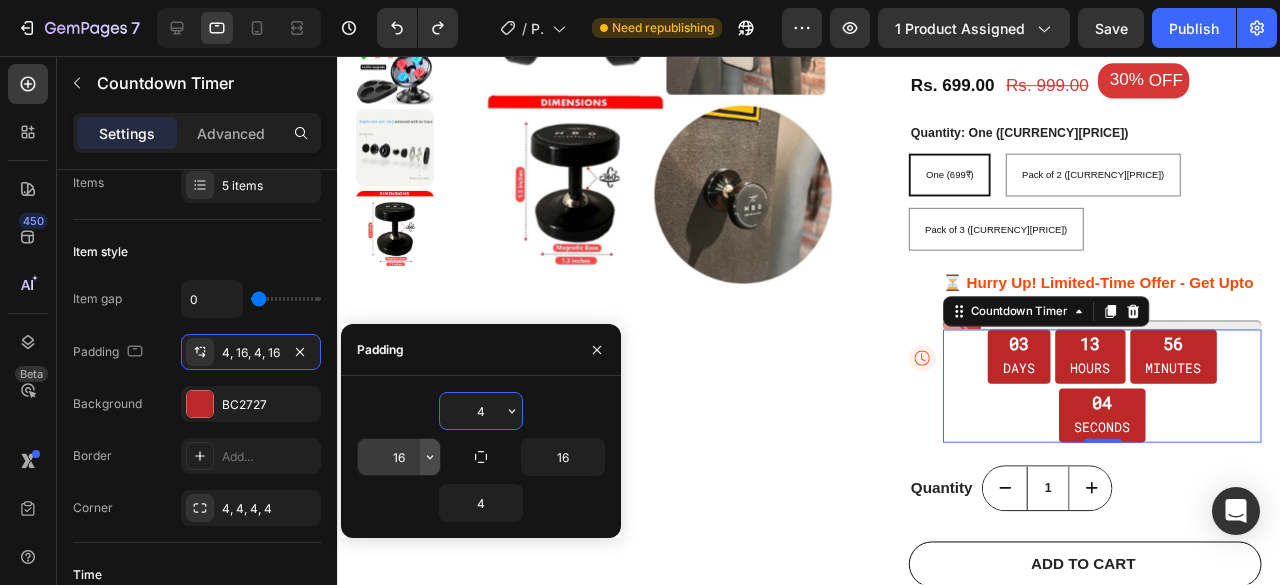 click 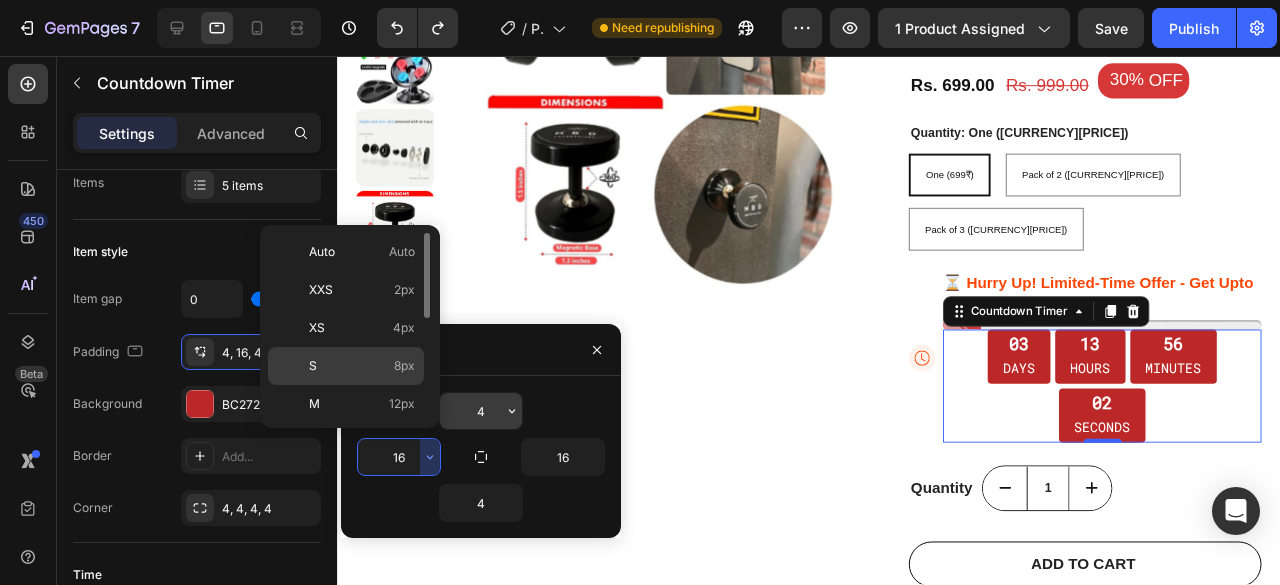 click on "S 8px" at bounding box center (362, 366) 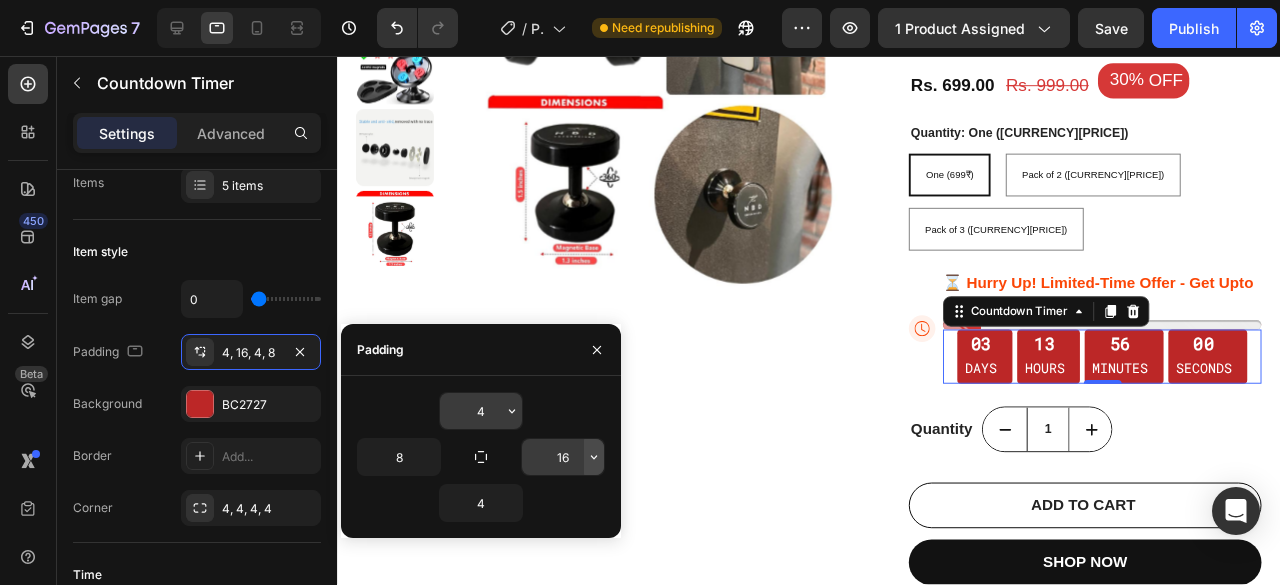 click 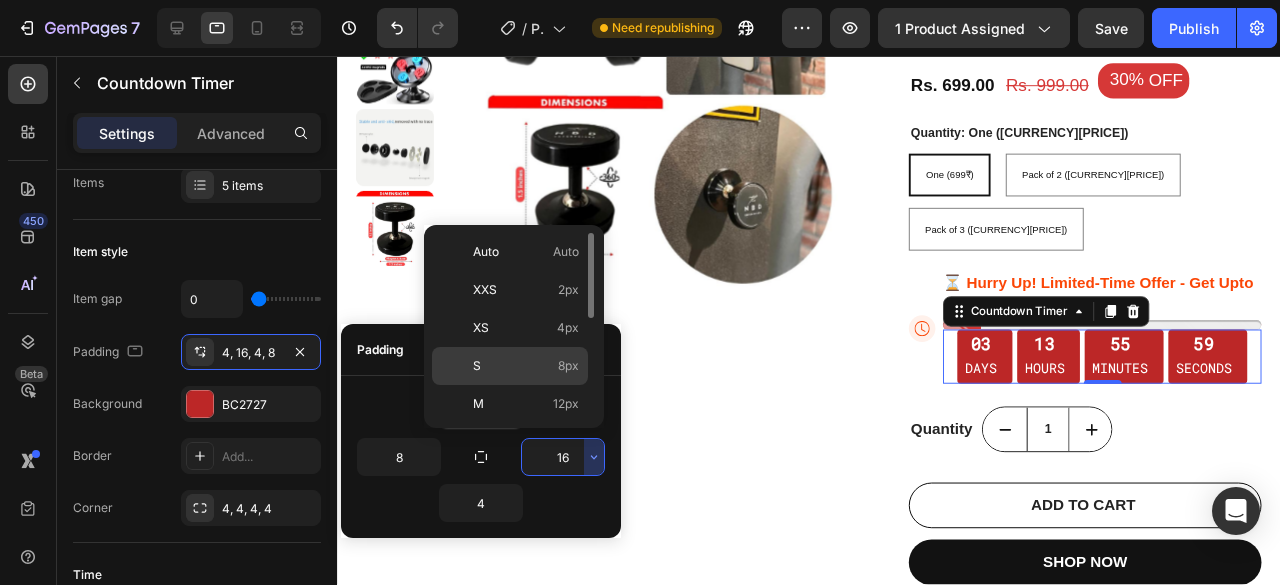 click on "8px" at bounding box center [568, 366] 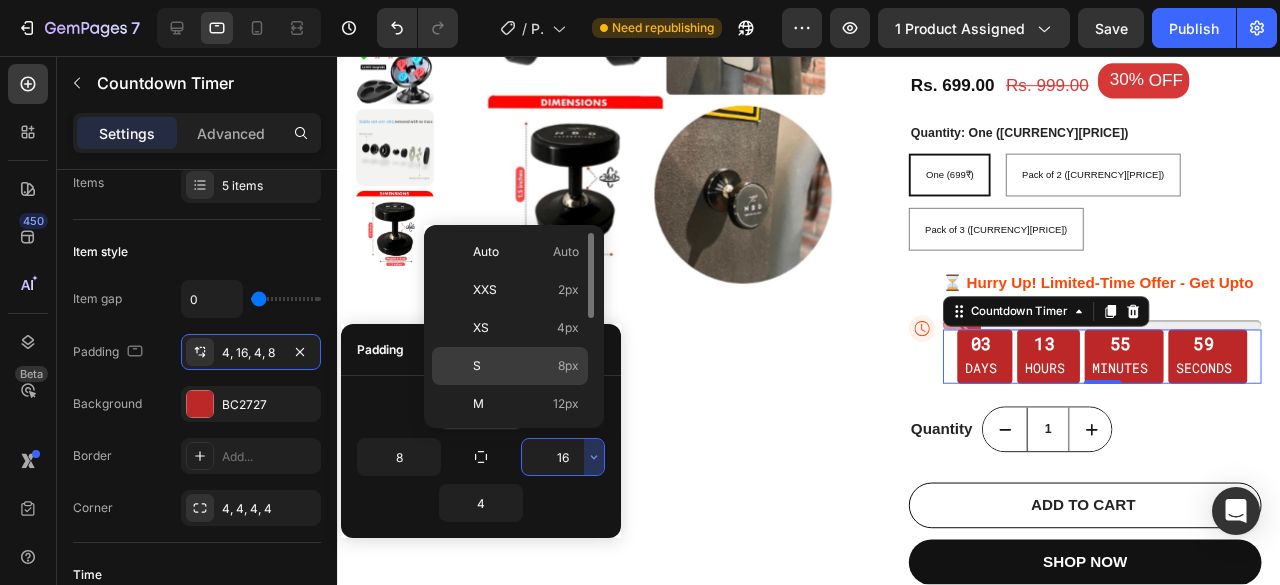 type on "8" 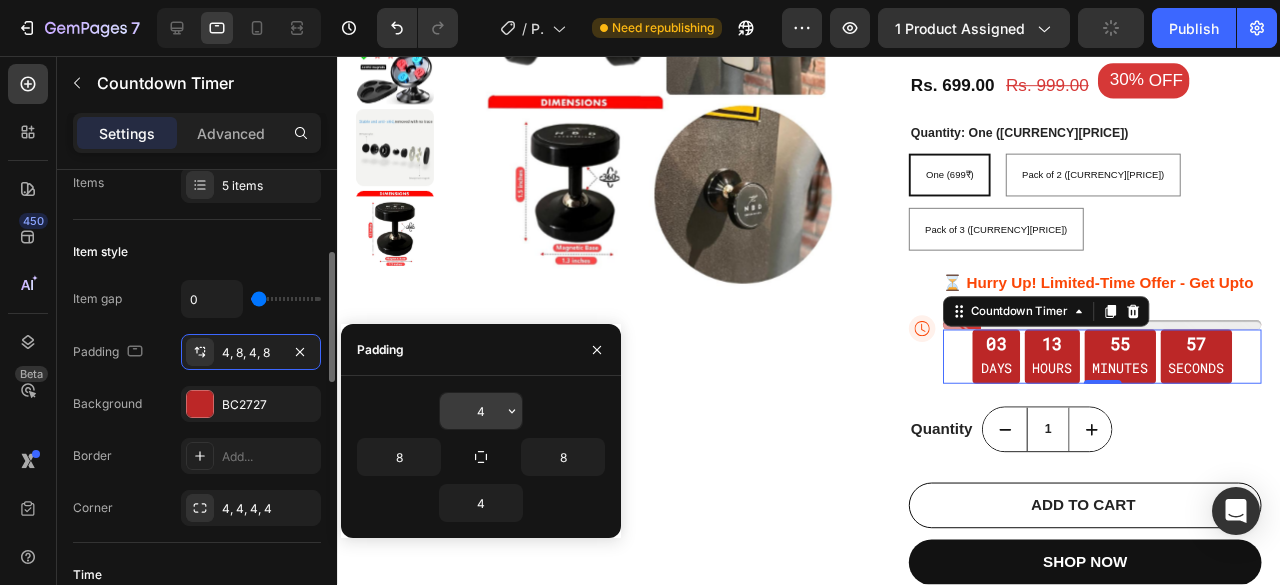 click on "Background BC2727" at bounding box center (197, 404) 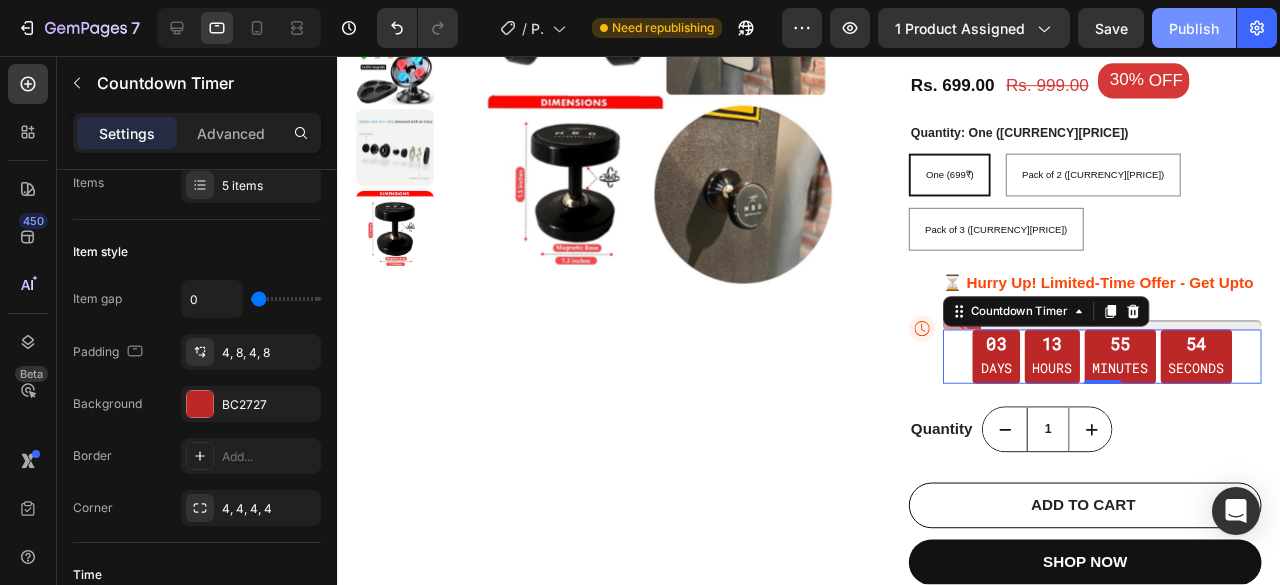 click on "Publish" 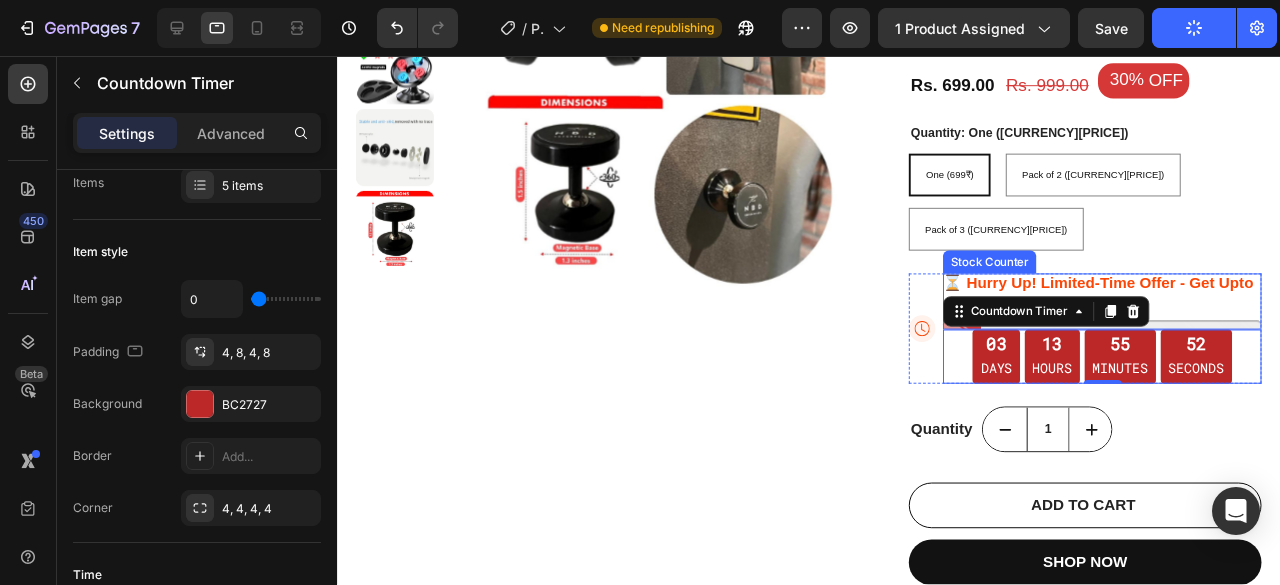click on "⏳ Hurry Up! Limited-Time Offer - Get Upto 40% OFF" at bounding box center [1141, 306] 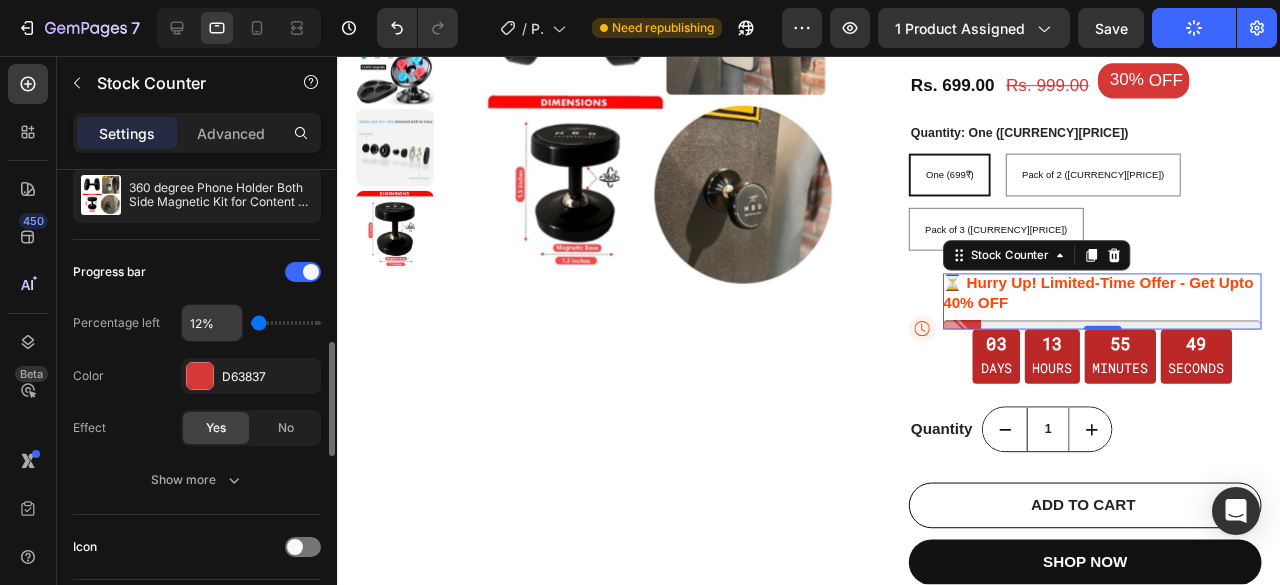 scroll, scrollTop: 300, scrollLeft: 0, axis: vertical 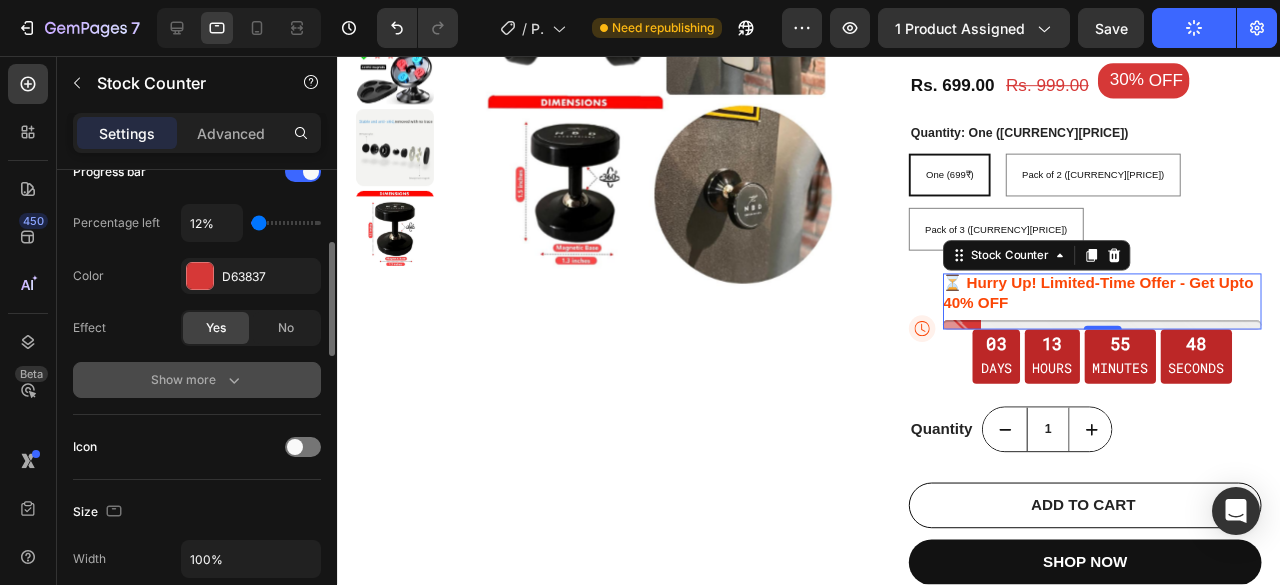 click on "Show more" at bounding box center [197, 380] 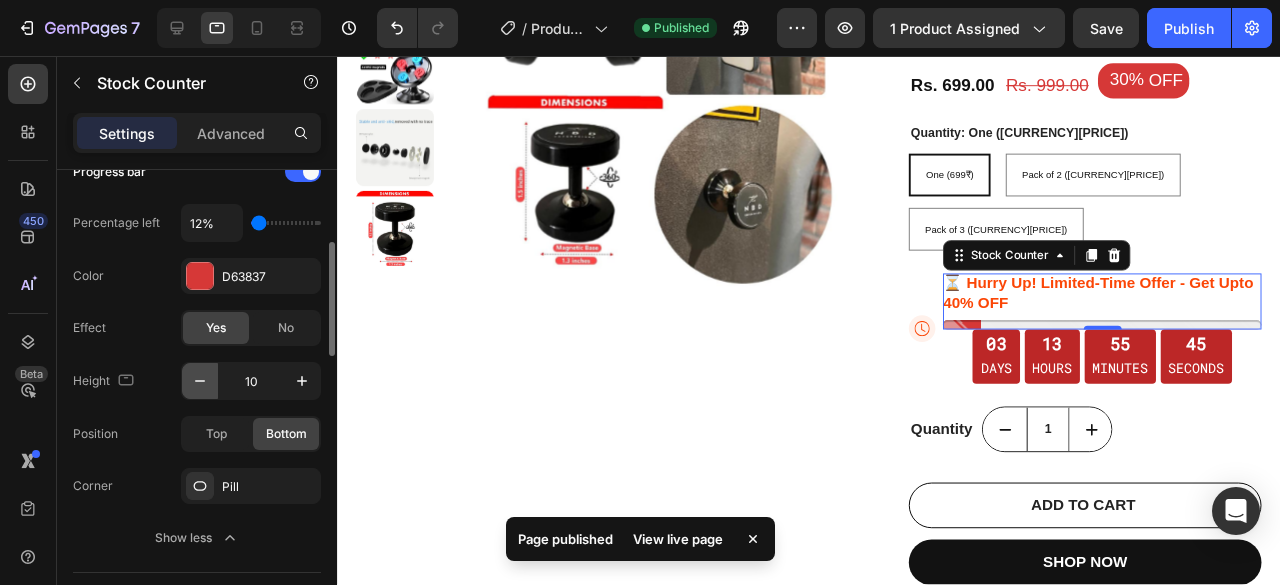 click 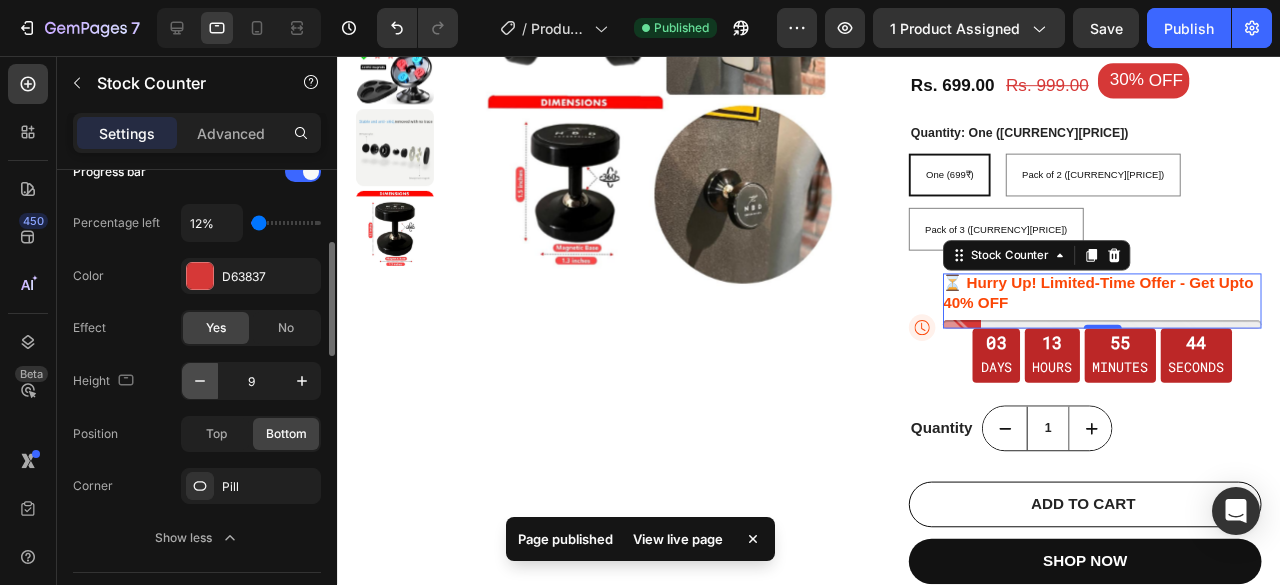 click 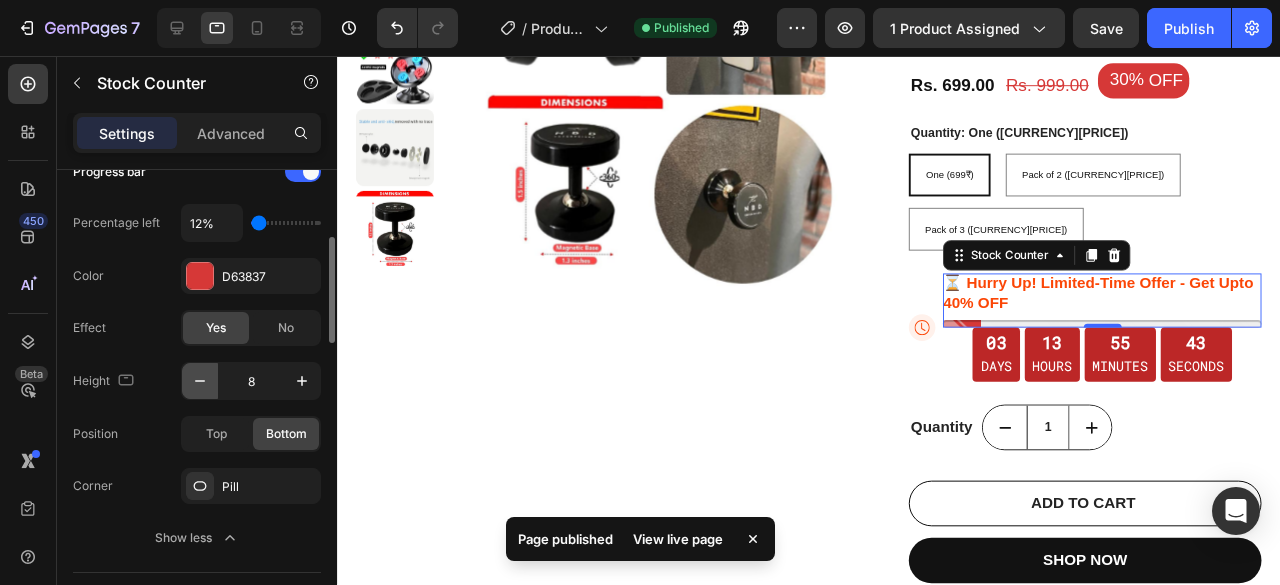 click 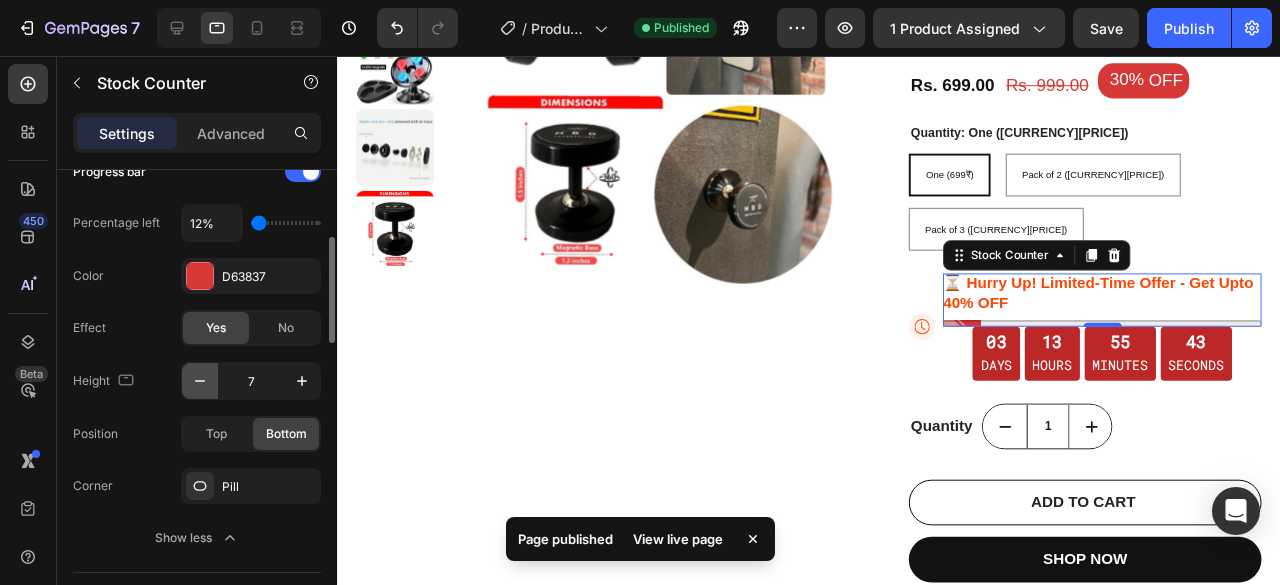 click 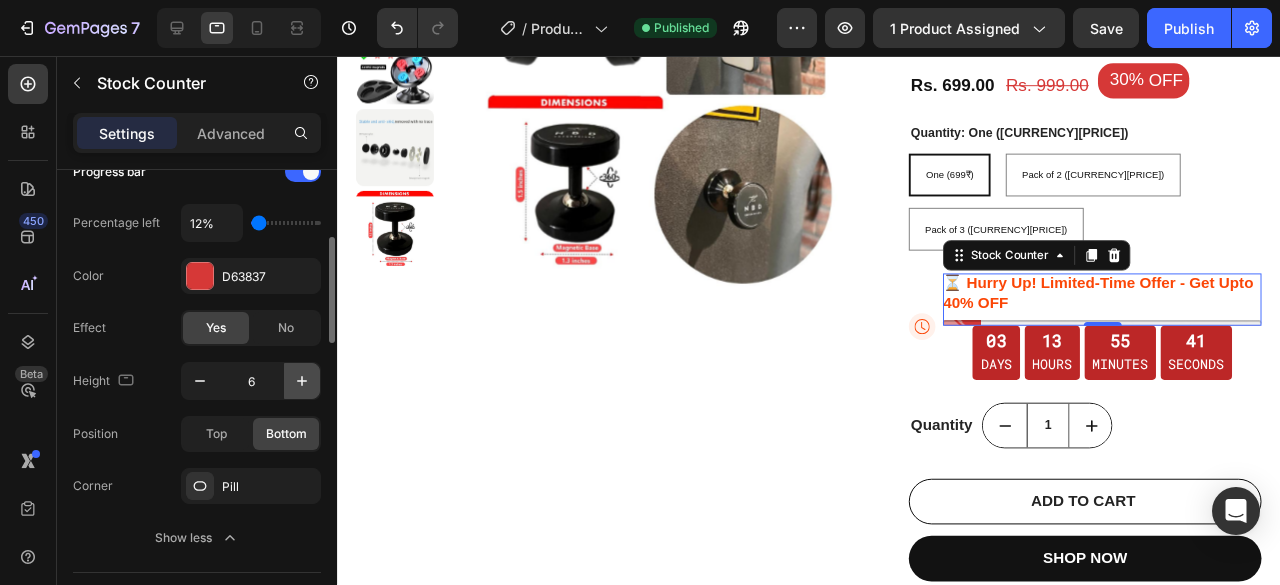click 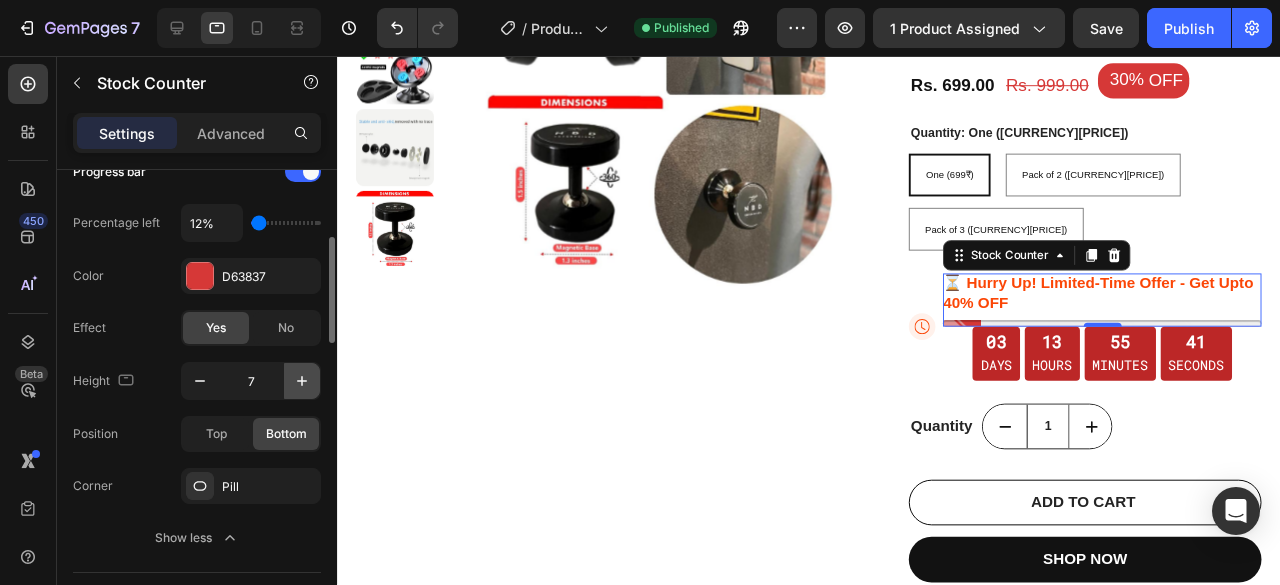 click 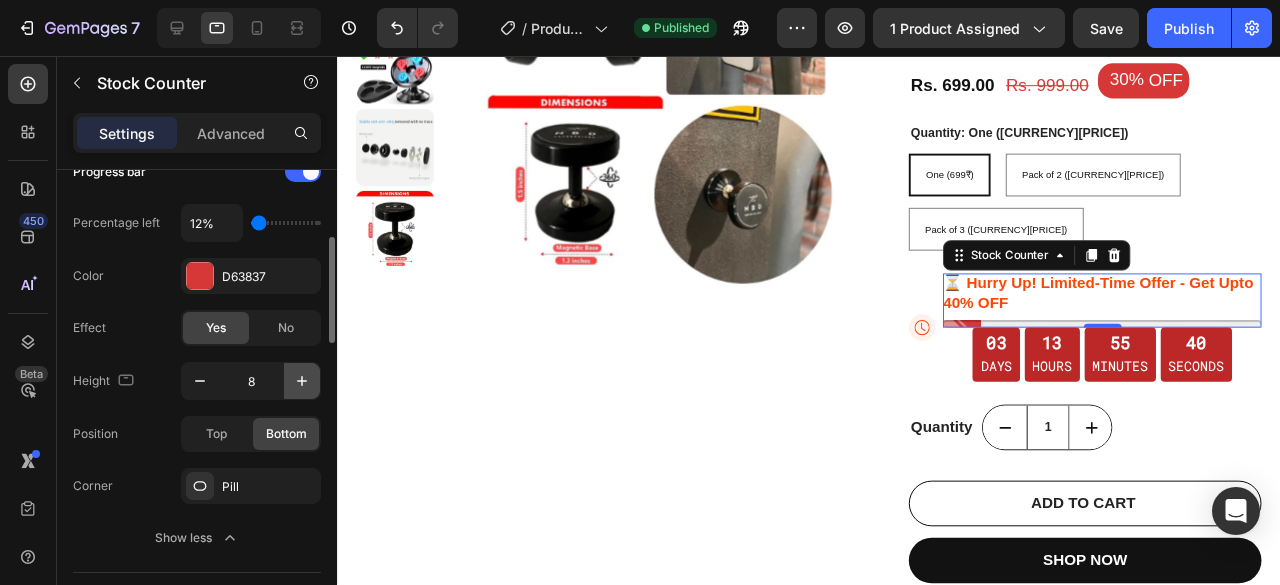 click 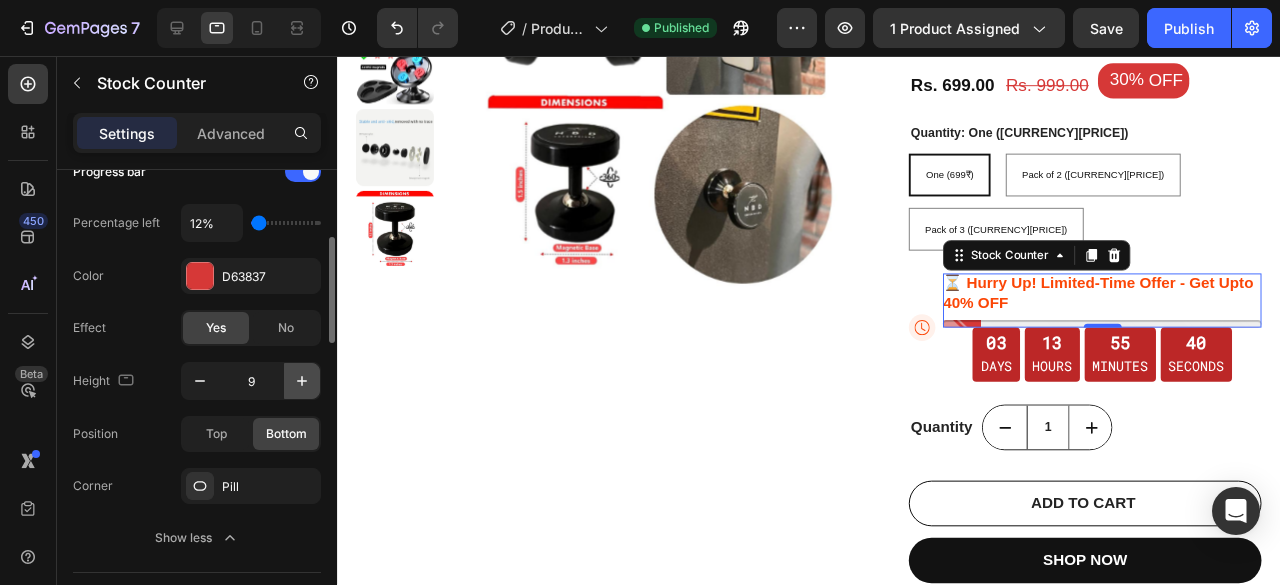click 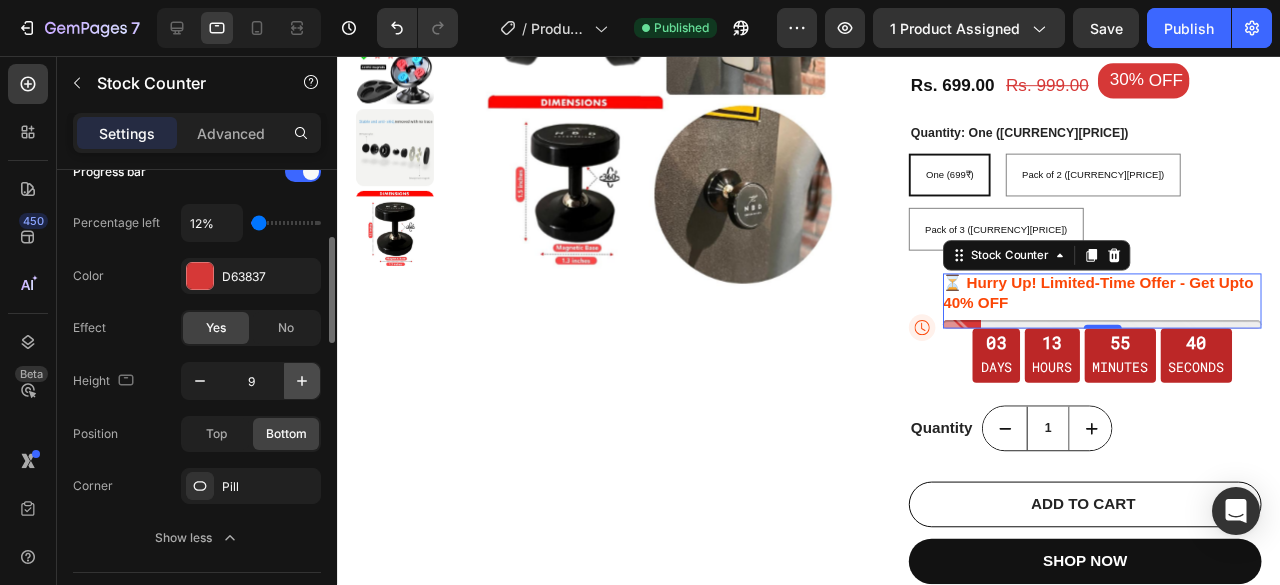 type on "10" 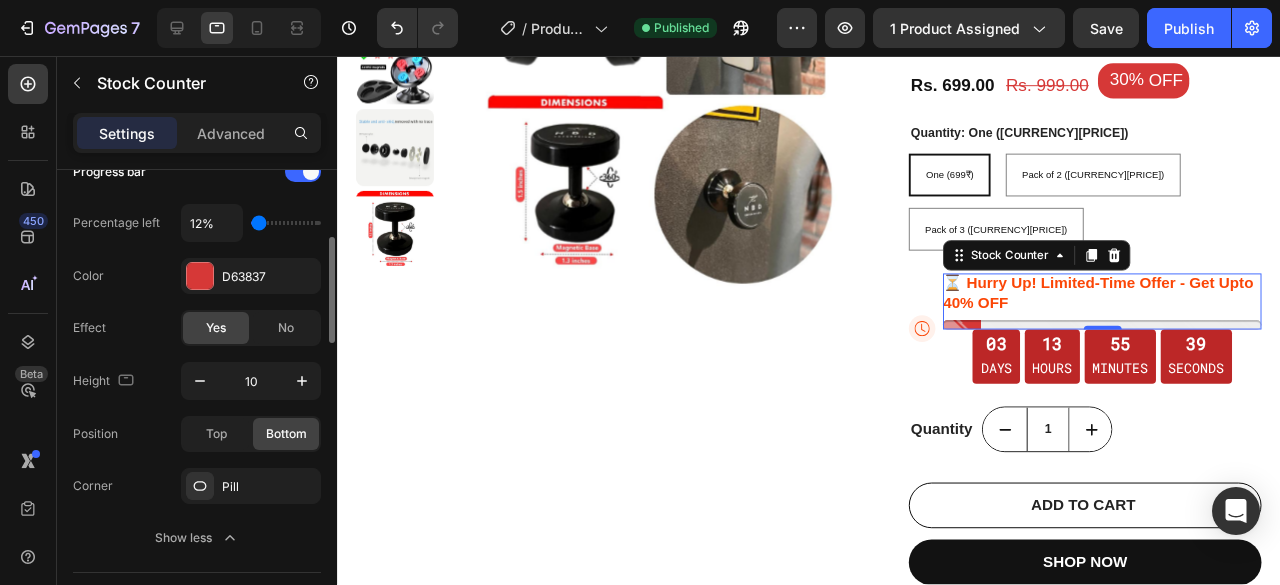 scroll, scrollTop: 500, scrollLeft: 0, axis: vertical 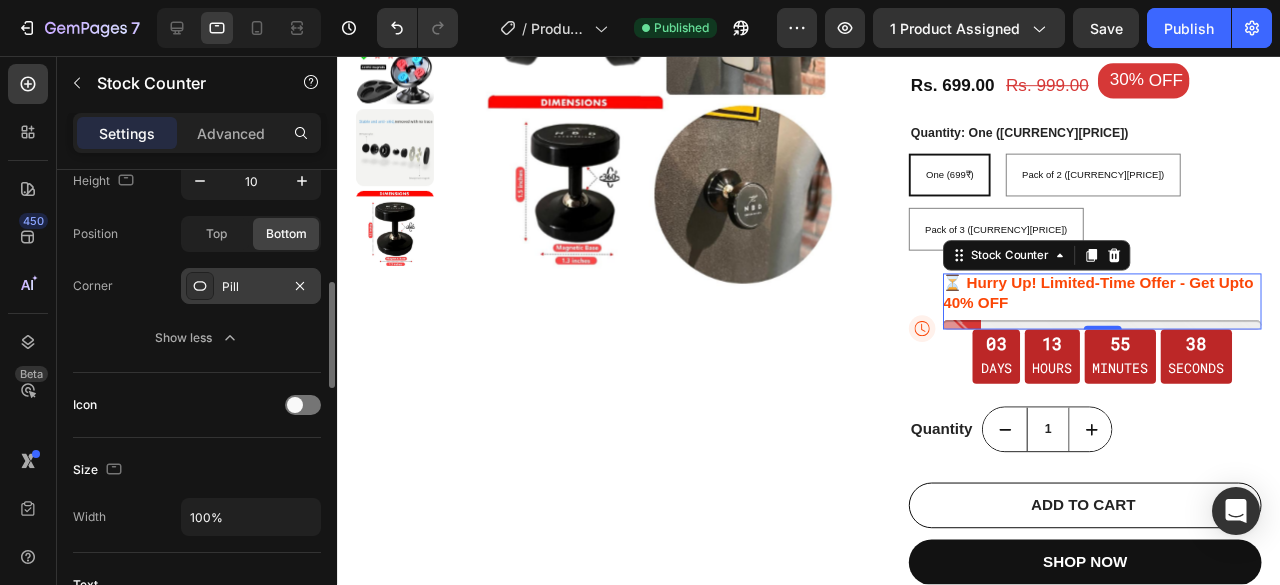 click on "Pill" at bounding box center [251, 287] 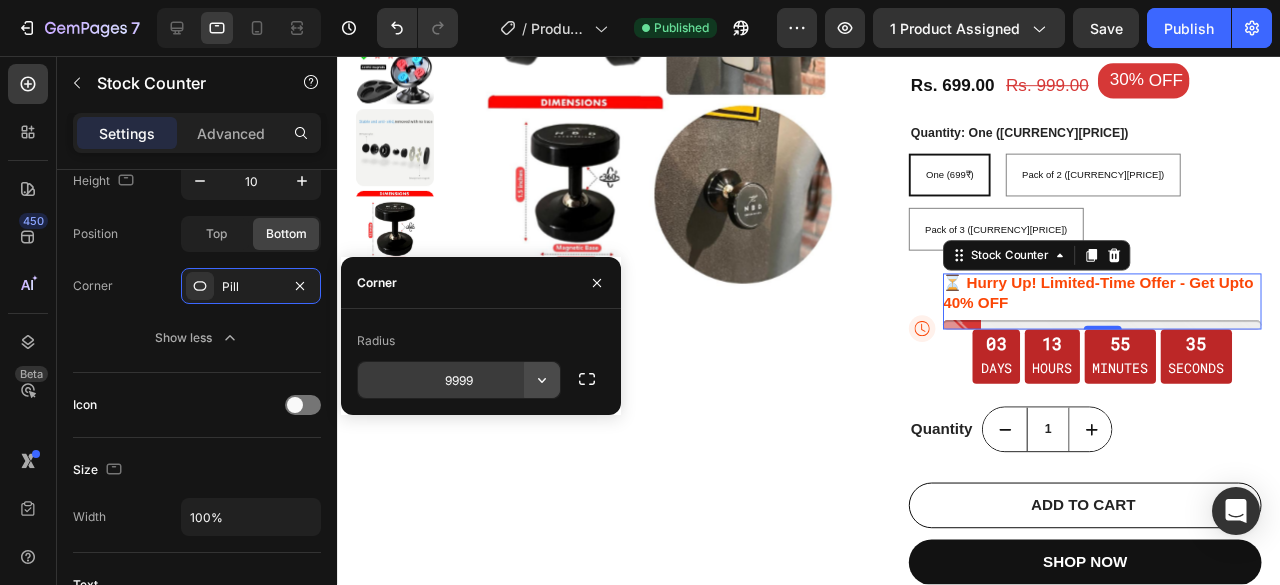 click 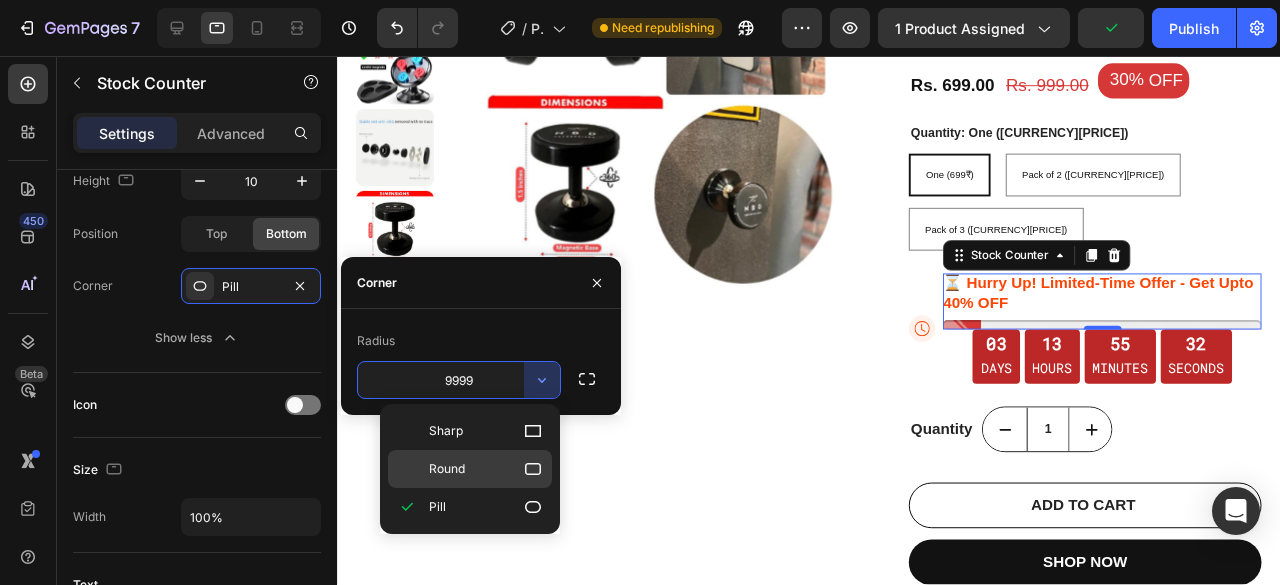 click on "Round" at bounding box center [486, 469] 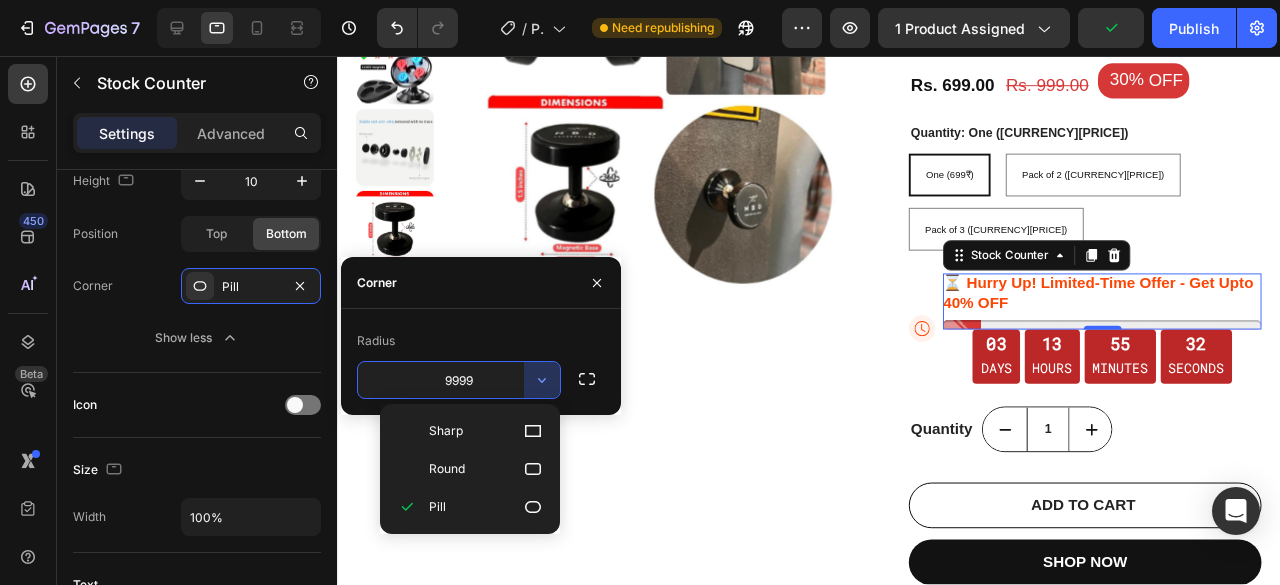 type on "8" 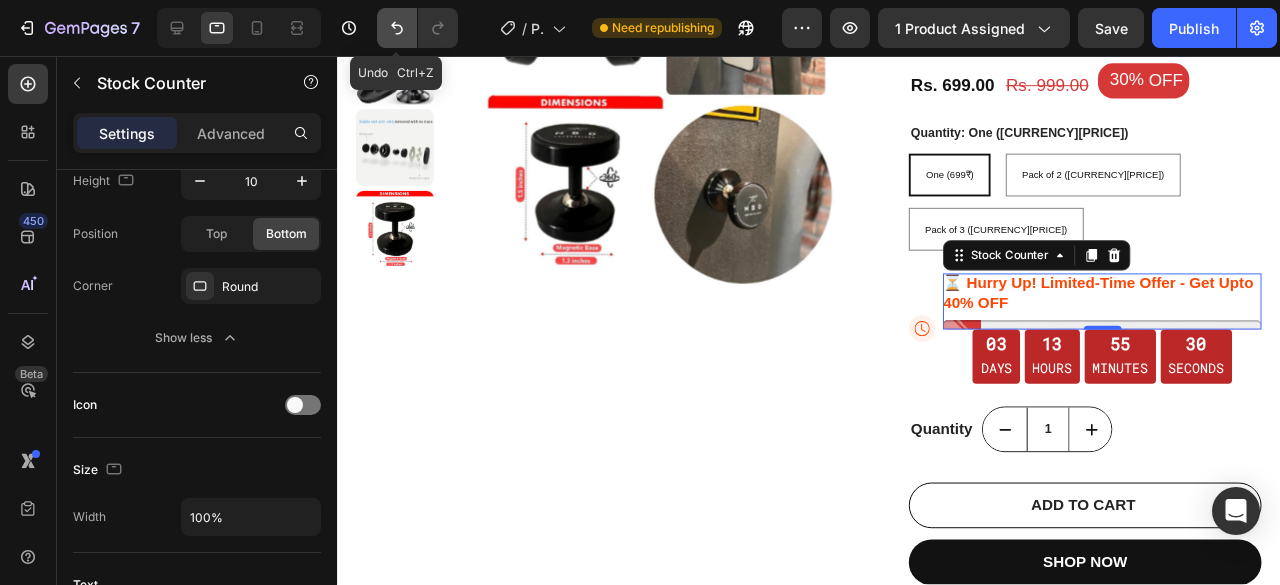 click 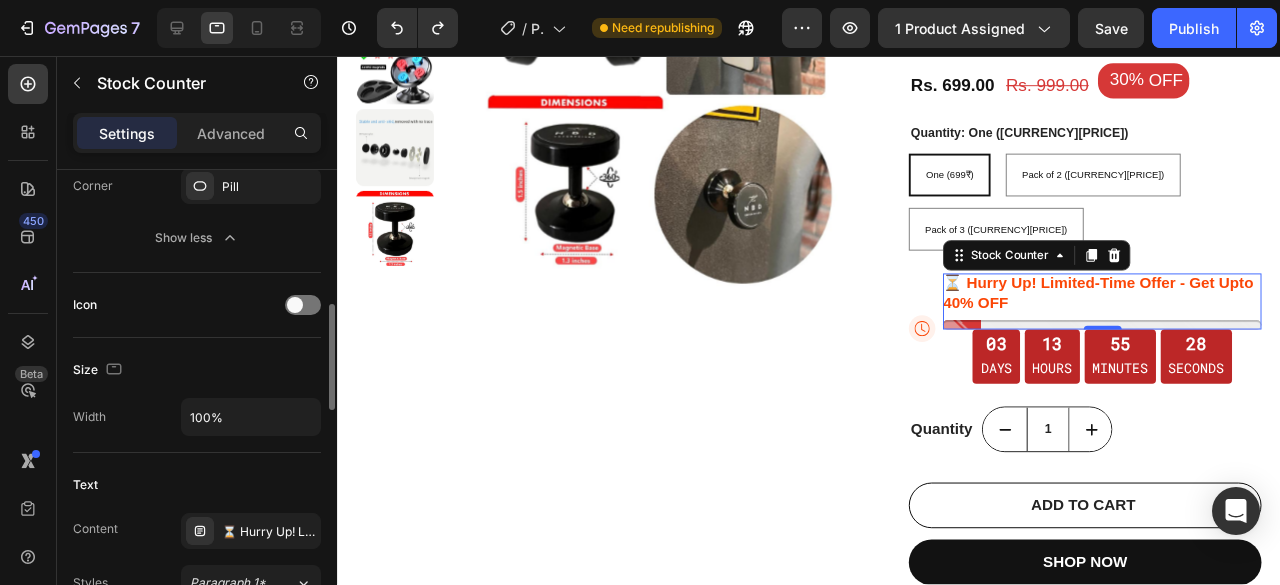 scroll, scrollTop: 700, scrollLeft: 0, axis: vertical 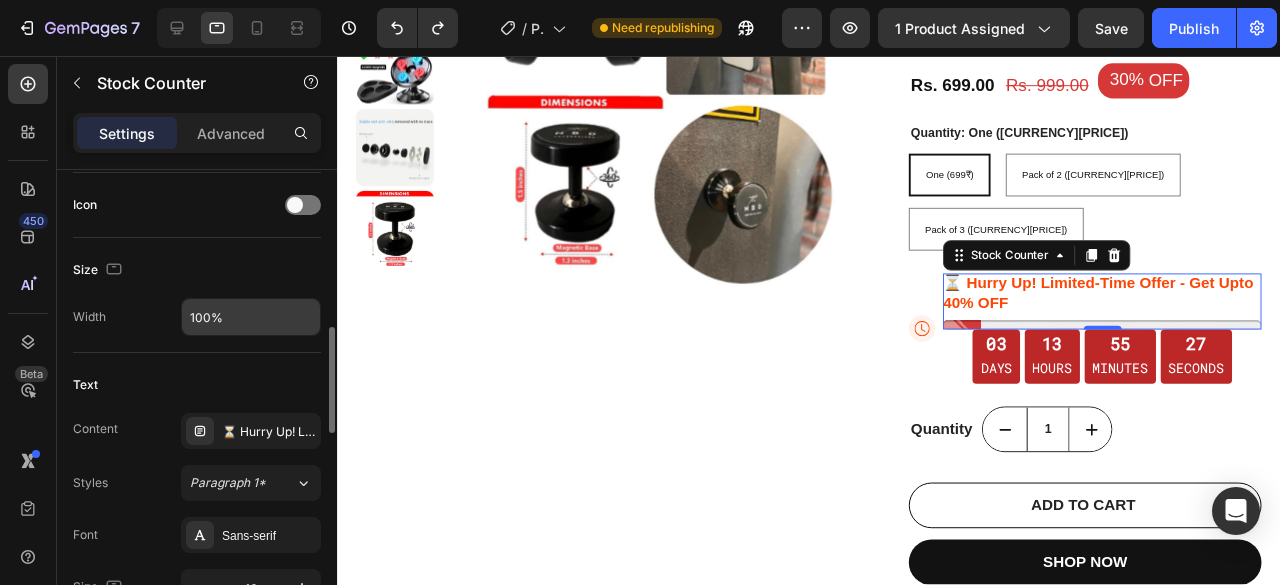 click on "100%" at bounding box center (251, 317) 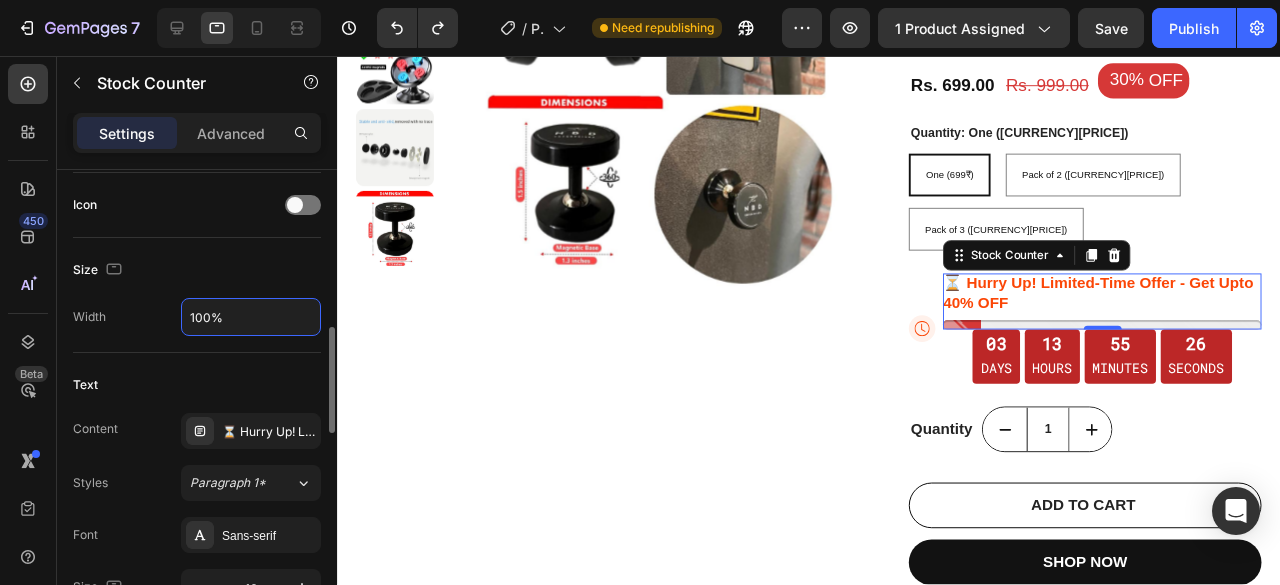 click on "100%" at bounding box center (251, 317) 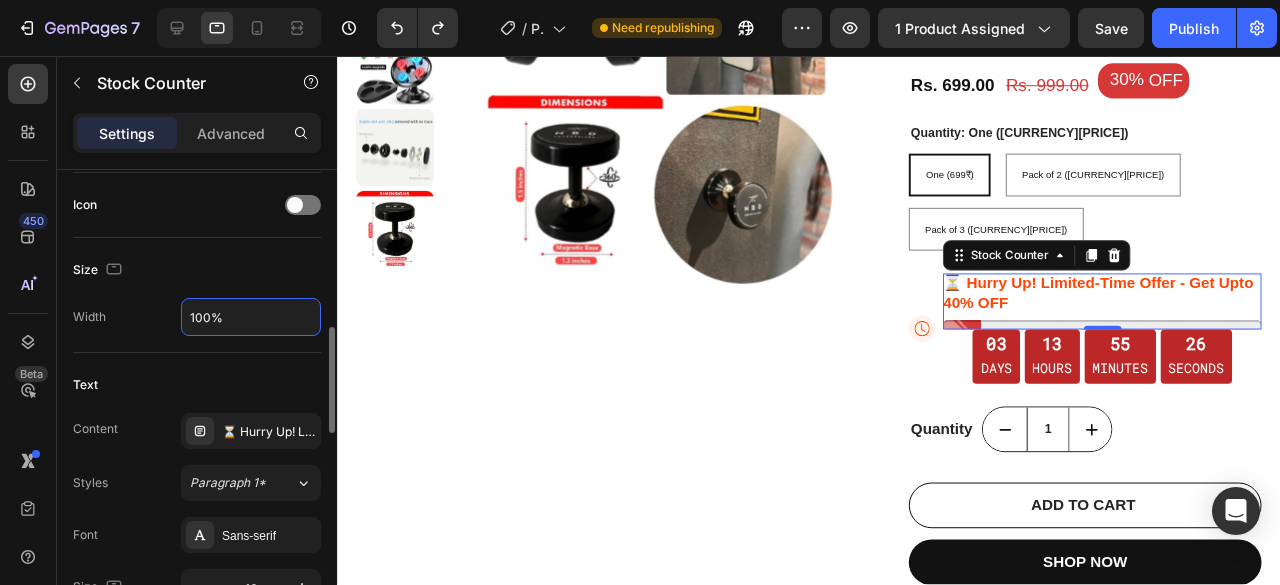 click on "100%" at bounding box center (251, 317) 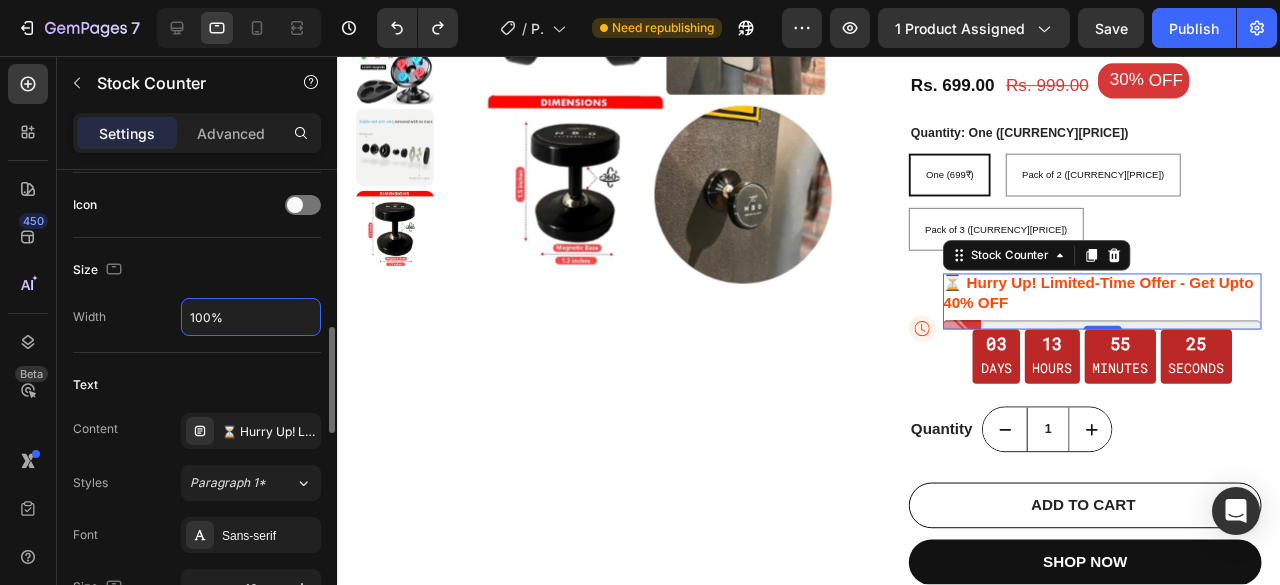 click on "100%" at bounding box center (251, 317) 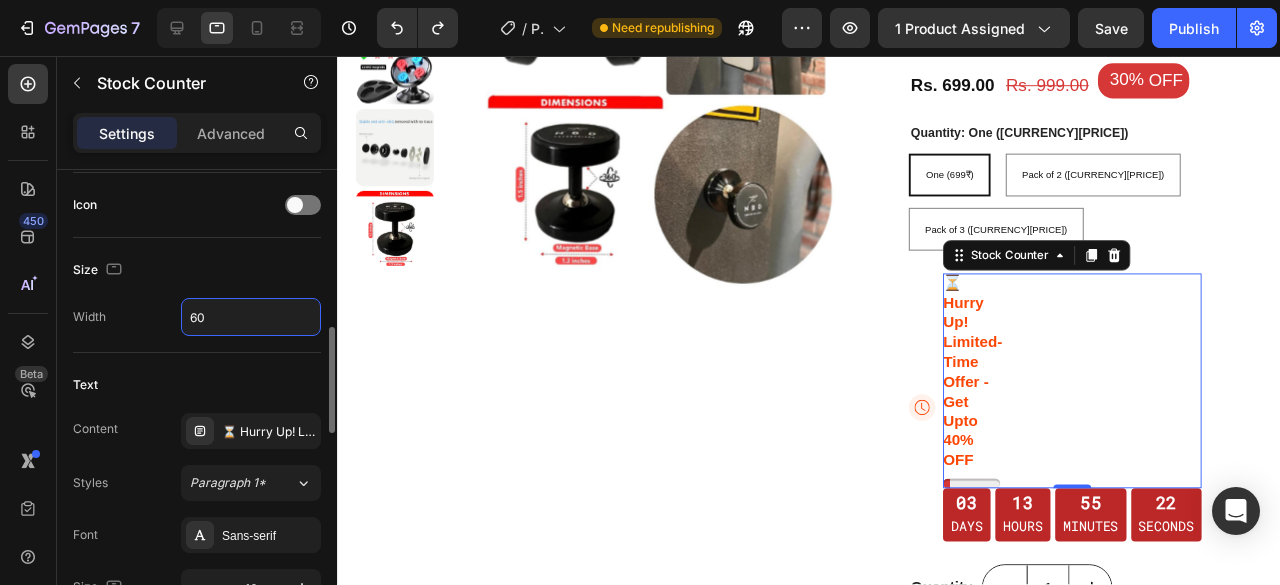 type on "100%" 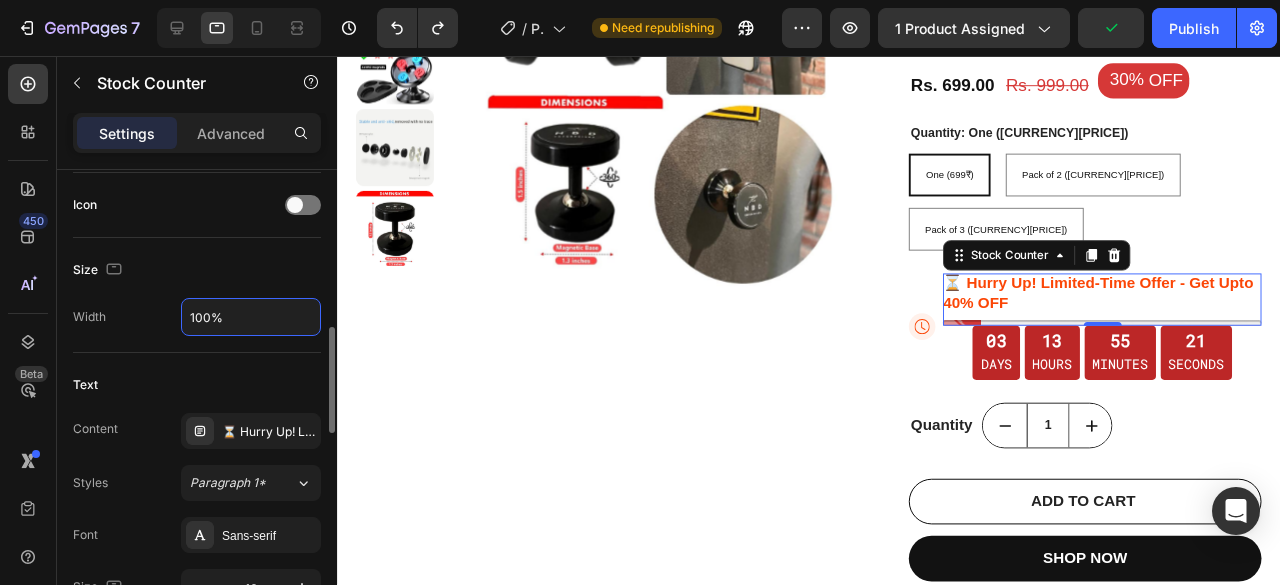 click on "Text" at bounding box center [197, 385] 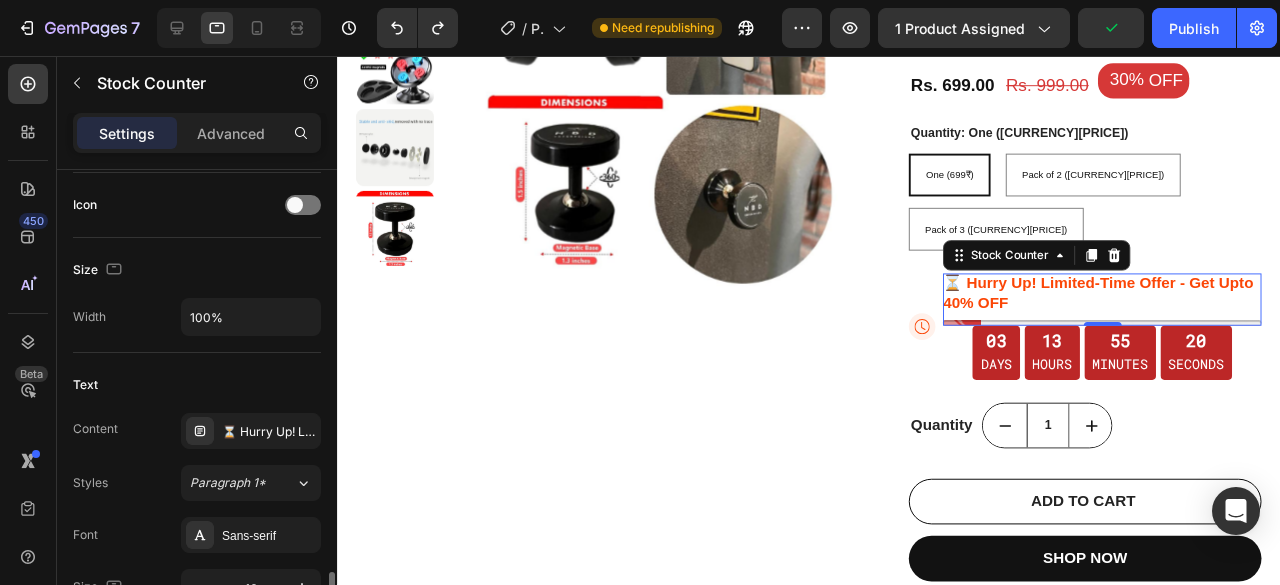 scroll, scrollTop: 900, scrollLeft: 0, axis: vertical 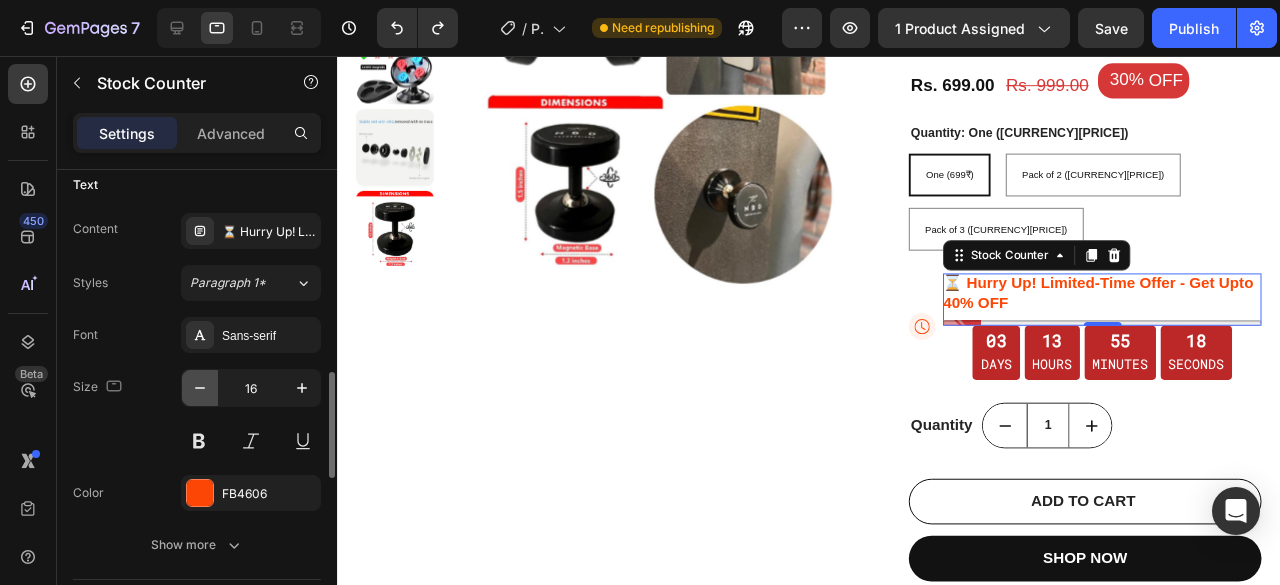 click 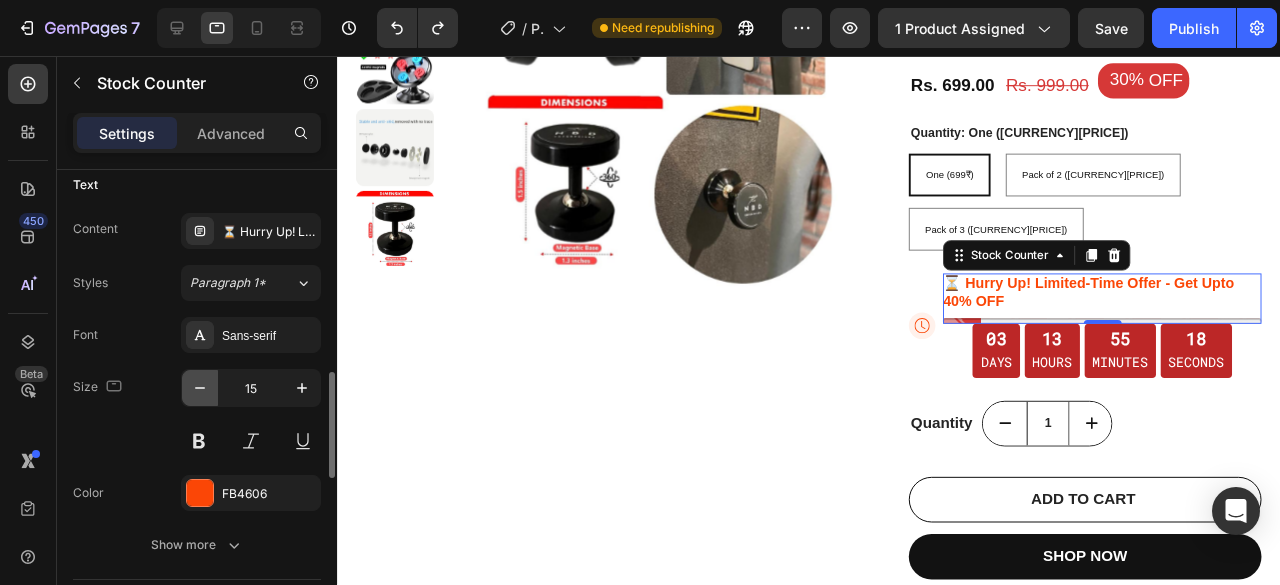 click 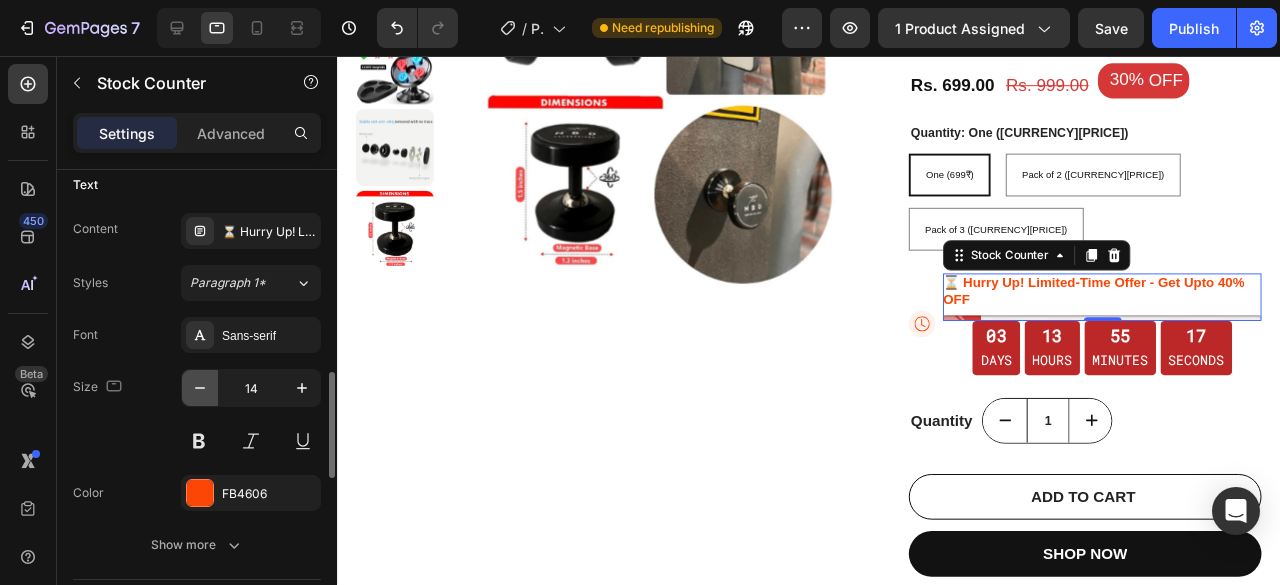 click 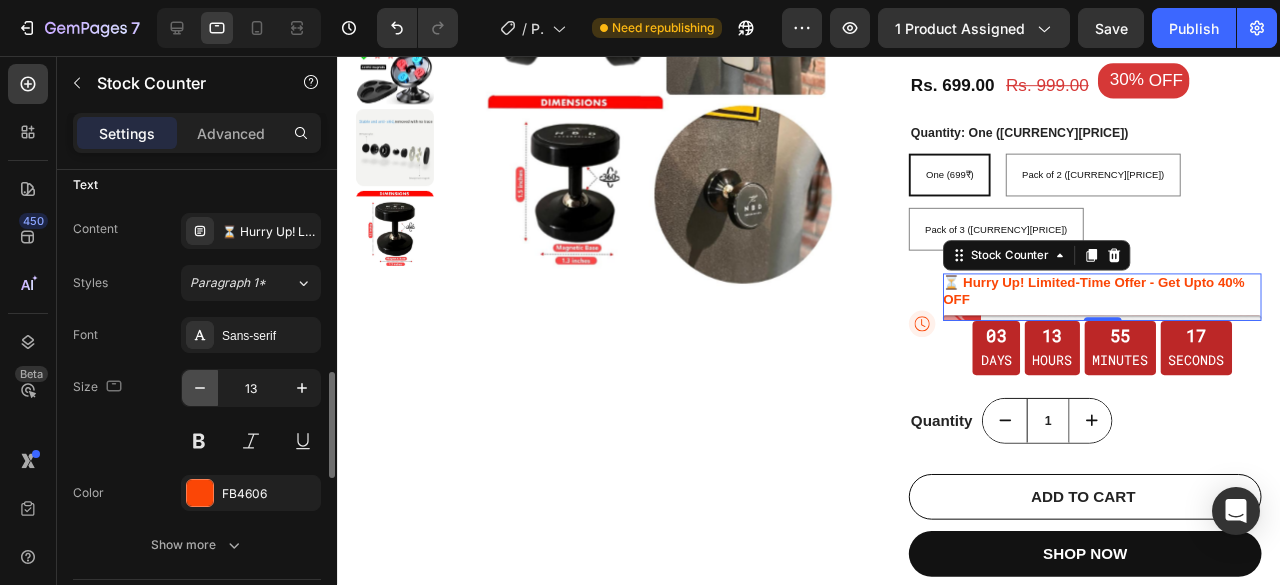 click 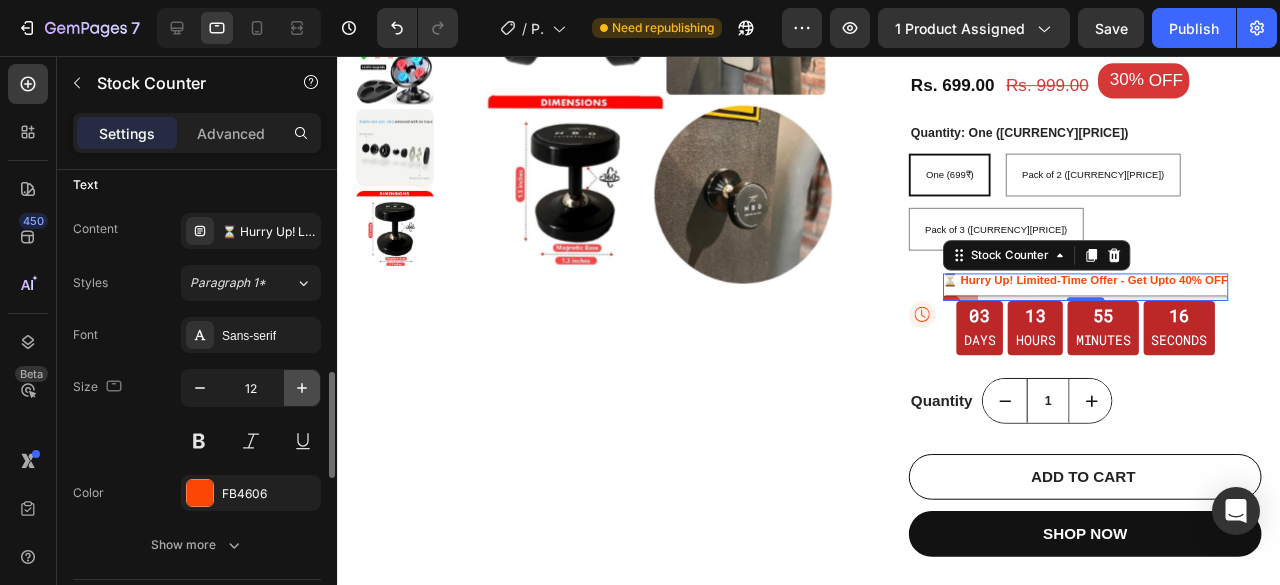click 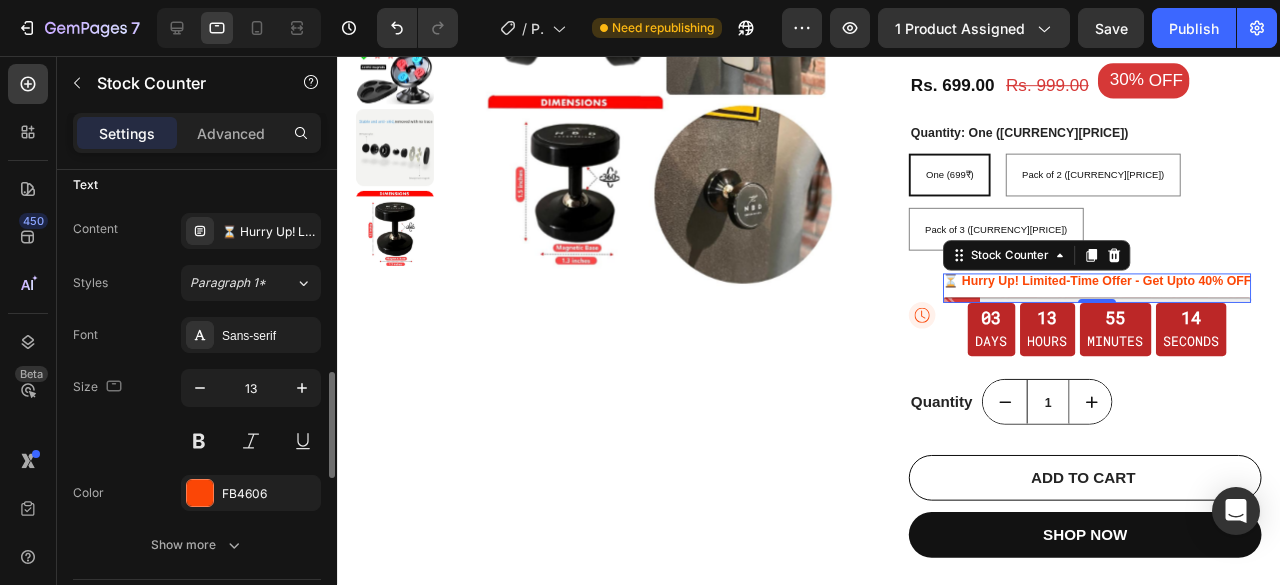 click on "Font Sans-serif" at bounding box center (197, 335) 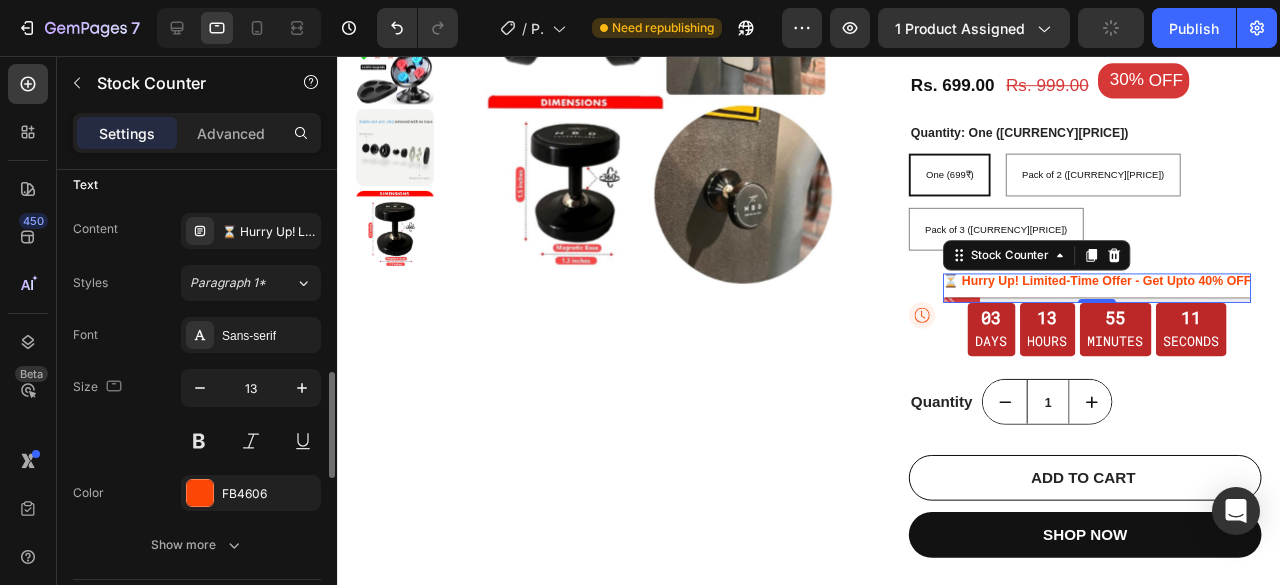 scroll, scrollTop: 1000, scrollLeft: 0, axis: vertical 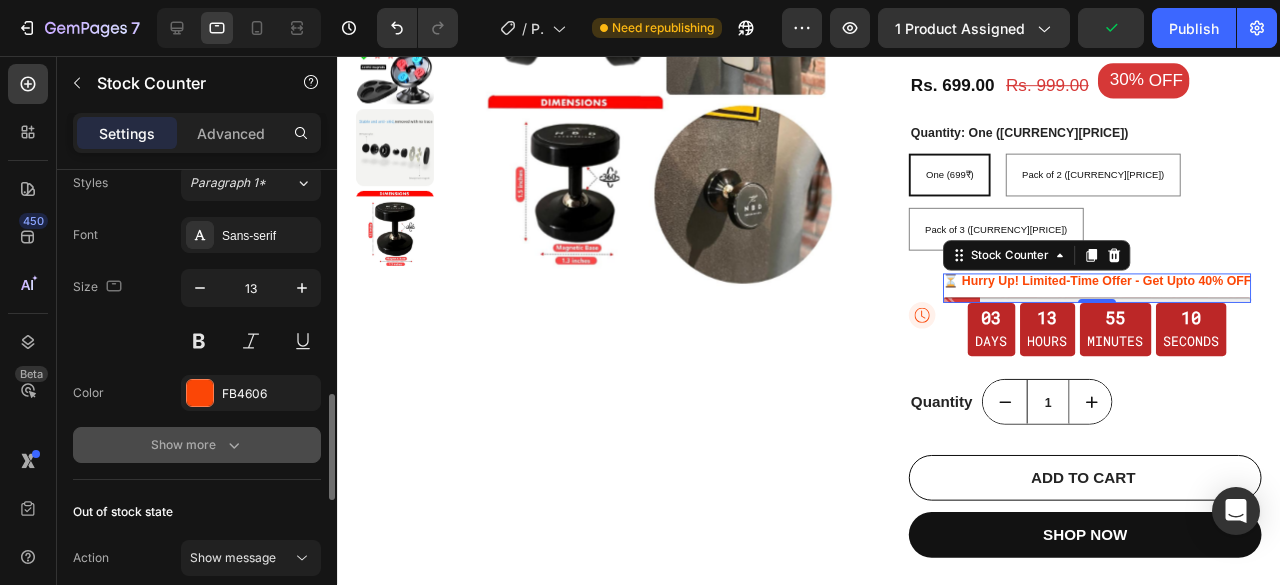 click on "Show more" at bounding box center [197, 445] 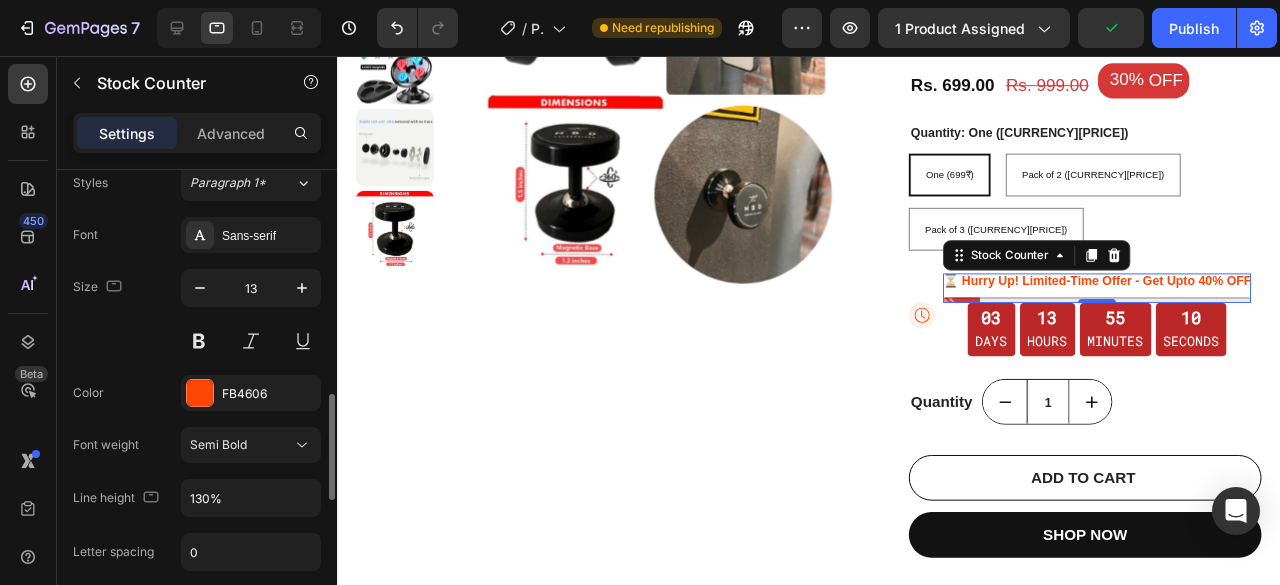 scroll, scrollTop: 1200, scrollLeft: 0, axis: vertical 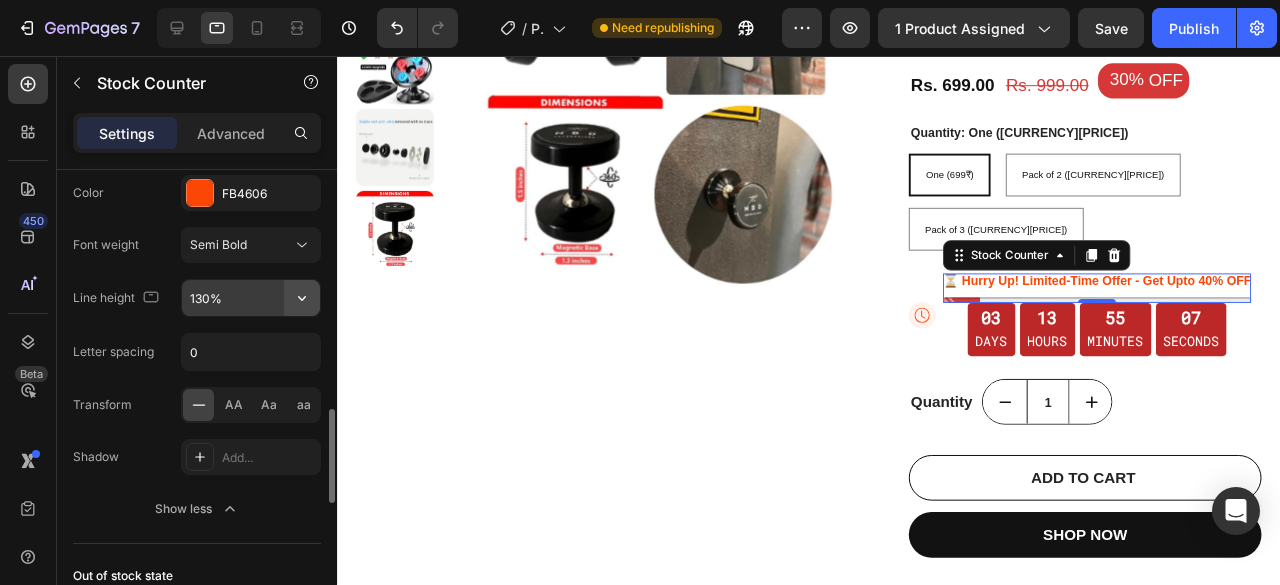click 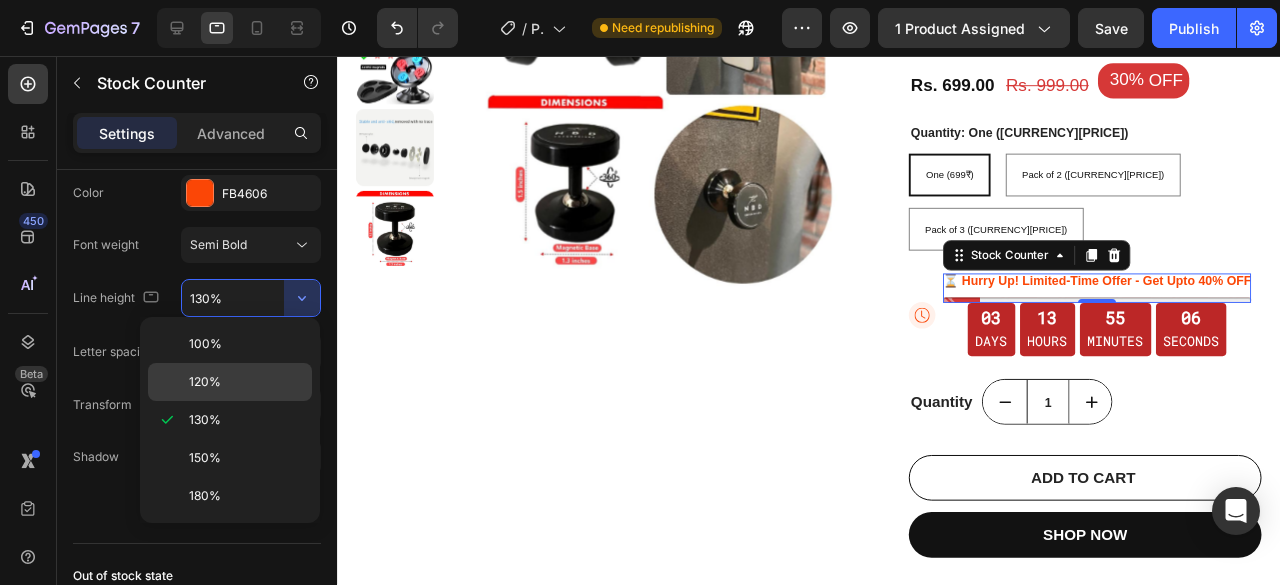 click on "120%" at bounding box center (246, 382) 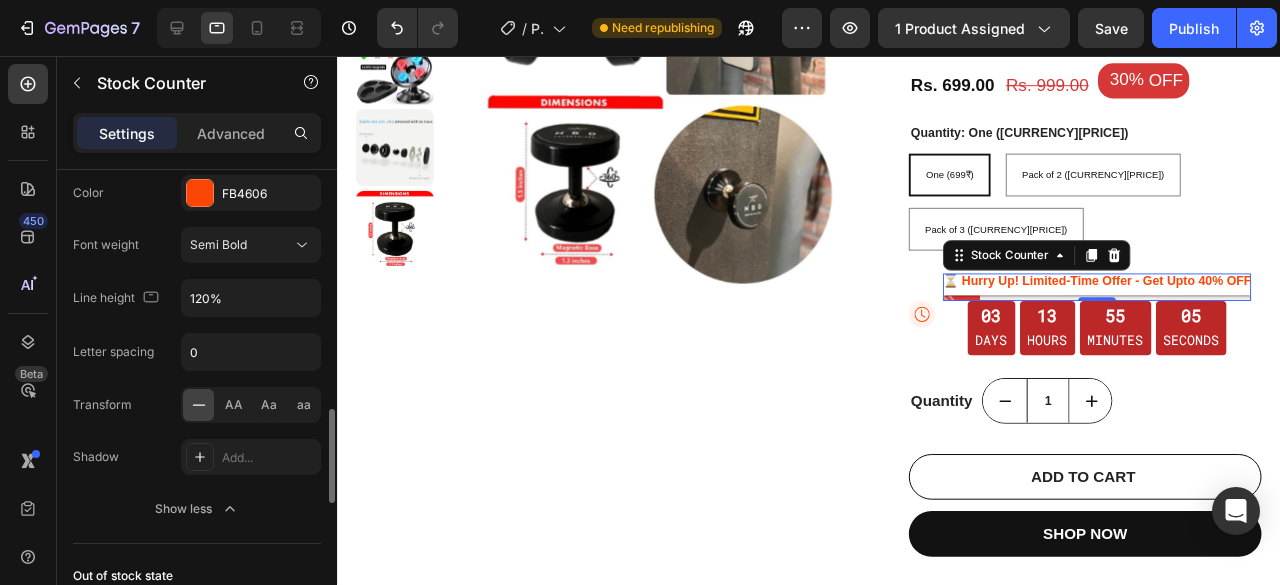 click on "Font Sans-serif Size 13 Color FB4606 Font weight Semi Bold Line height 120% Letter spacing 0 Transform AA Aa aa Shadow Add... Show less" at bounding box center [197, 272] 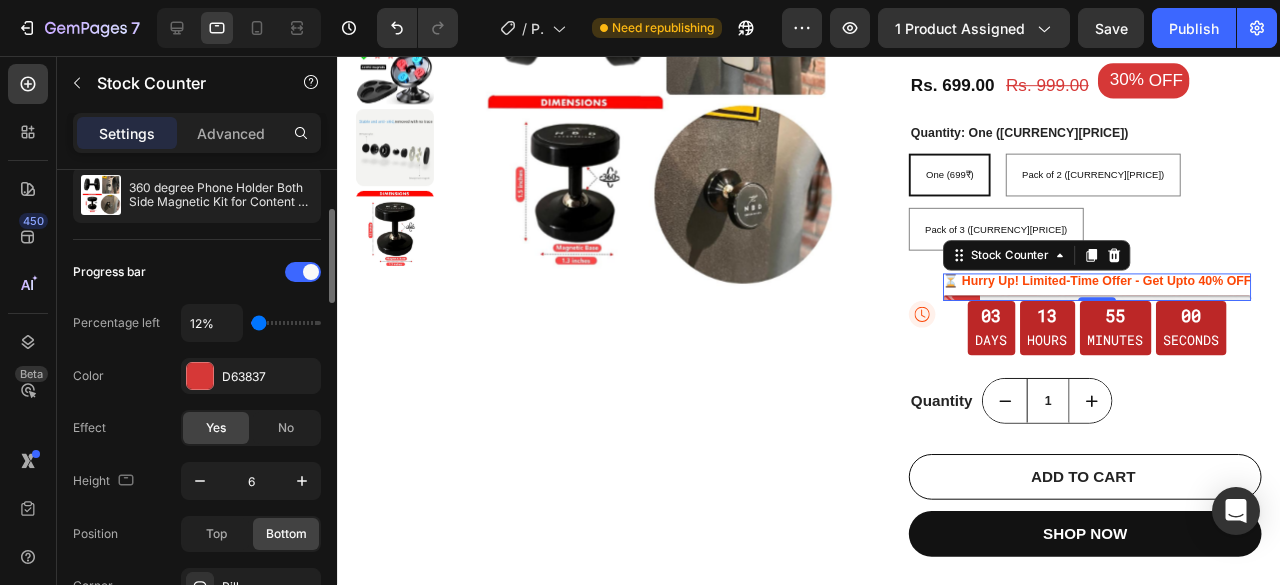 scroll, scrollTop: 300, scrollLeft: 0, axis: vertical 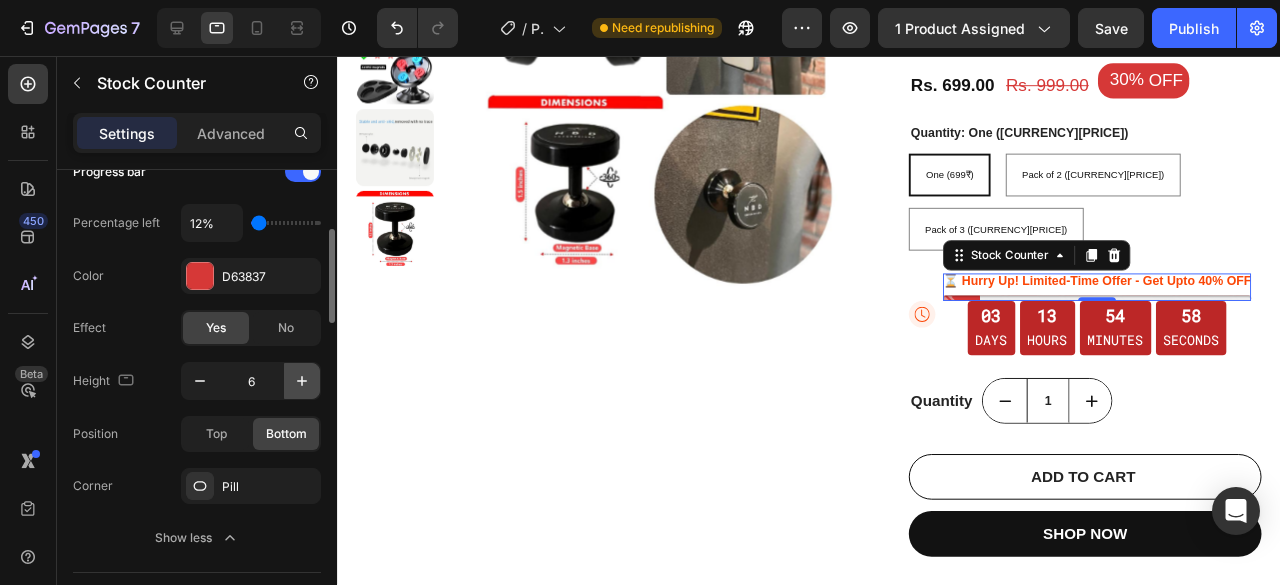 click 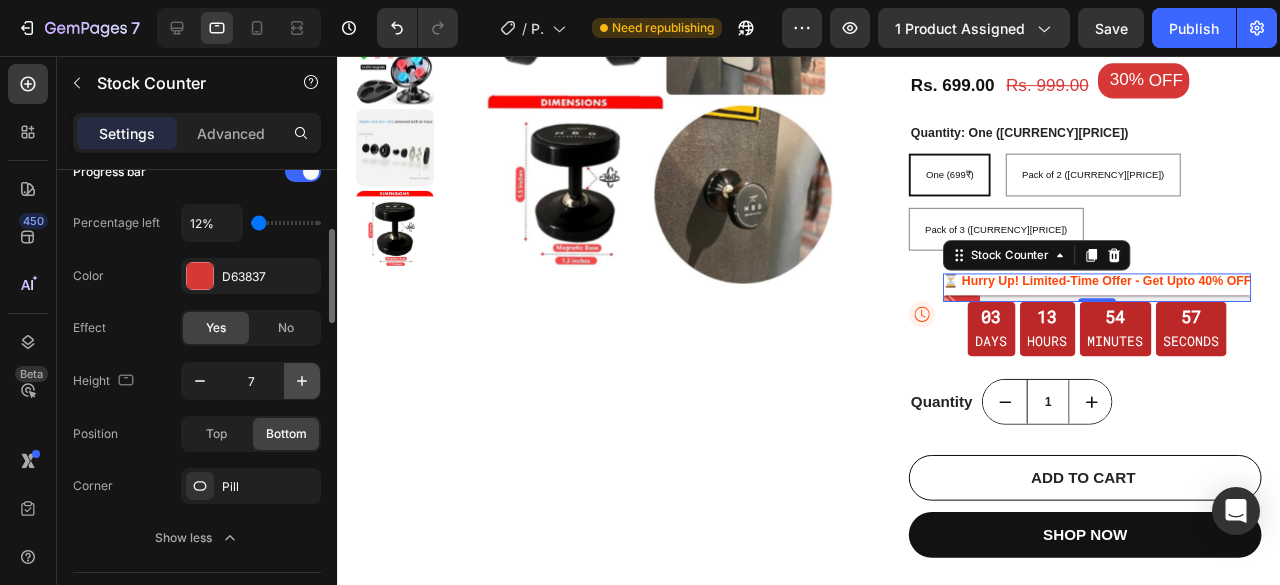 click 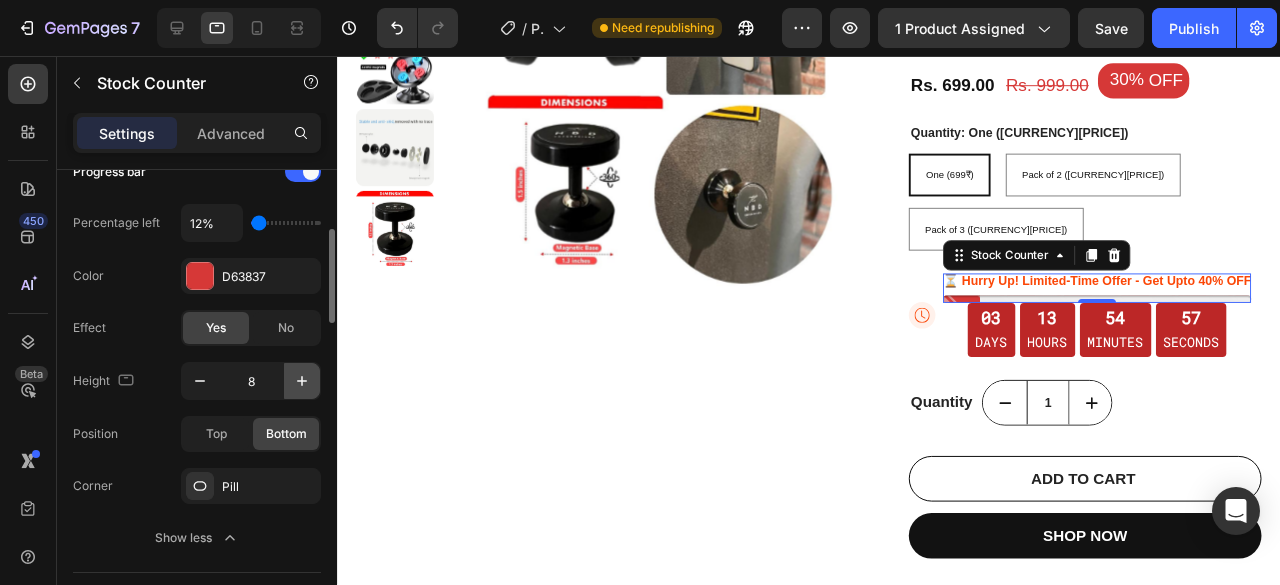 click 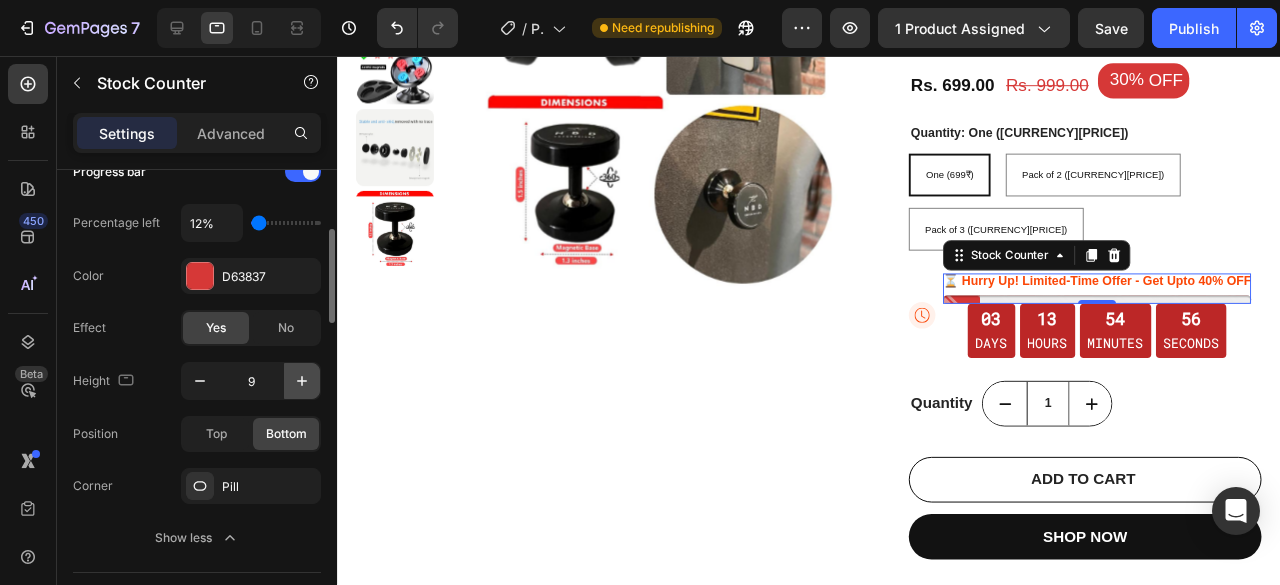 click 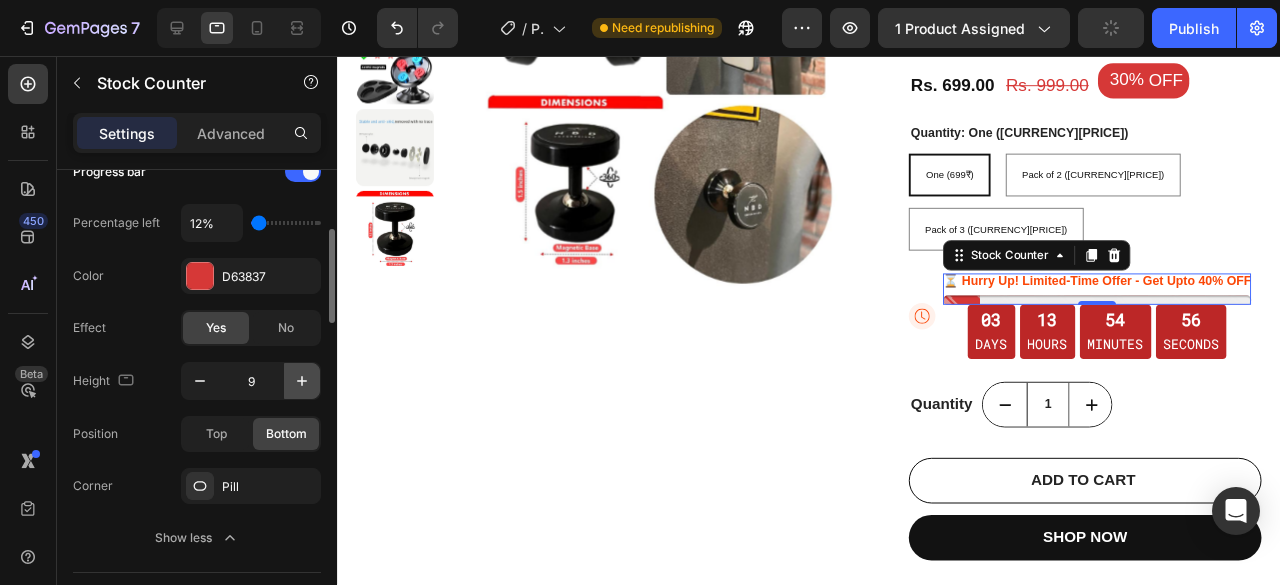 type on "10" 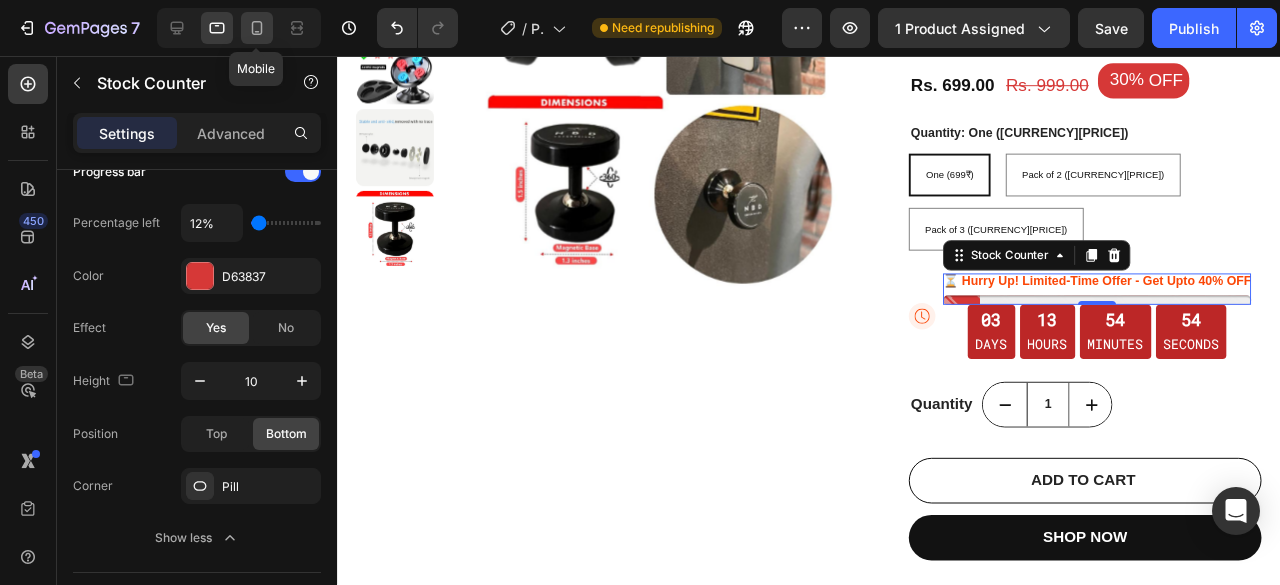 click 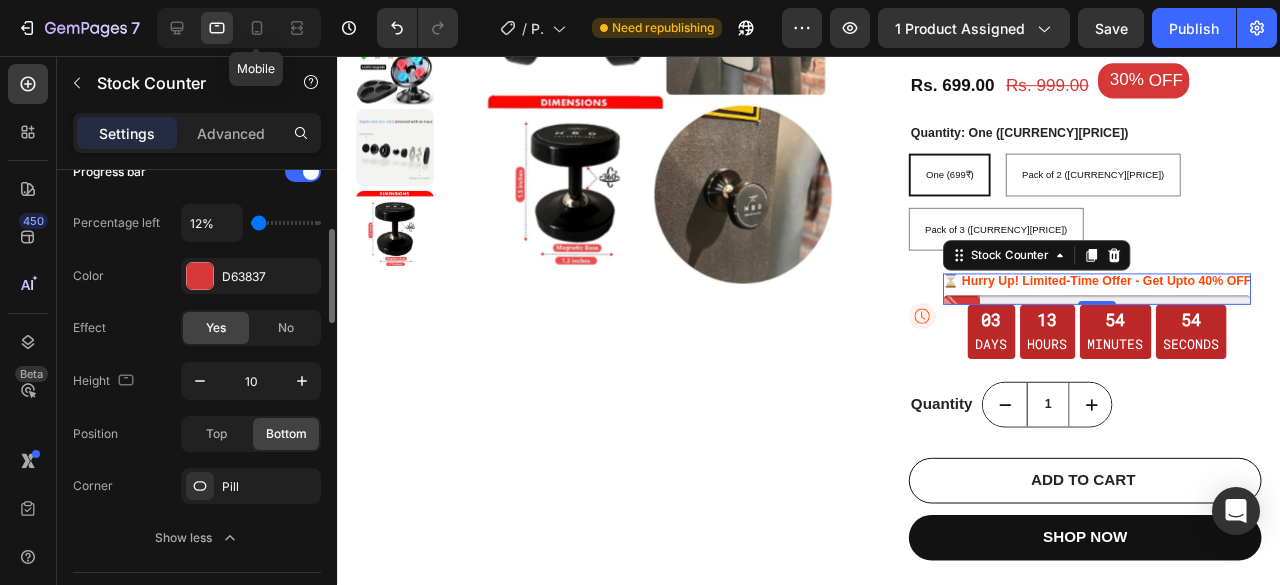 type on "130%" 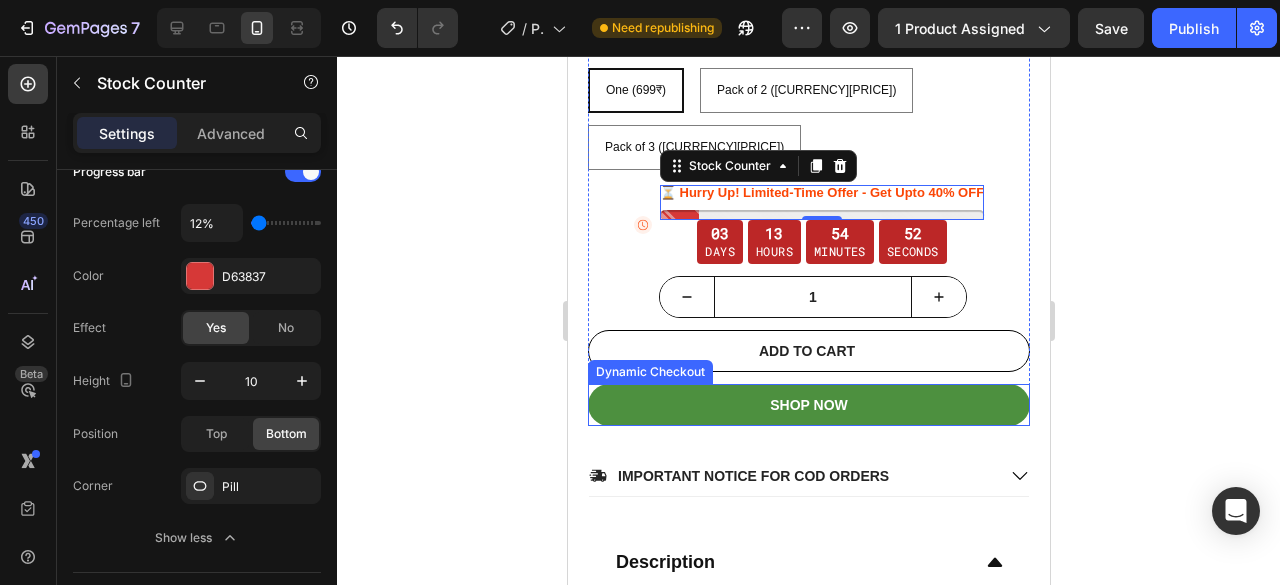 scroll, scrollTop: 694, scrollLeft: 0, axis: vertical 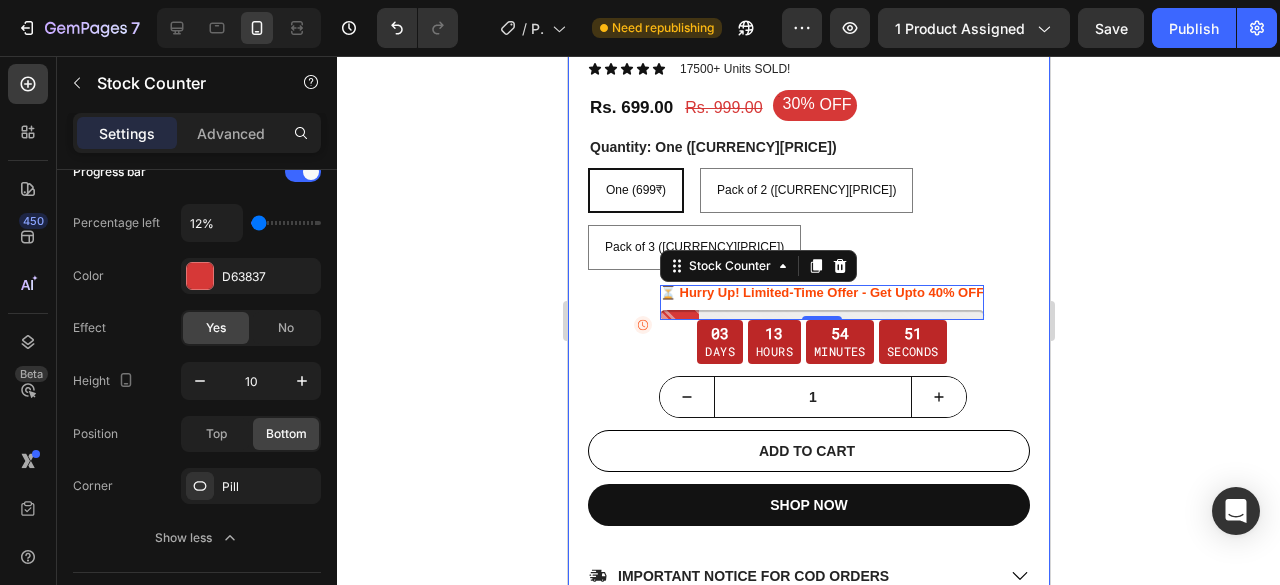 click 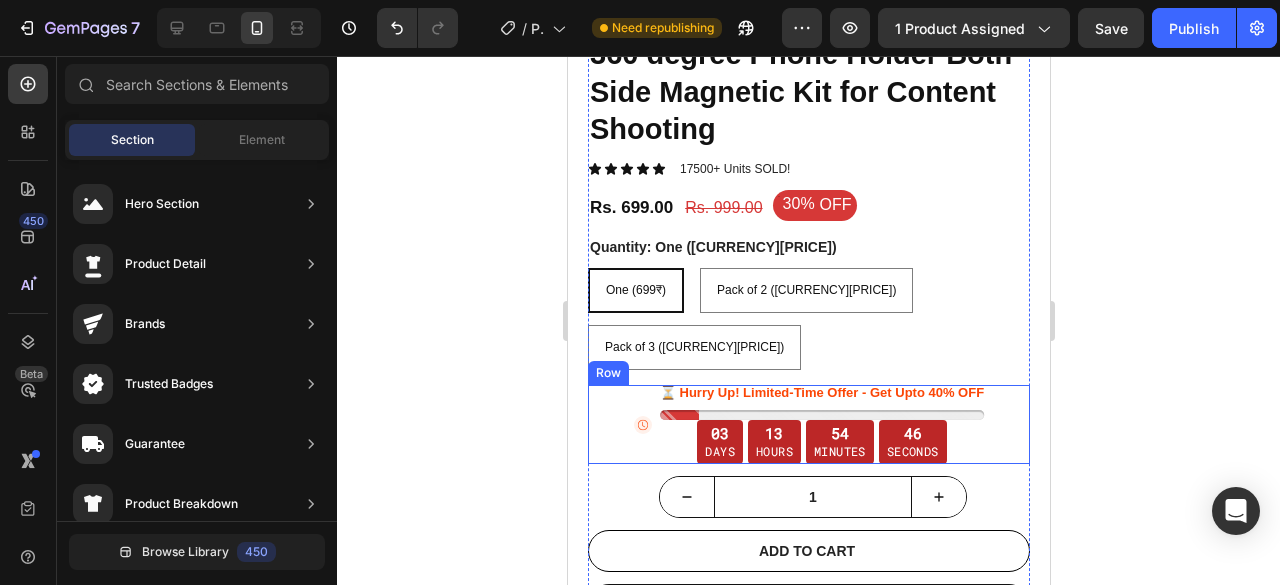 scroll, scrollTop: 494, scrollLeft: 0, axis: vertical 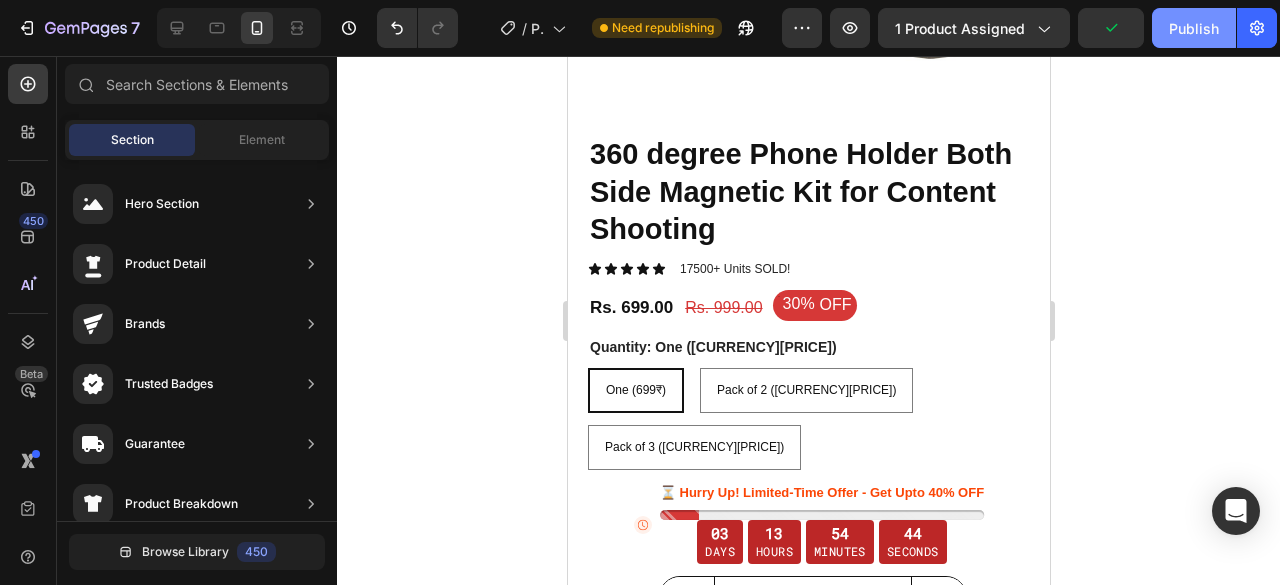 click on "Publish" at bounding box center (1194, 28) 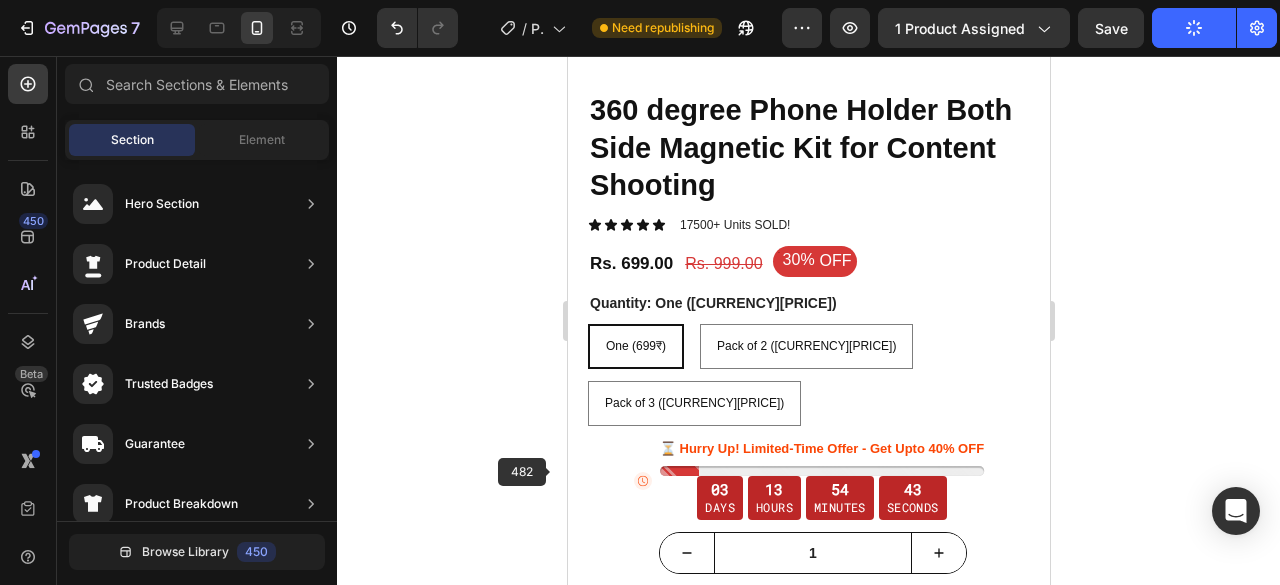 scroll, scrollTop: 494, scrollLeft: 0, axis: vertical 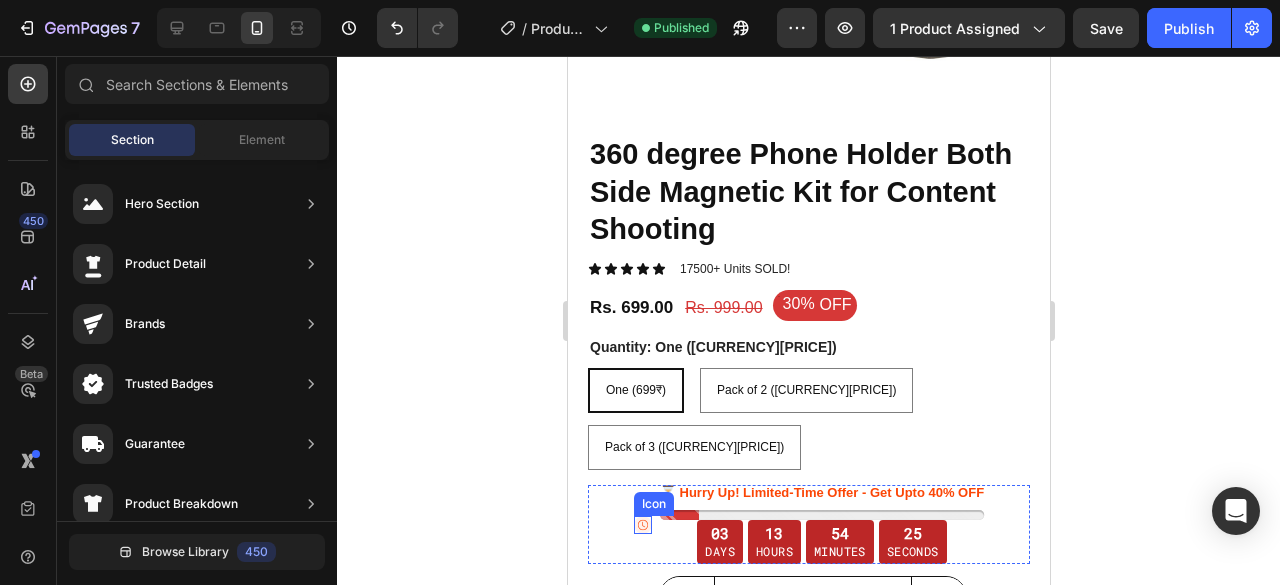 click 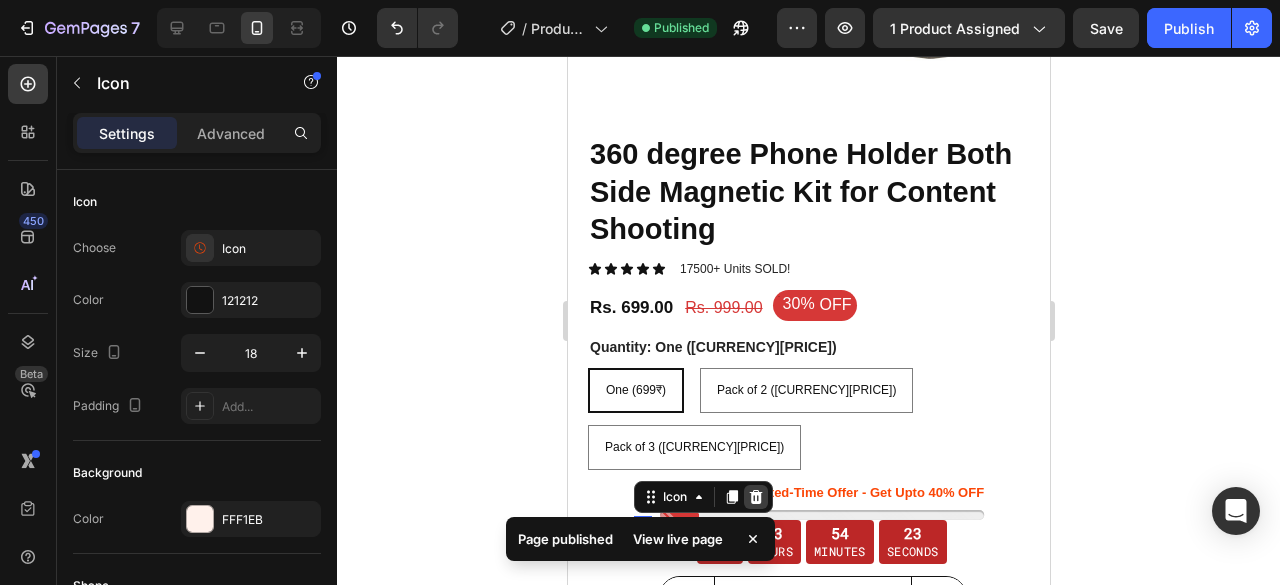 click 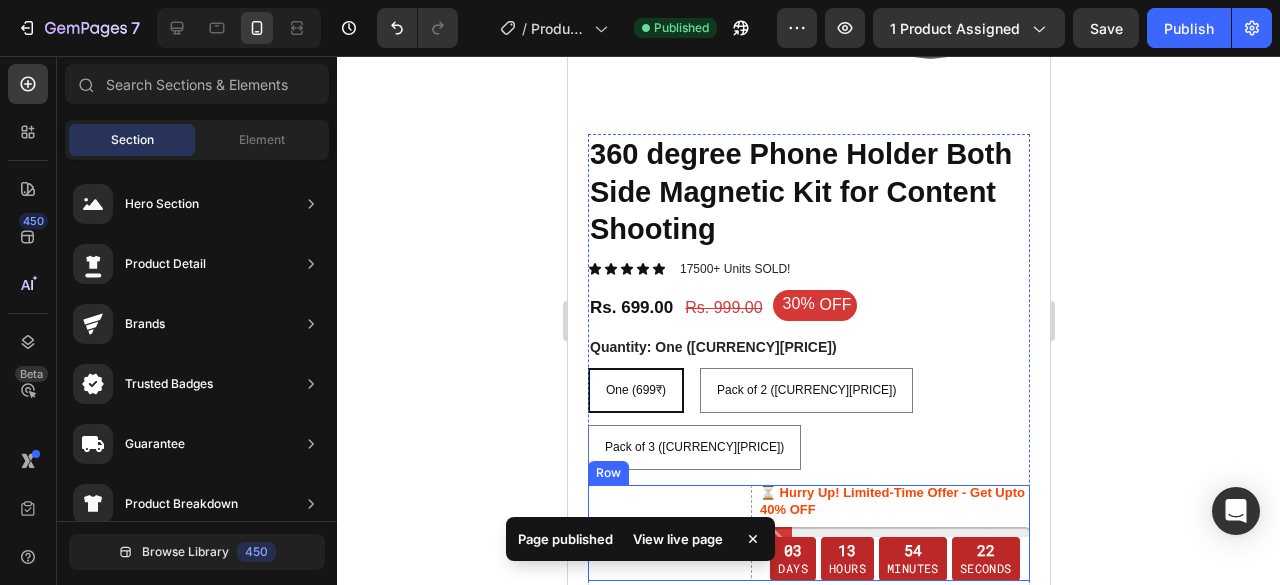 click on "Drop element here" at bounding box center (669, 533) 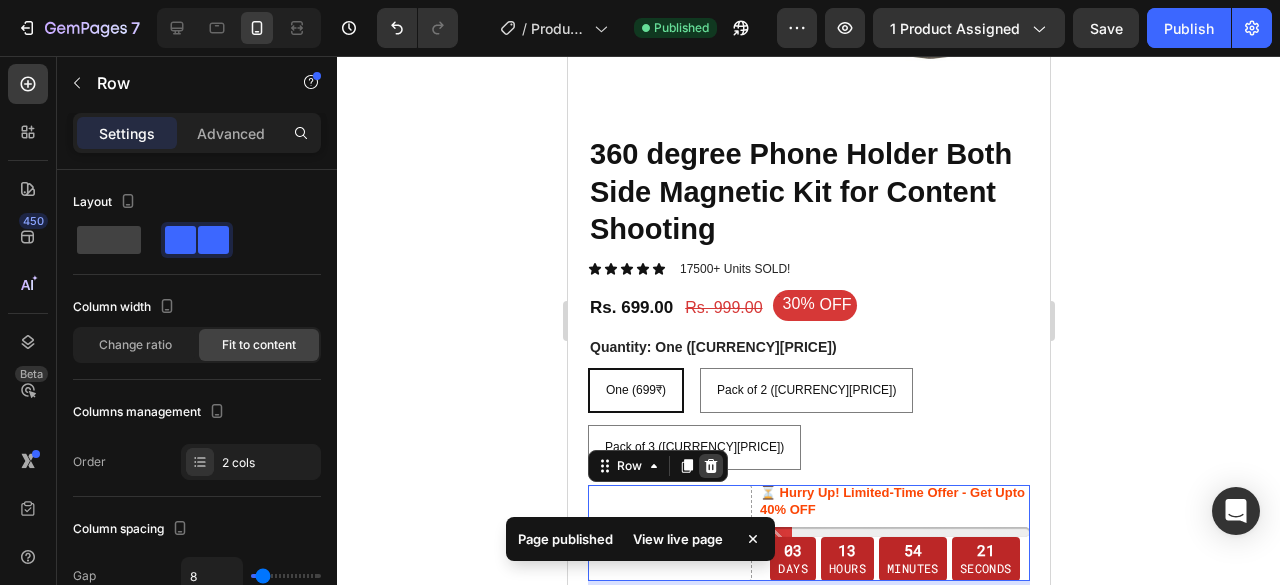 click 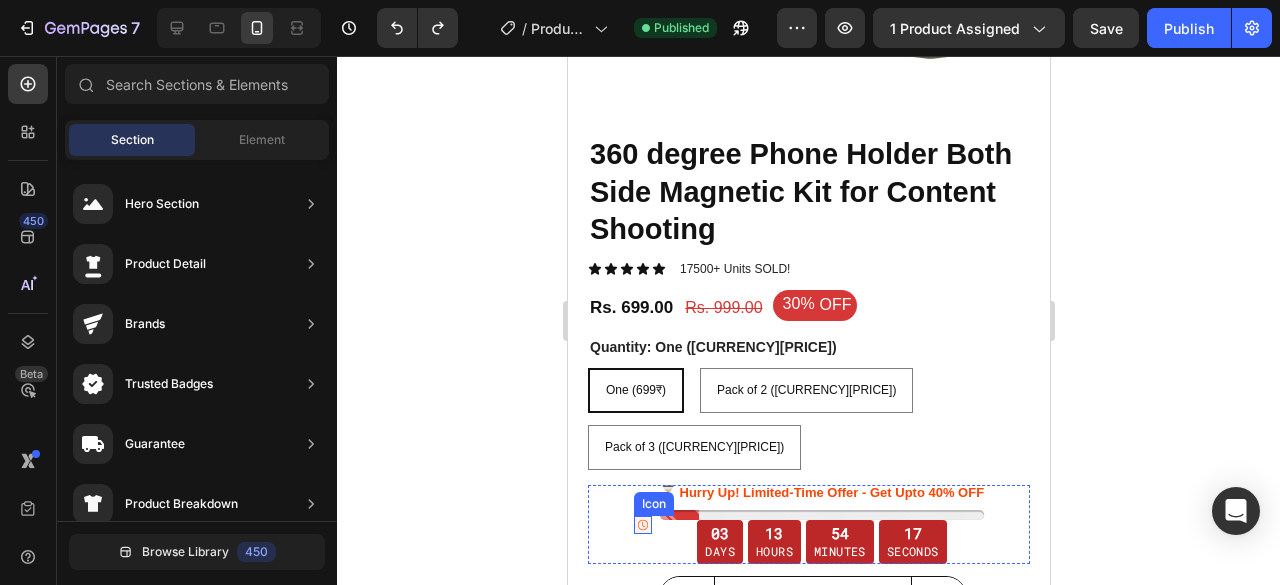 click 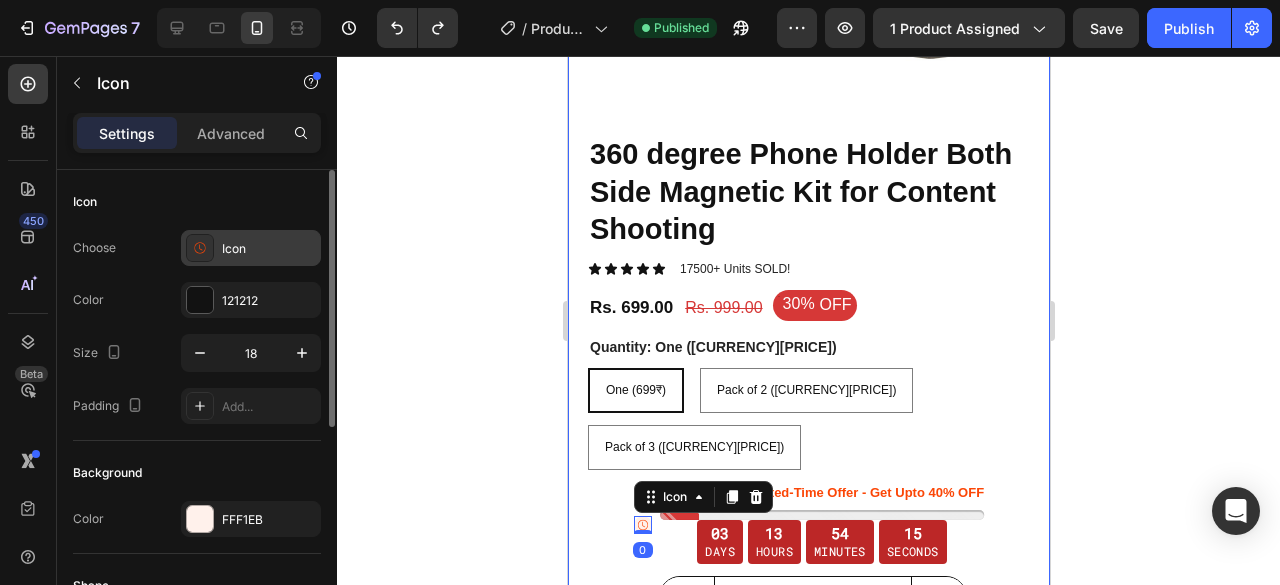 click on "Icon" at bounding box center (269, 249) 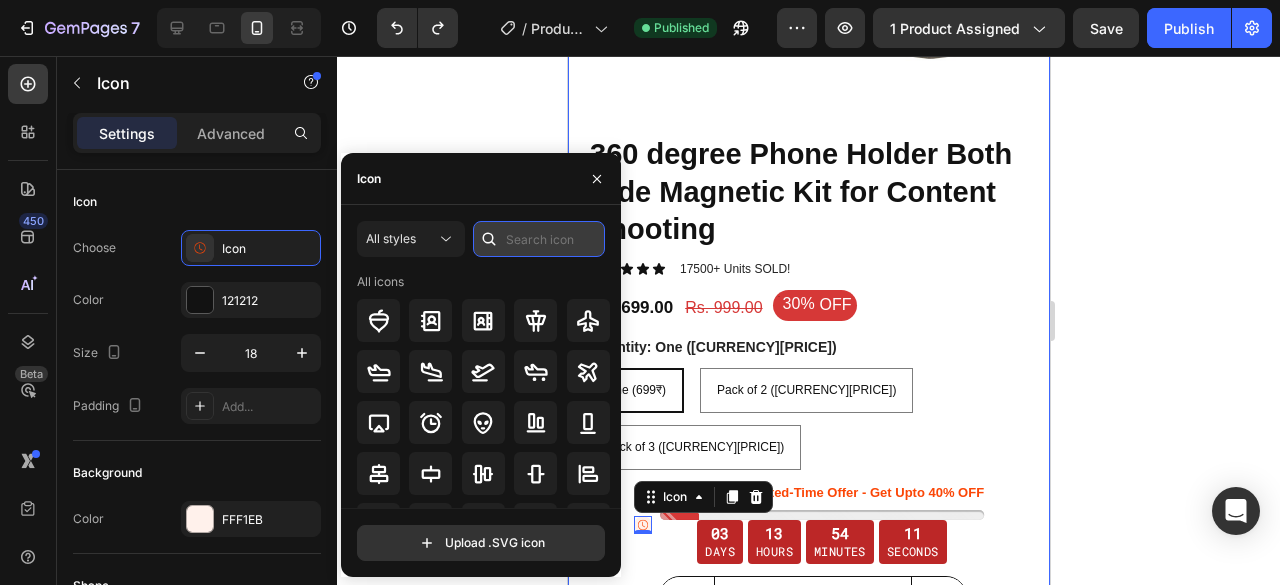 click at bounding box center [539, 239] 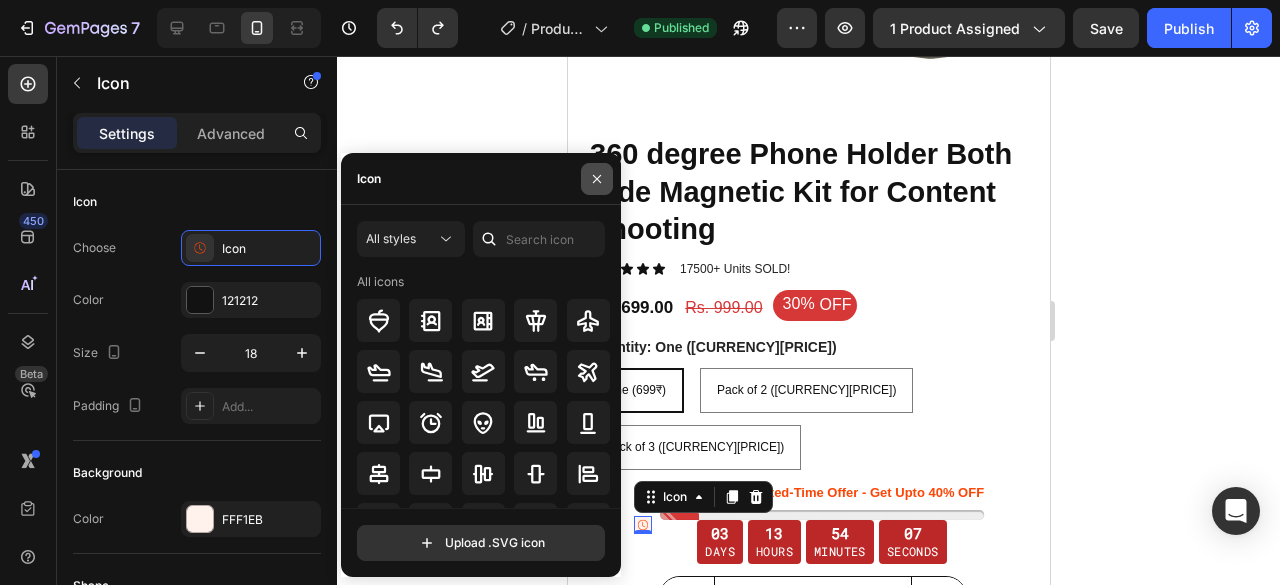click at bounding box center (597, 179) 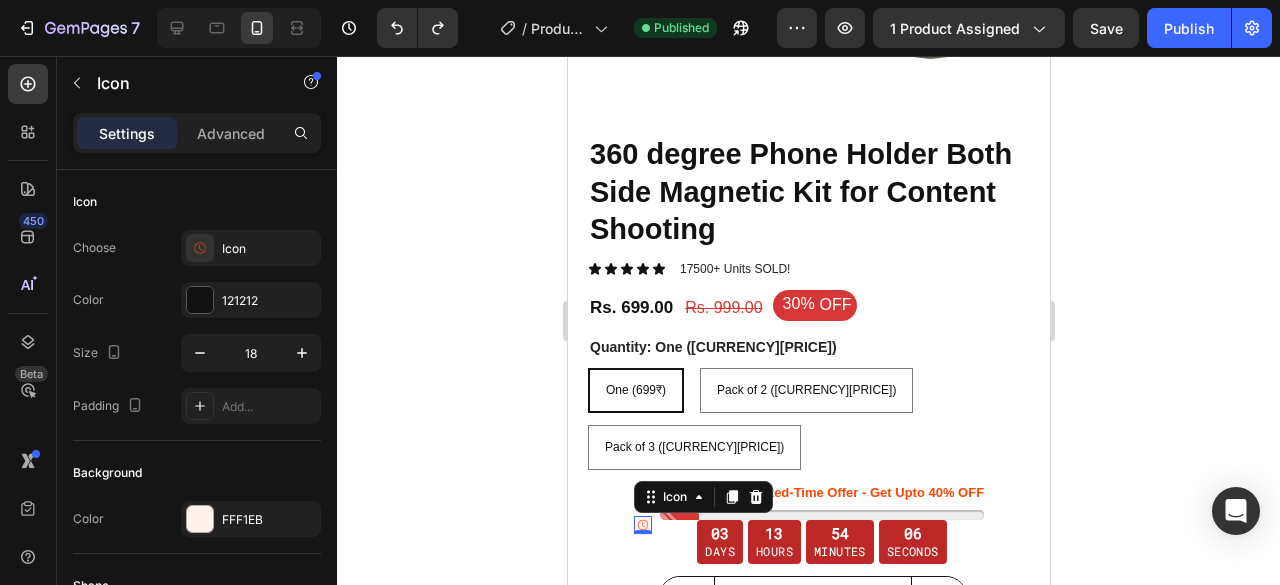 click 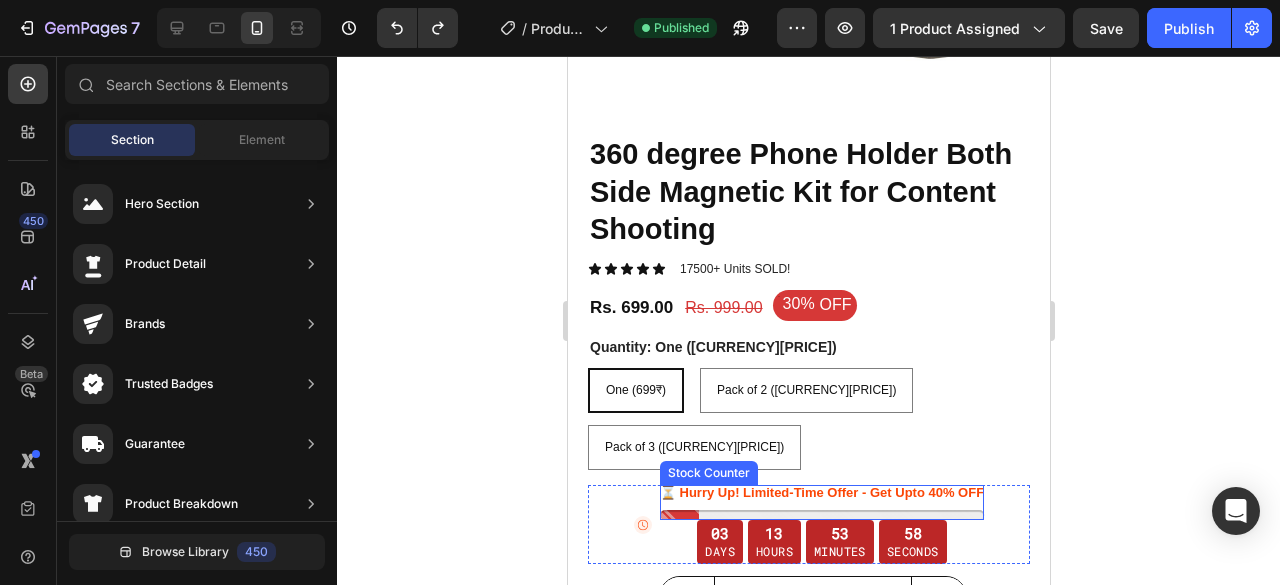 click on "⏳ Hurry Up! Limited-Time Offer - Get Upto 40% OFF" at bounding box center [821, 502] 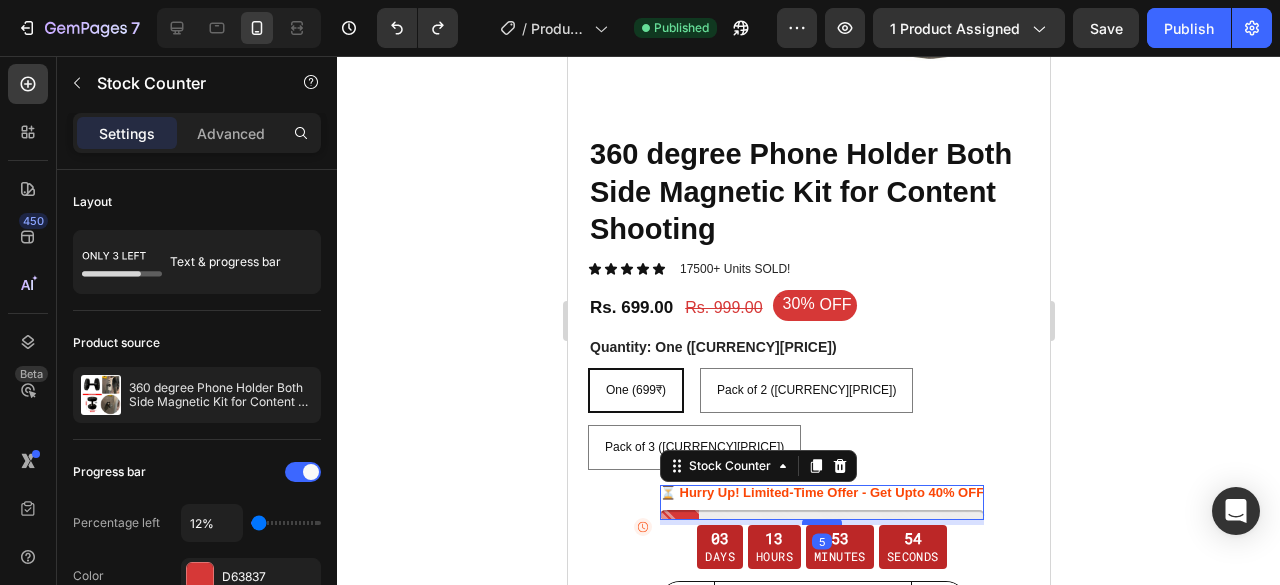click at bounding box center [821, 522] 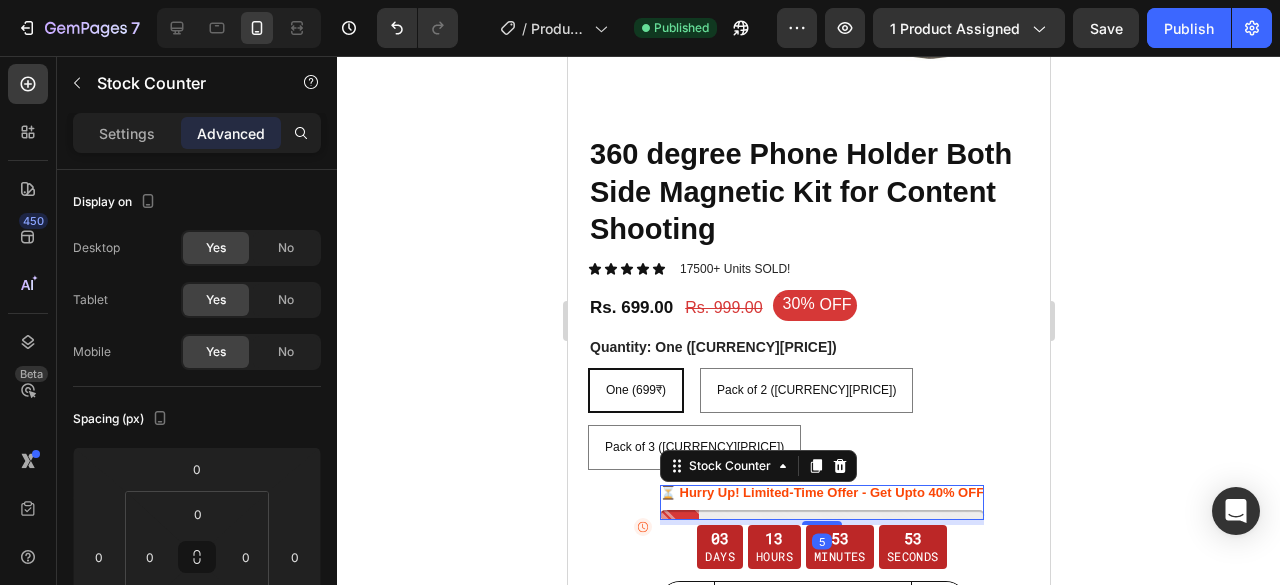 click 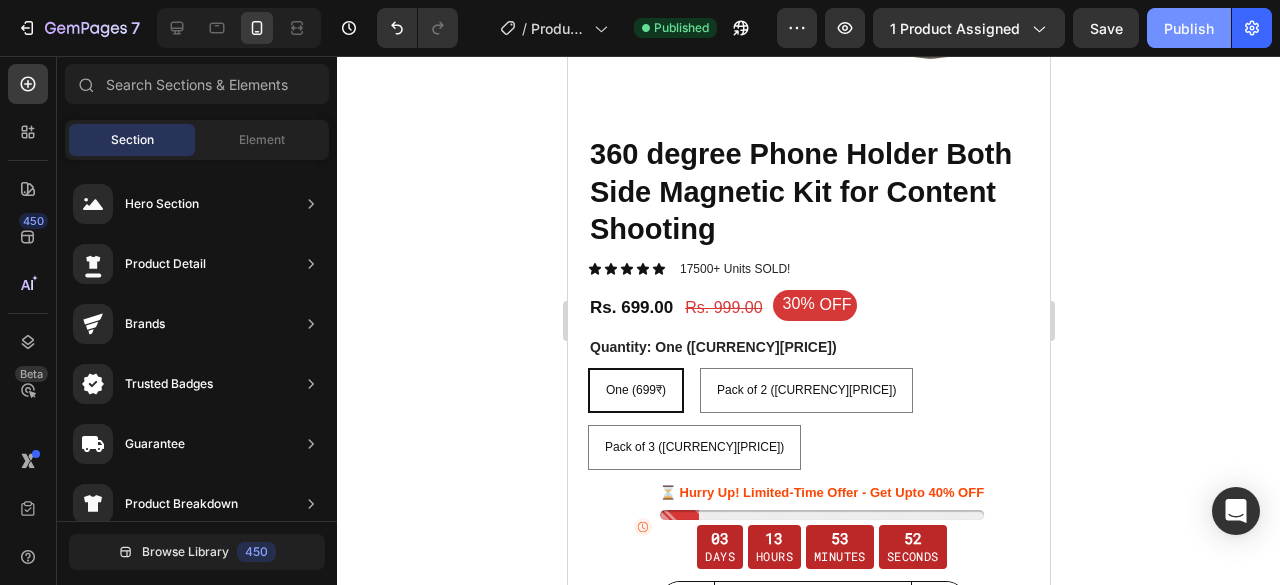 click on "Publish" at bounding box center (1189, 28) 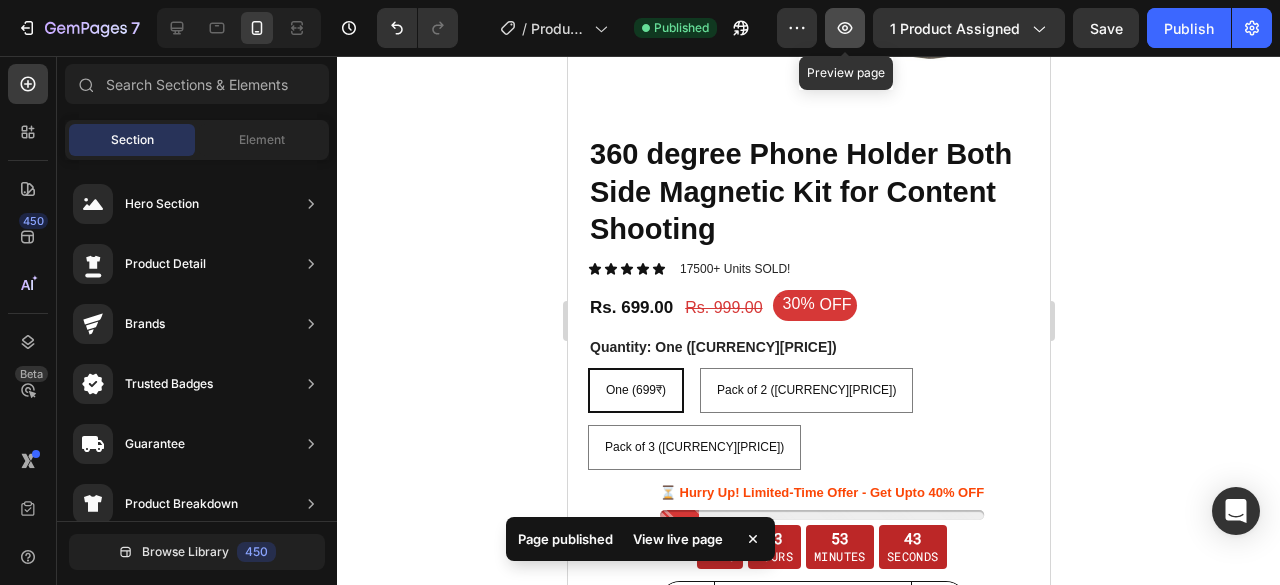 click 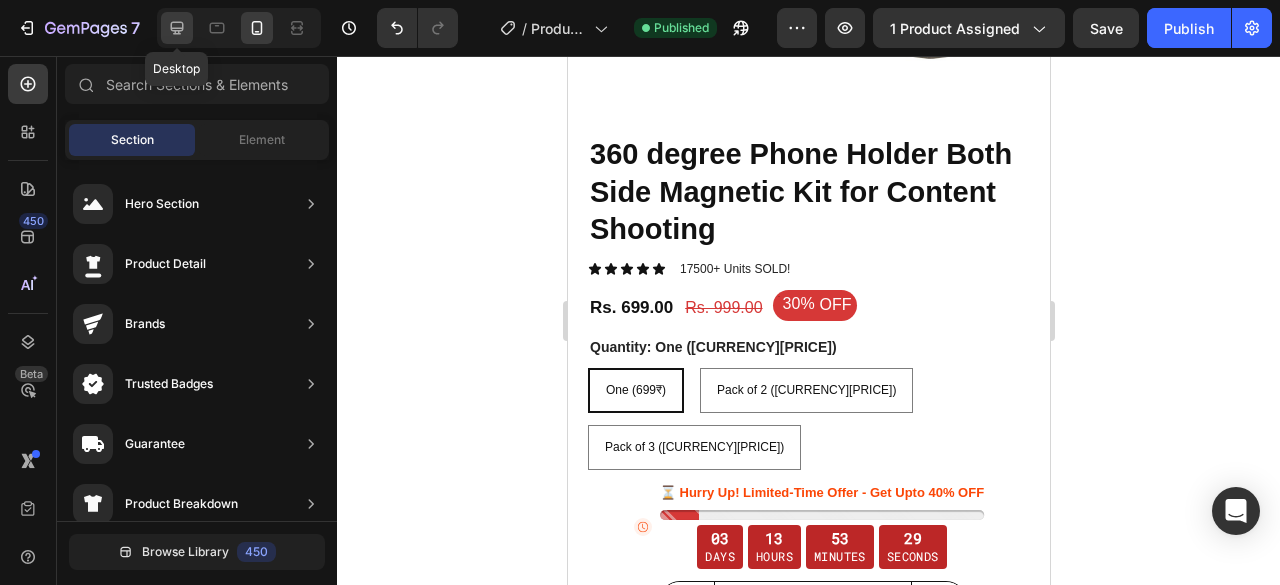 click 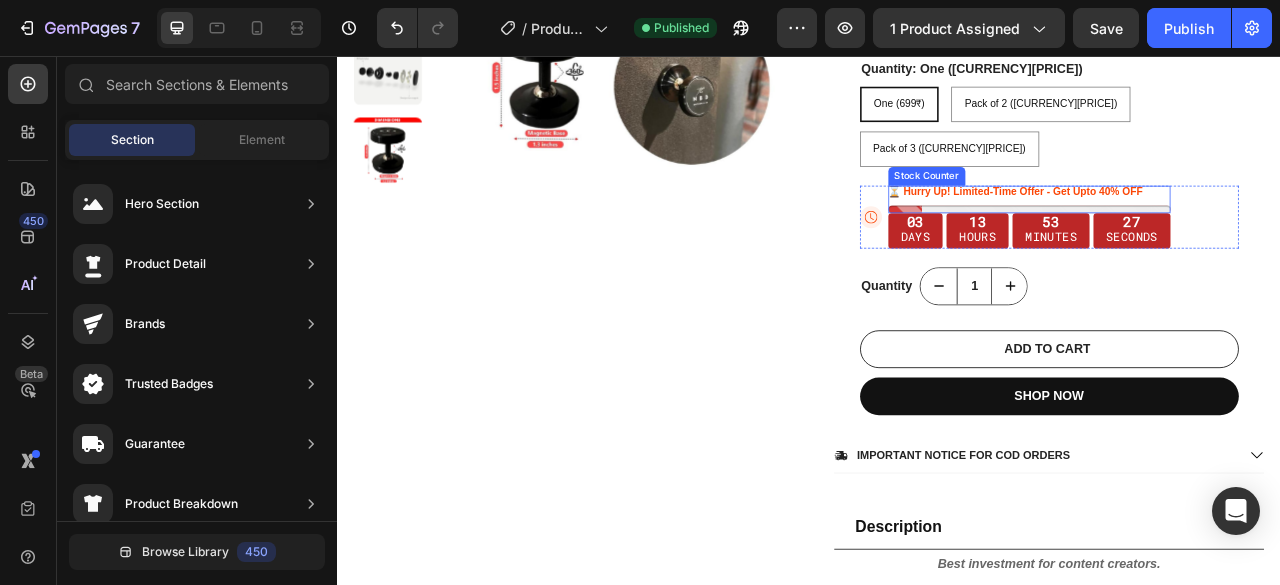 click on "⏳ Hurry Up! Limited-Time Offer - Get Upto 40% OFF" at bounding box center (1217, 229) 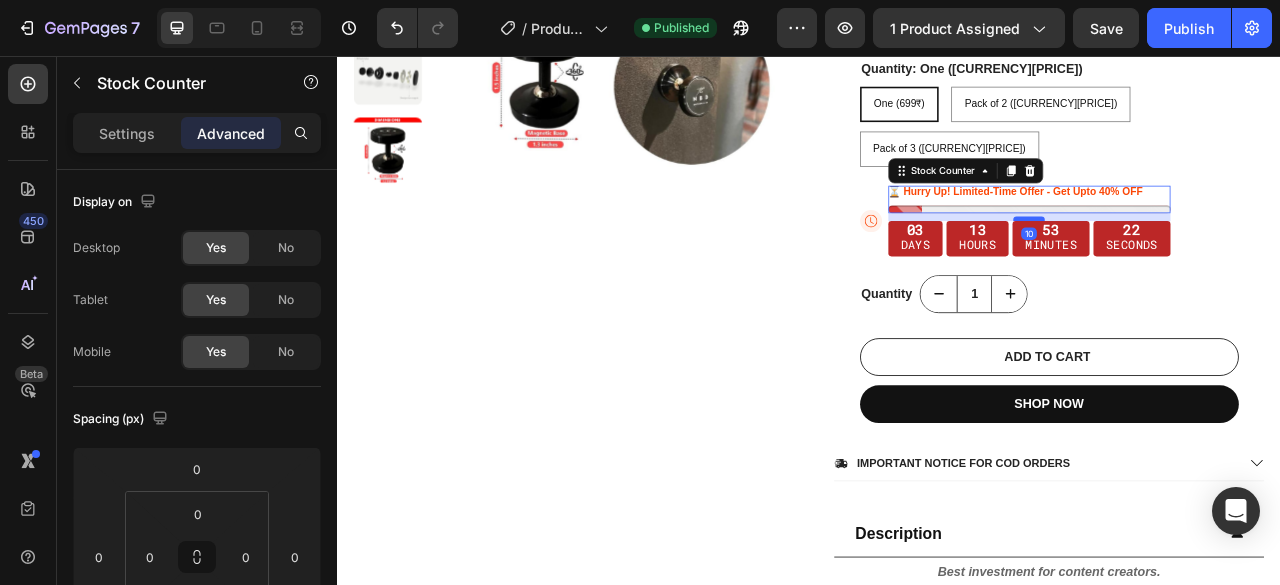 click at bounding box center (1217, 263) 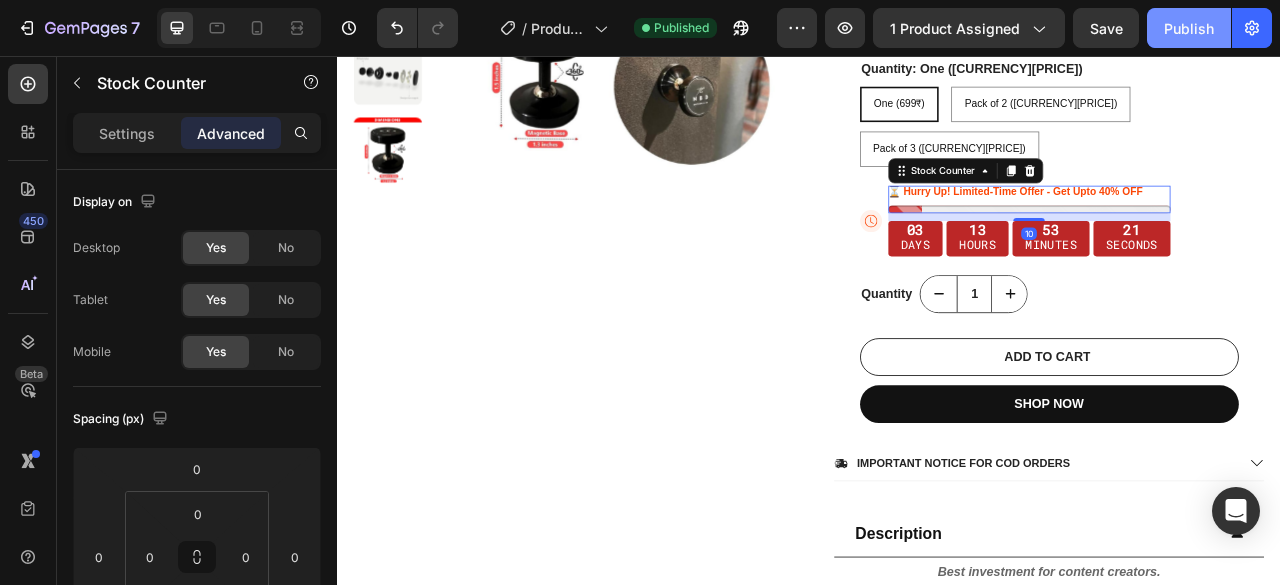 click on "Publish" at bounding box center (1189, 28) 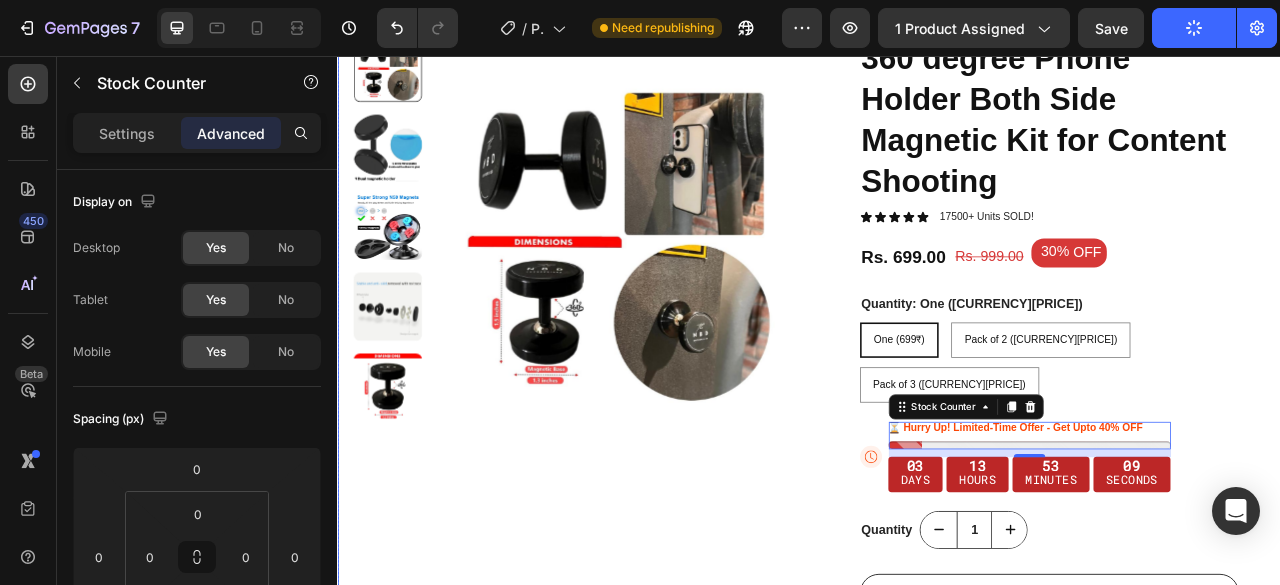 scroll, scrollTop: 0, scrollLeft: 0, axis: both 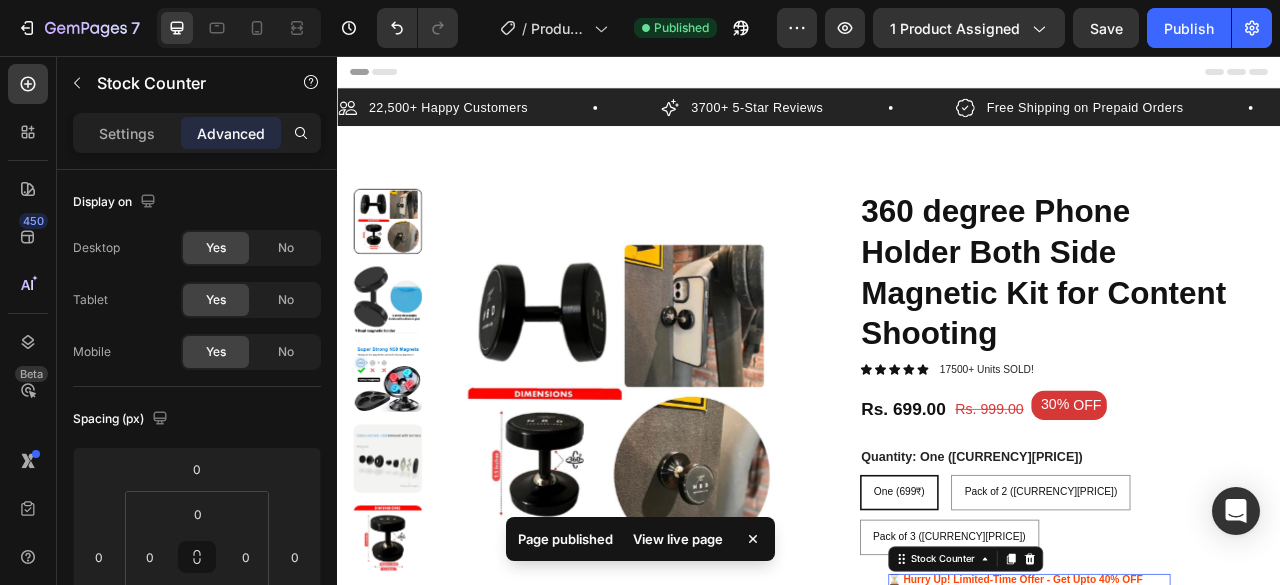 click 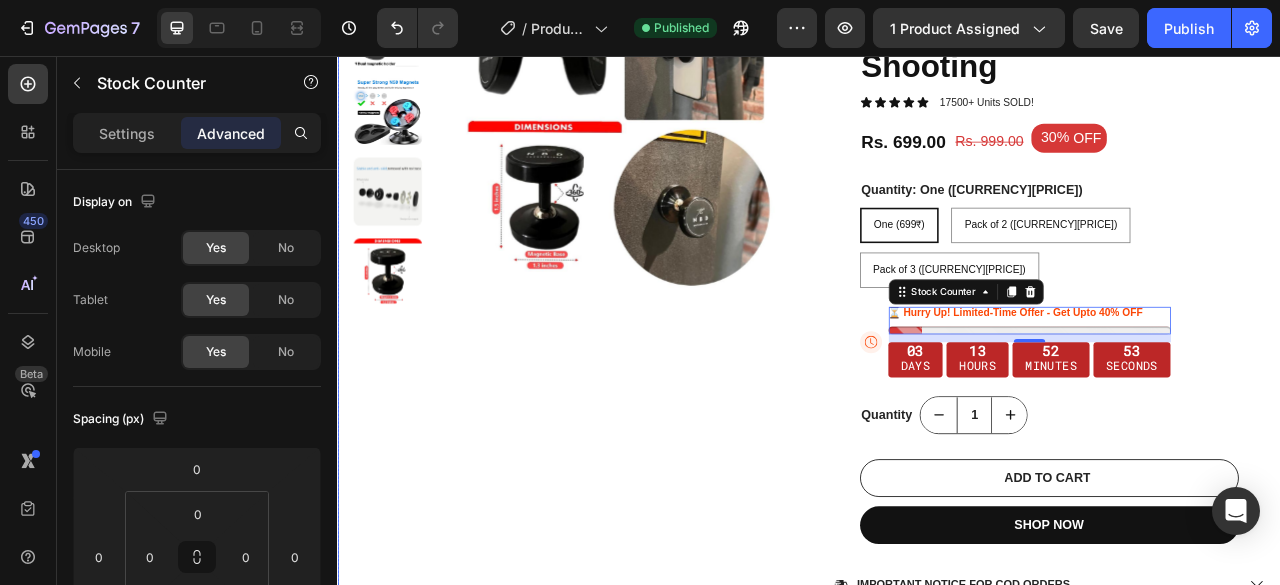 scroll, scrollTop: 0, scrollLeft: 0, axis: both 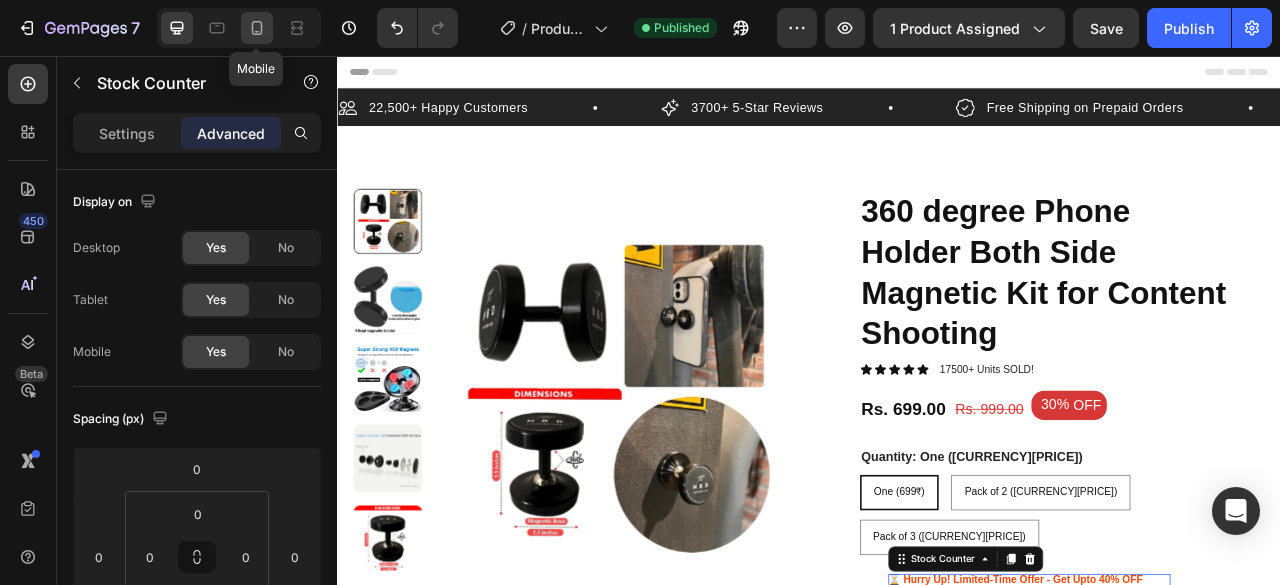 click 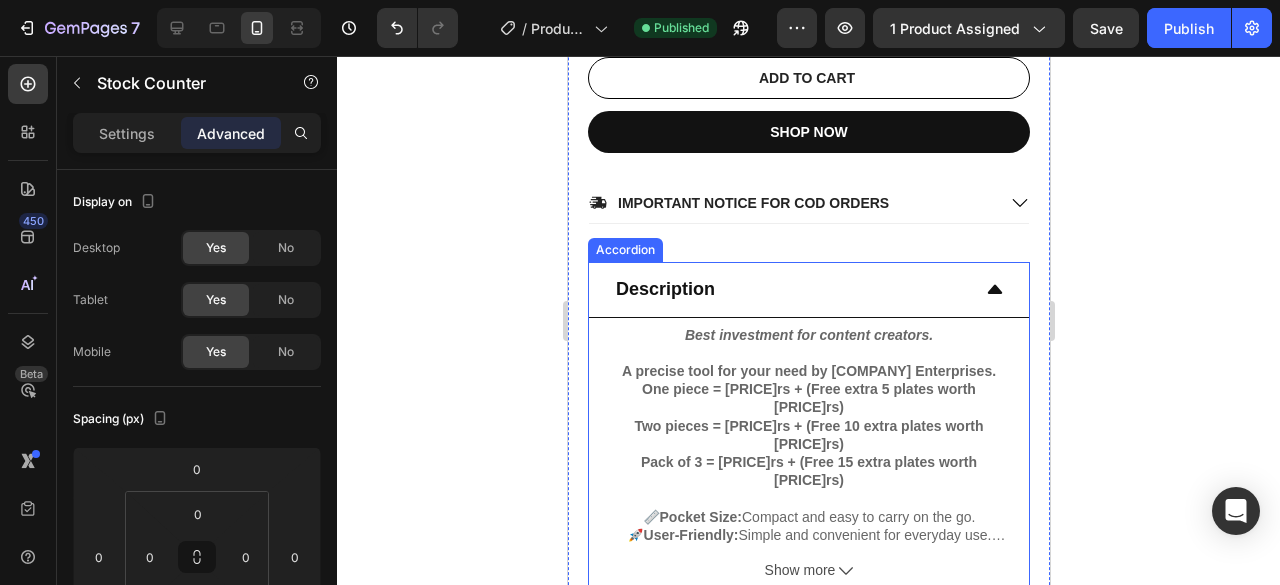 scroll, scrollTop: 1194, scrollLeft: 0, axis: vertical 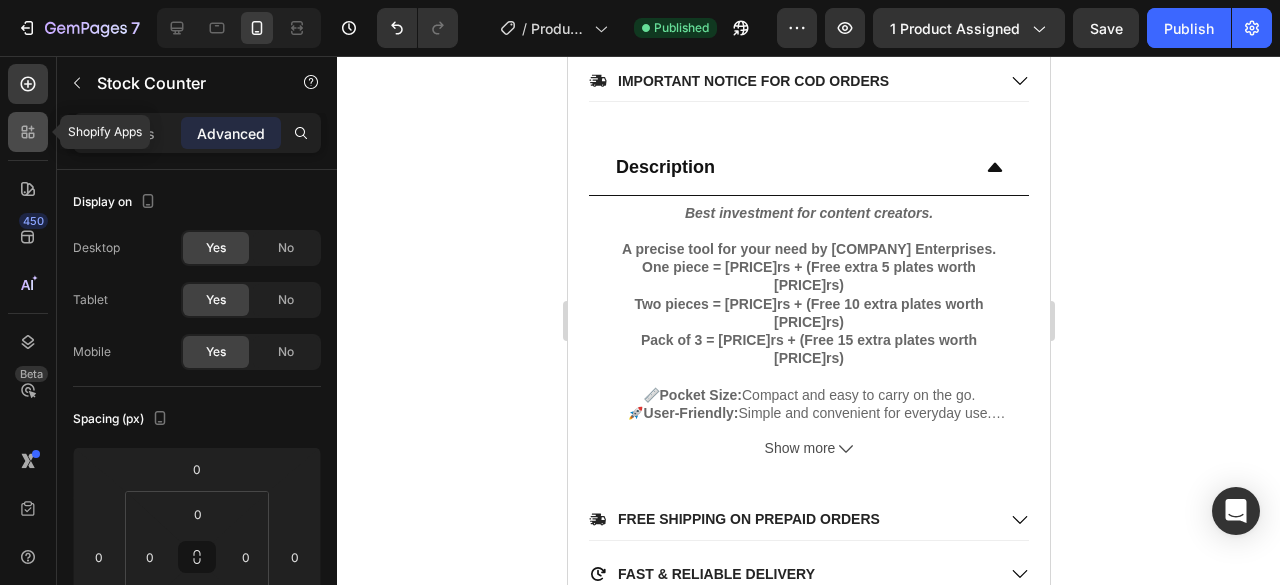 click 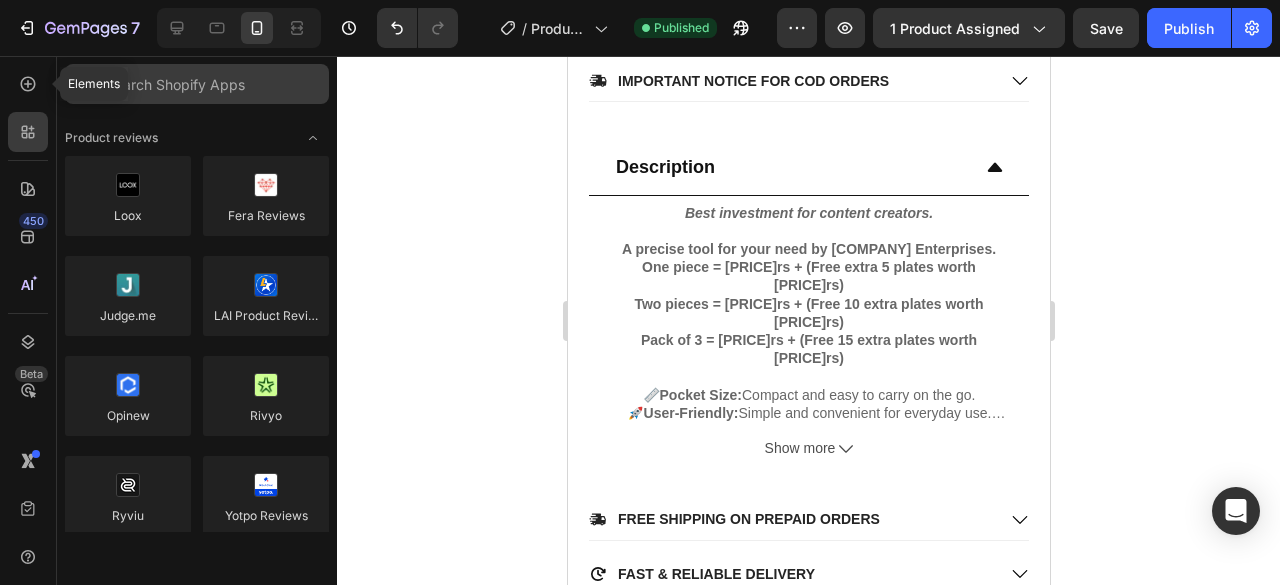 drag, startPoint x: 37, startPoint y: 85, endPoint x: 162, endPoint y: 67, distance: 126.28935 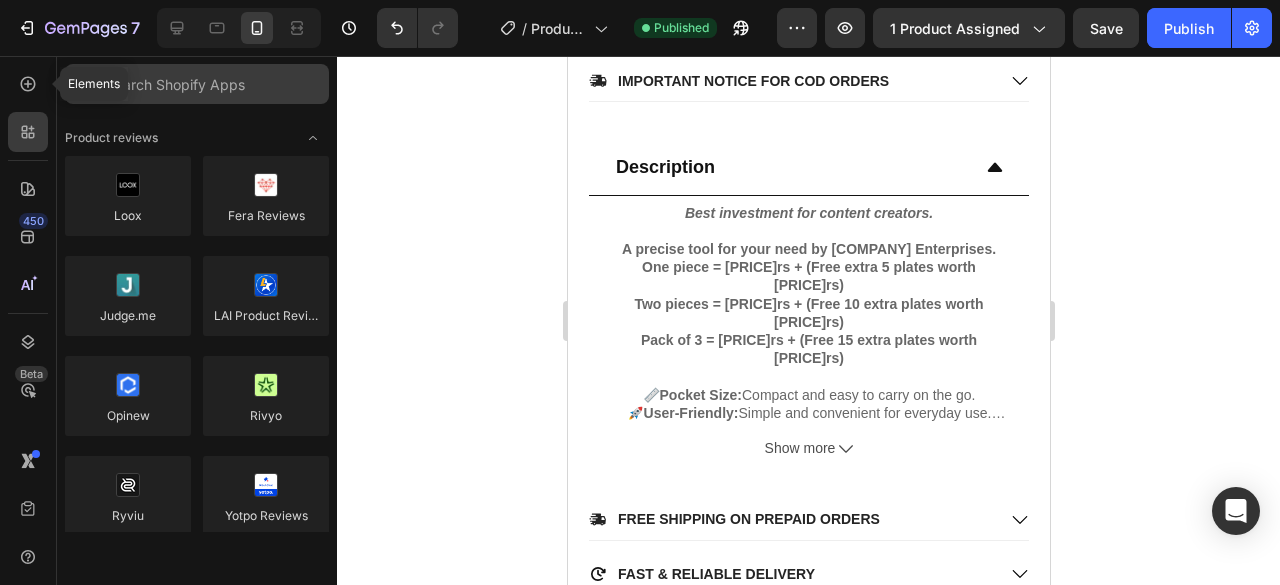 click 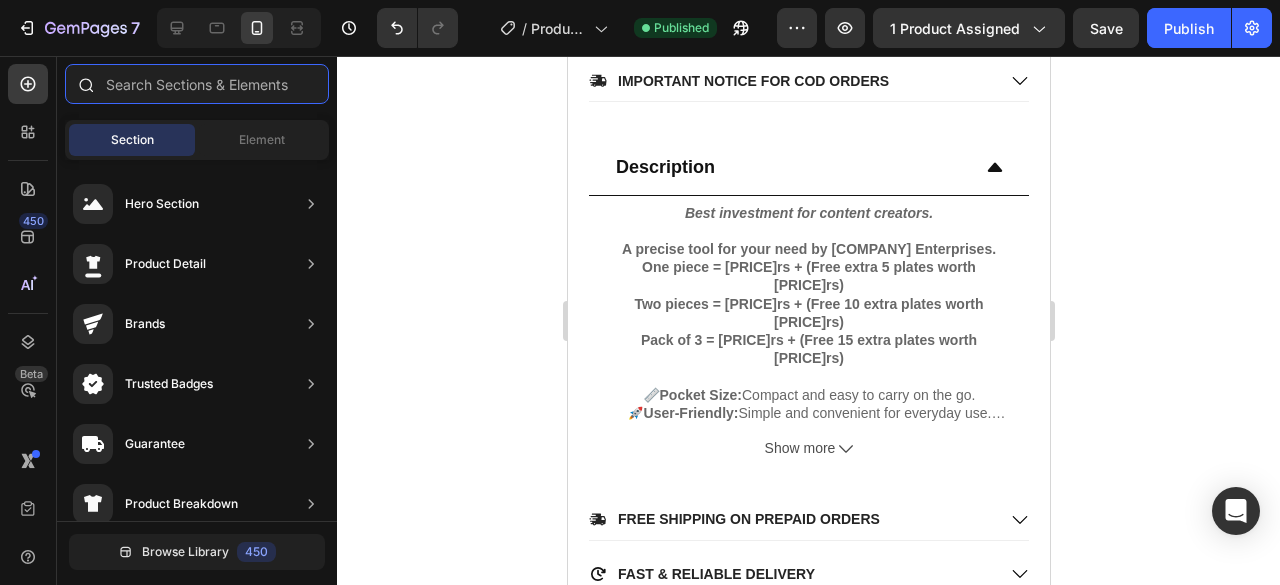 click at bounding box center [197, 84] 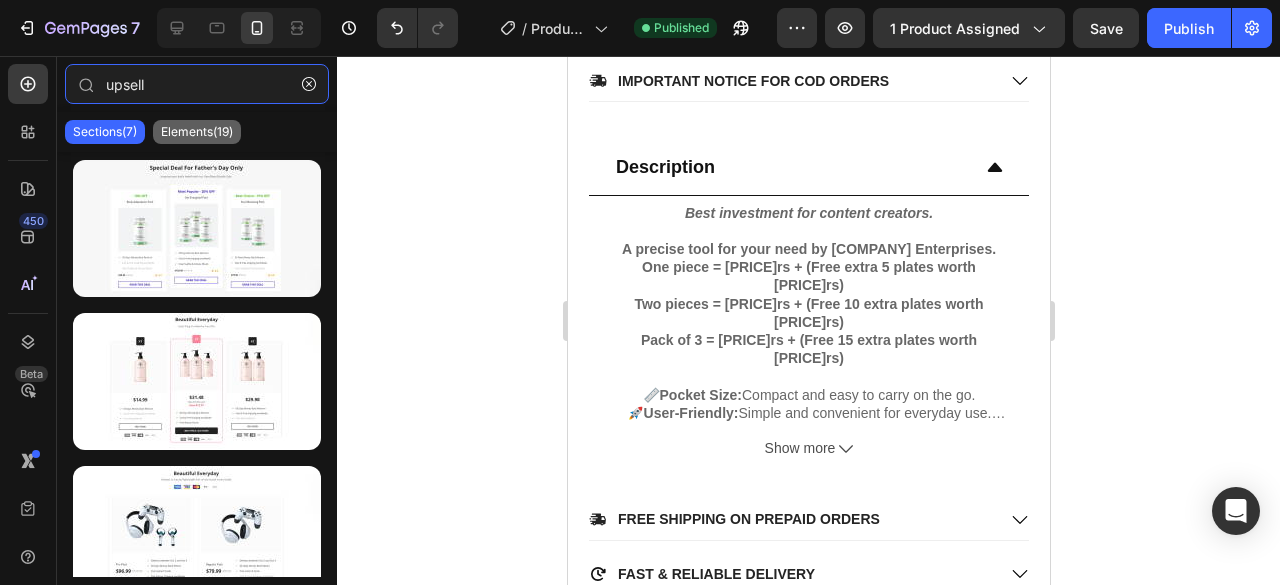 type on "upsell" 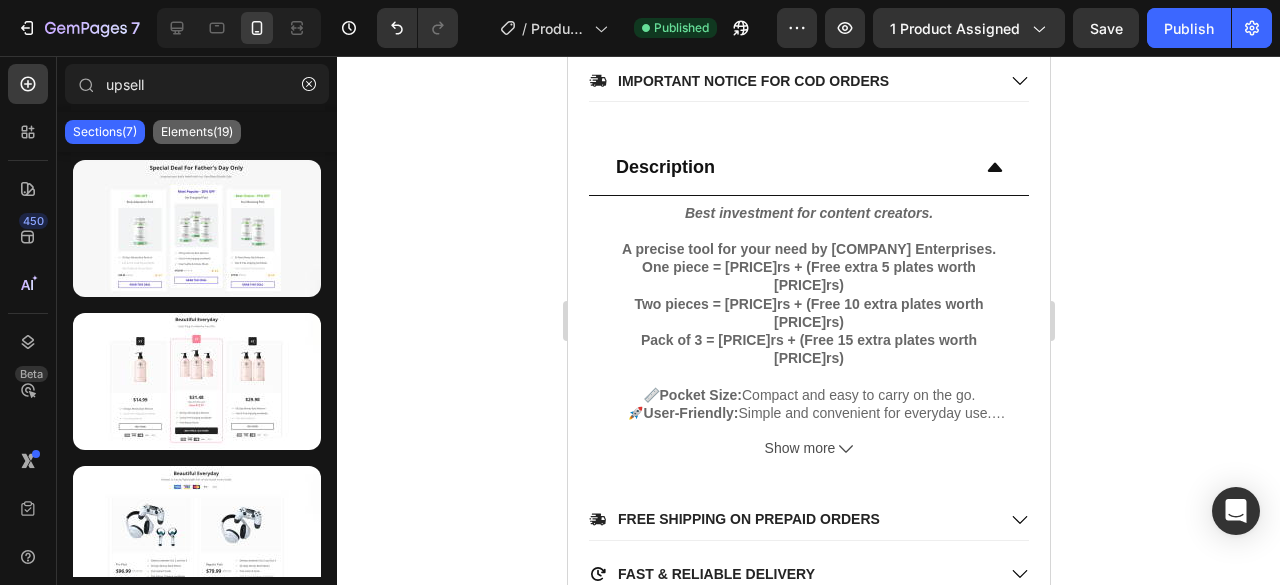 click on "Elements(19)" at bounding box center [197, 132] 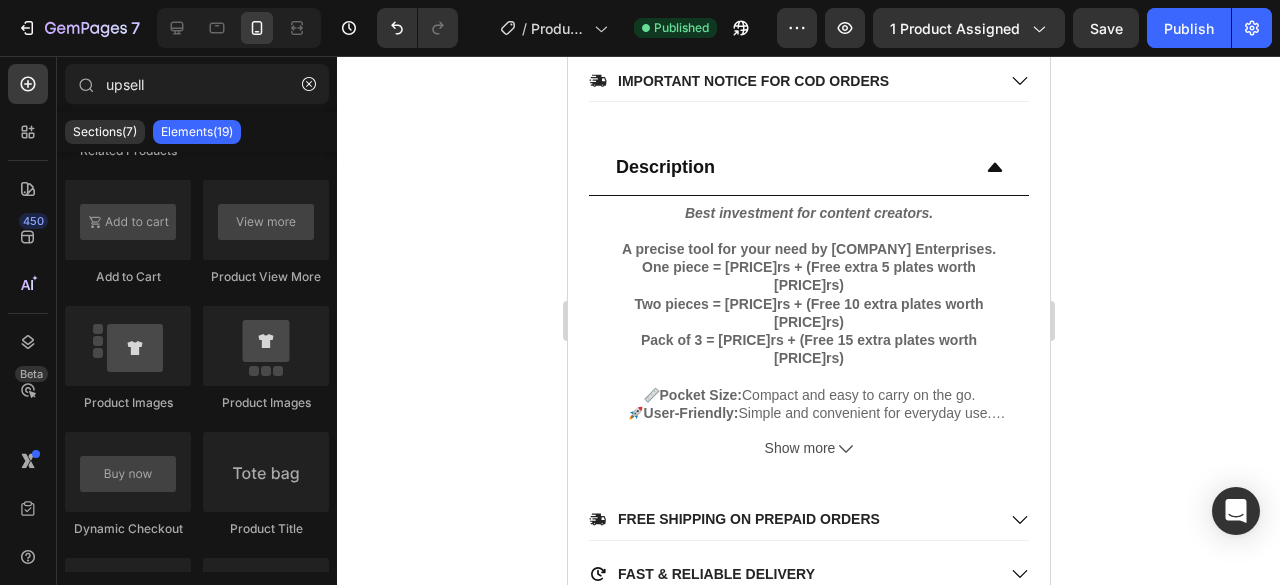 scroll, scrollTop: 0, scrollLeft: 0, axis: both 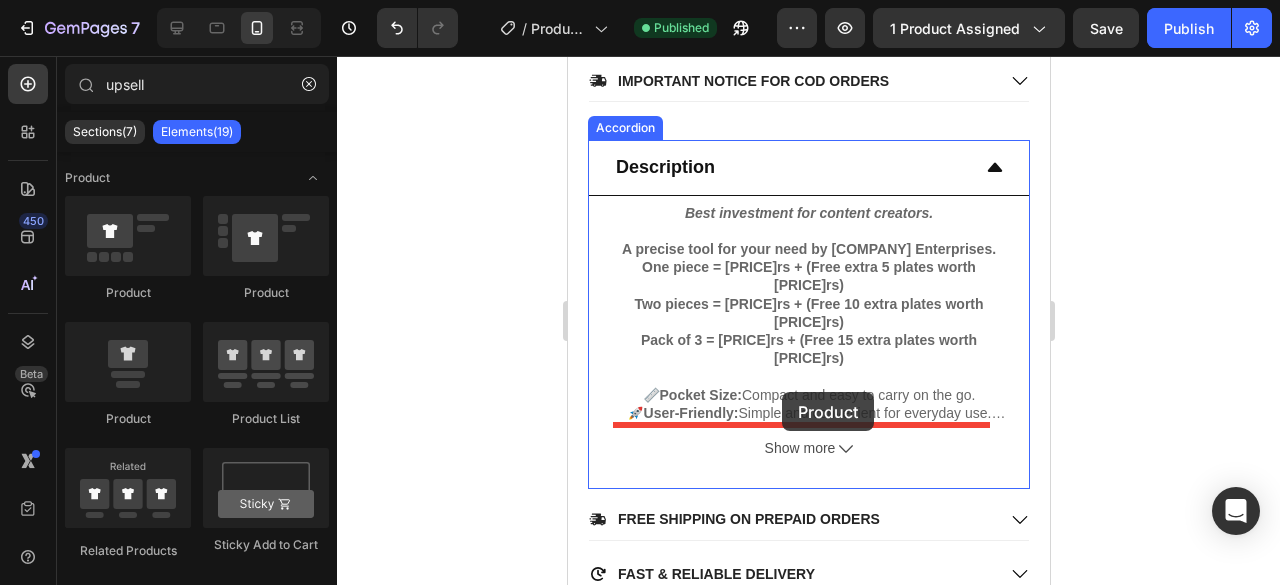 drag, startPoint x: 708, startPoint y: 307, endPoint x: 781, endPoint y: 392, distance: 112.04463 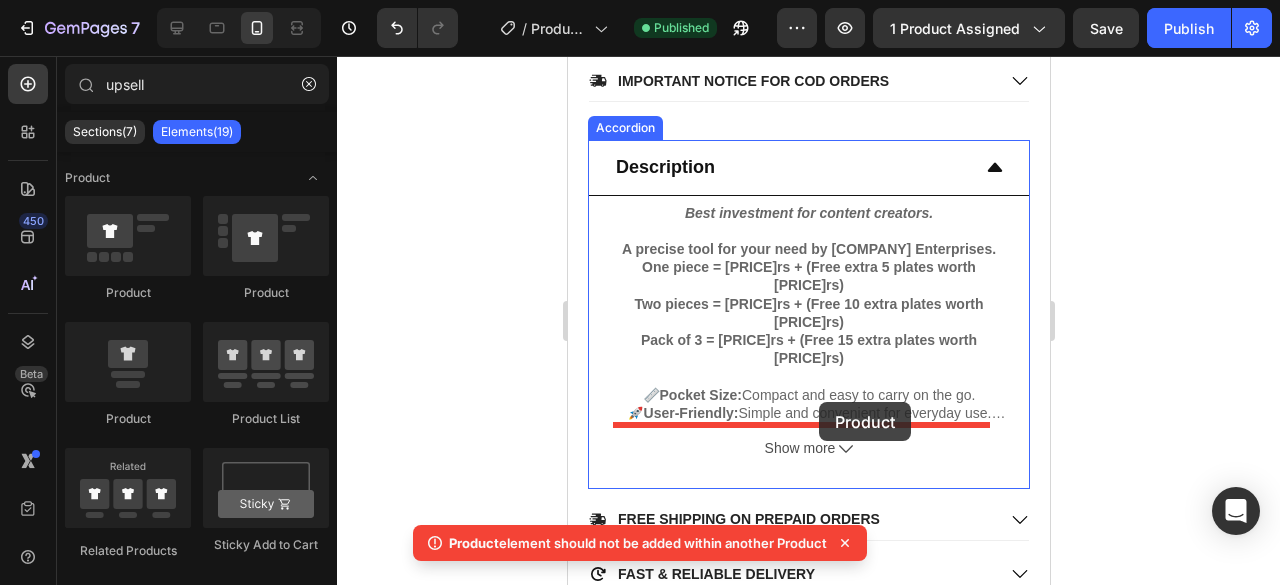 drag, startPoint x: 828, startPoint y: 296, endPoint x: 864, endPoint y: 405, distance: 114.791115 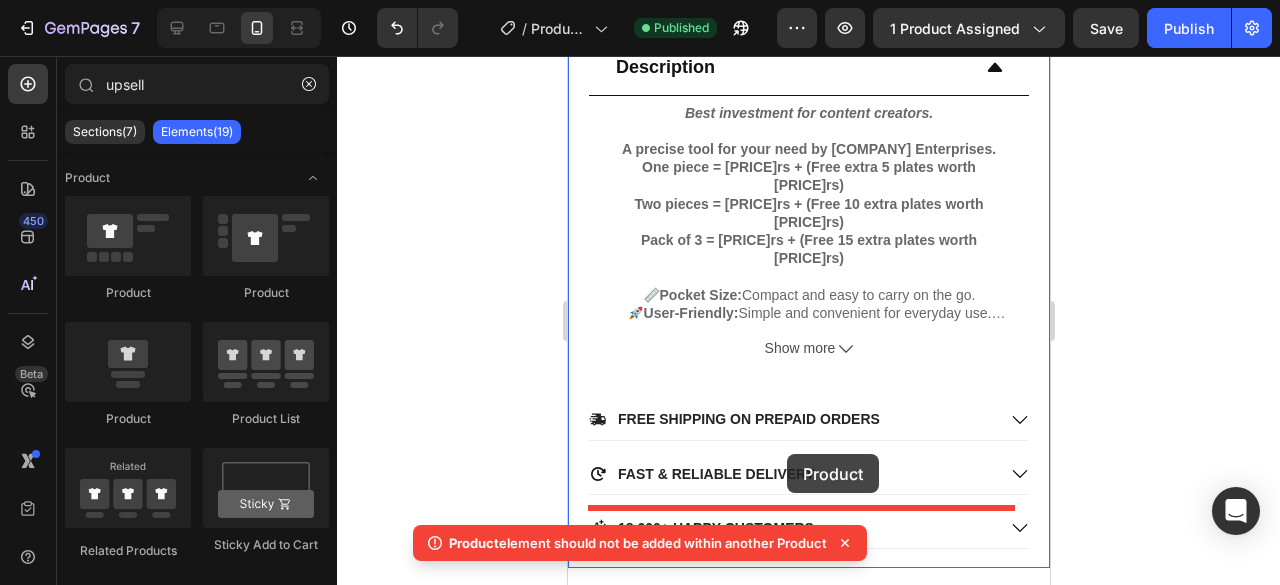 scroll, scrollTop: 1594, scrollLeft: 0, axis: vertical 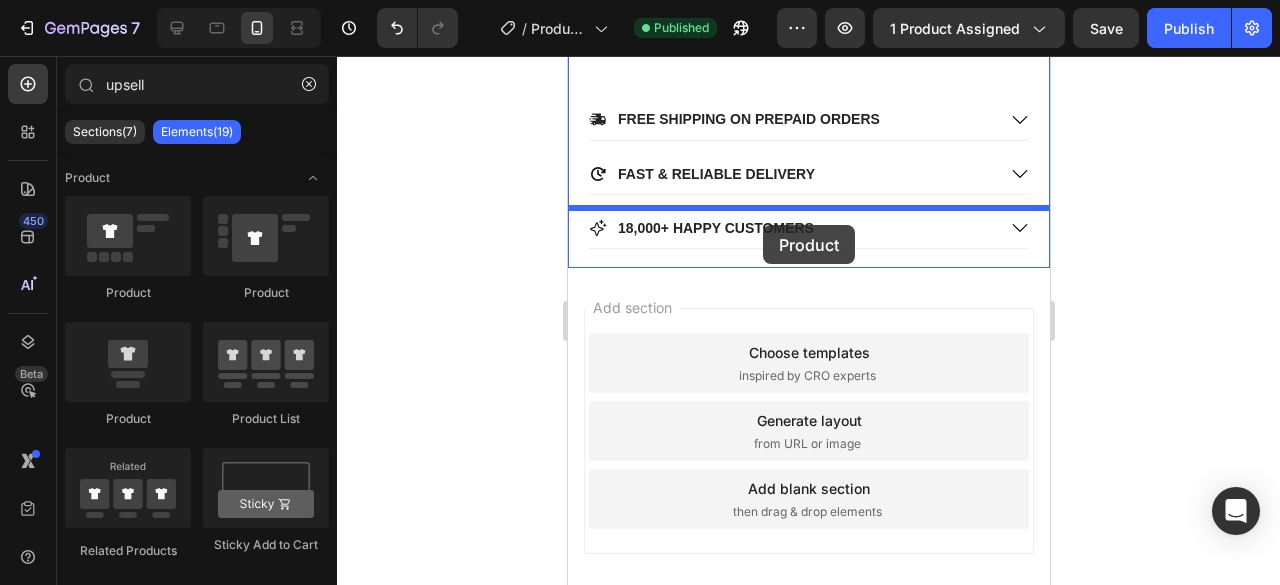 drag, startPoint x: 713, startPoint y: 419, endPoint x: 1032, endPoint y: 494, distance: 327.69803 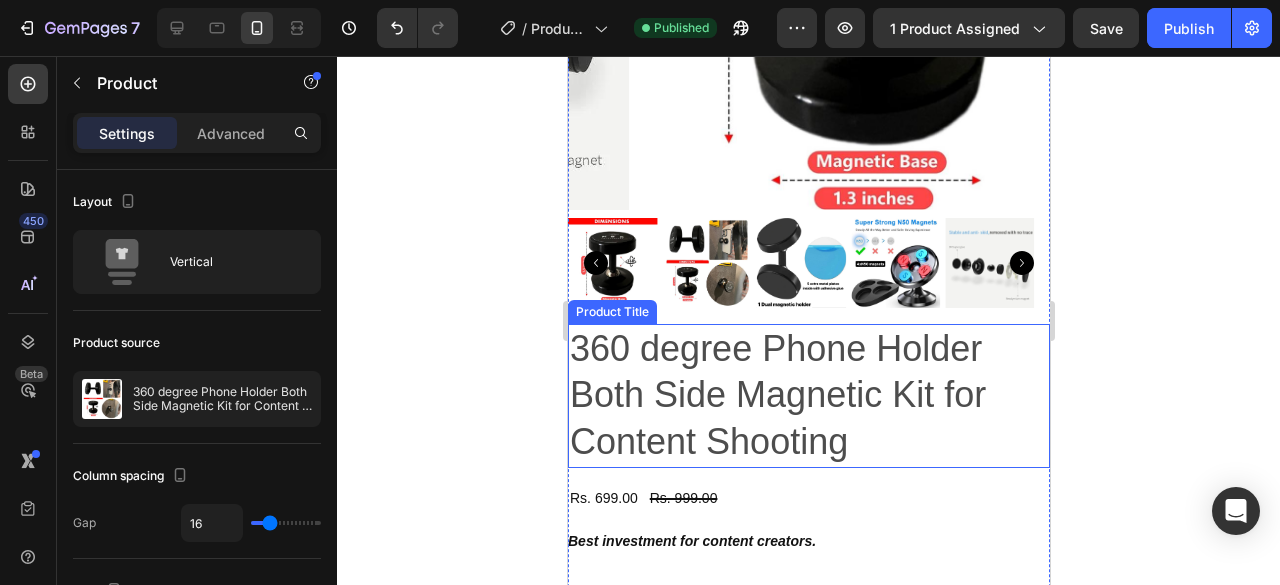 scroll, scrollTop: 1294, scrollLeft: 0, axis: vertical 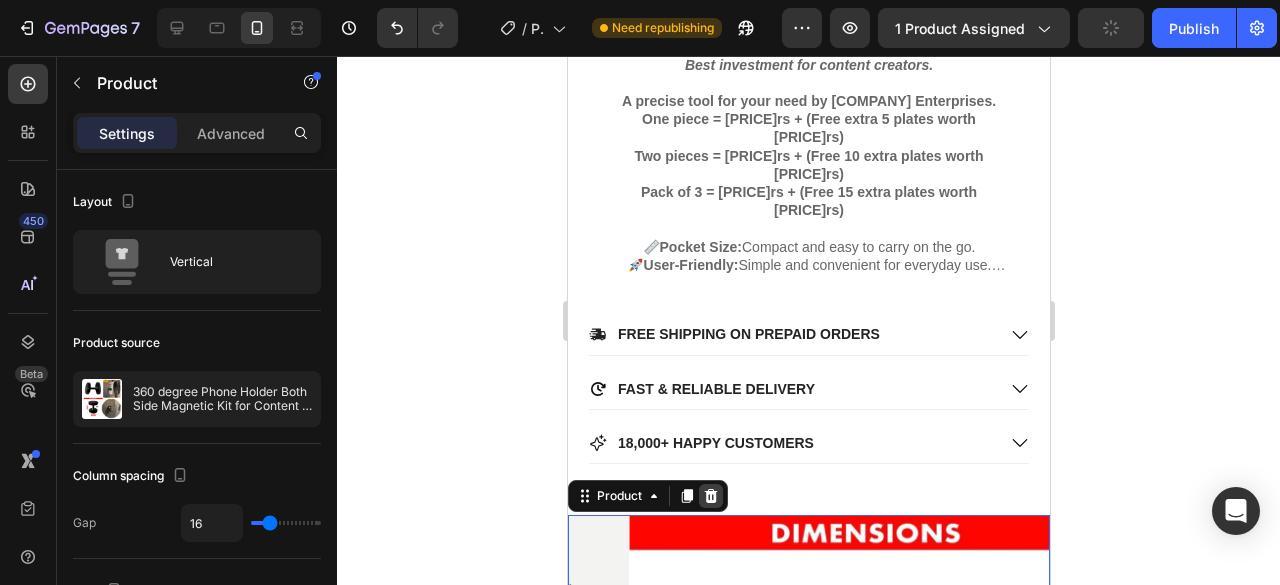 click at bounding box center (710, 496) 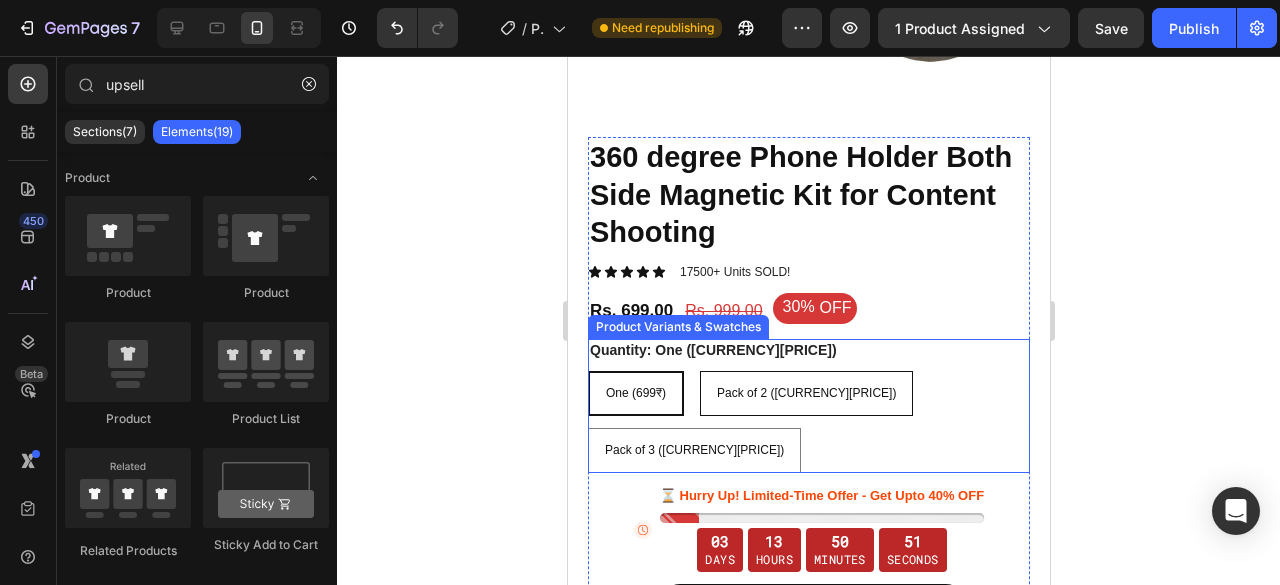 scroll, scrollTop: 523, scrollLeft: 0, axis: vertical 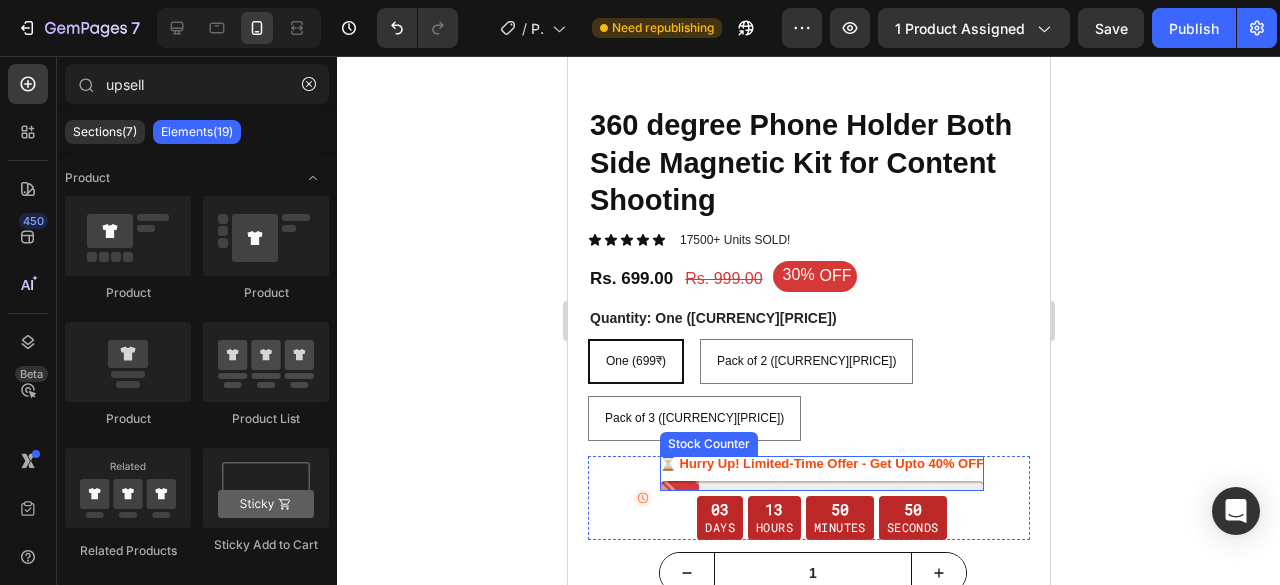 click on "⏳ Hurry Up! Limited-Time Offer - Get Upto 40% OFF" at bounding box center (821, 464) 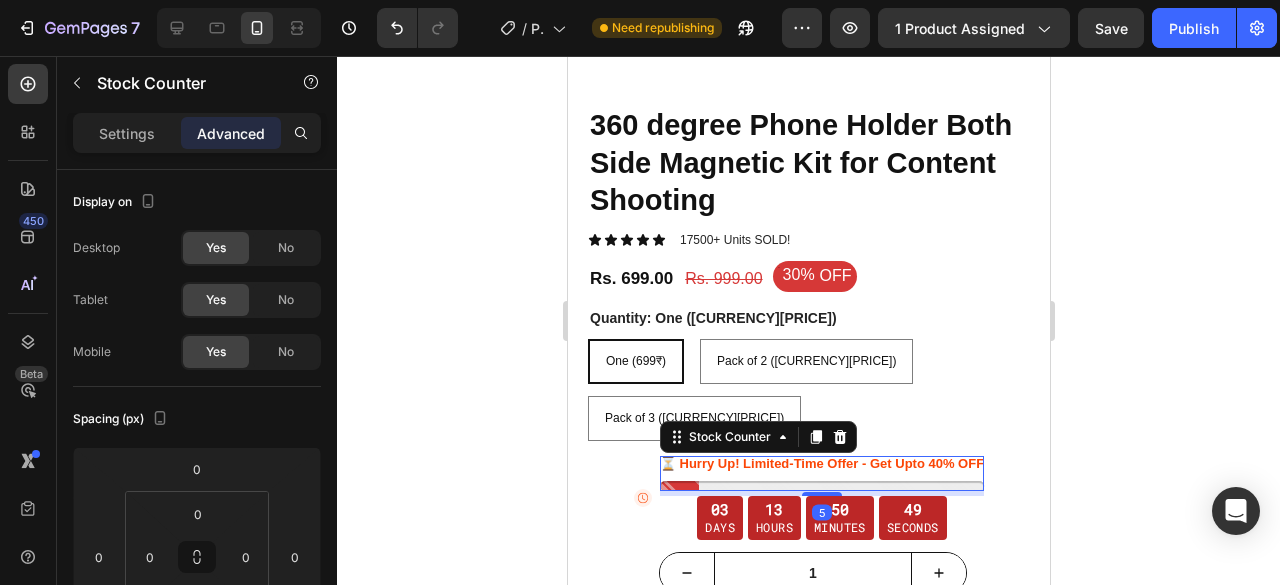 click on "⏳ Hurry Up! Limited-Time Offer - Get Upto 40% OFF" at bounding box center (821, 464) 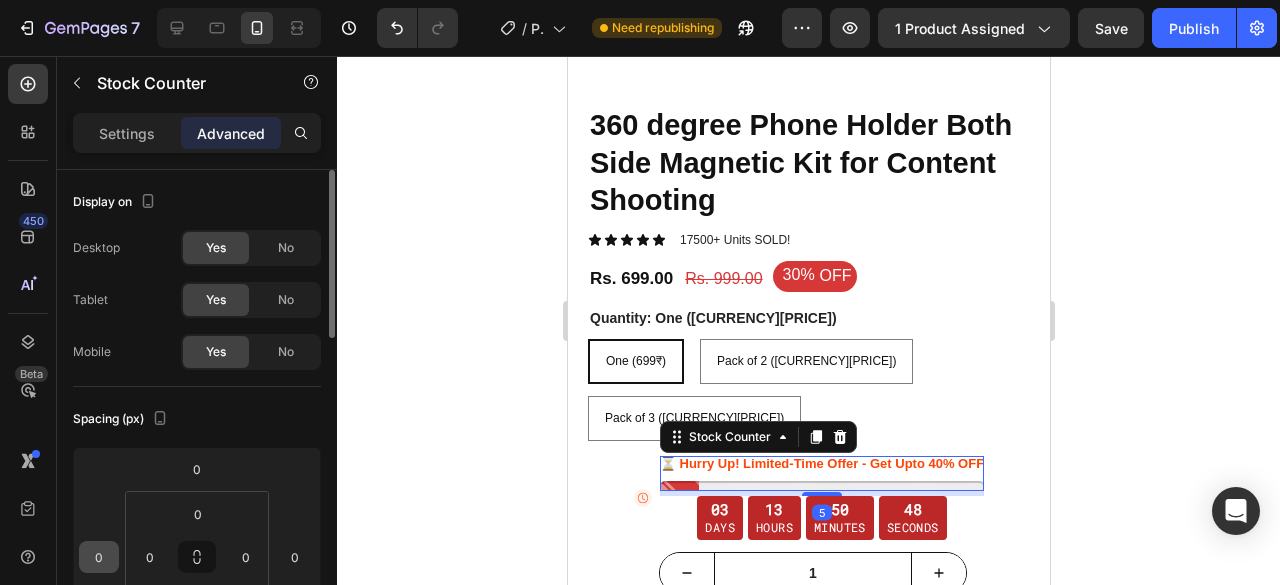 scroll, scrollTop: 300, scrollLeft: 0, axis: vertical 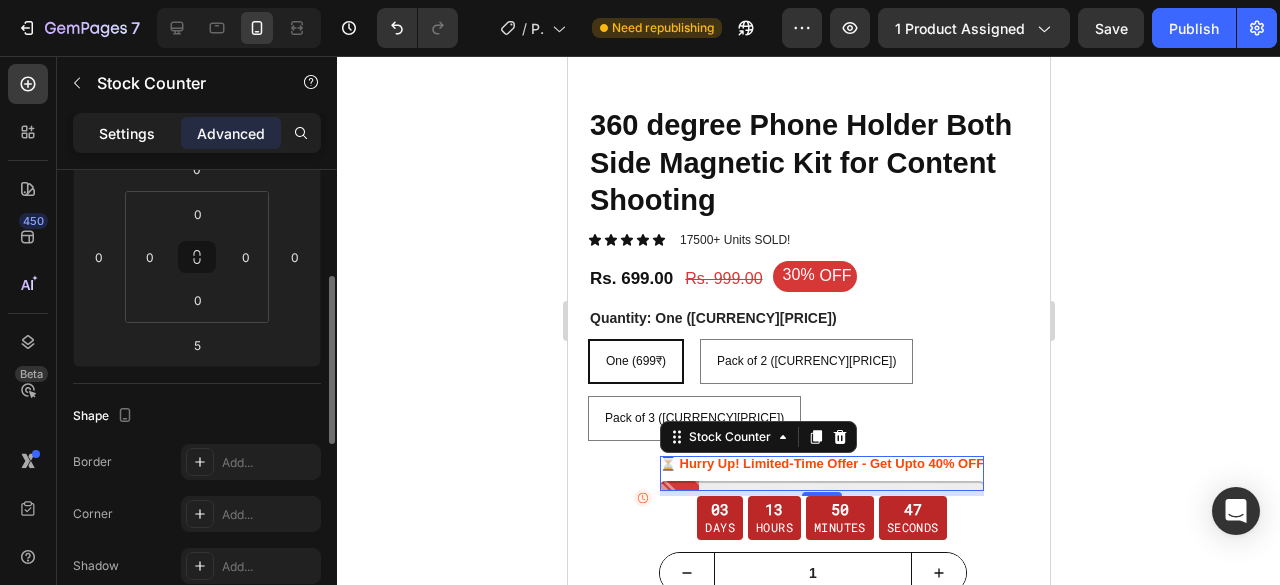 click on "Settings" at bounding box center [127, 133] 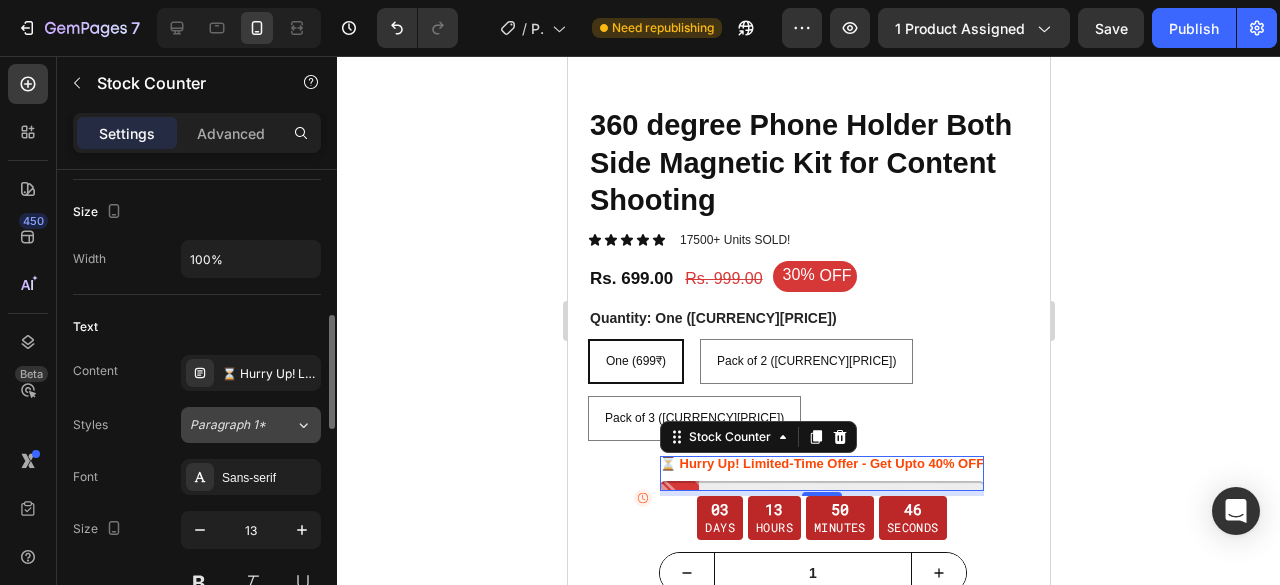 scroll, scrollTop: 700, scrollLeft: 0, axis: vertical 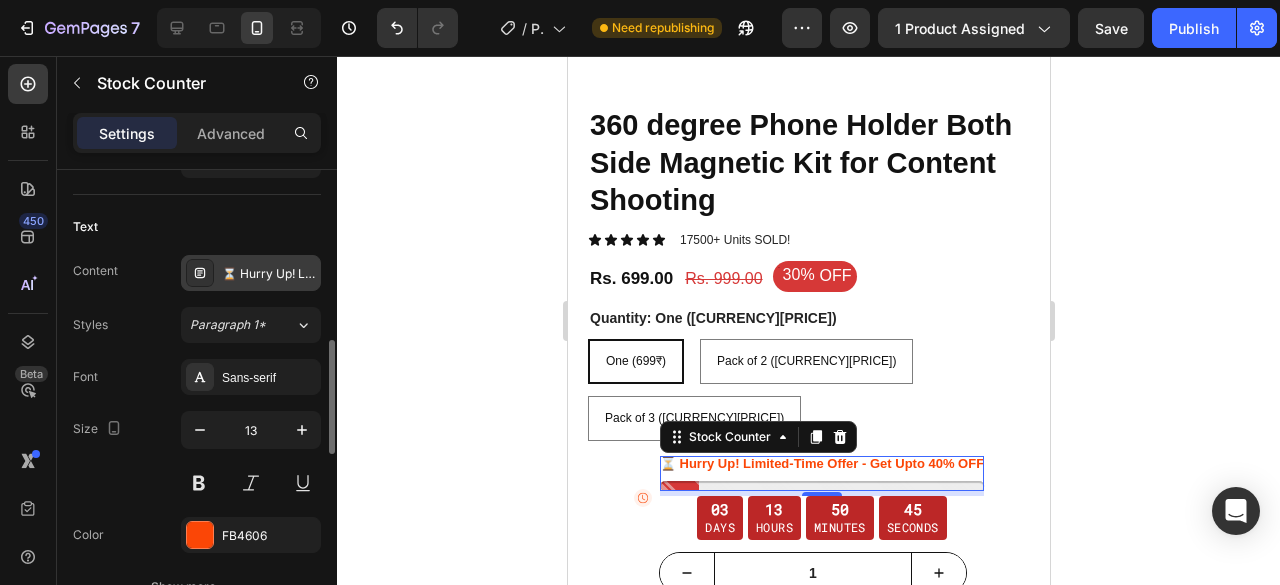 click on "⏳ Hurry Up! Limited-Time Offer – Get Up to 40% OFF" at bounding box center [269, 274] 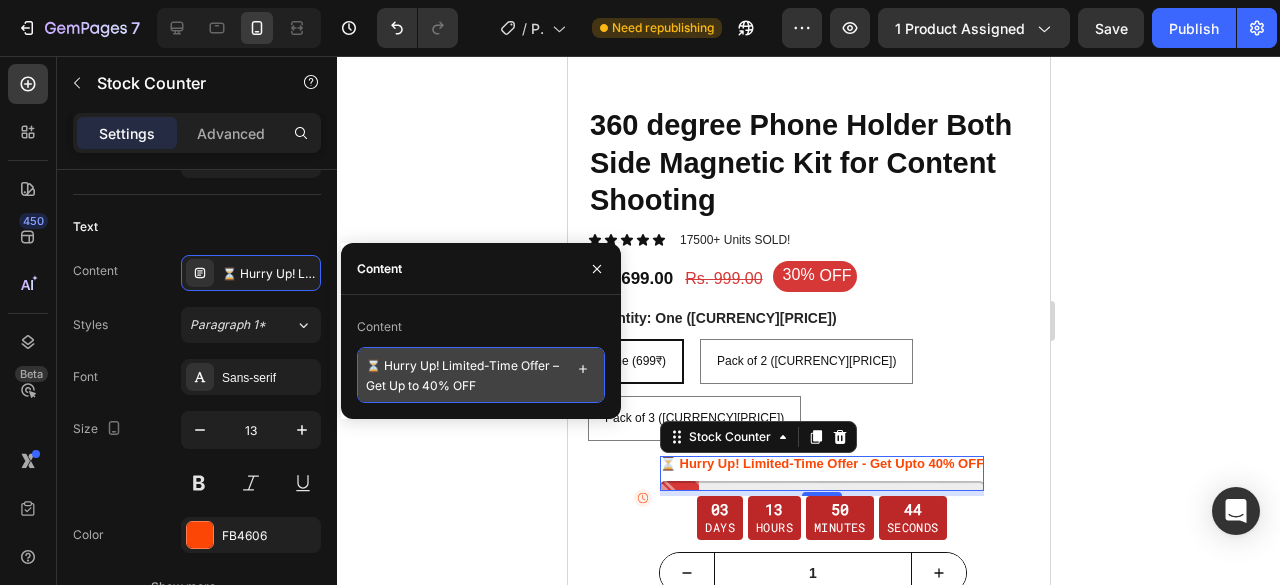 click on "⏳ Hurry Up! Limited-Time Offer – Get Up to 40% OFF" at bounding box center (481, 375) 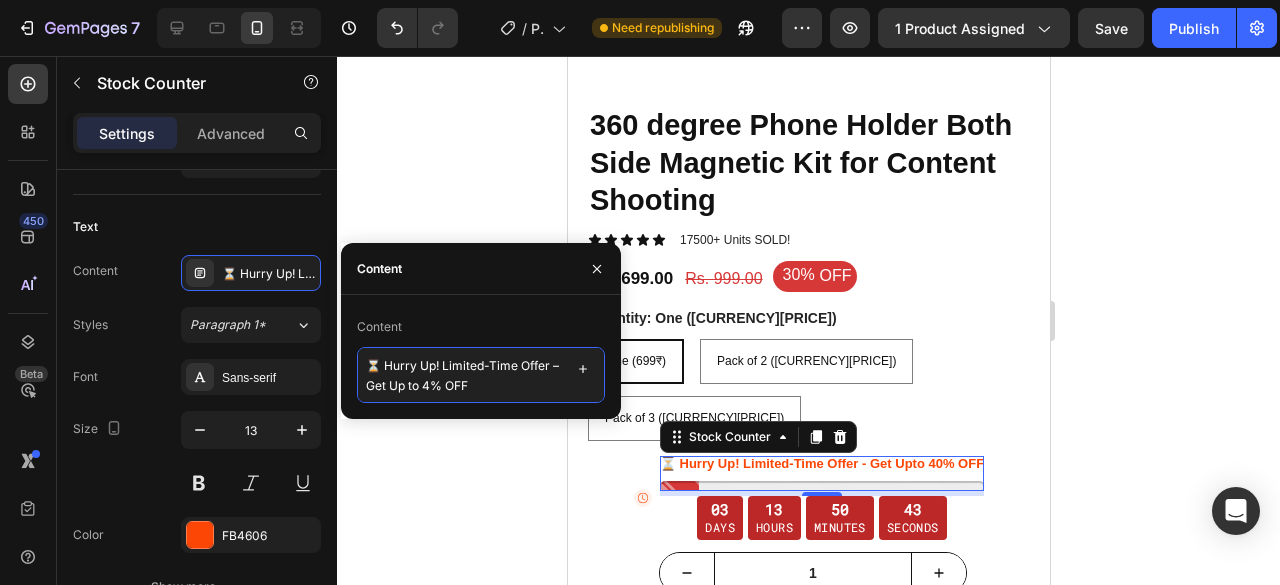 type on "⏳ Hurry Up! Limited-Time Offer – Get Up to 45% OFF" 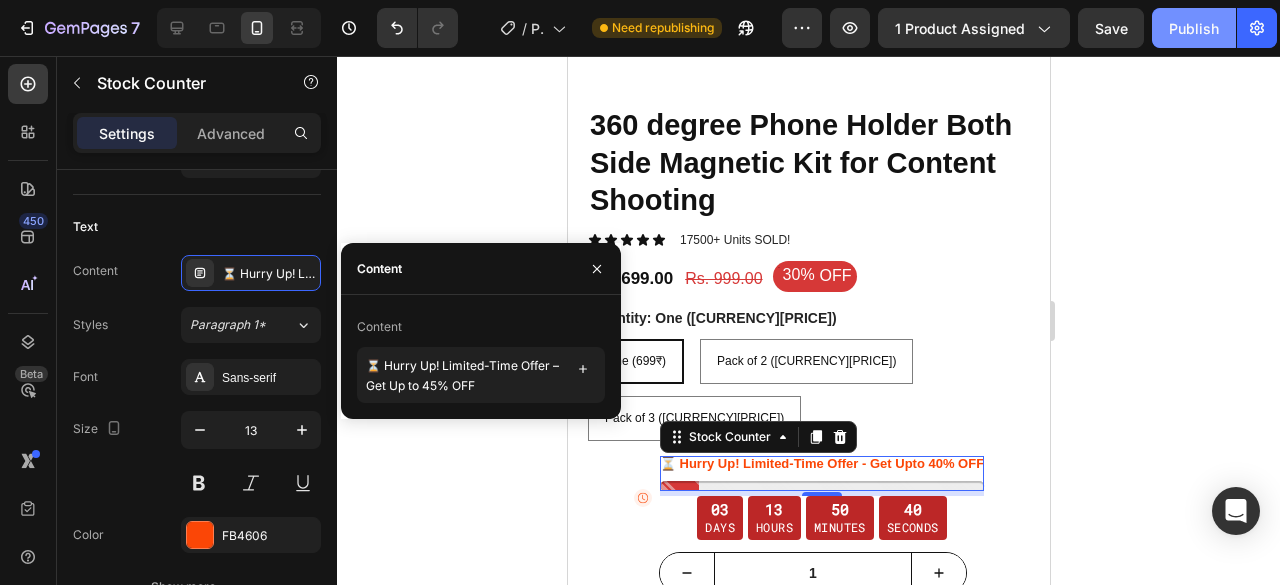 click on "Publish" at bounding box center (1194, 28) 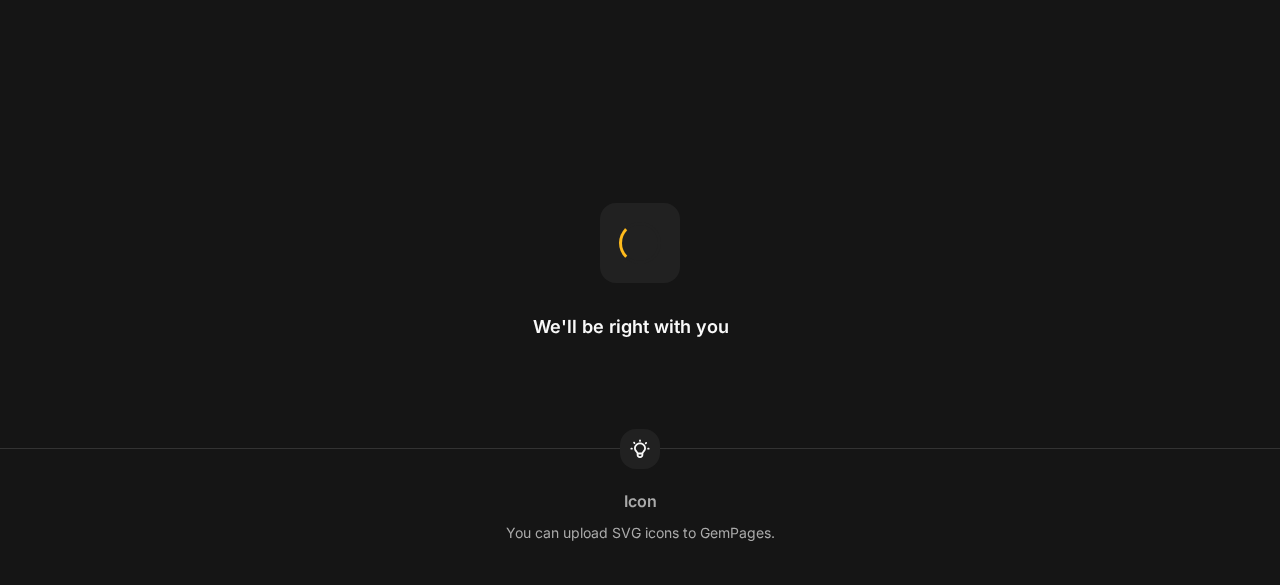 scroll, scrollTop: 0, scrollLeft: 0, axis: both 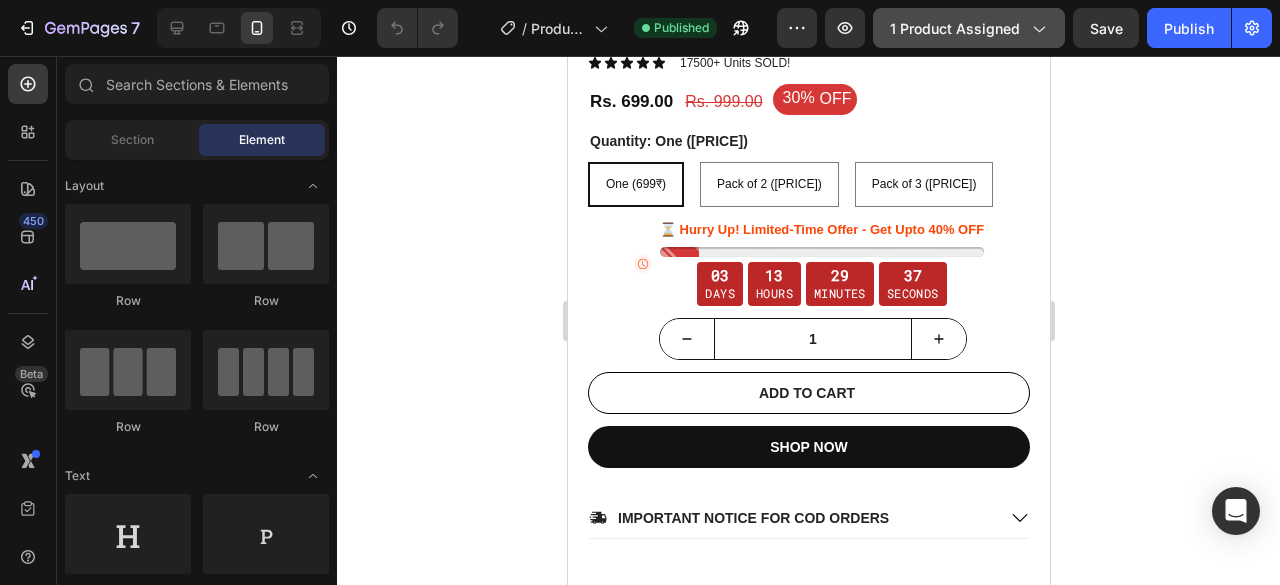 click on "1 product assigned" 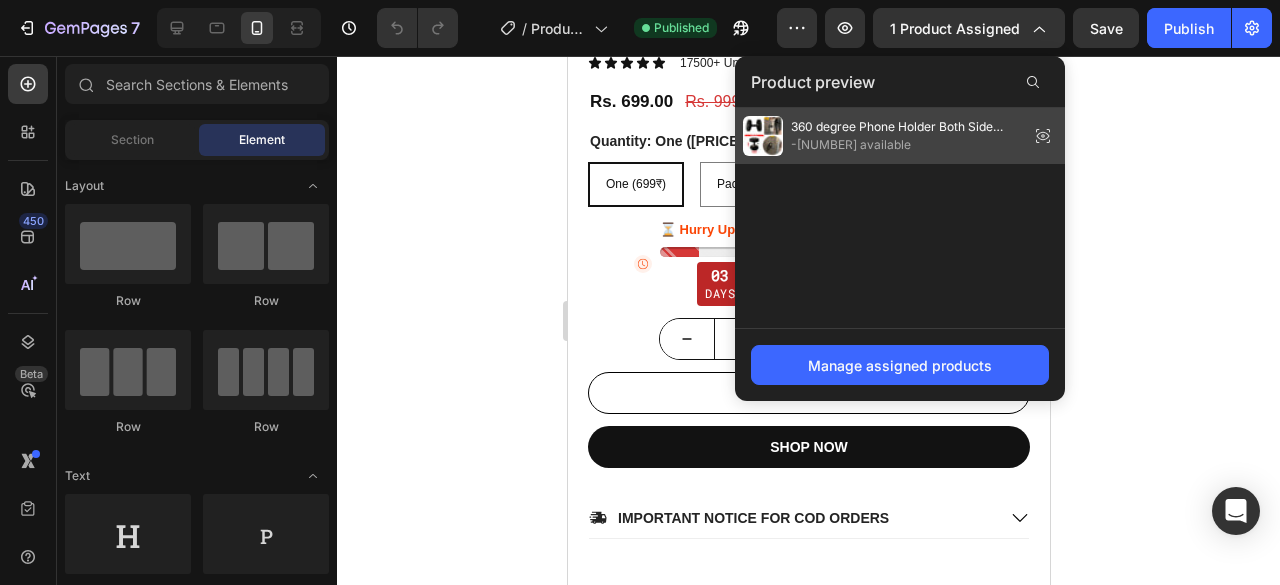 drag, startPoint x: 864, startPoint y: 107, endPoint x: 297, endPoint y: 65, distance: 568.5534 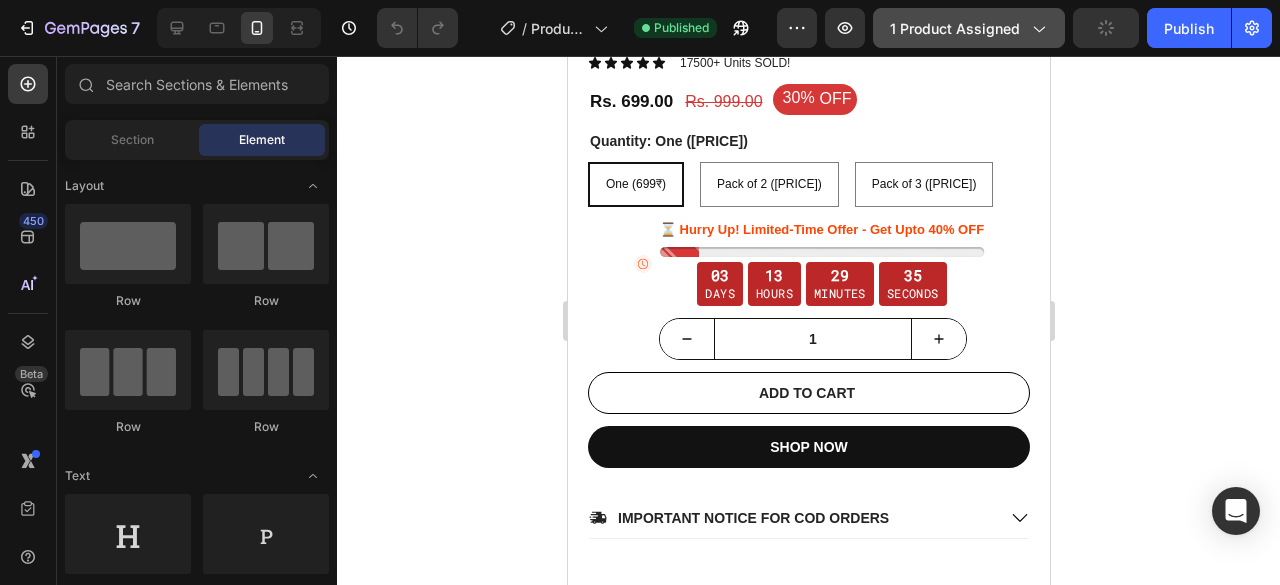 click on "1 product assigned" 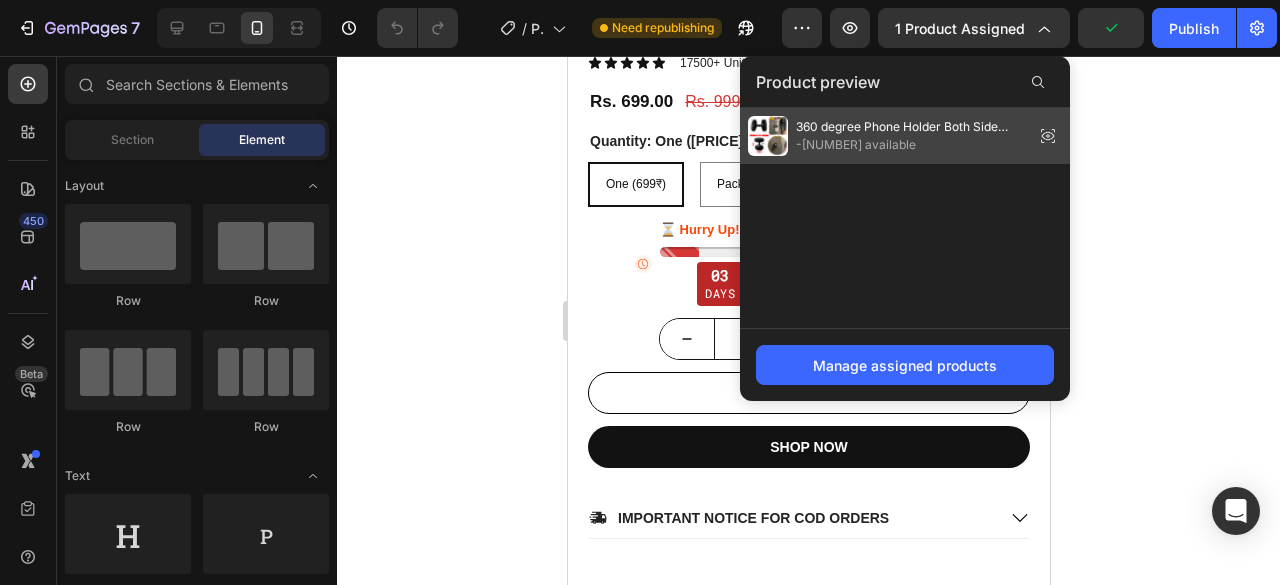 click on "-[NUMBER] available" at bounding box center (911, 145) 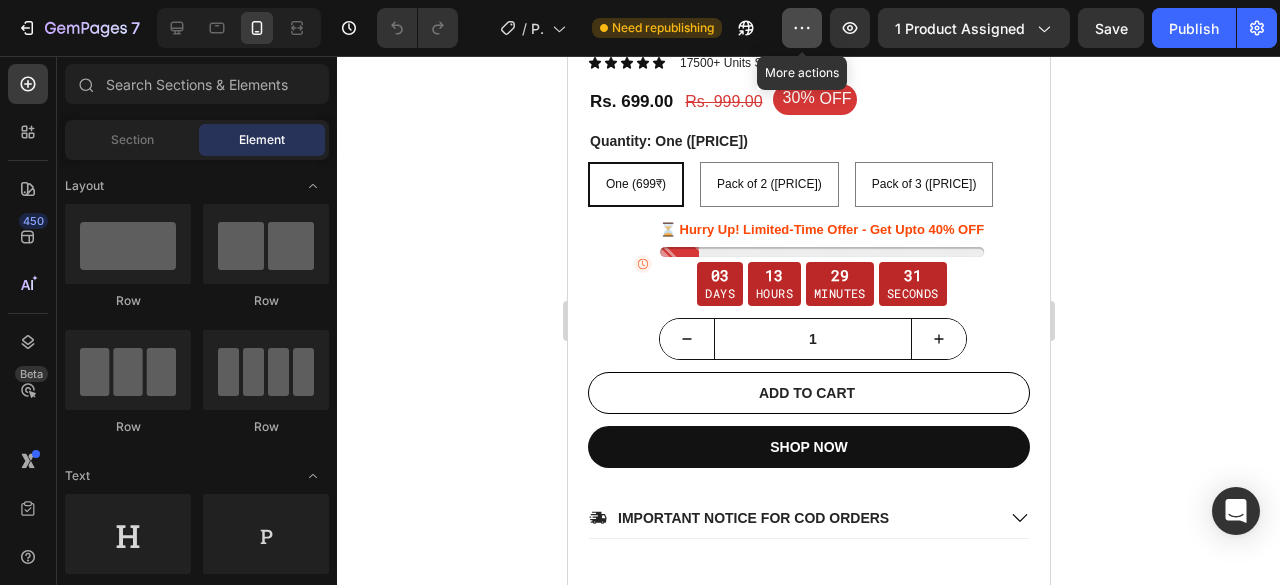 click 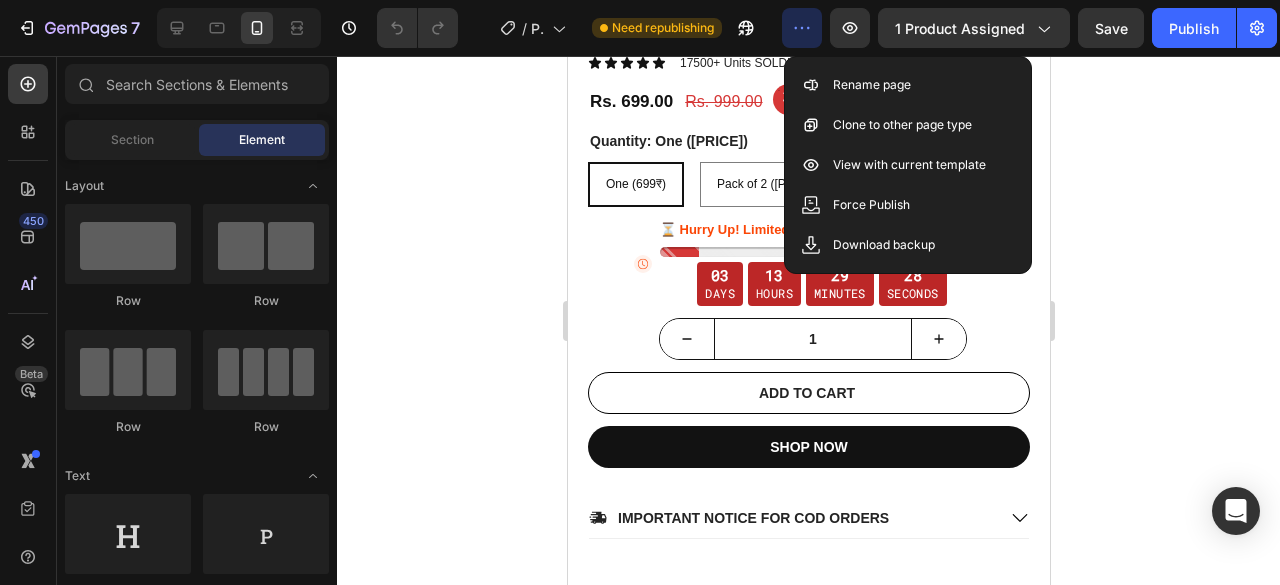 click 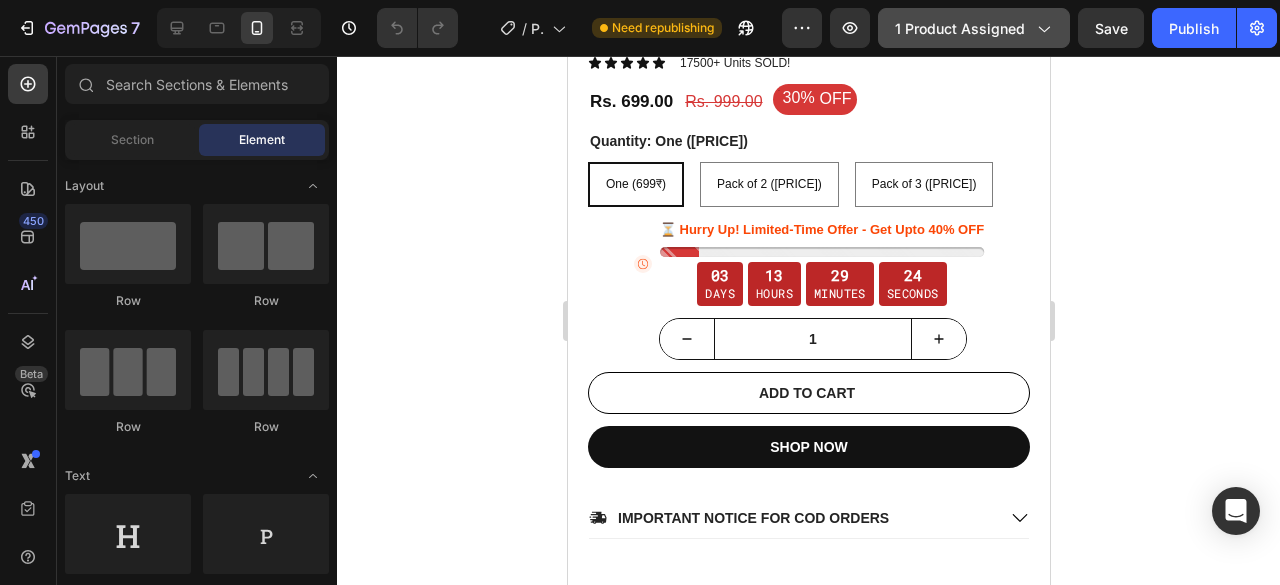 click 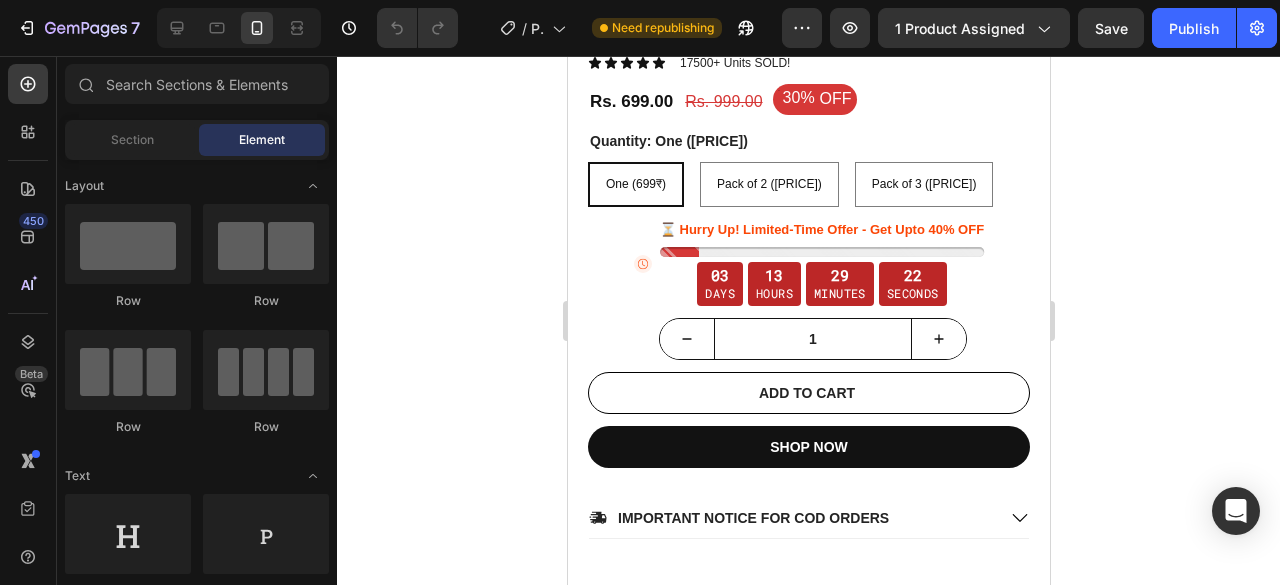 click 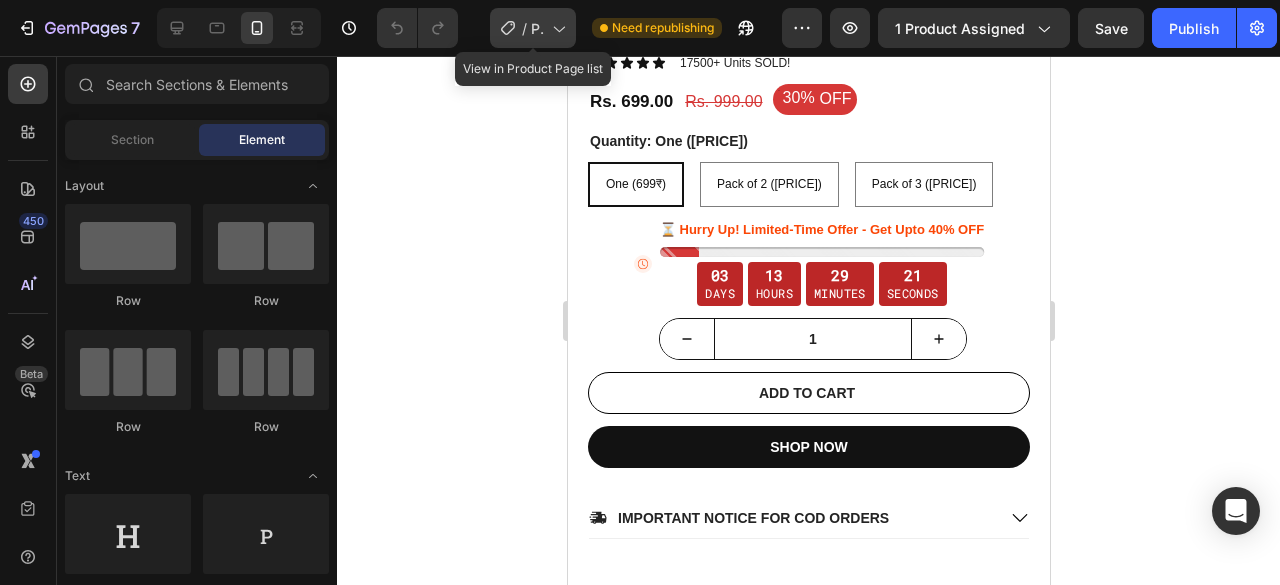 click on "/  Product Page - Magnet" 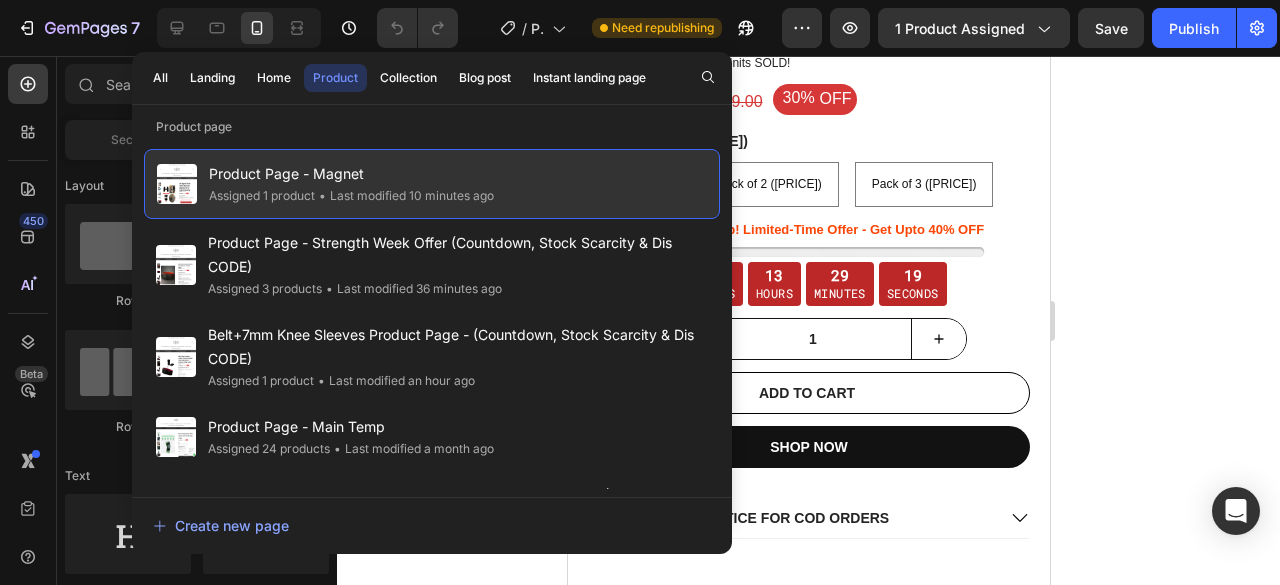 click on "Product Page - Magnet" at bounding box center [351, 174] 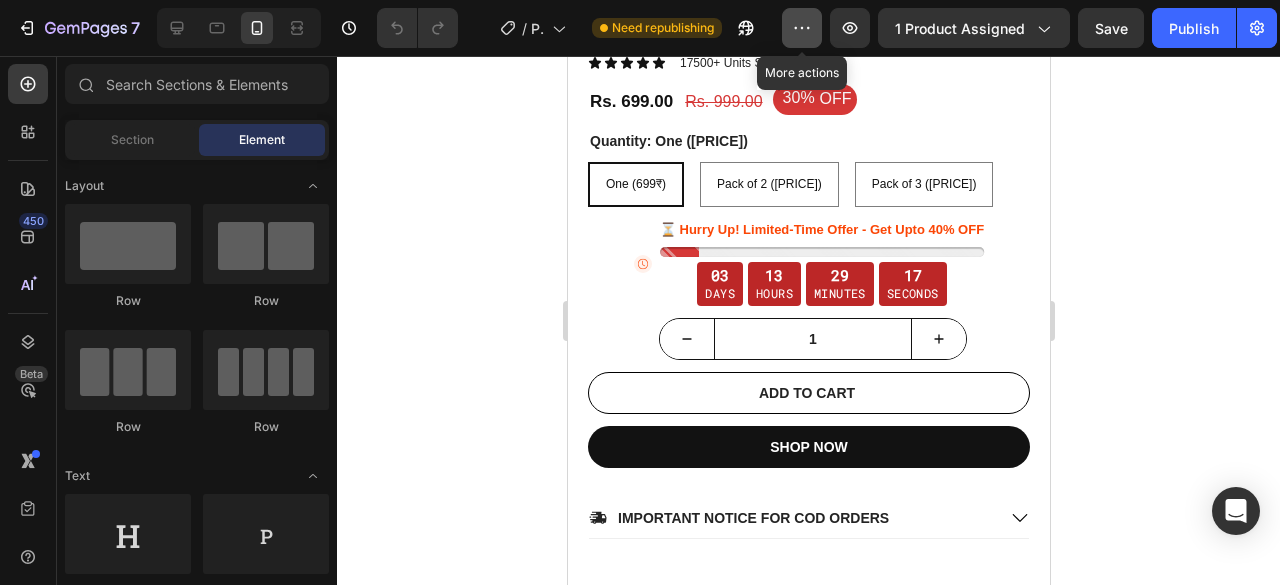 click 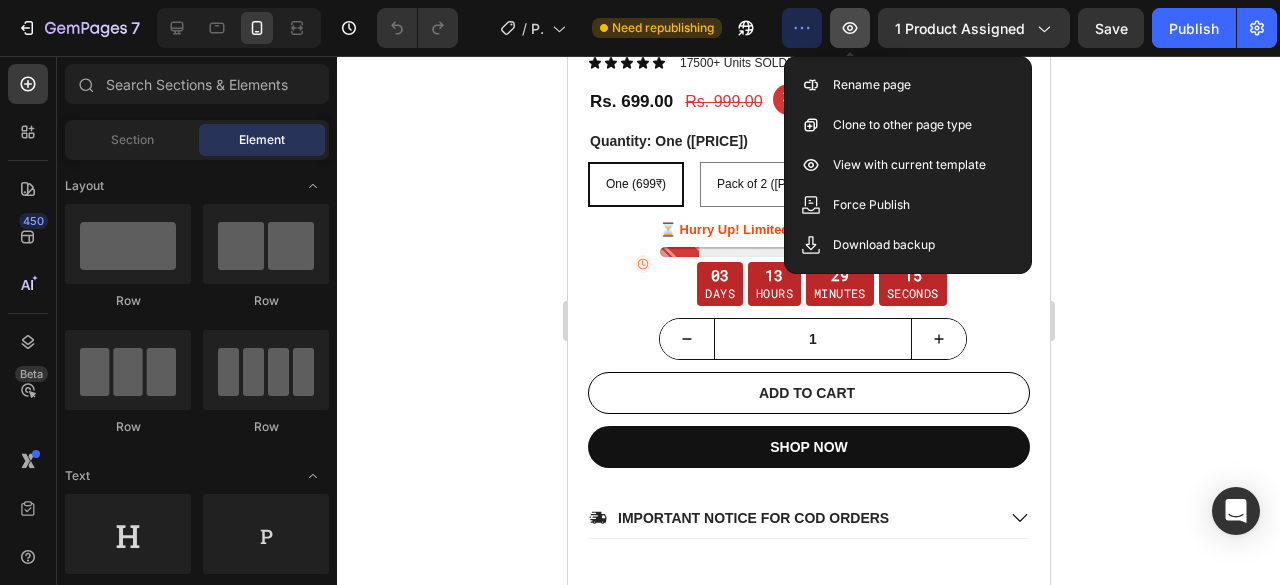 click 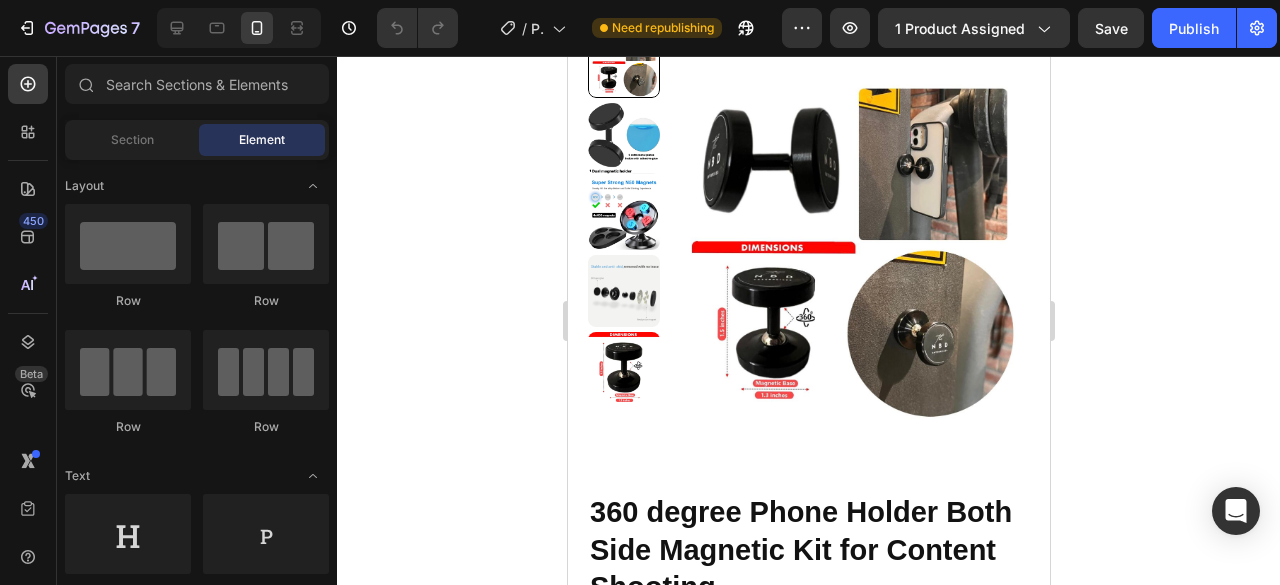 scroll, scrollTop: 0, scrollLeft: 0, axis: both 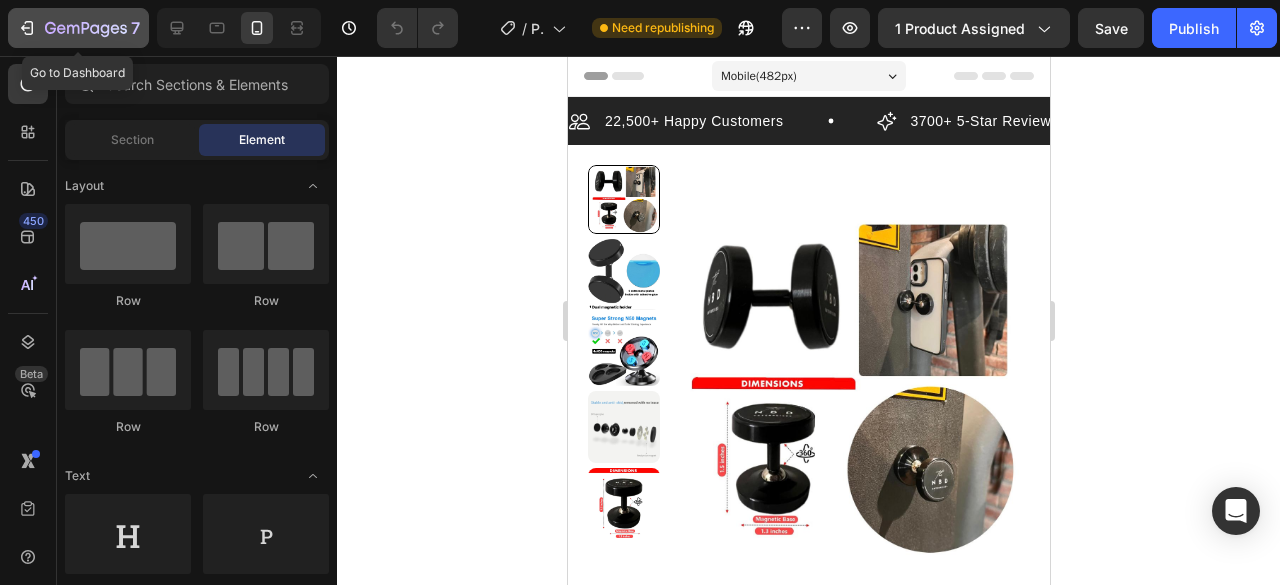 click 